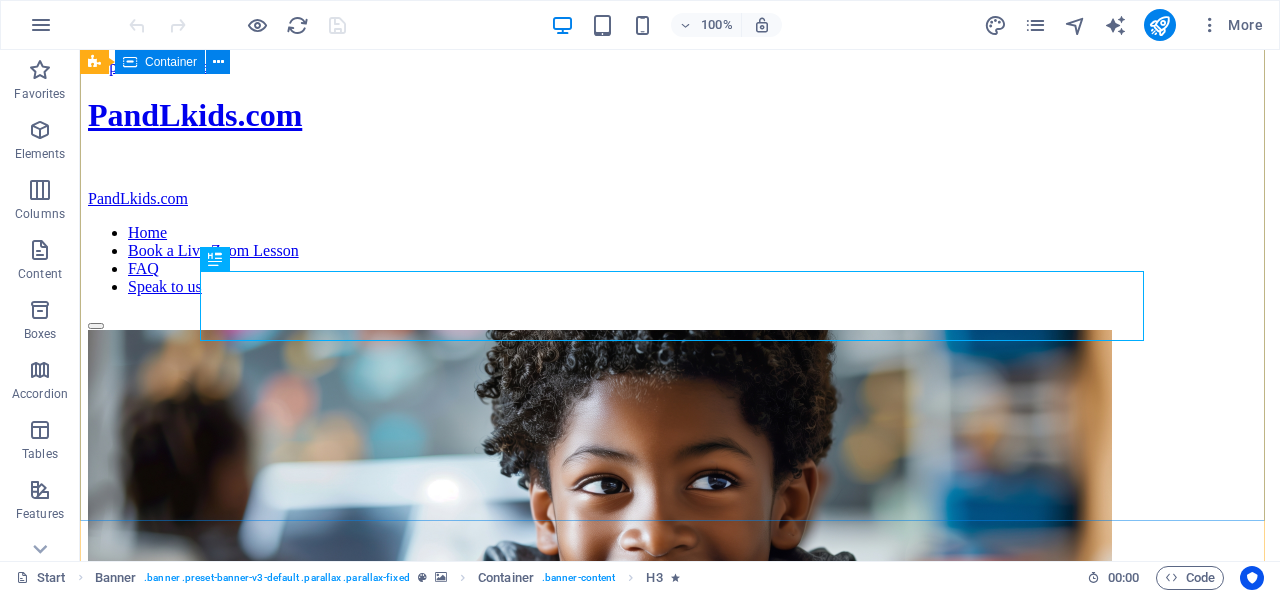 scroll, scrollTop: 300, scrollLeft: 0, axis: vertical 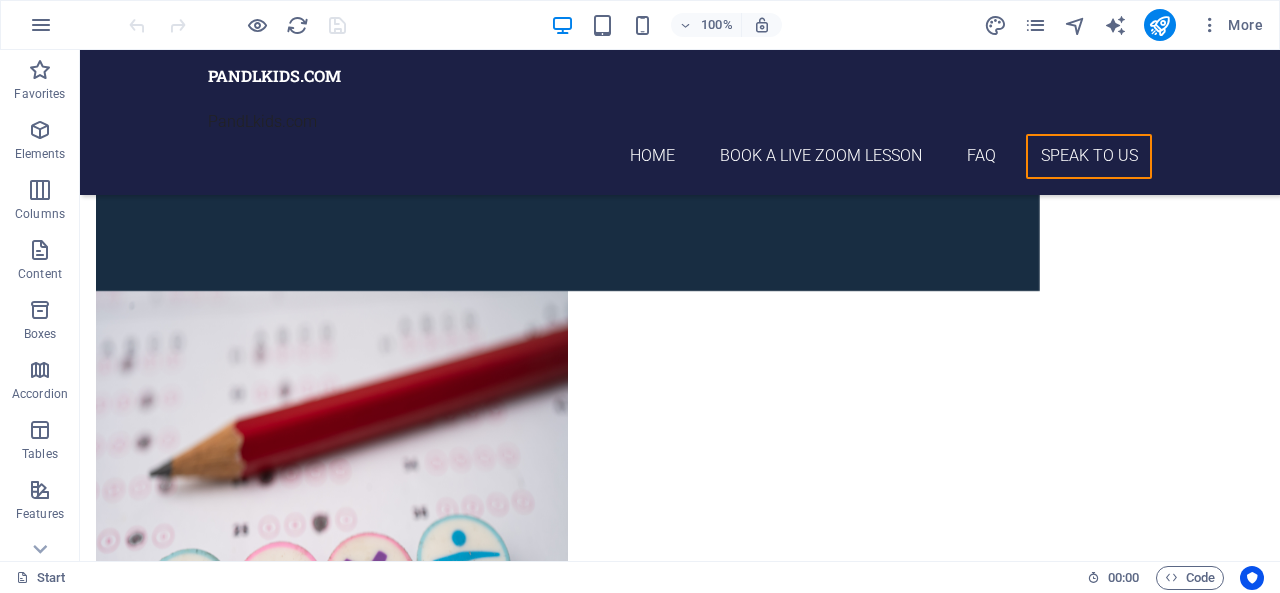 drag, startPoint x: 1270, startPoint y: 95, endPoint x: 1354, endPoint y: 611, distance: 522.7925 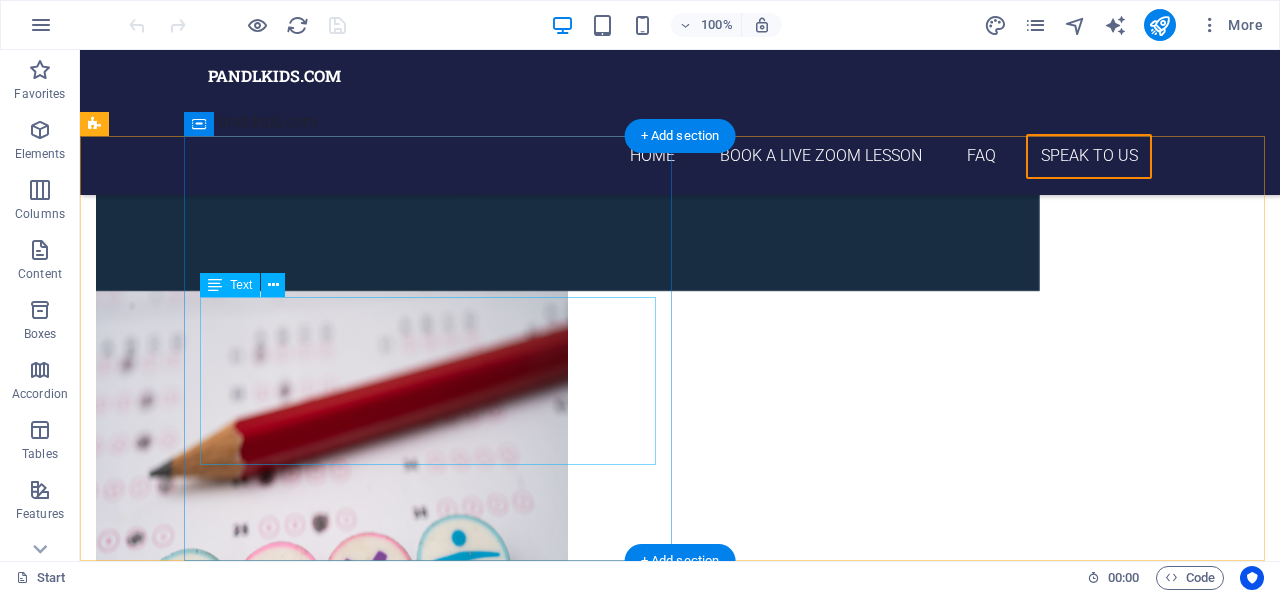 click on "pandlkids.com 566 Cable Street Studios  Unit G11,First Floor  Thames House  ,  London    E1W 3HB +44 7482389350 (WhatsApp) dc0df093504b6794d5294d1bc48292@cpanel.local Legal Notice  |  Privacy" at bounding box center (436, 5723) 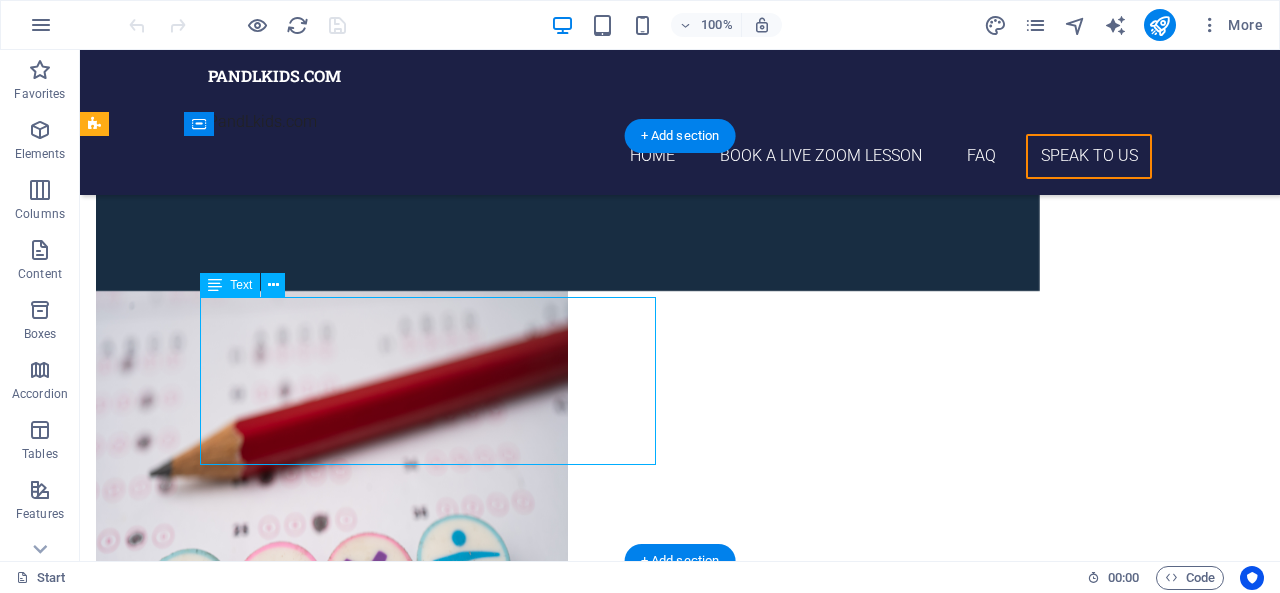click on "pandlkids.com 566 Cable Street Studios  Unit G11,First Floor  Thames House  ,  London    E1W 3HB +44 7482389350 (WhatsApp) dc0df093504b6794d5294d1bc48292@cpanel.local Legal Notice  |  Privacy" at bounding box center (436, 5723) 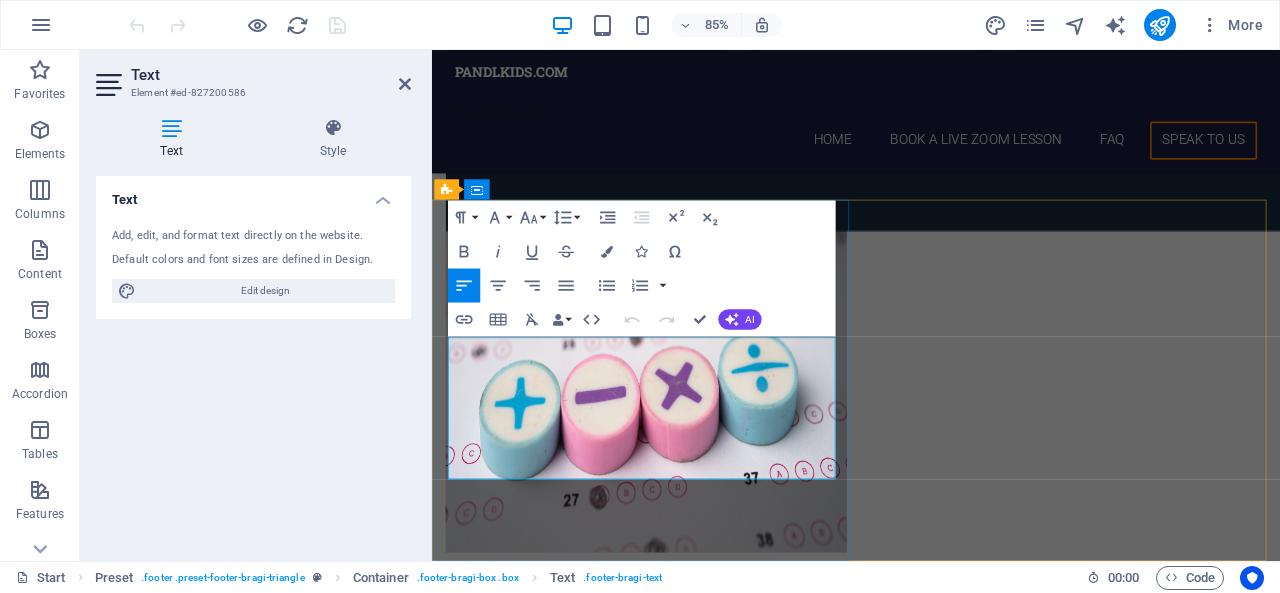 scroll, scrollTop: 7860, scrollLeft: 0, axis: vertical 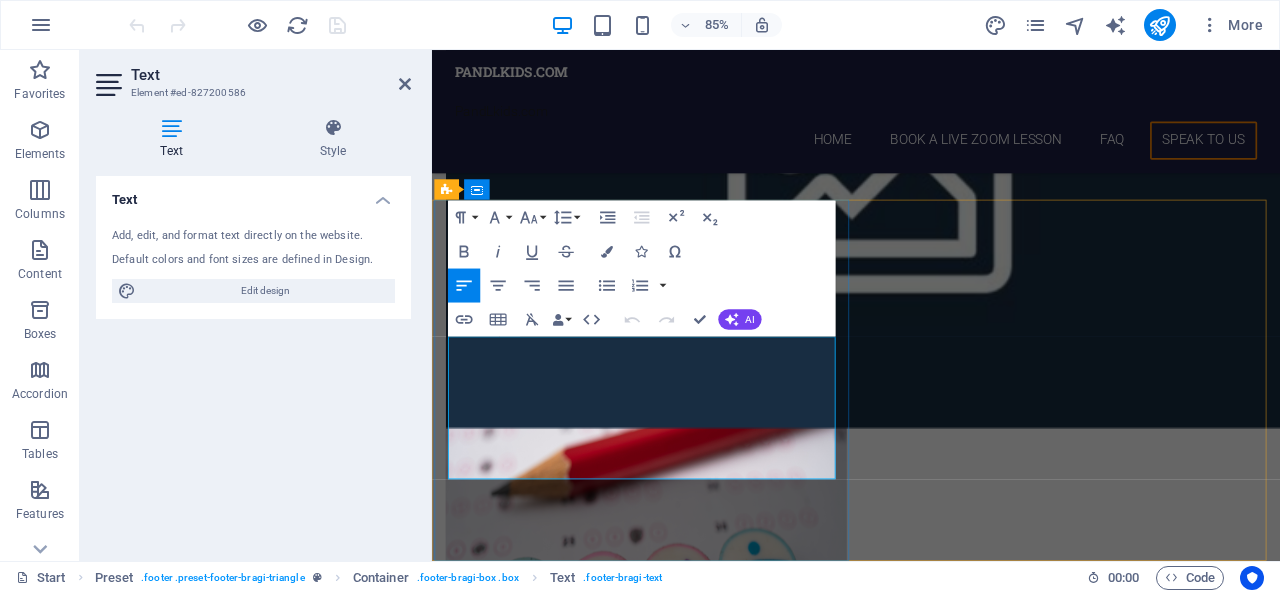 click on "dc0df093504b6794d5294d1bc48292@cpanel.local" at bounding box center [641, 5799] 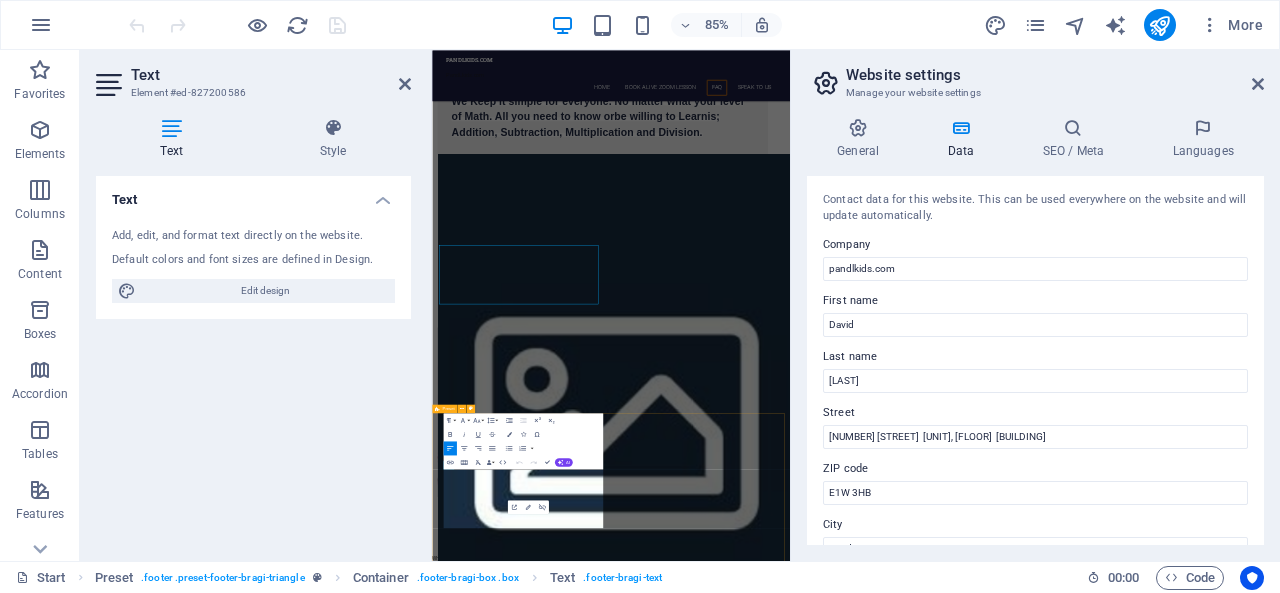 scroll, scrollTop: 7641, scrollLeft: 0, axis: vertical 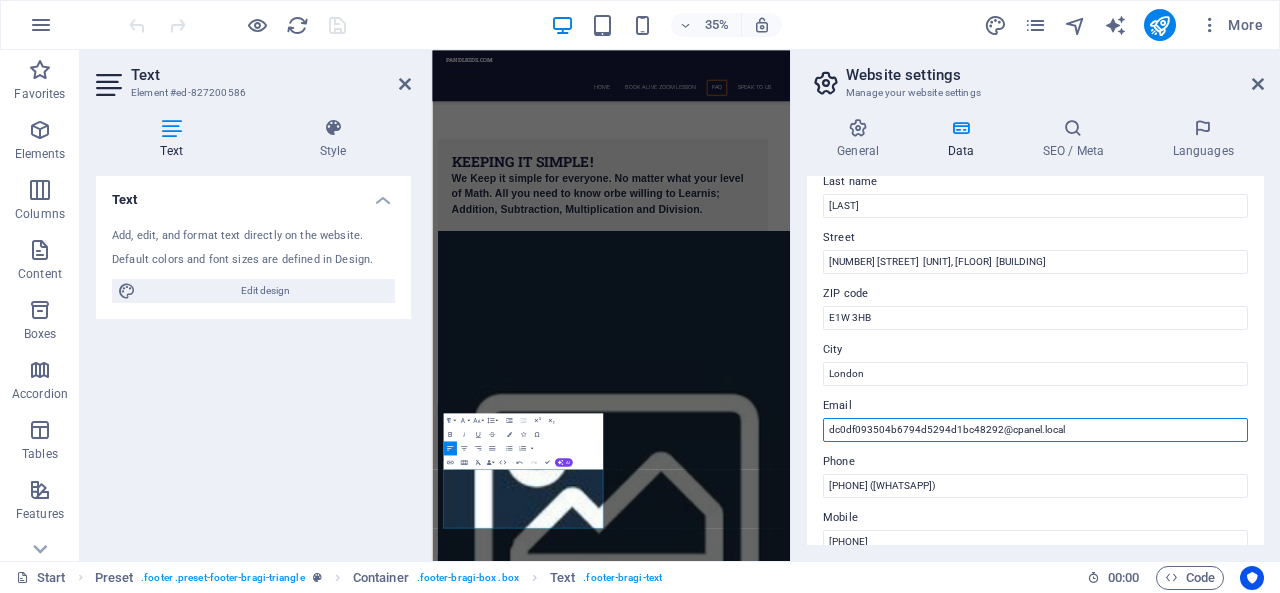 click on "dc0df093504b6794d5294d1bc48292@cpanel.local" at bounding box center [1035, 430] 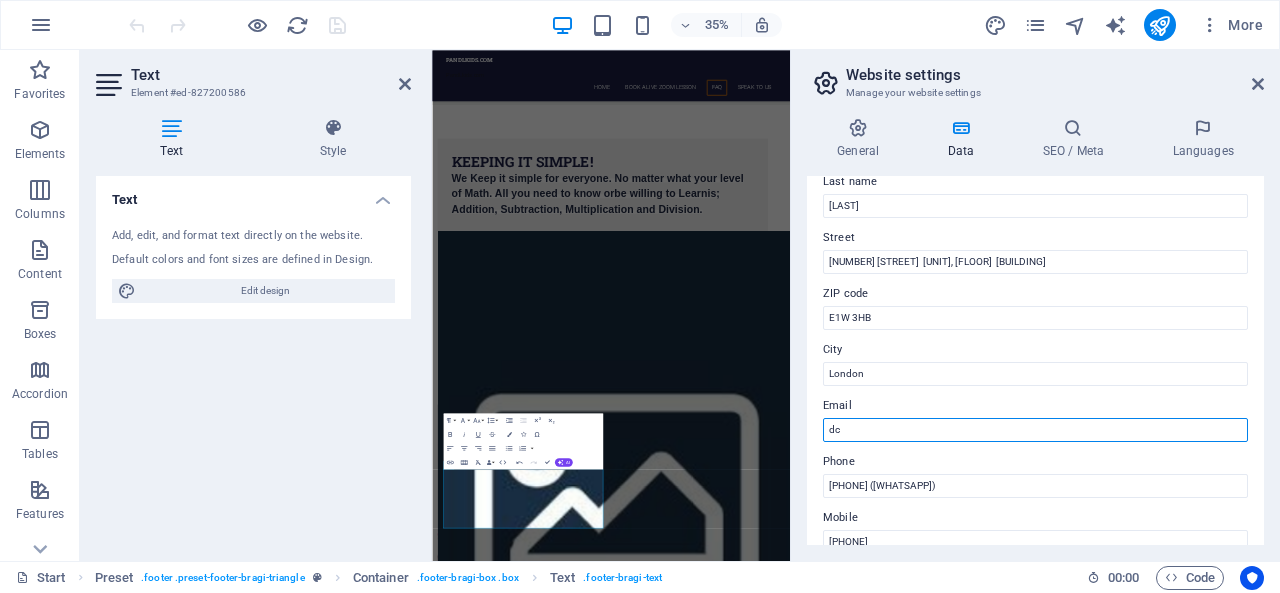 type on "d" 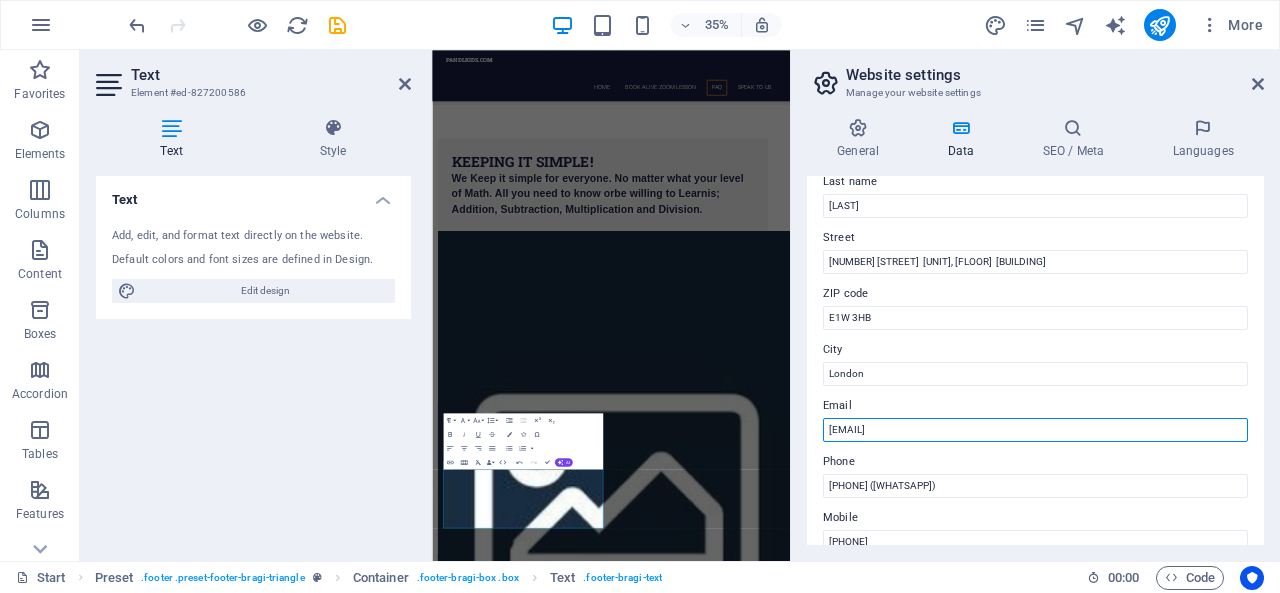 type on "[EMAIL]" 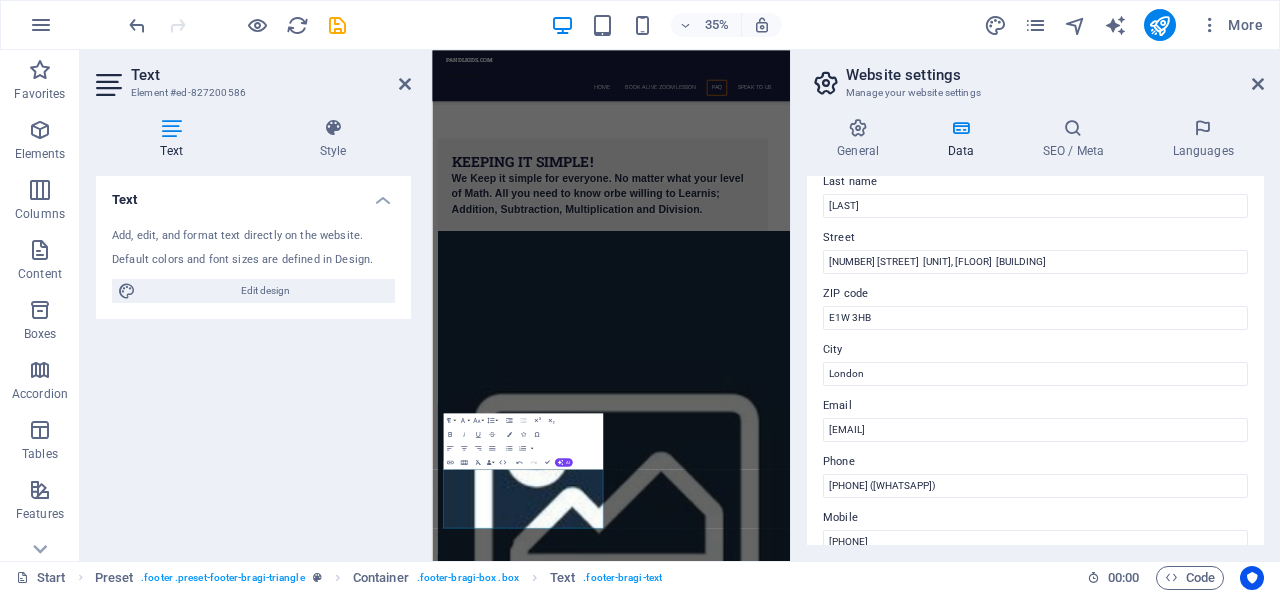 drag, startPoint x: 1264, startPoint y: 311, endPoint x: 1264, endPoint y: 325, distance: 14 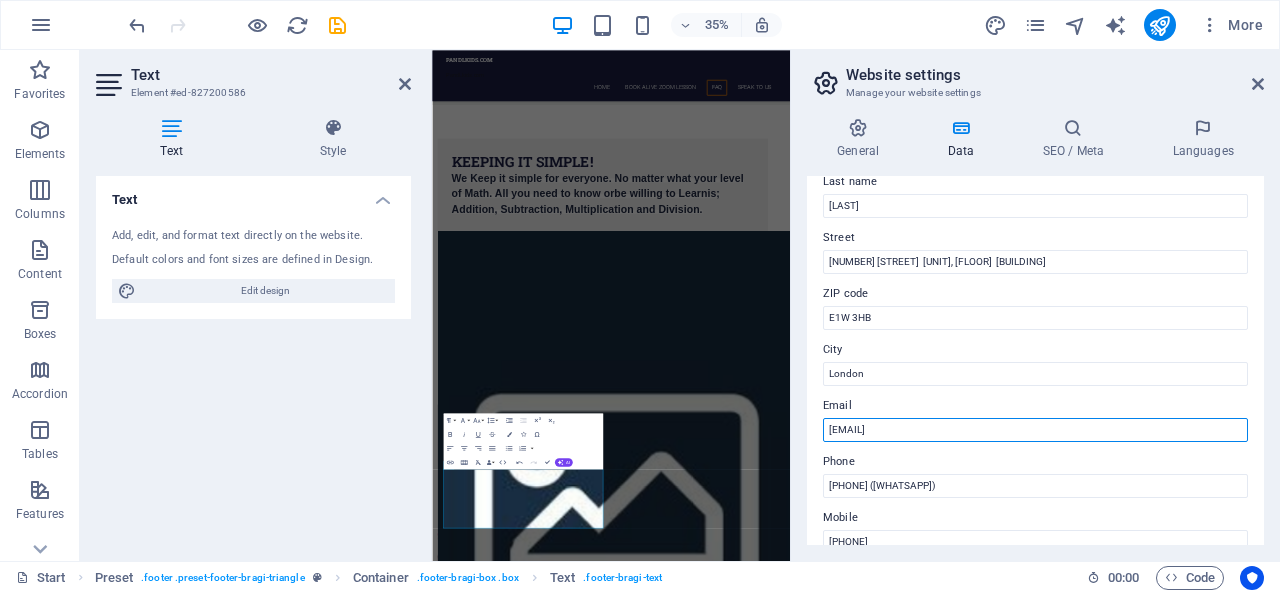 click on "DavidMensah@[EXAMPLE.COM]" at bounding box center (1035, 430) 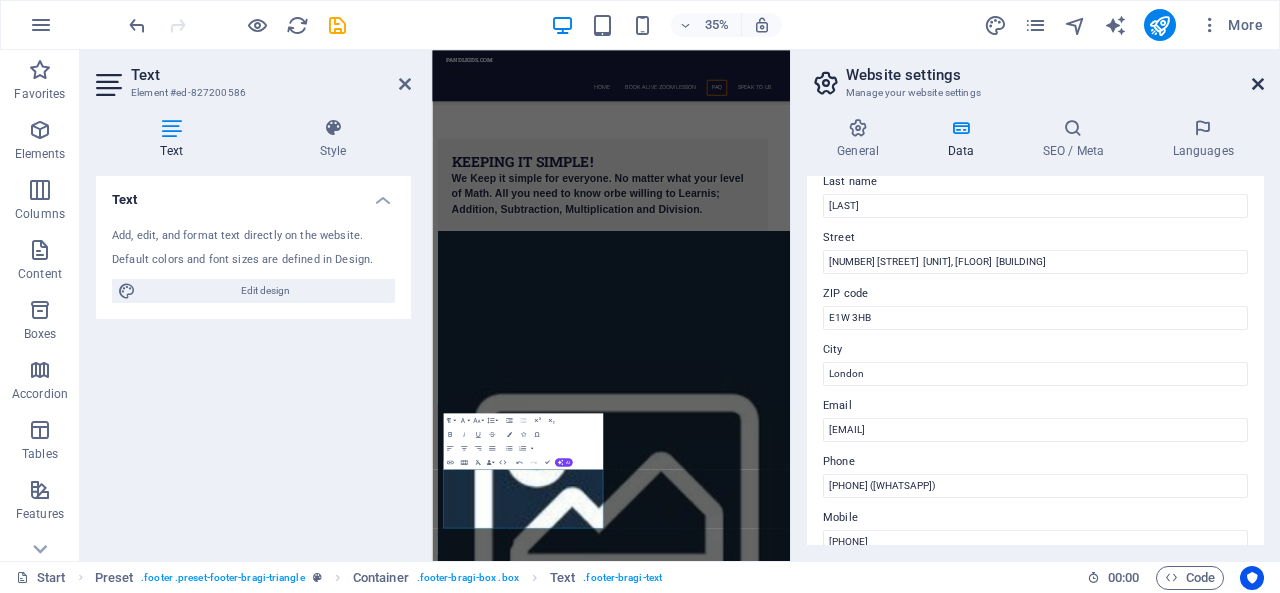 click at bounding box center [1258, 84] 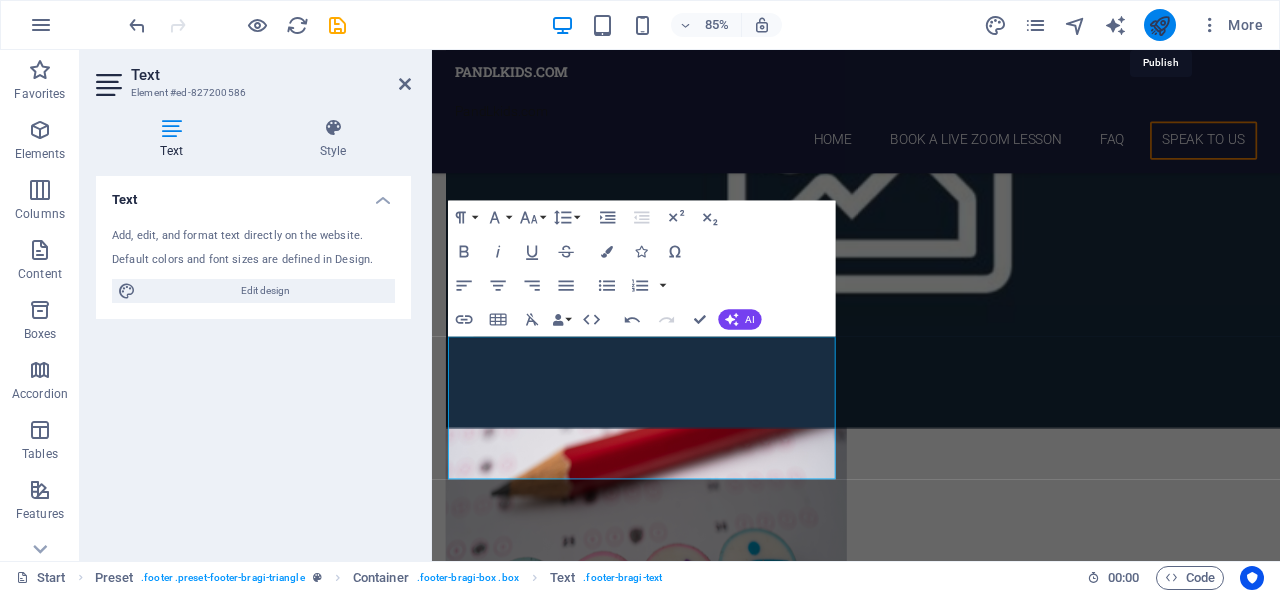 click at bounding box center [1159, 25] 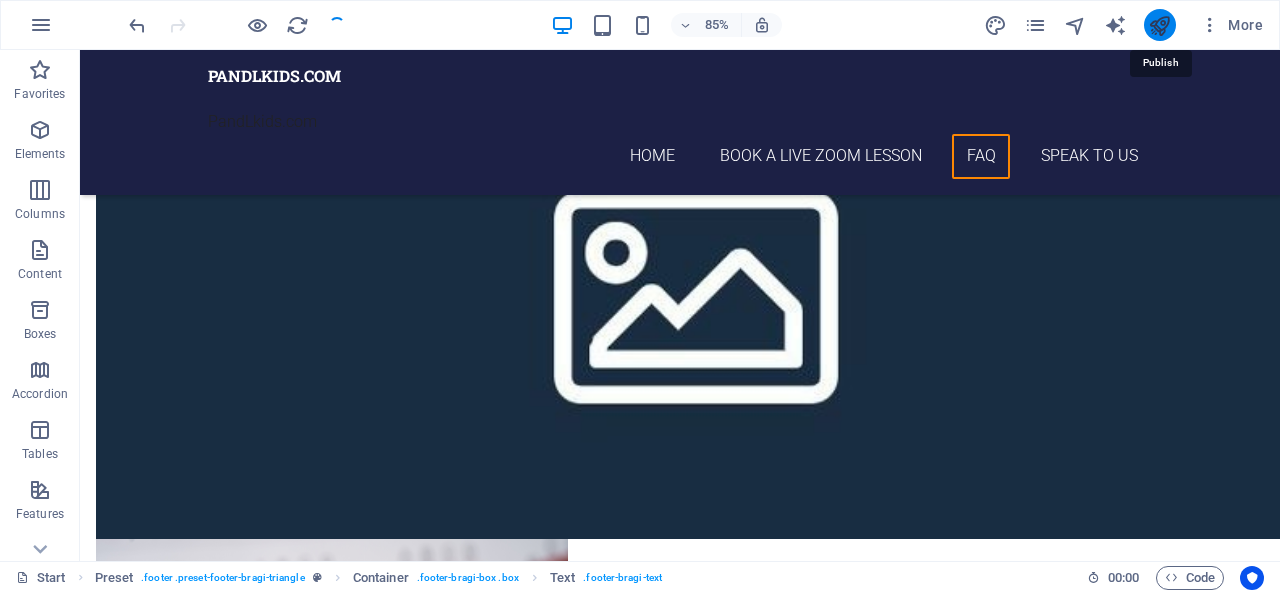 scroll, scrollTop: 8002, scrollLeft: 0, axis: vertical 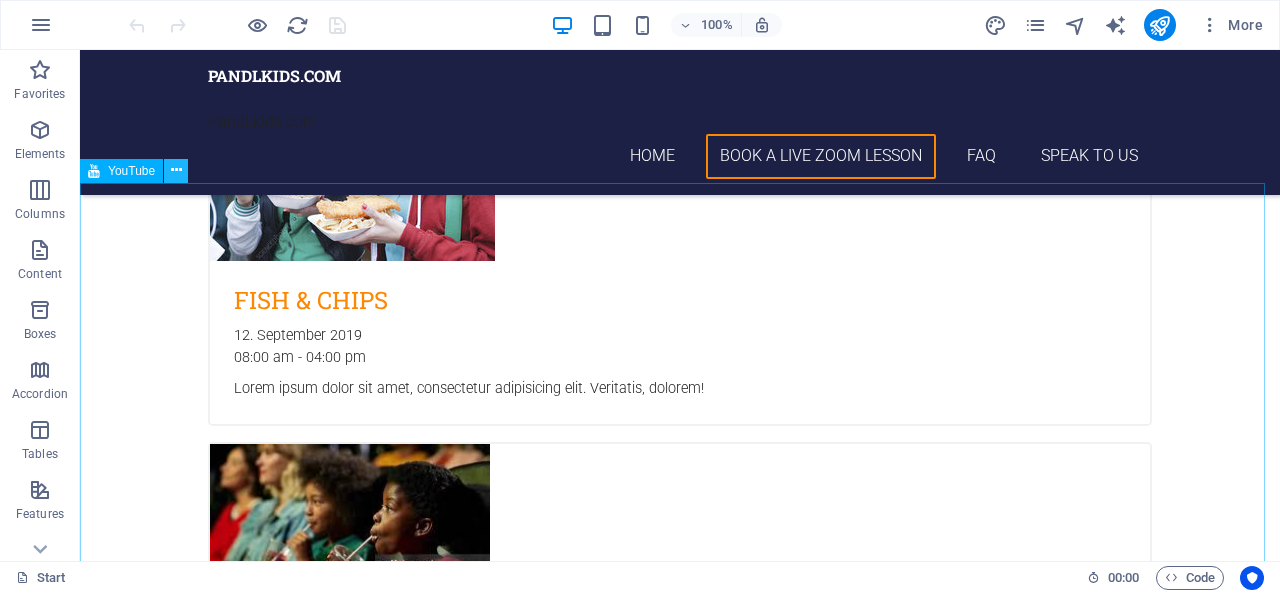click at bounding box center (176, 170) 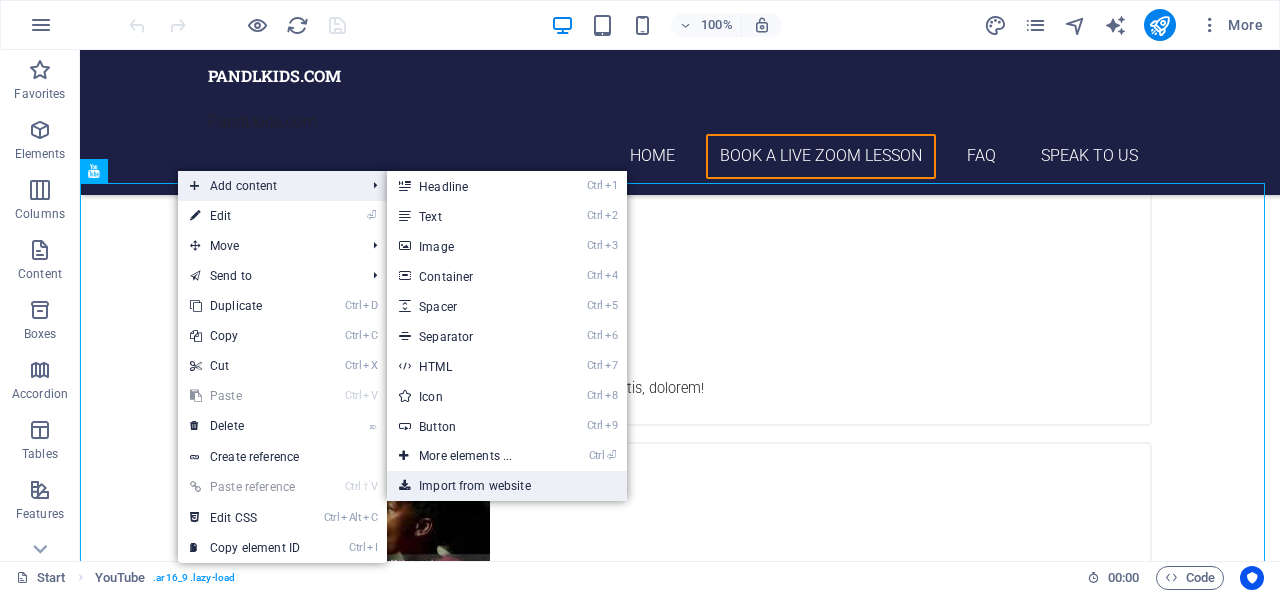 click on "Import from website" at bounding box center (507, 486) 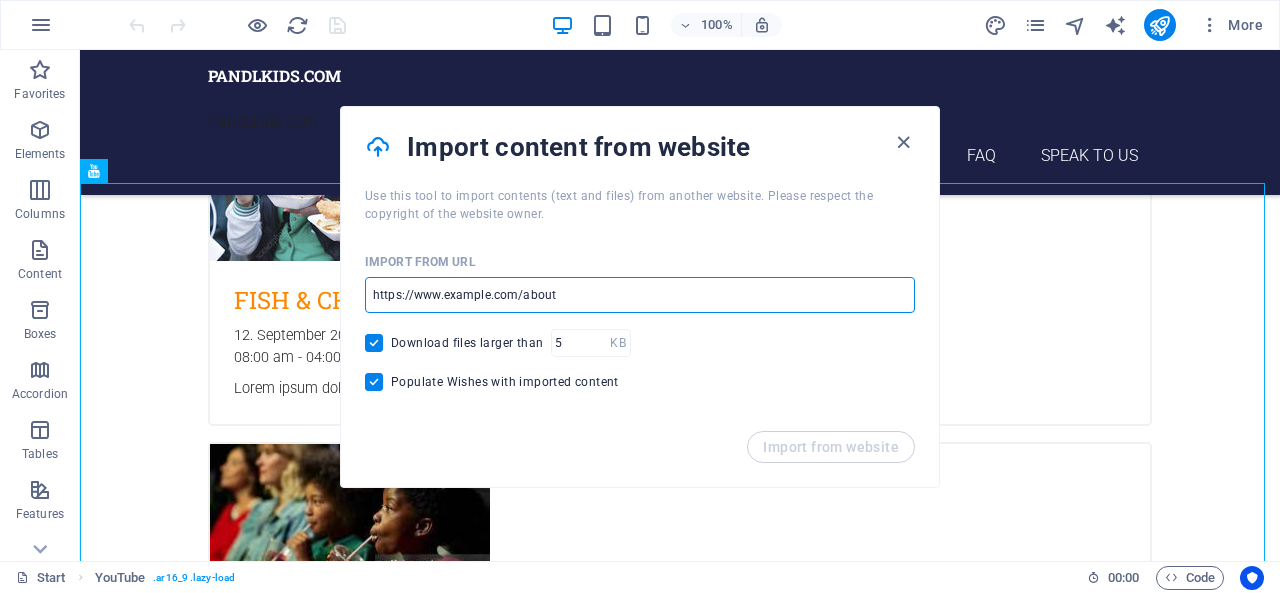 click at bounding box center [640, 295] 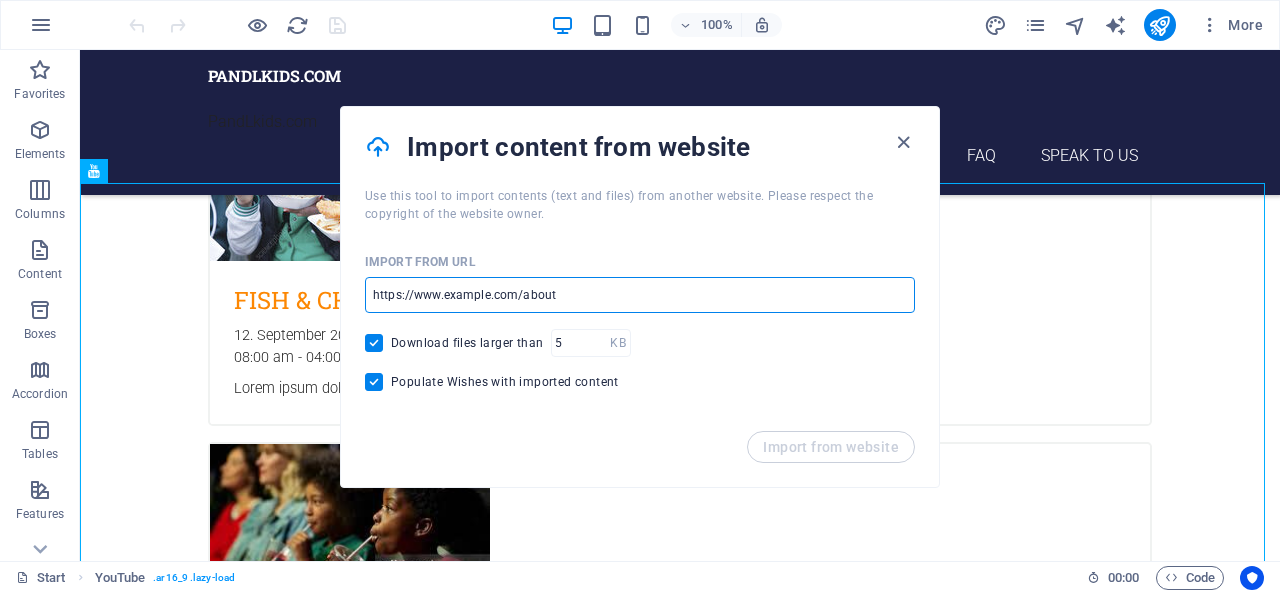 paste on "https://www.youtube.com/watch?v=-mFl-07KMNM" 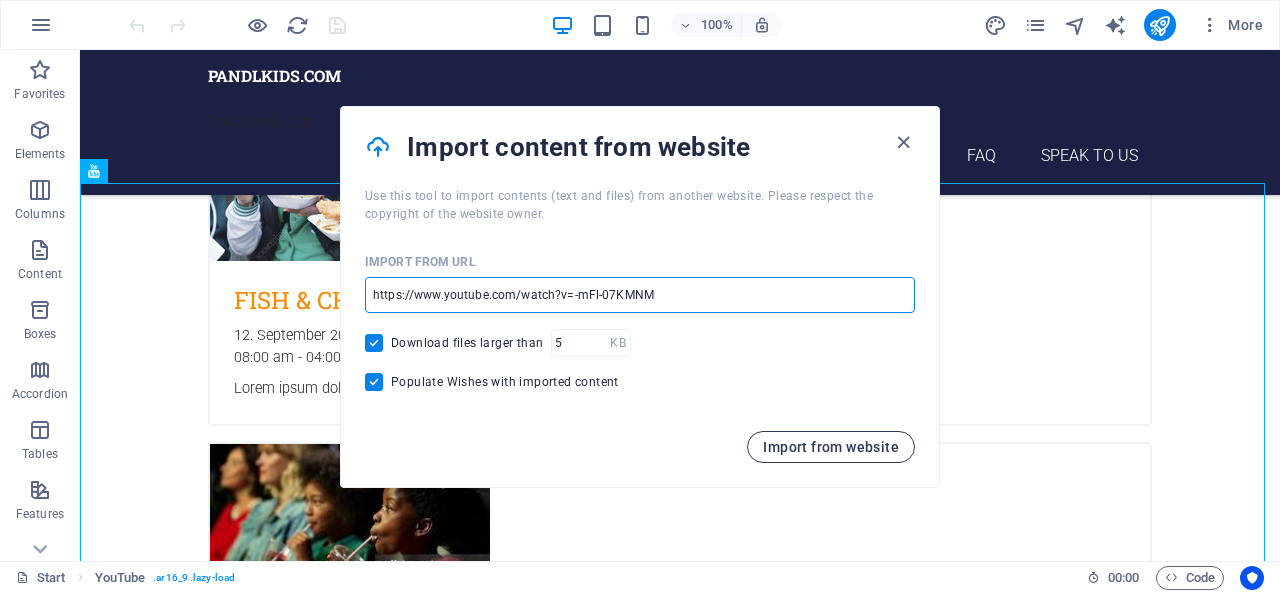type on "https://www.youtube.com/watch?v=-mFl-07KMNM" 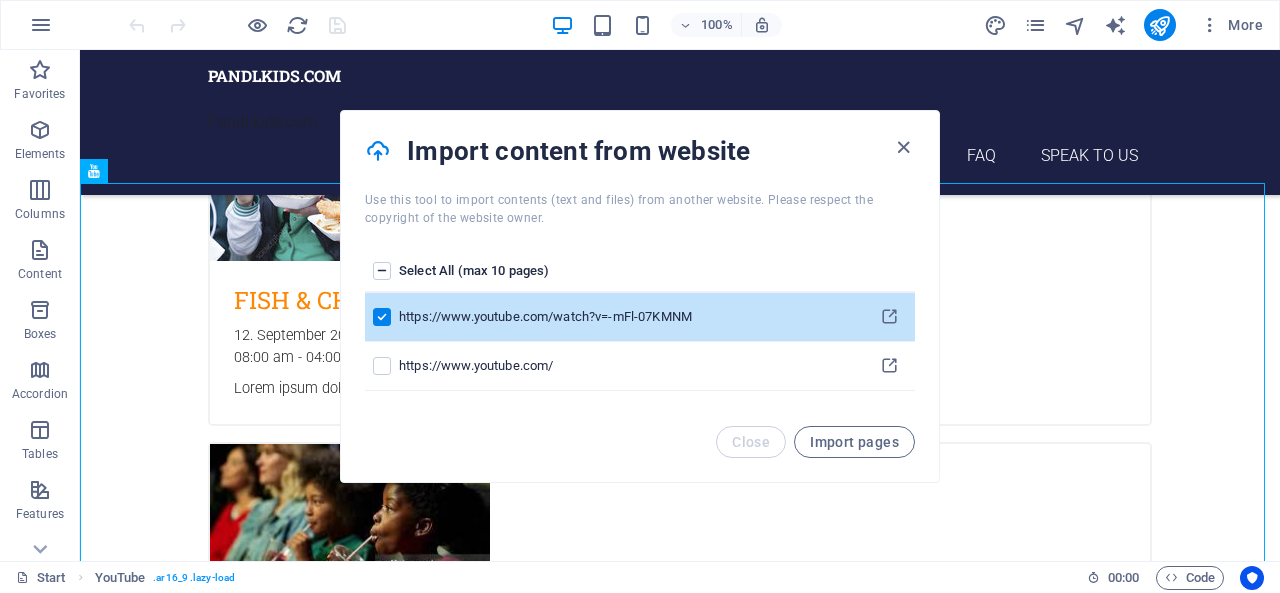 drag, startPoint x: 910, startPoint y: 257, endPoint x: 915, endPoint y: 278, distance: 21.587032 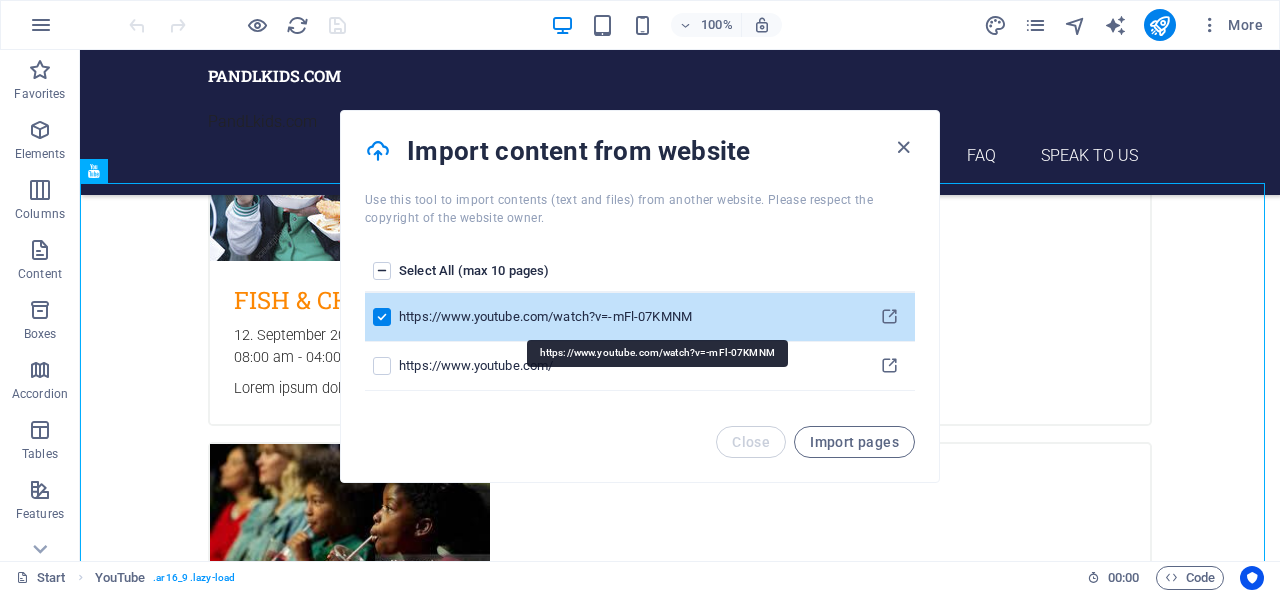 click on "https://www.youtube.com/watch?v=-mFl-07KMNM" at bounding box center [627, 317] 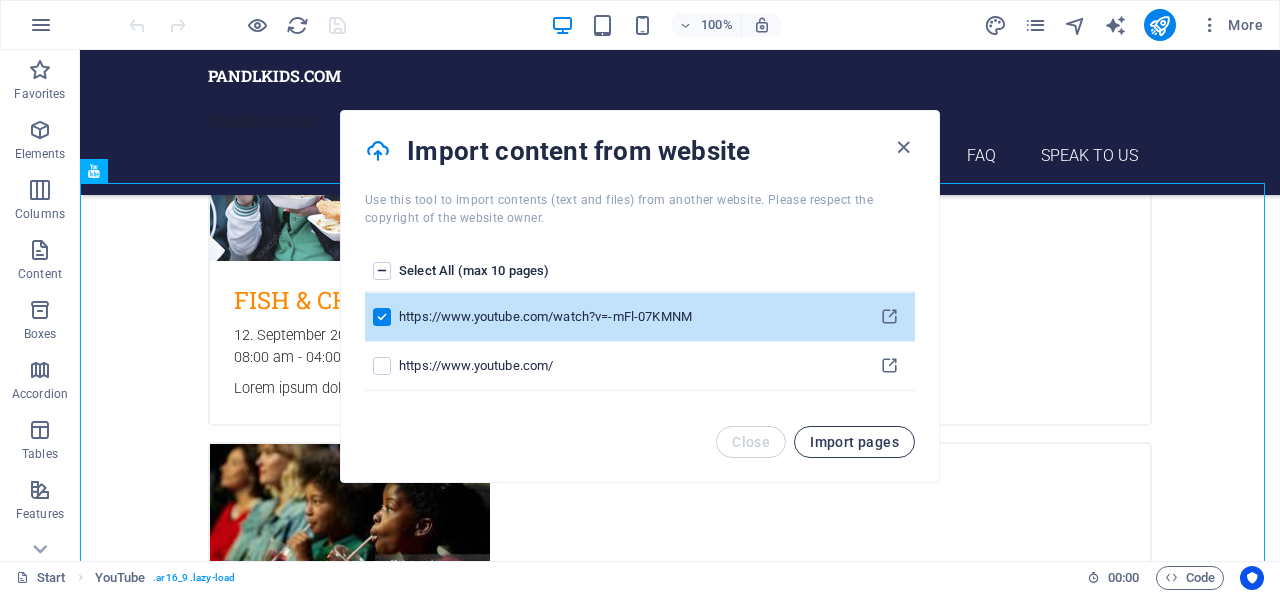 click on "Import pages" at bounding box center [854, 442] 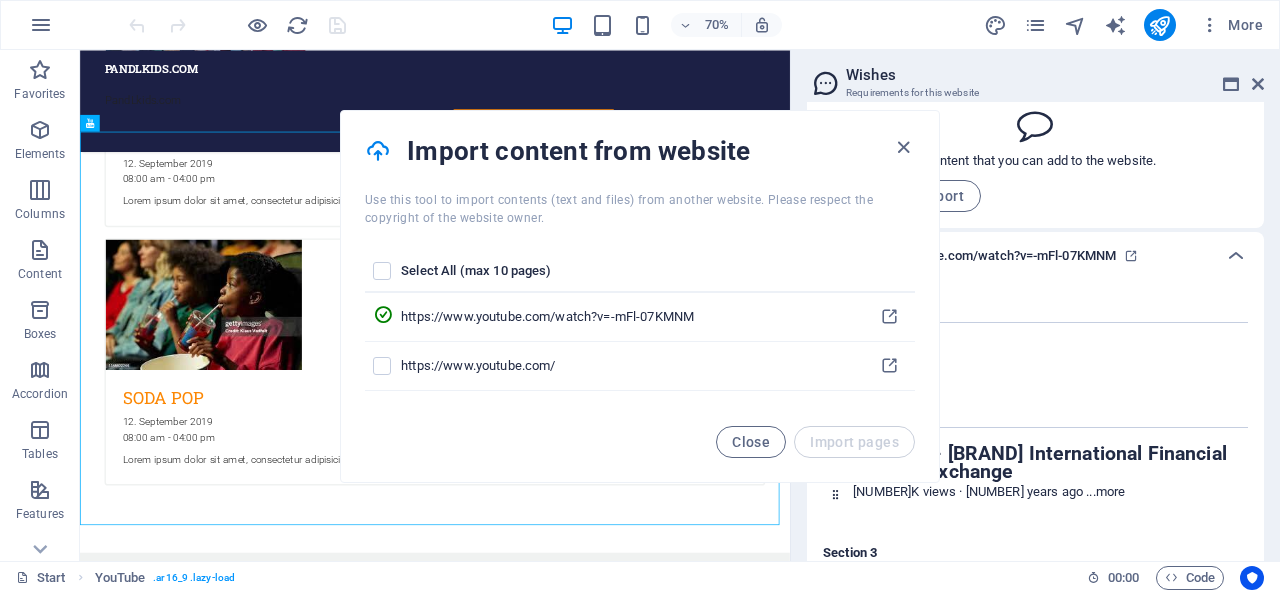 scroll, scrollTop: 217, scrollLeft: 0, axis: vertical 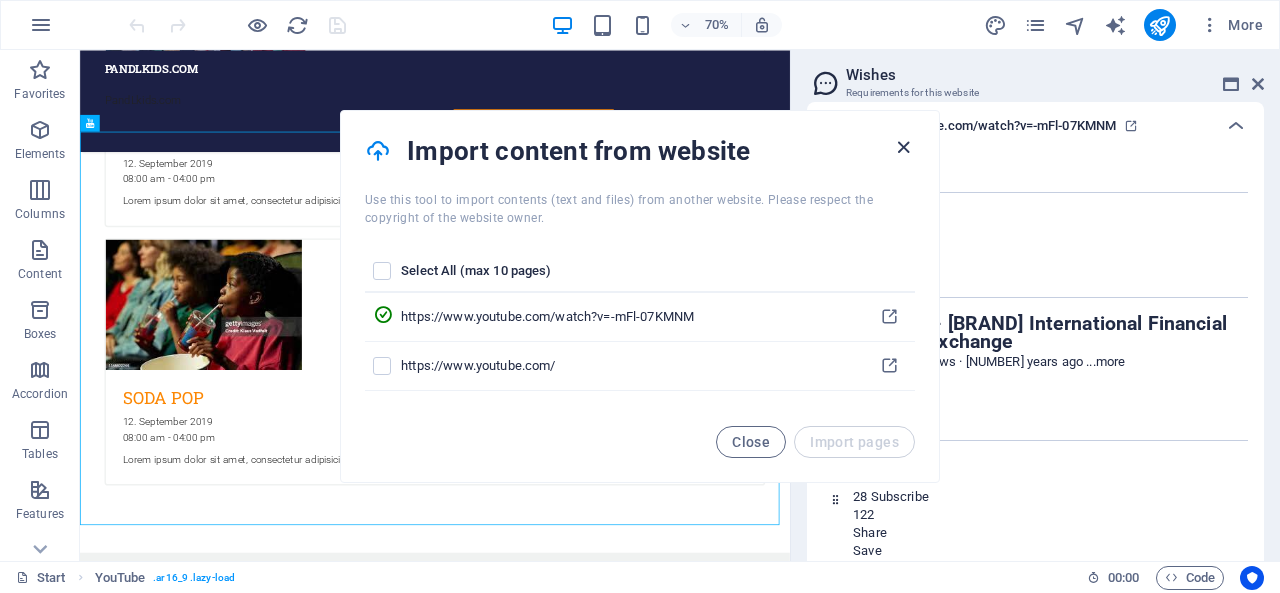 click at bounding box center [903, 147] 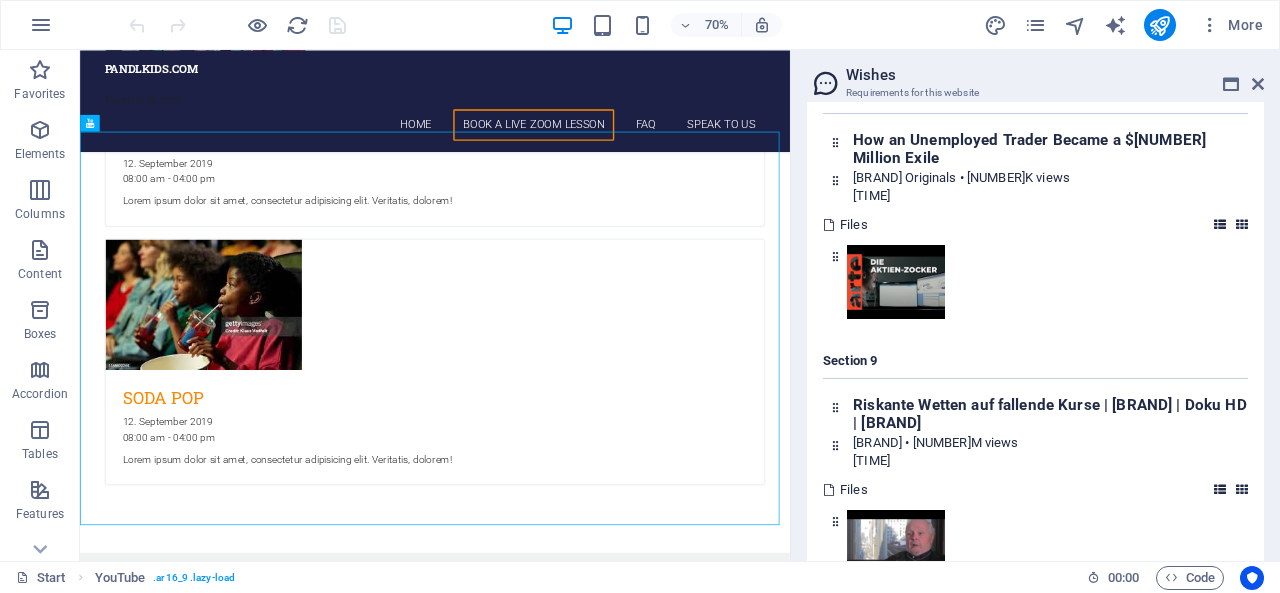 scroll, scrollTop: 1781, scrollLeft: 0, axis: vertical 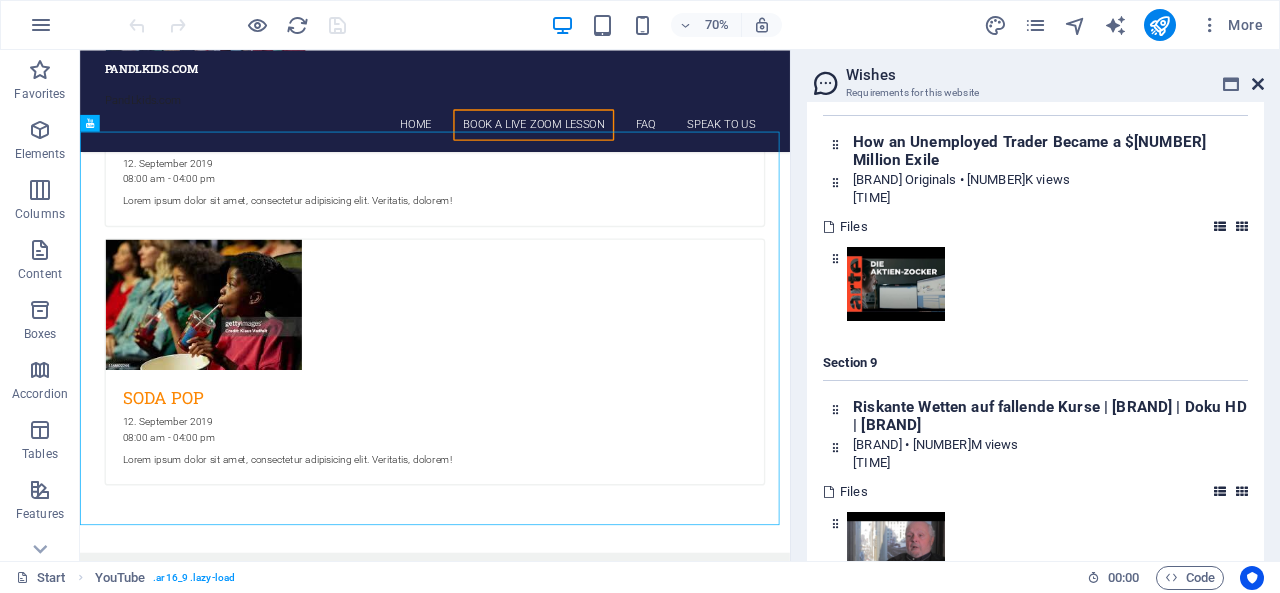 click at bounding box center [1258, 84] 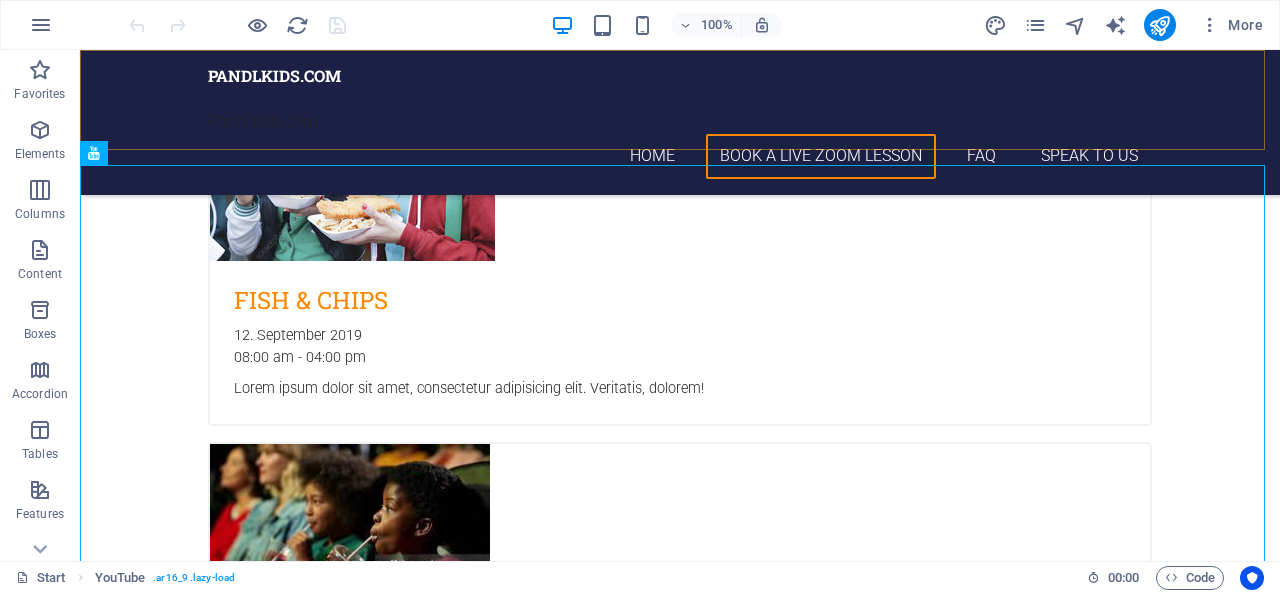 scroll, scrollTop: 6031, scrollLeft: 0, axis: vertical 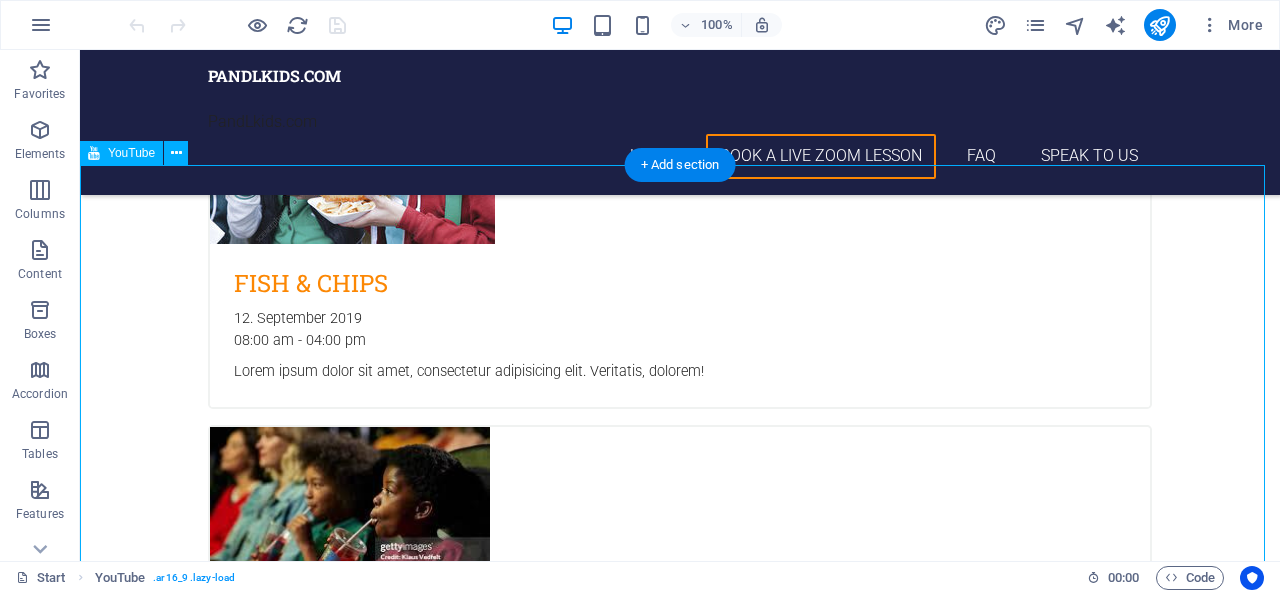 click at bounding box center [680, 5674] 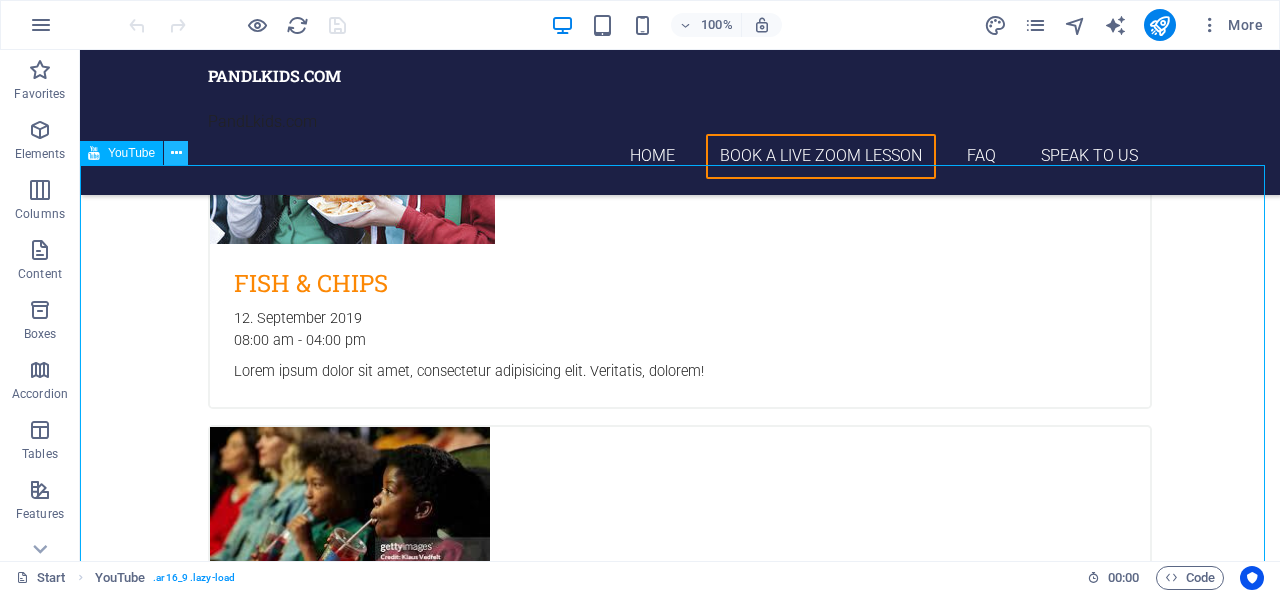 click at bounding box center (176, 153) 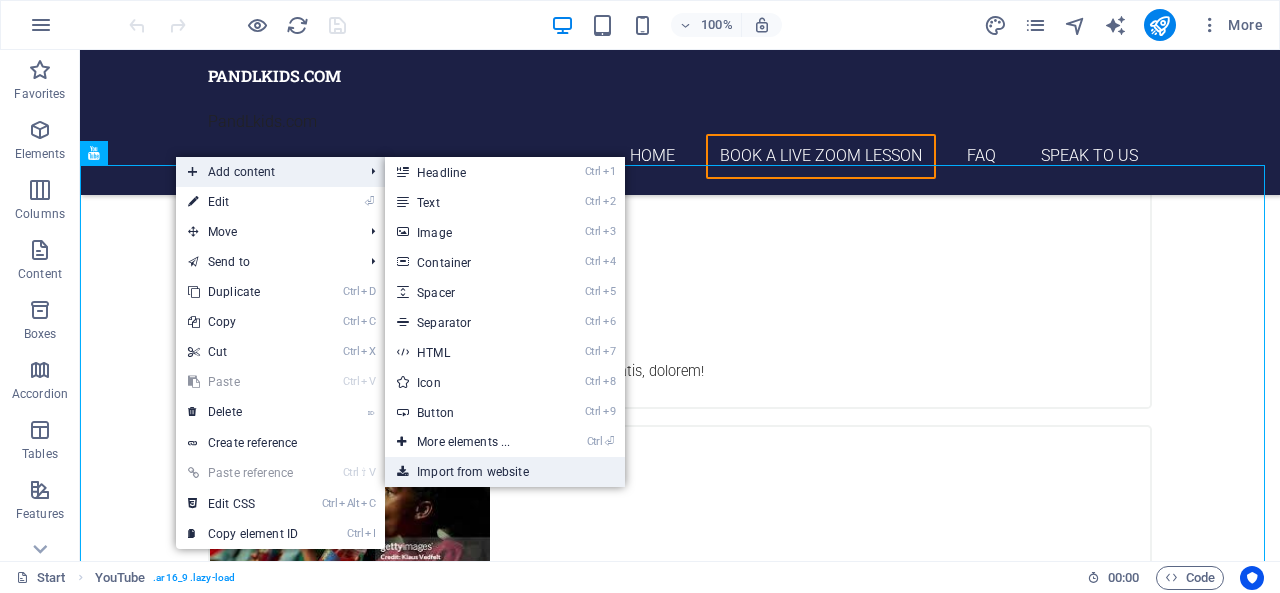 click on "Import from website" at bounding box center [505, 472] 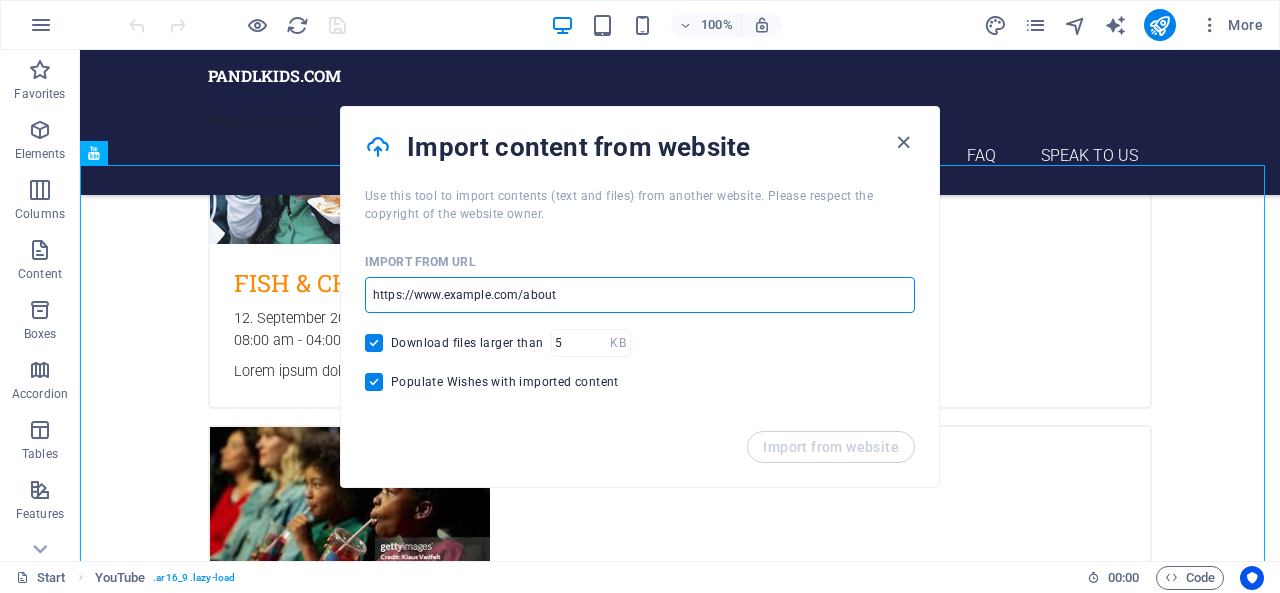 click at bounding box center [640, 295] 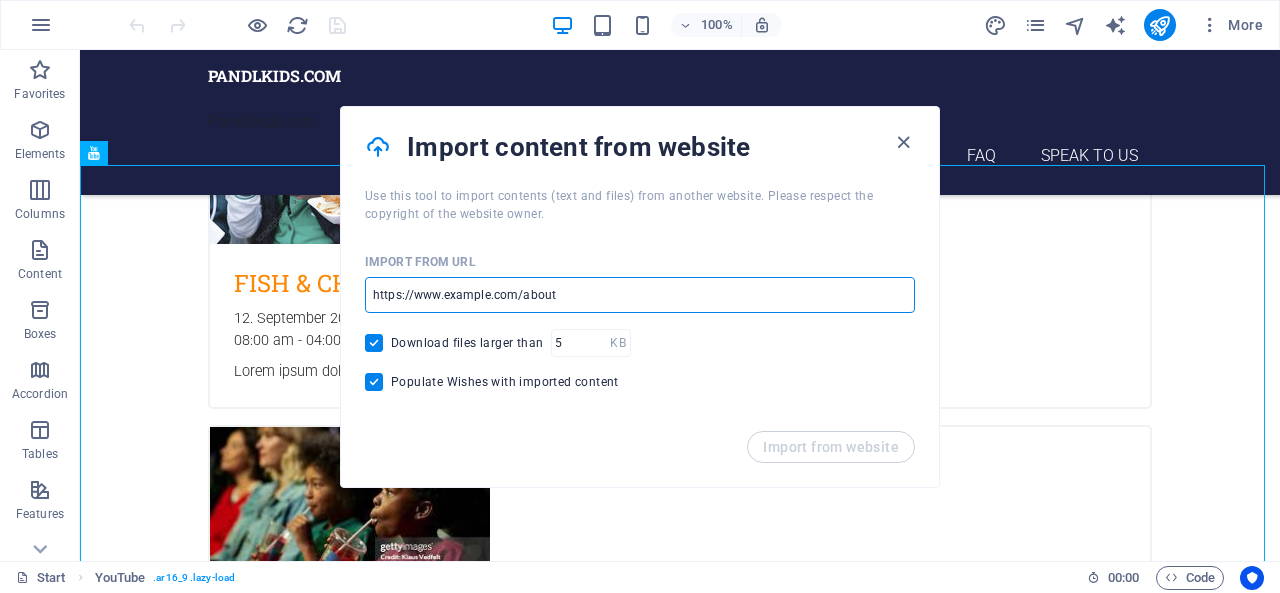 type on "https://www.youtube.com/watch?v=-mFl-07KMNM" 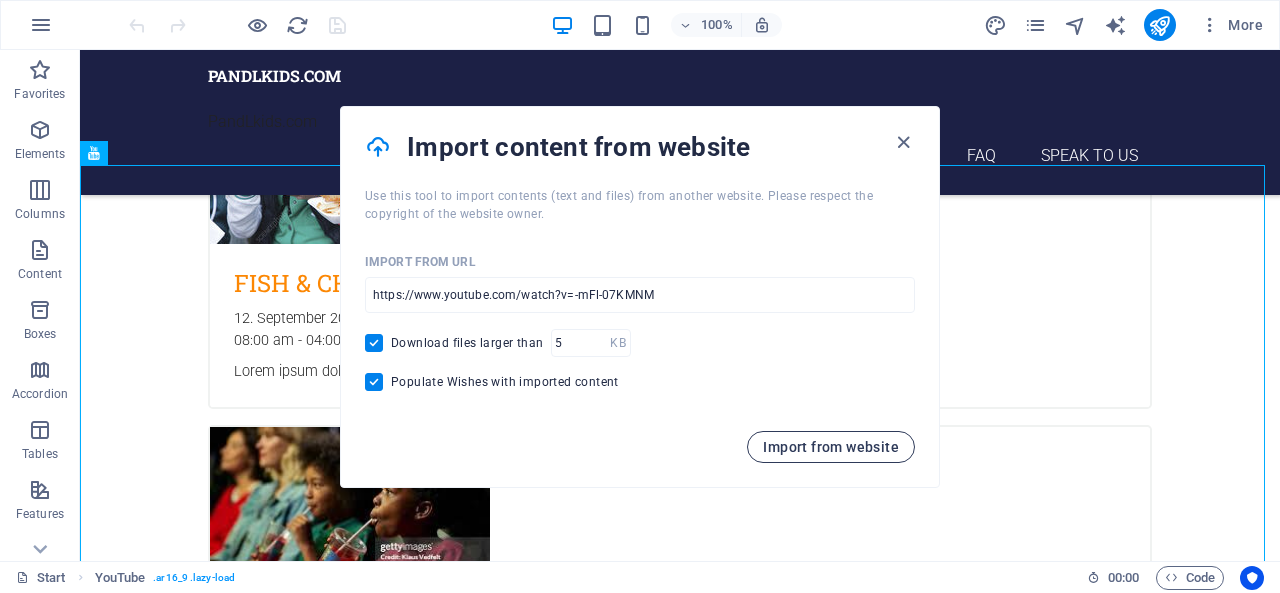 click on "Import from website" at bounding box center (831, 447) 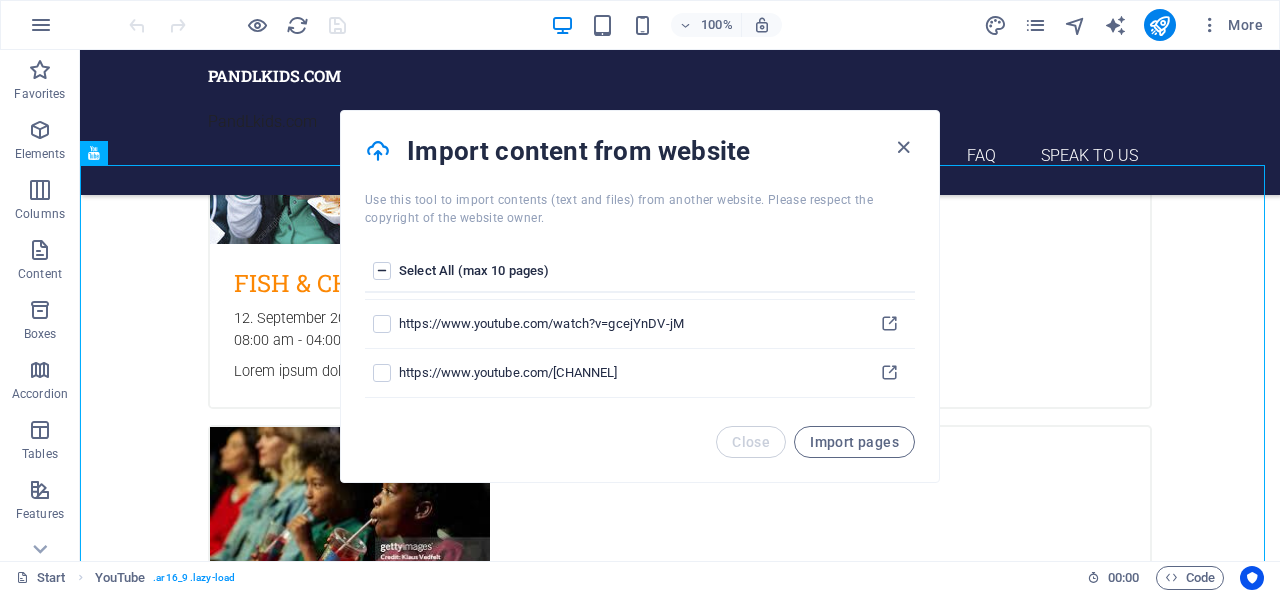 scroll, scrollTop: 144, scrollLeft: 0, axis: vertical 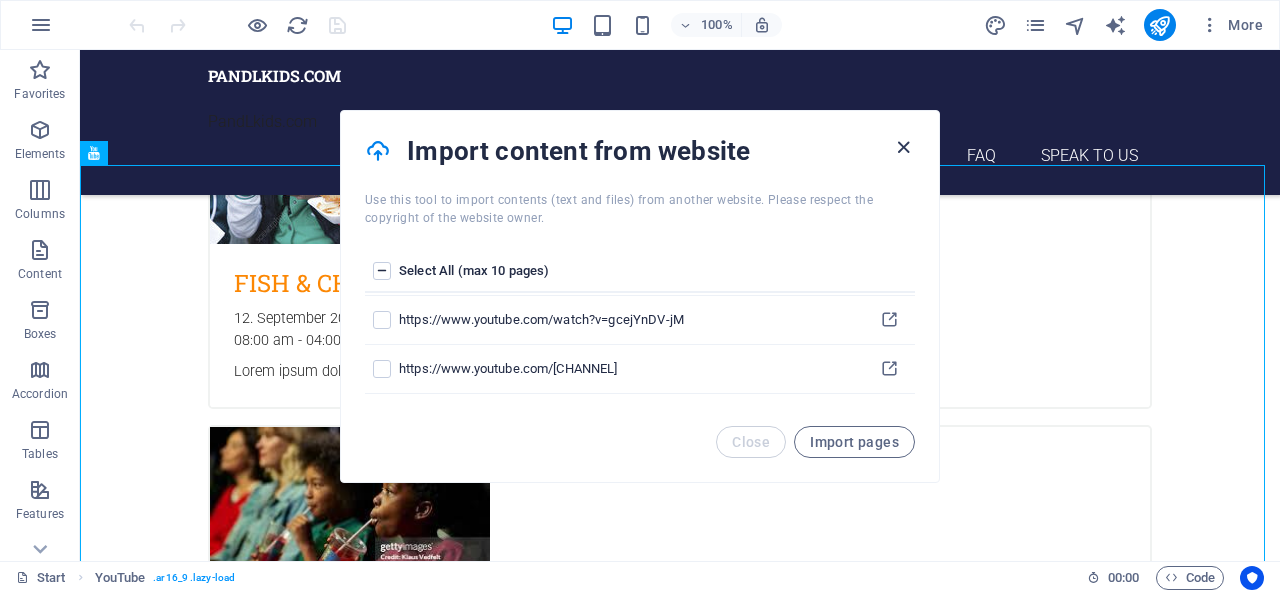 click at bounding box center [903, 147] 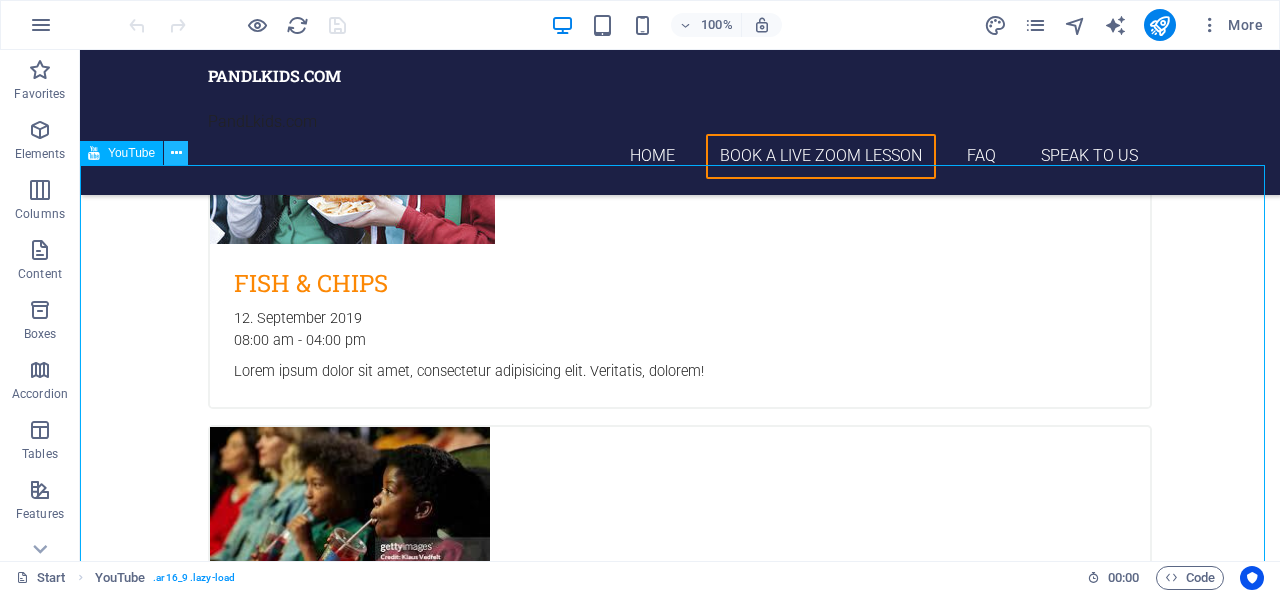 click at bounding box center [176, 153] 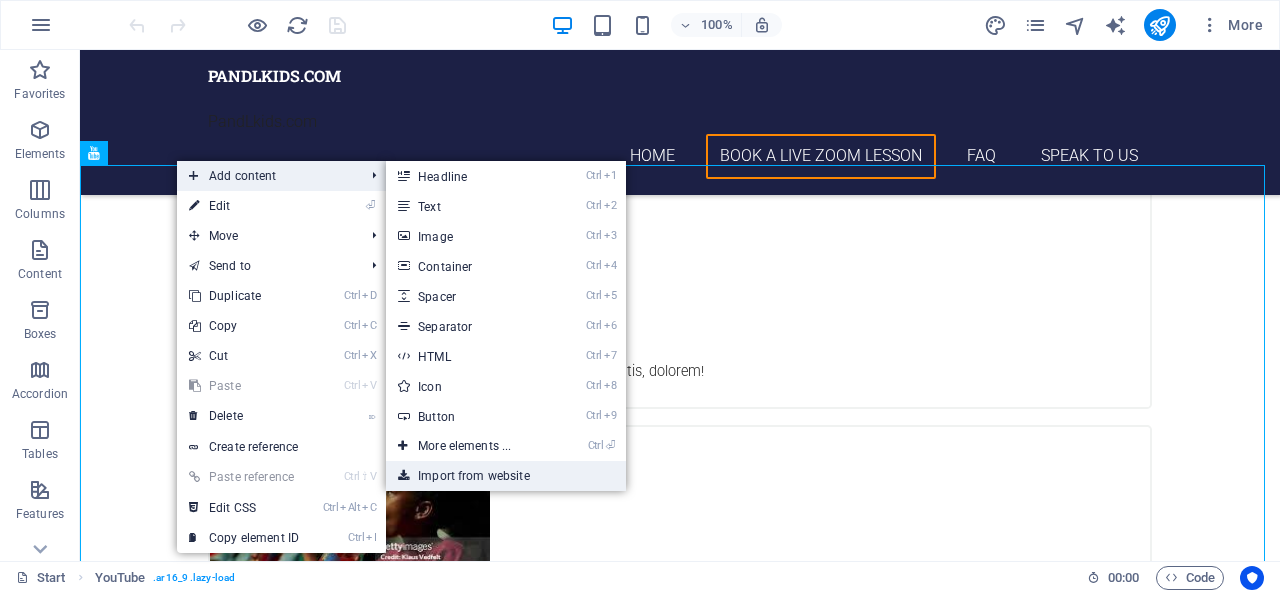 click on "Import from website" at bounding box center [506, 476] 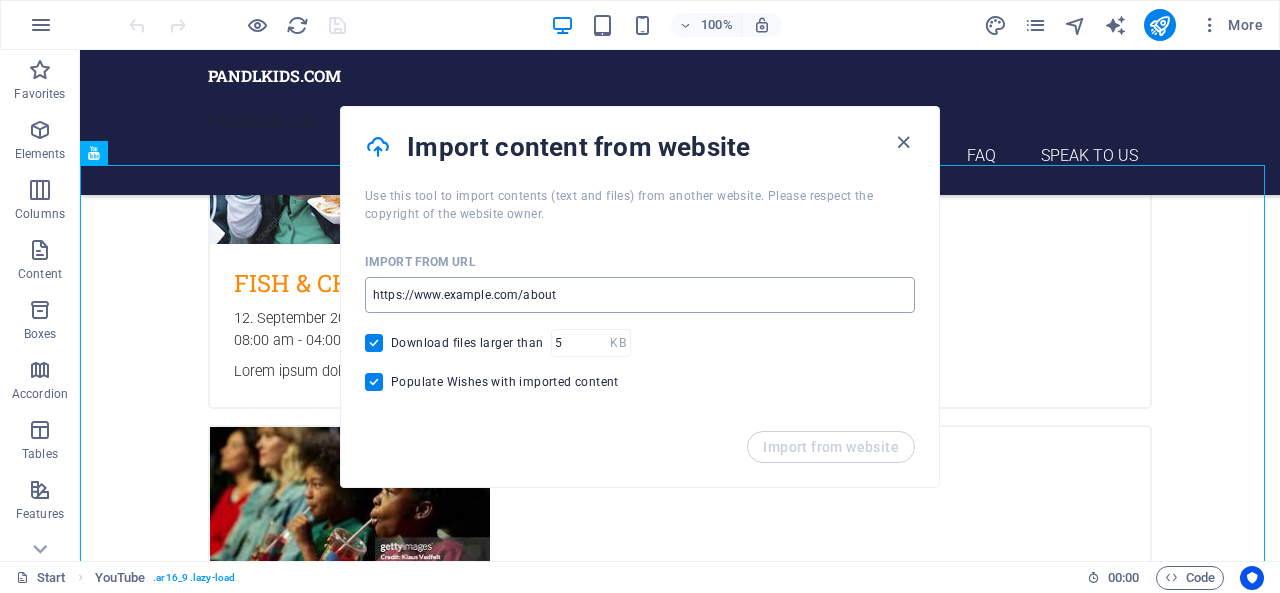 click at bounding box center [640, 295] 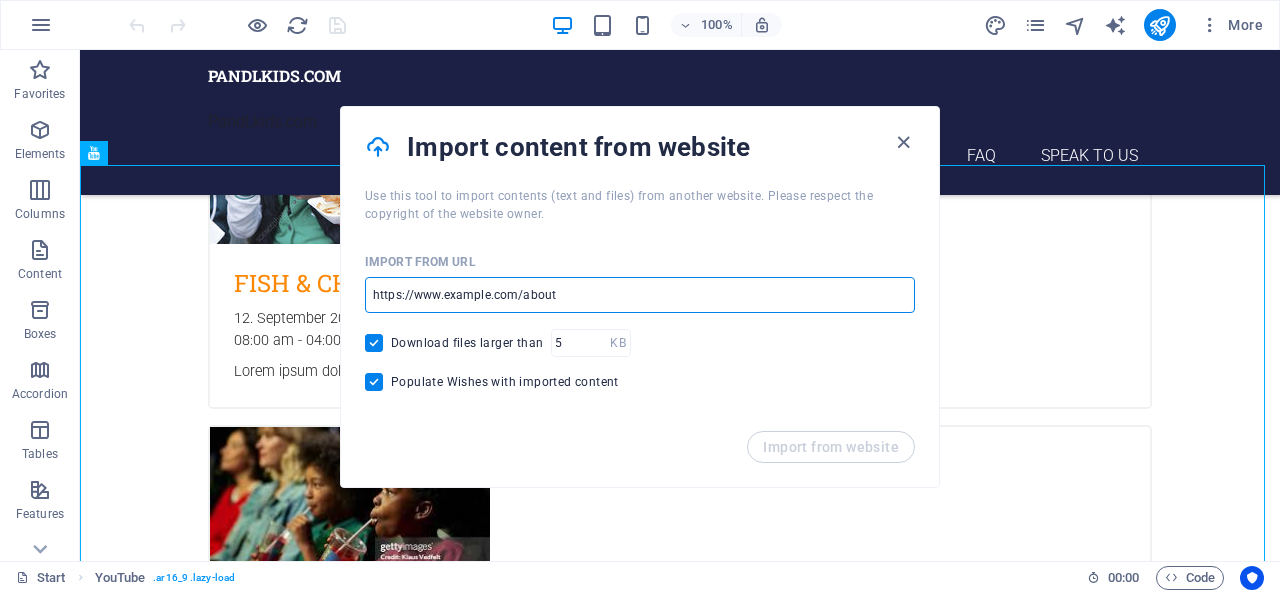 paste on "https://youtu.be/-mFl-07KMNM?si=rpq3ySvpVOHAgSqB" 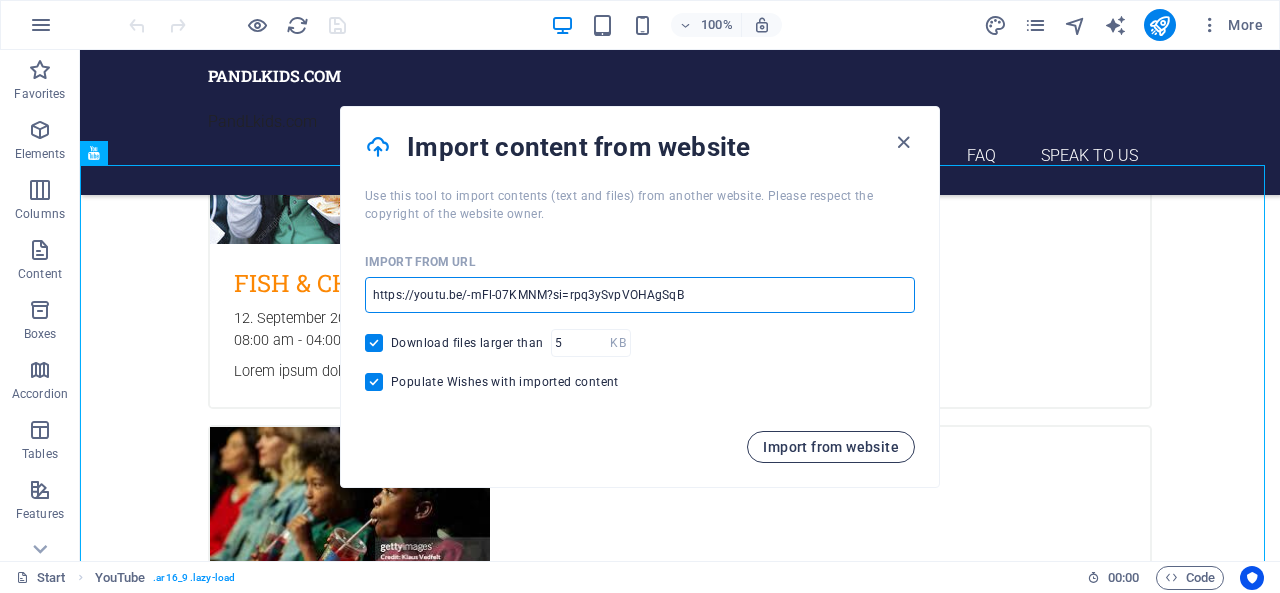 type on "https://youtu.be/-mFl-07KMNM?si=rpq3ySvpVOHAgSqB" 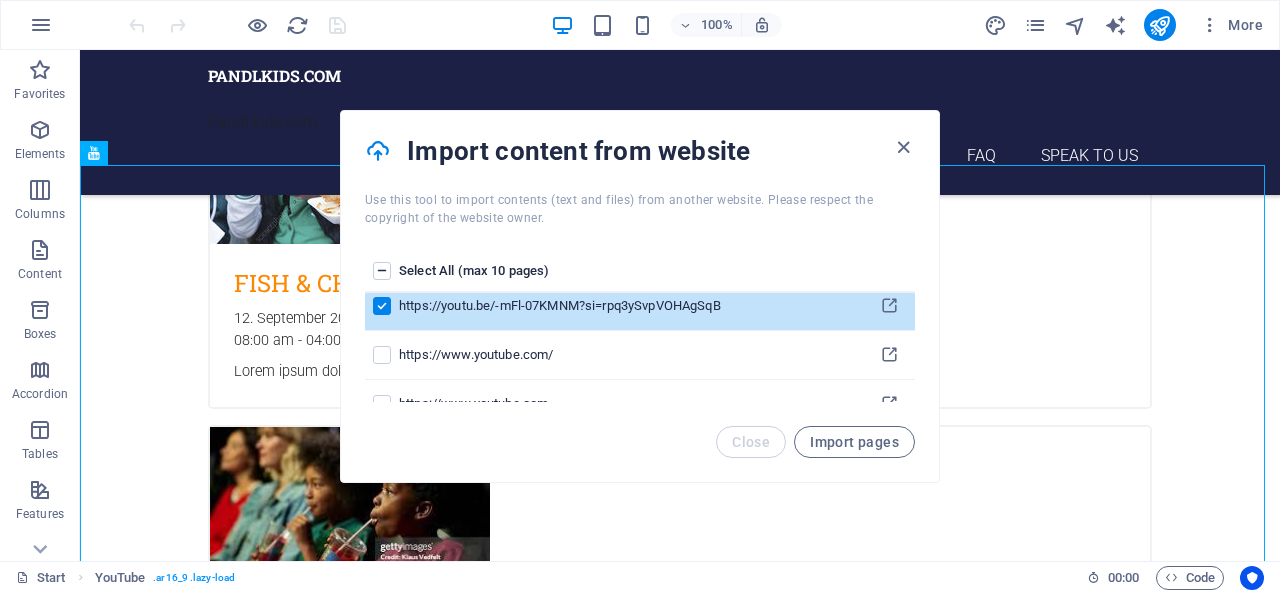 scroll, scrollTop: 0, scrollLeft: 0, axis: both 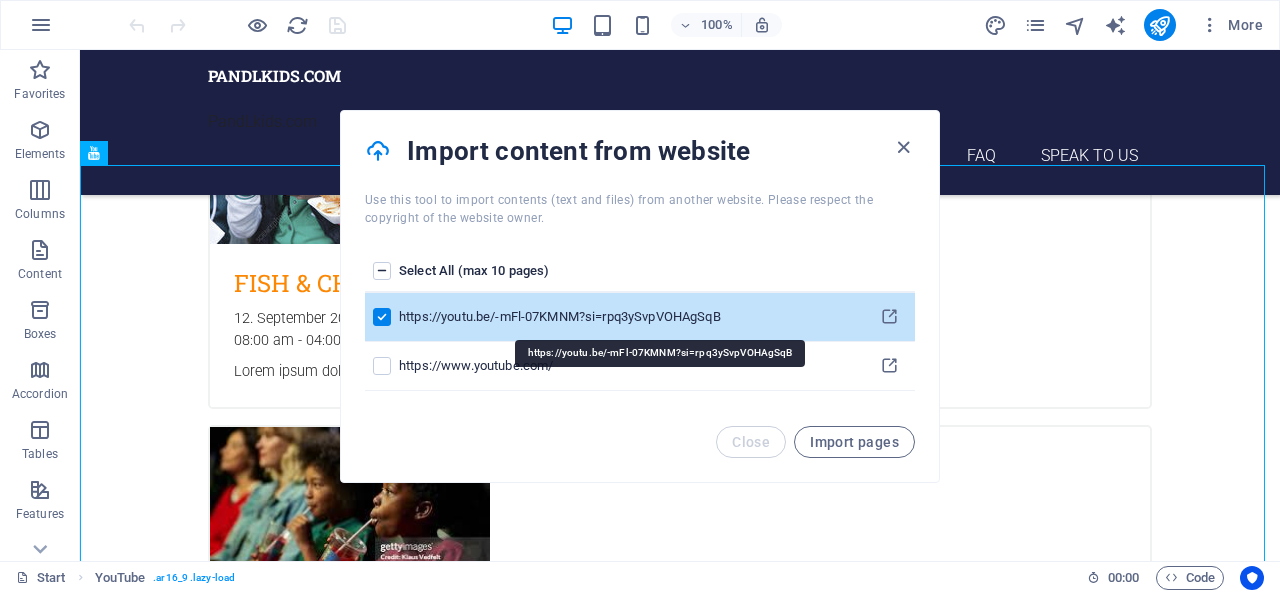 click on "https://youtu.be/-mFl-07KMNM?si=rpq3ySvpVOHAgSqB" at bounding box center [627, 317] 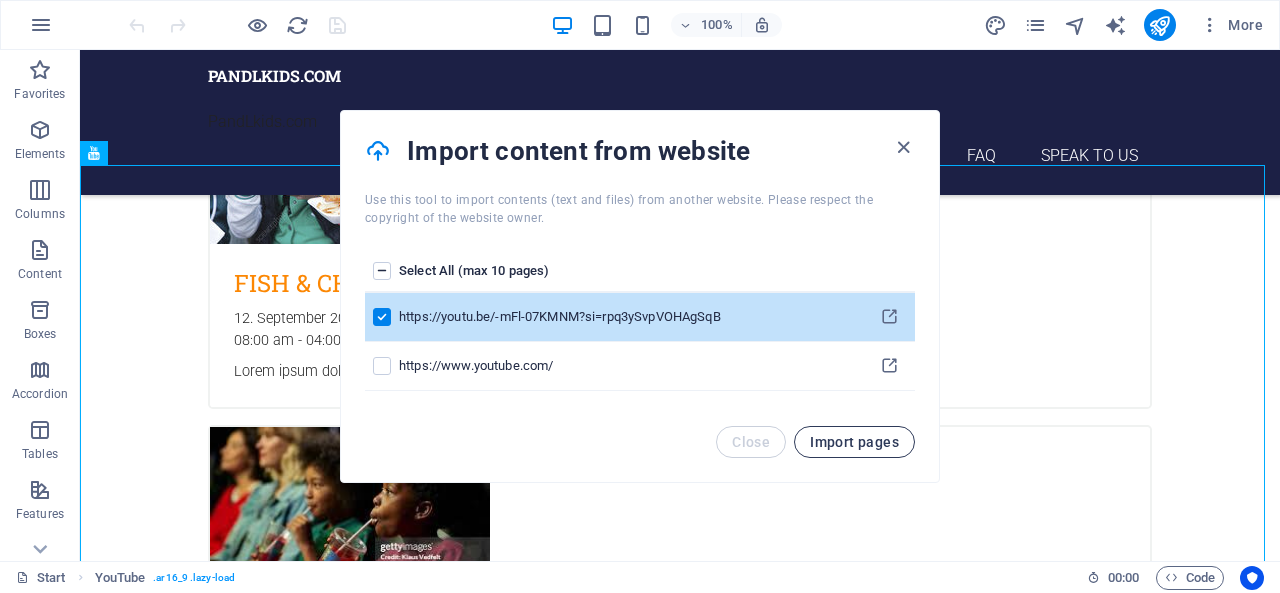 click on "Import pages" at bounding box center [854, 442] 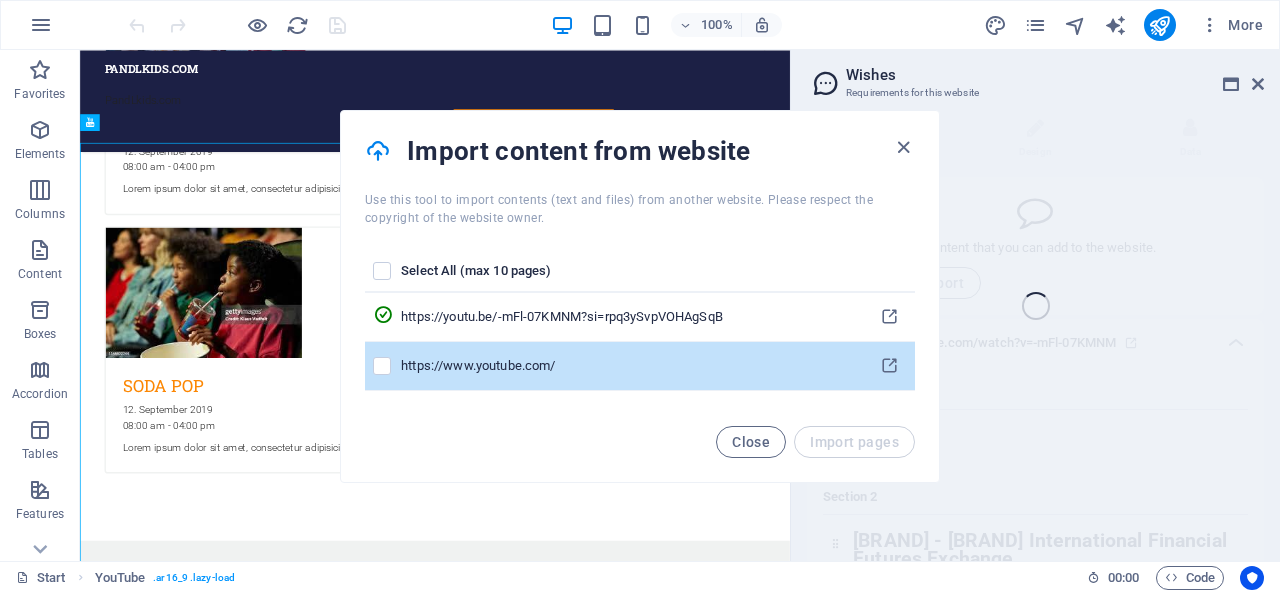 scroll, scrollTop: 6014, scrollLeft: 0, axis: vertical 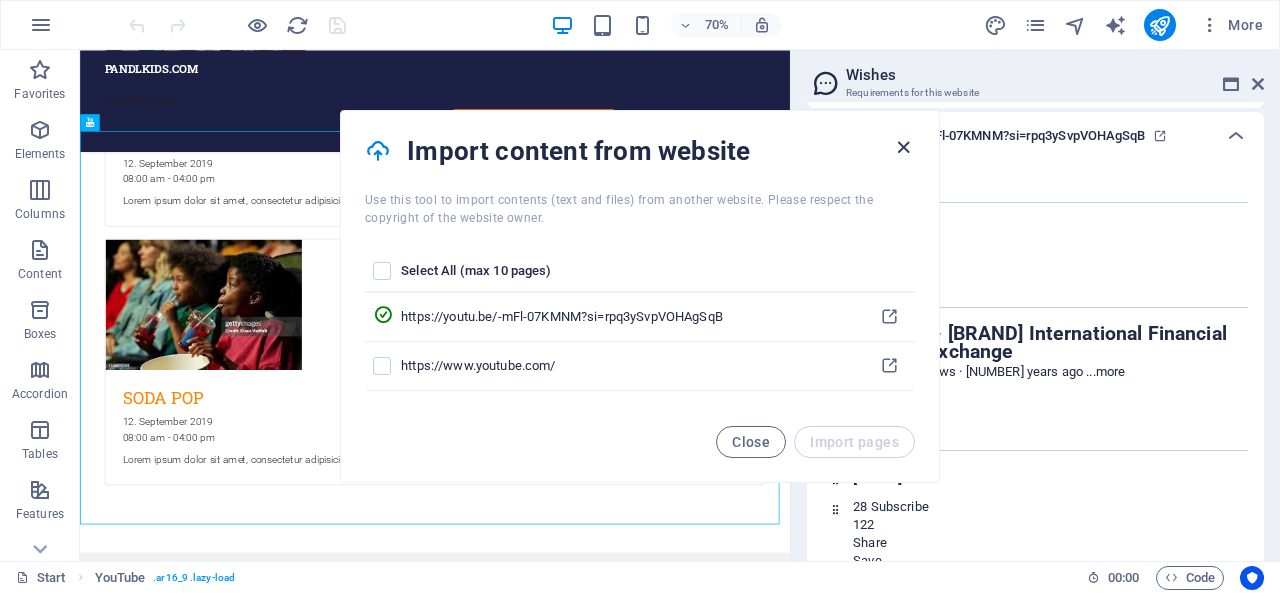 click at bounding box center (903, 147) 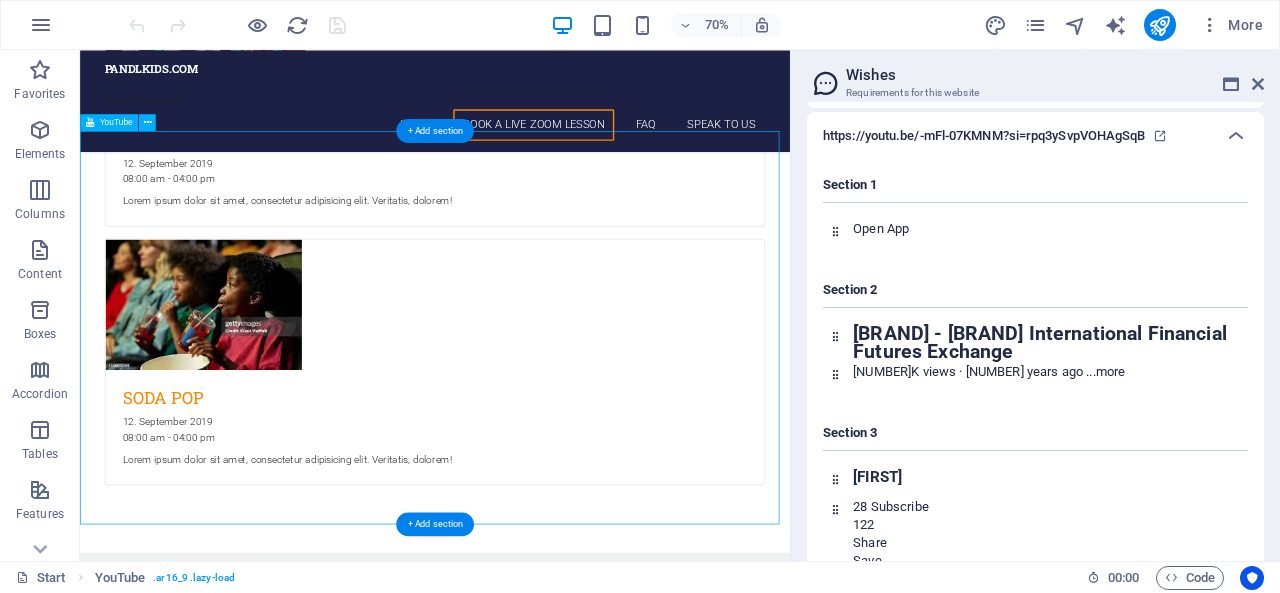 click at bounding box center [587, 5625] 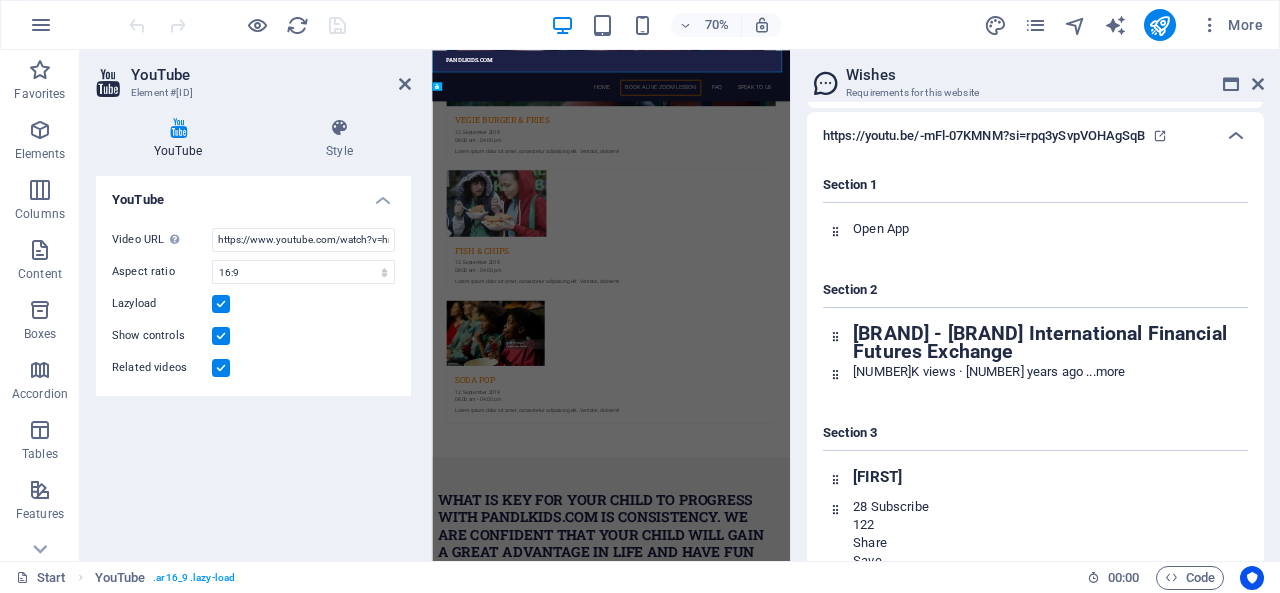 scroll, scrollTop: 6629, scrollLeft: 0, axis: vertical 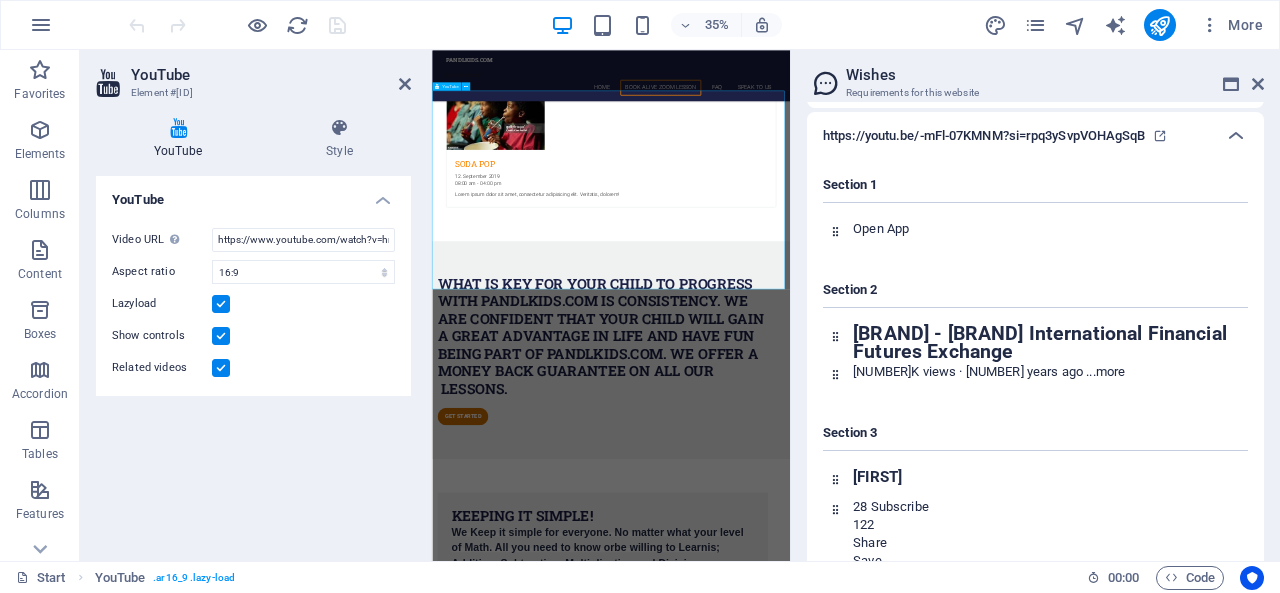 click at bounding box center (943, 5821) 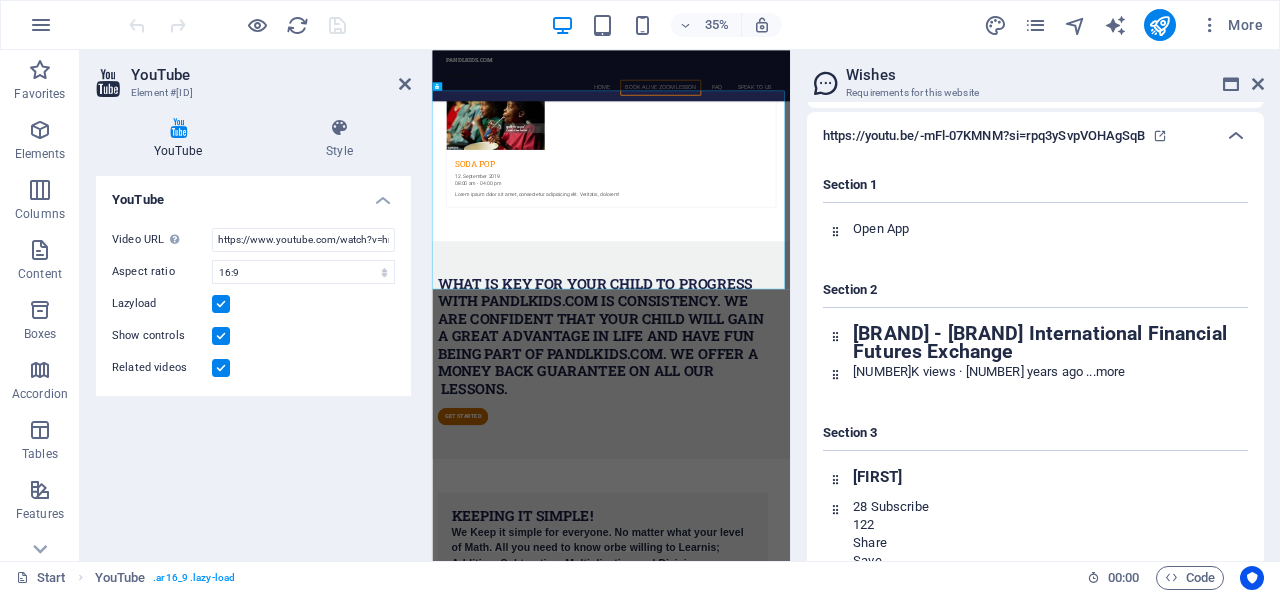 click on "Wishes" at bounding box center (1055, 75) 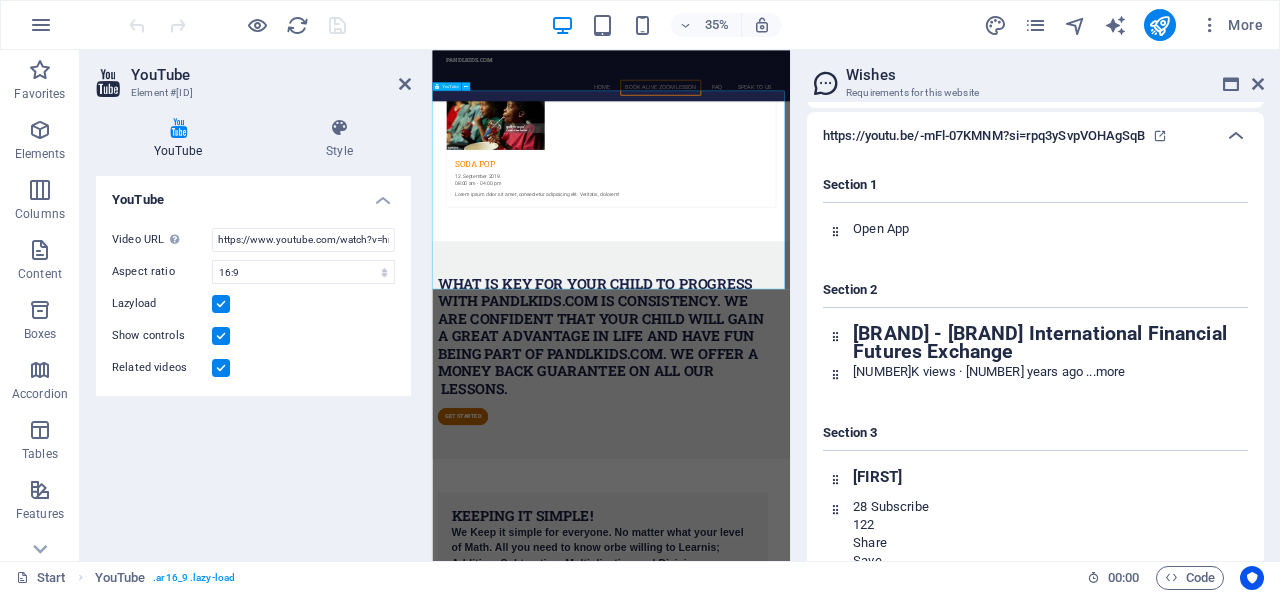 click at bounding box center [943, 5821] 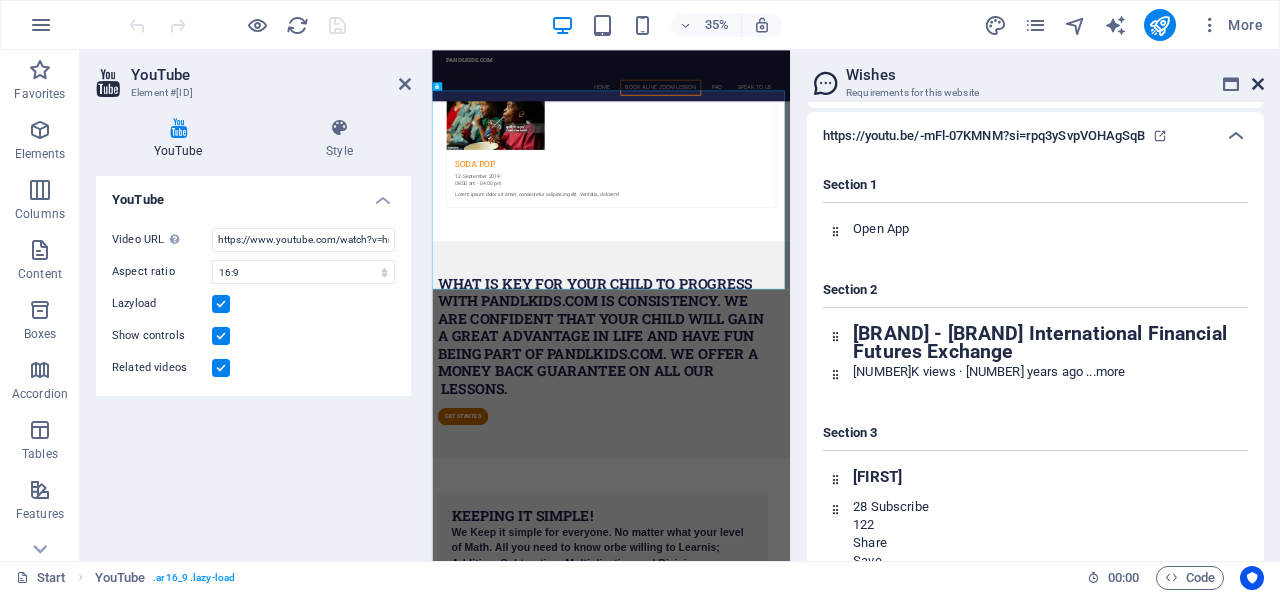 click at bounding box center (1258, 84) 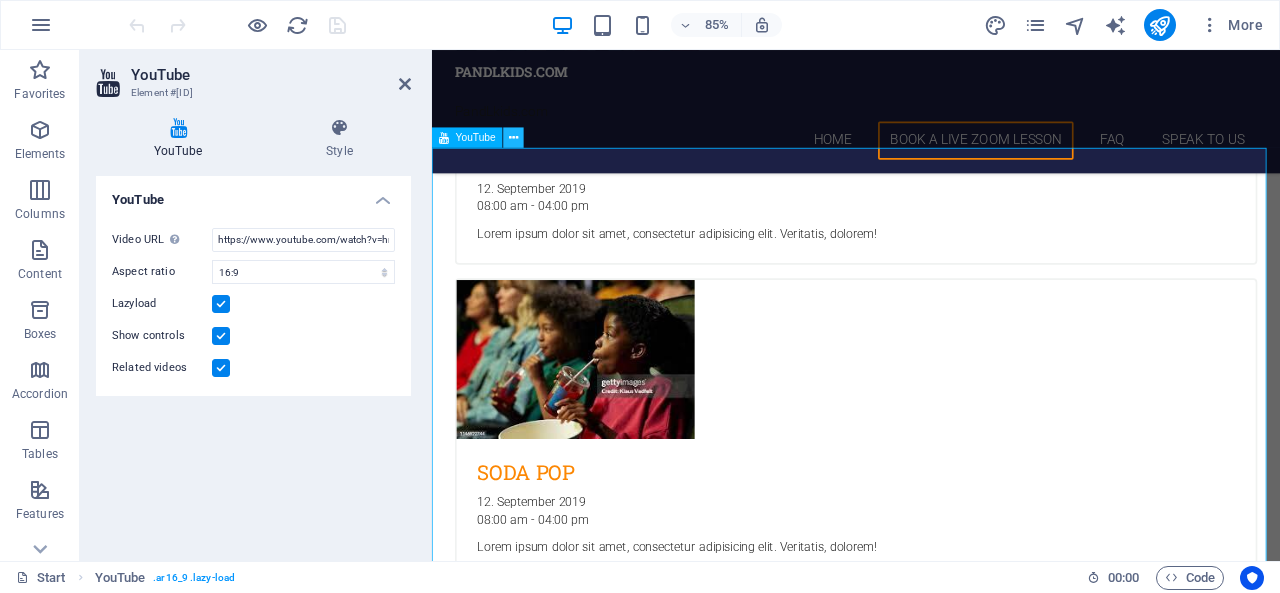 click at bounding box center (513, 138) 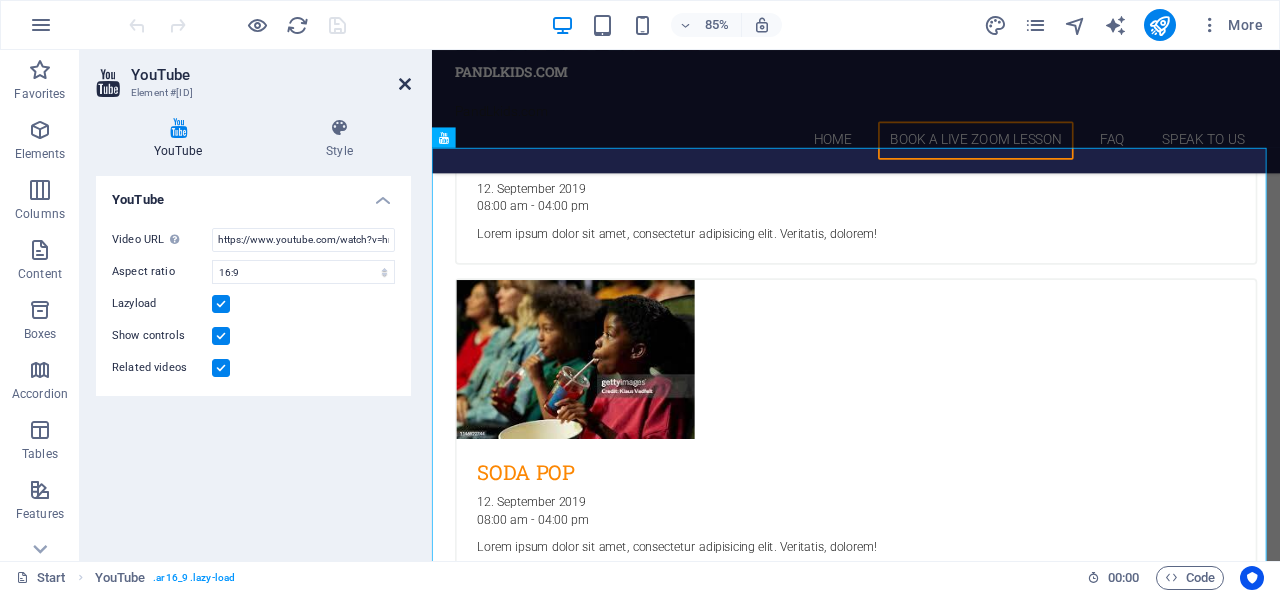 click at bounding box center (405, 84) 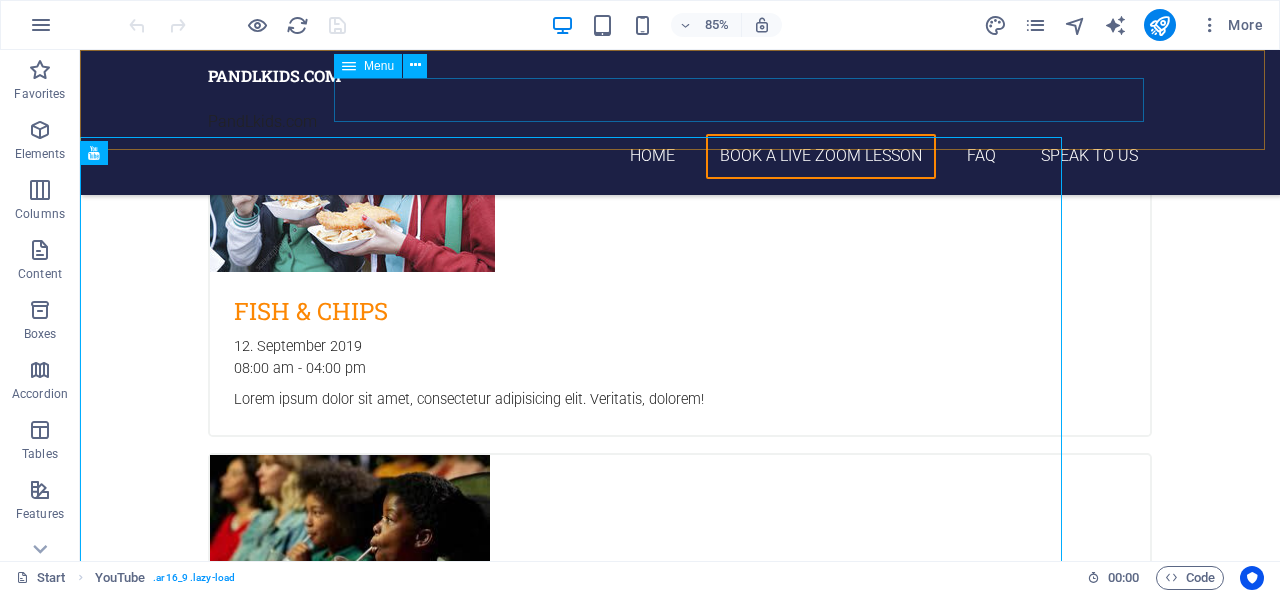 scroll, scrollTop: 6031, scrollLeft: 0, axis: vertical 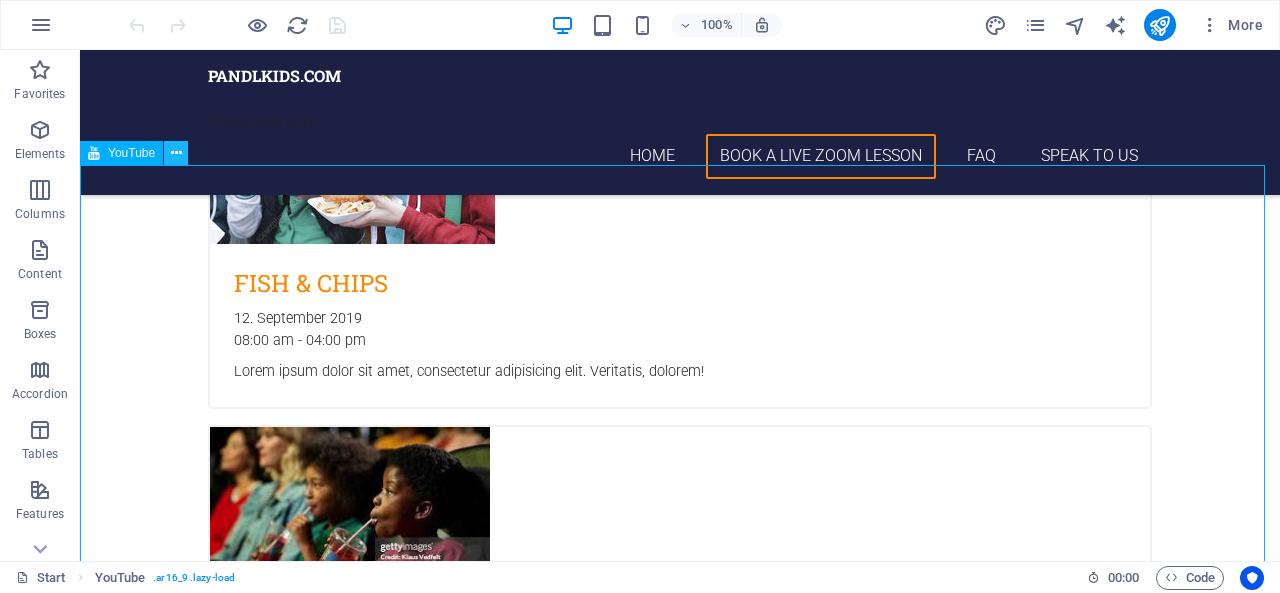 click at bounding box center (176, 153) 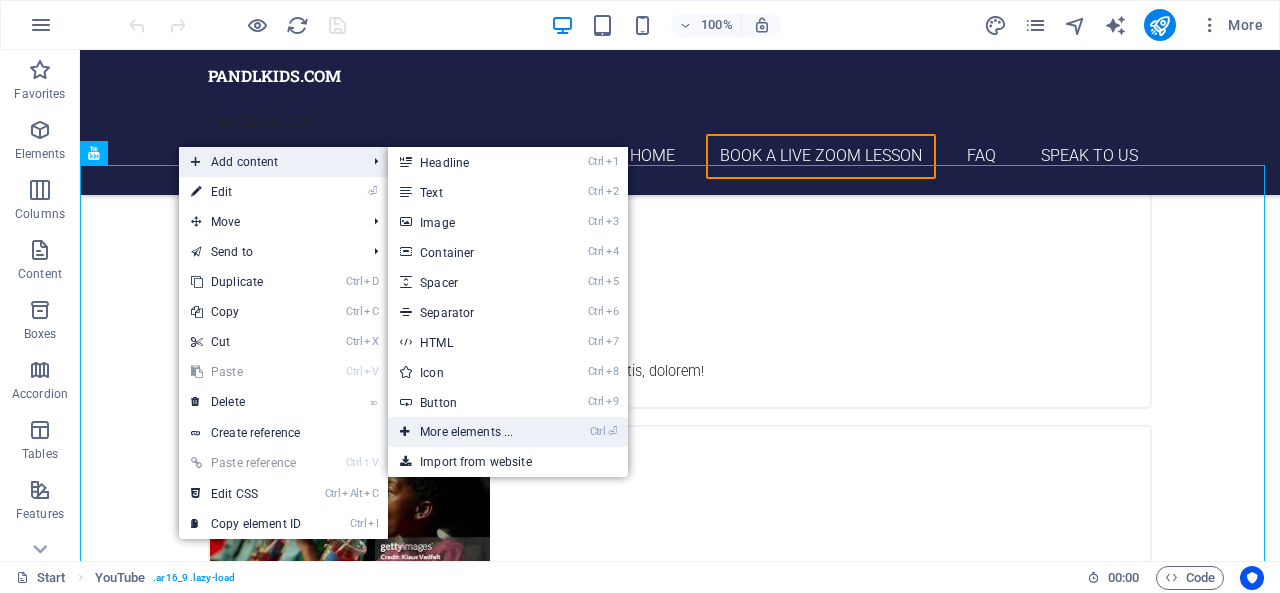 click on "Ctrl ⏎  More elements ..." at bounding box center [470, 432] 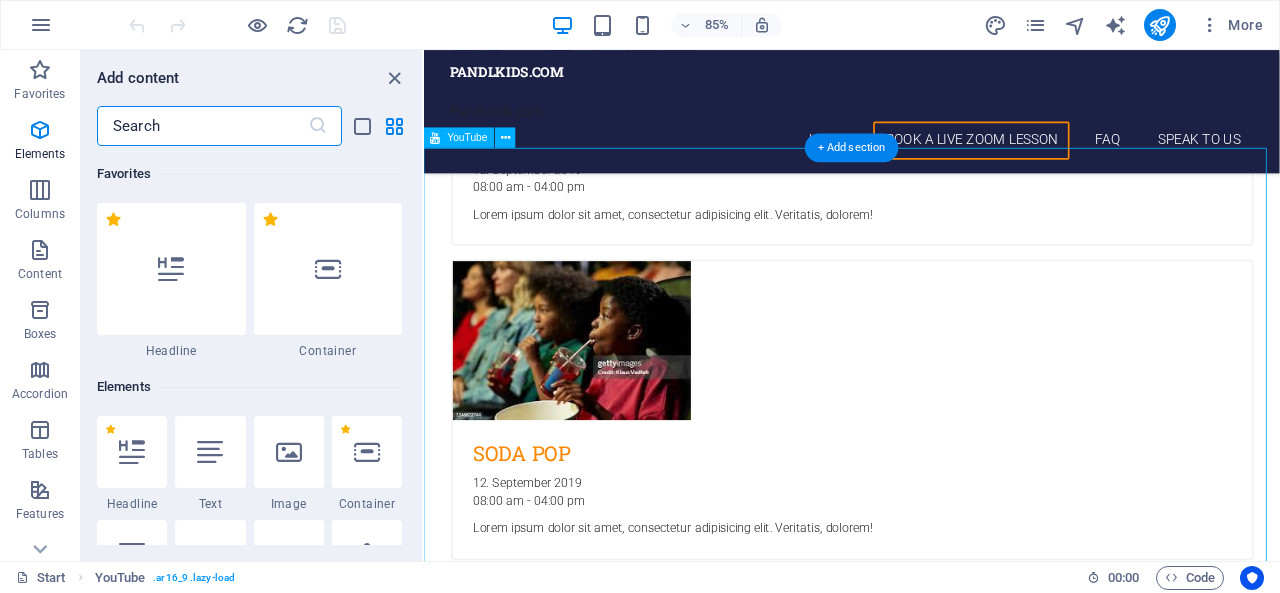 scroll, scrollTop: 6010, scrollLeft: 0, axis: vertical 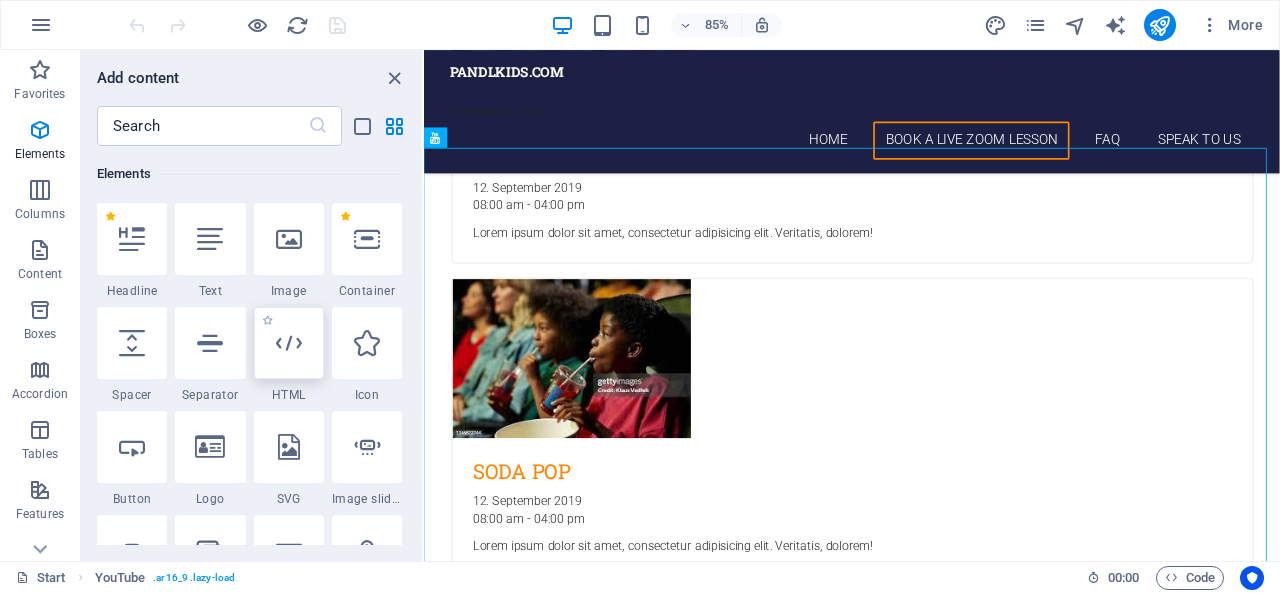 click at bounding box center (289, 343) 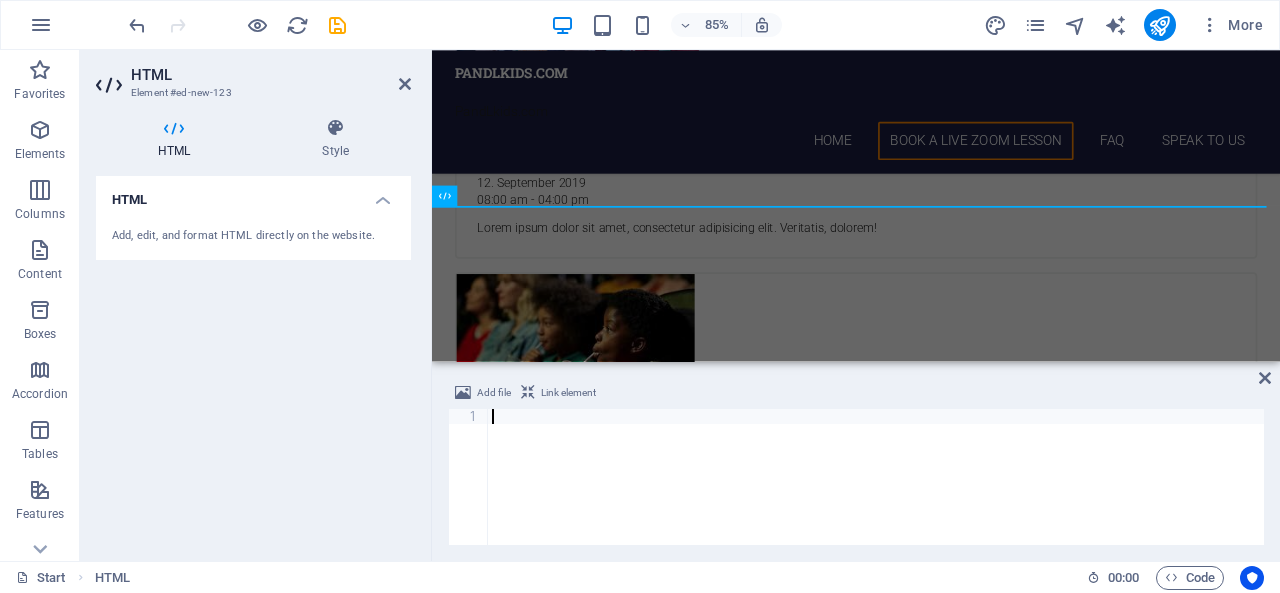 scroll, scrollTop: 6488, scrollLeft: 0, axis: vertical 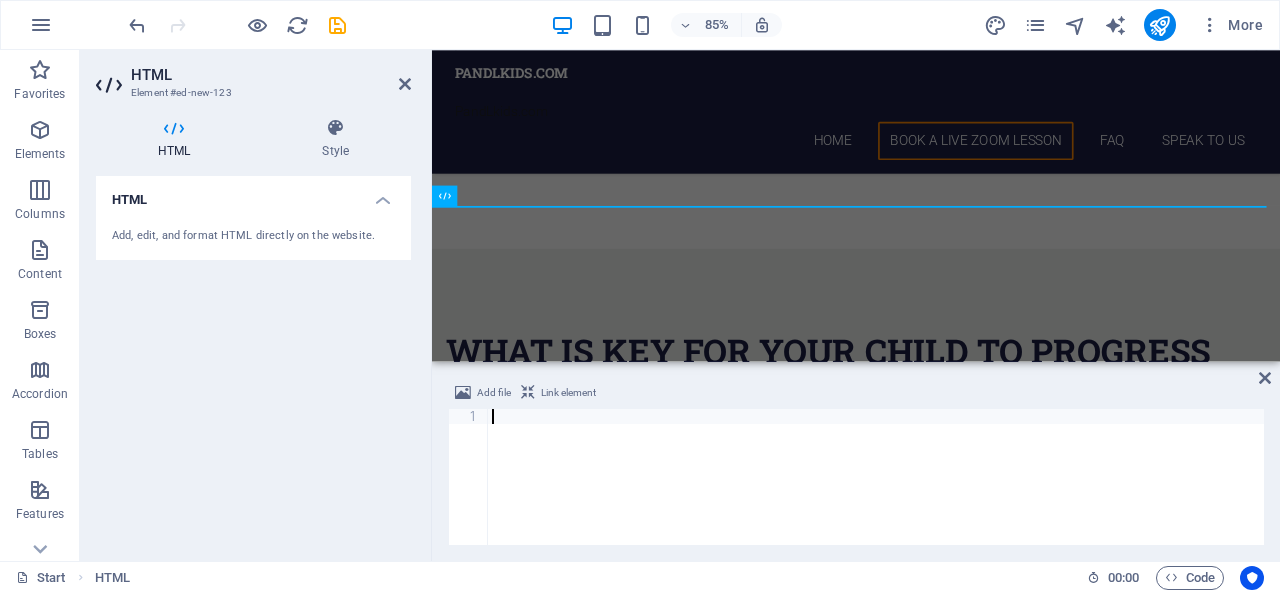 type on "<iframe width="560" height="315" src="https://www.youtube.com/embed/-mFl-07KMNM?si=y1Ni9Vixg5G8RSPd&amp;start=1600" title="YouTube video player" frameborder="0" allow="accelerometer; autoplay; clipboard-write; encrypted-media; gyroscope; picture-in-picture; web-share" referrerpolicy="strict-origin-when-cross-origin" allowfullscreen></iframe>" 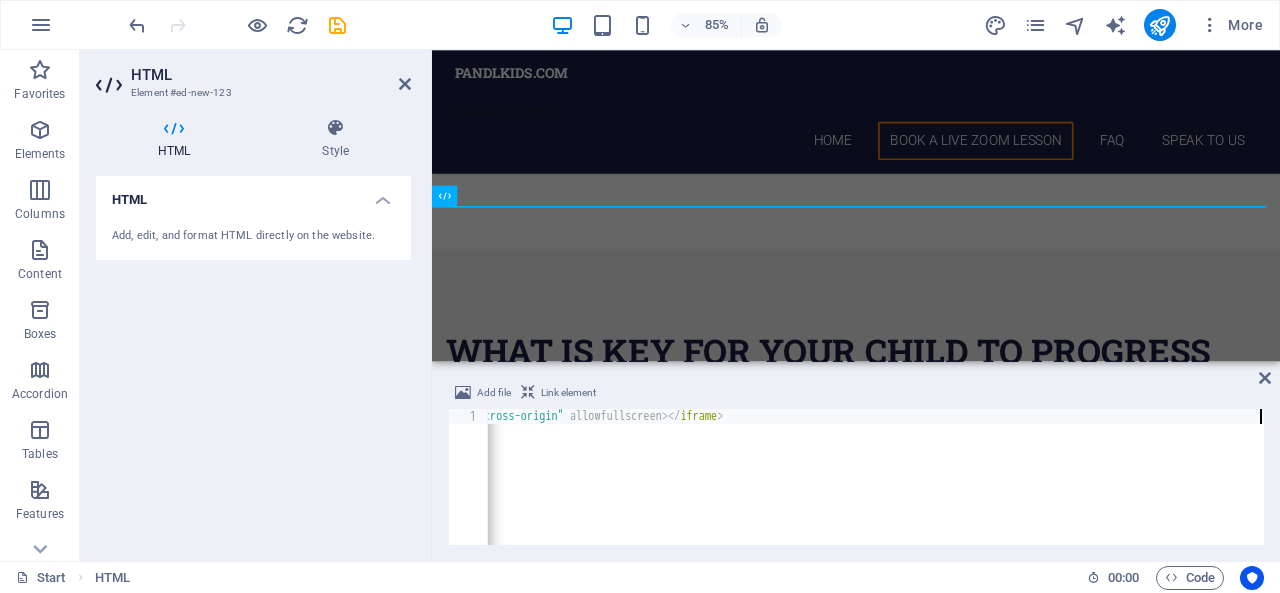 scroll, scrollTop: 0, scrollLeft: 1542, axis: horizontal 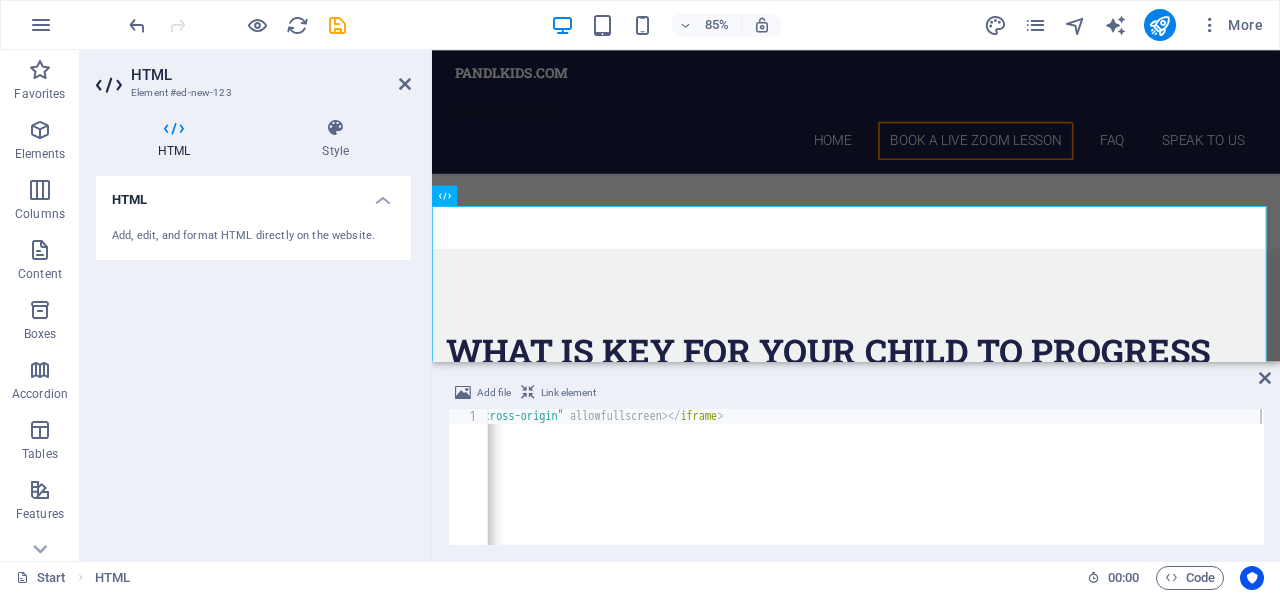 click on "HTML" at bounding box center (271, 75) 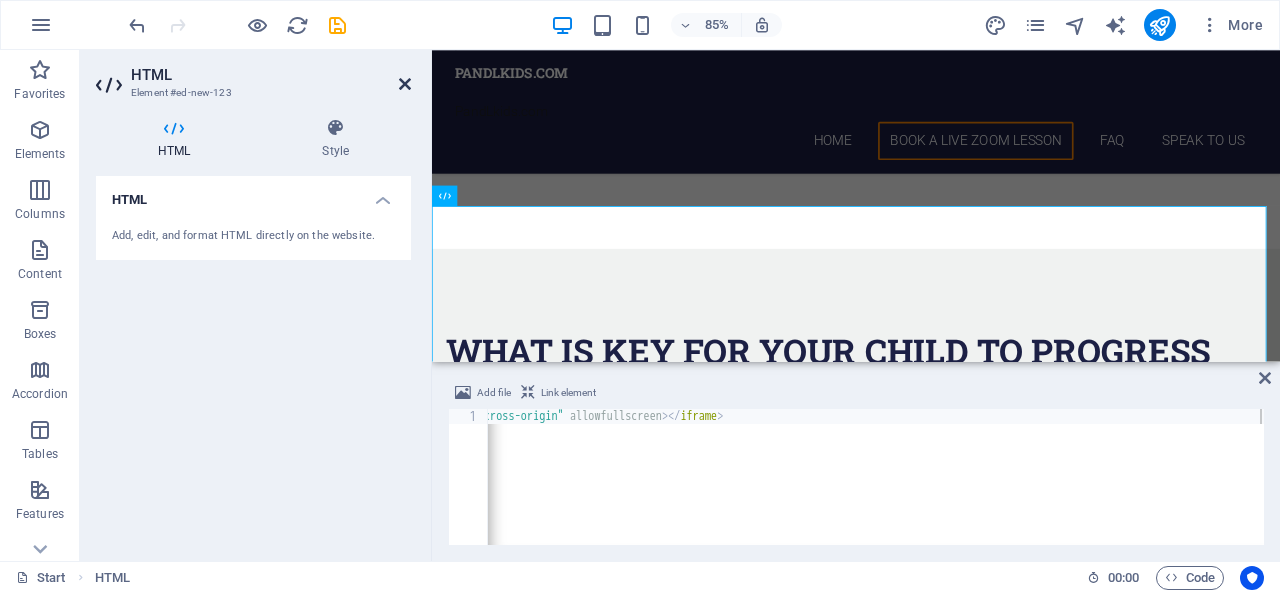click at bounding box center [405, 84] 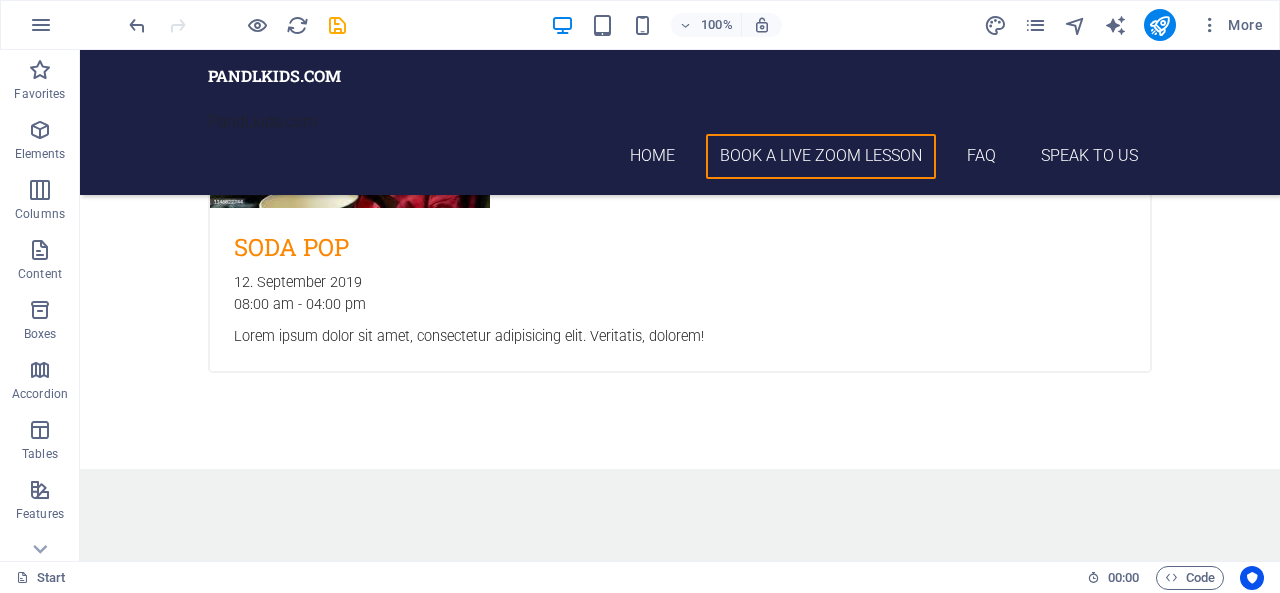 scroll, scrollTop: 6298, scrollLeft: 0, axis: vertical 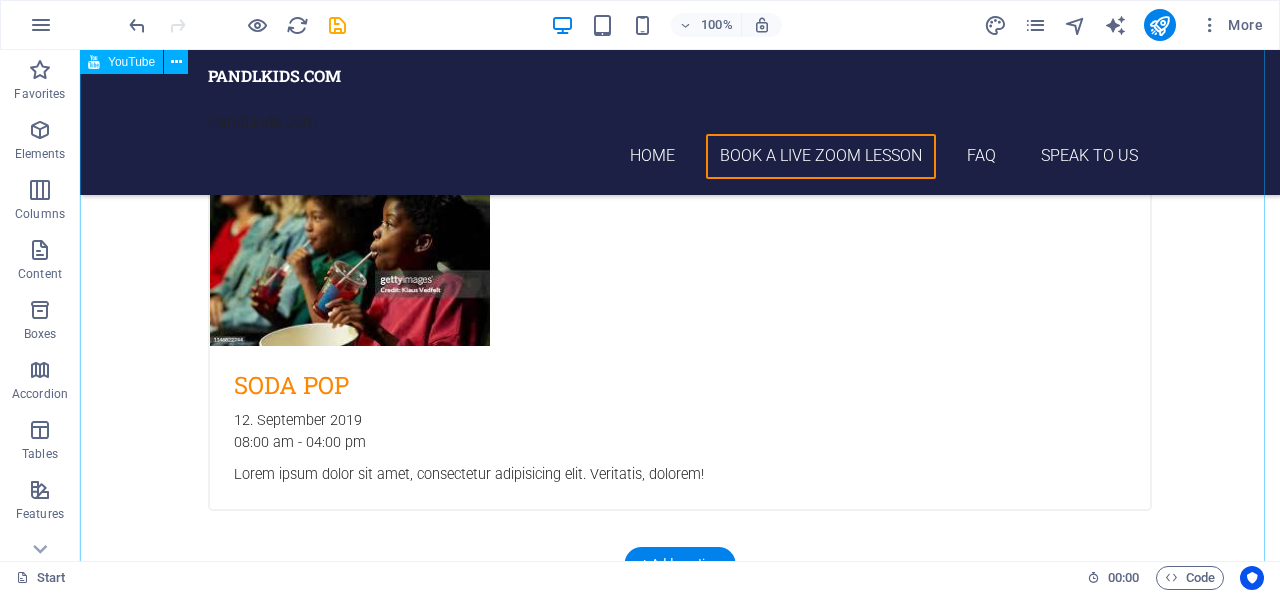 click at bounding box center (680, 5407) 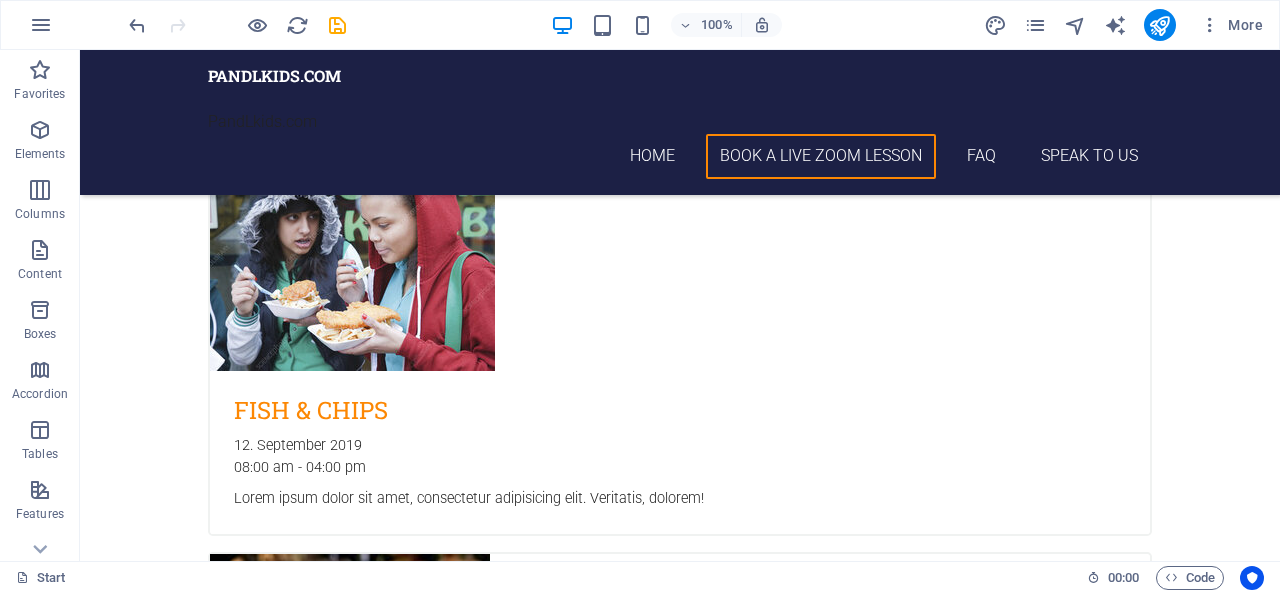 scroll, scrollTop: 5892, scrollLeft: 0, axis: vertical 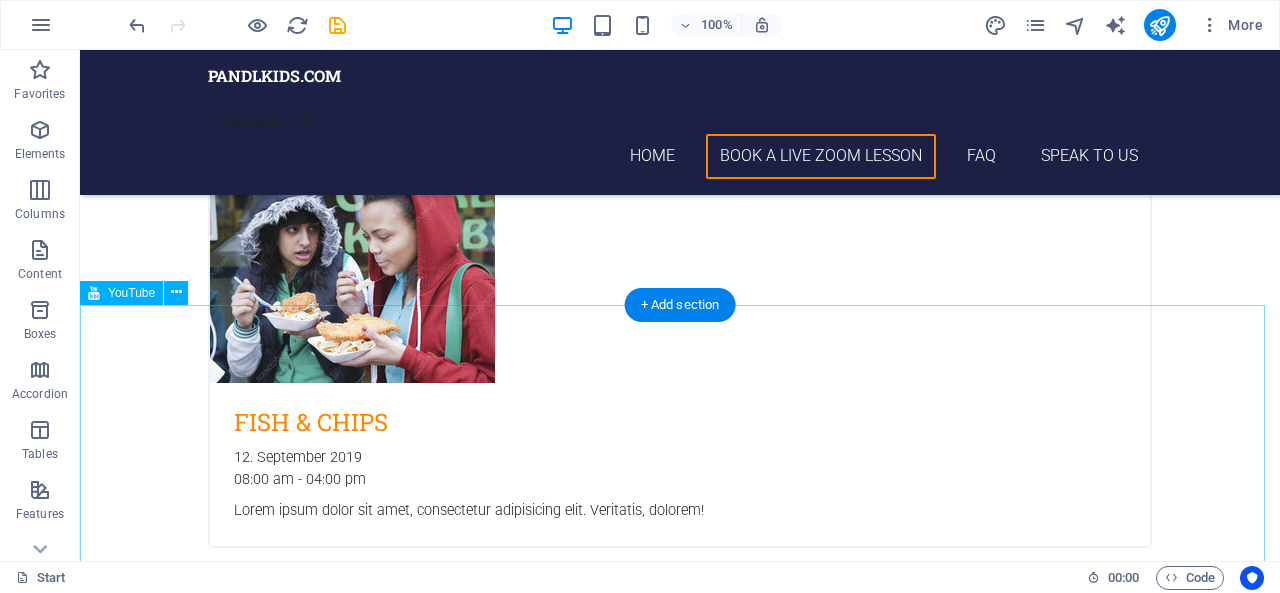 click at bounding box center [680, 5813] 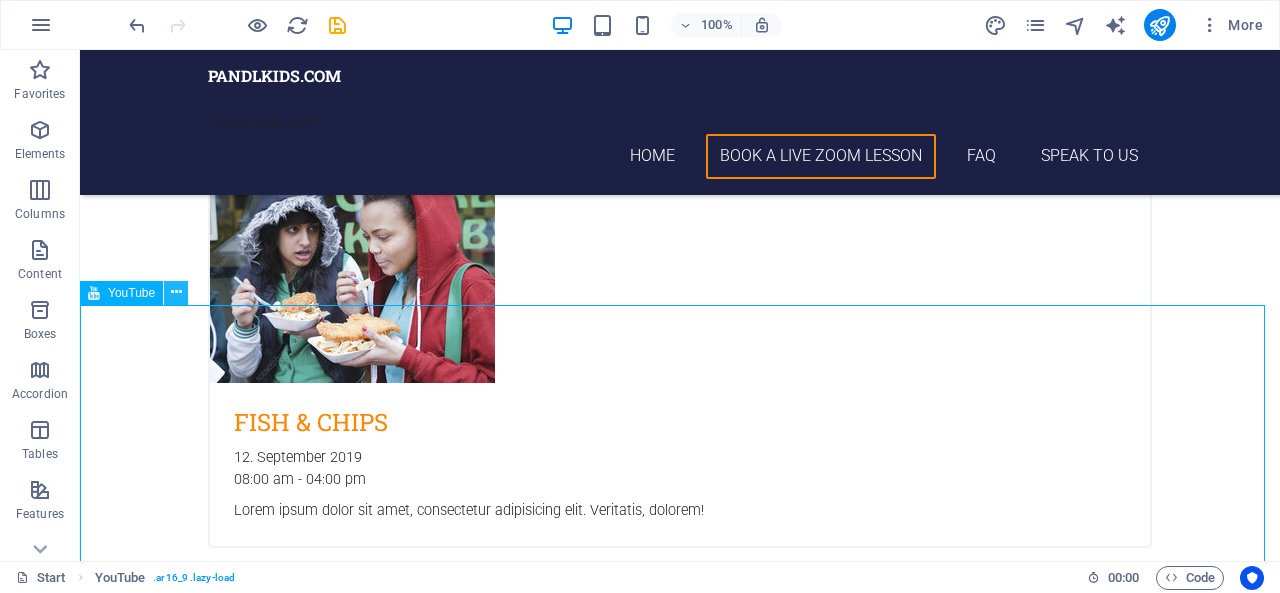 click at bounding box center (176, 292) 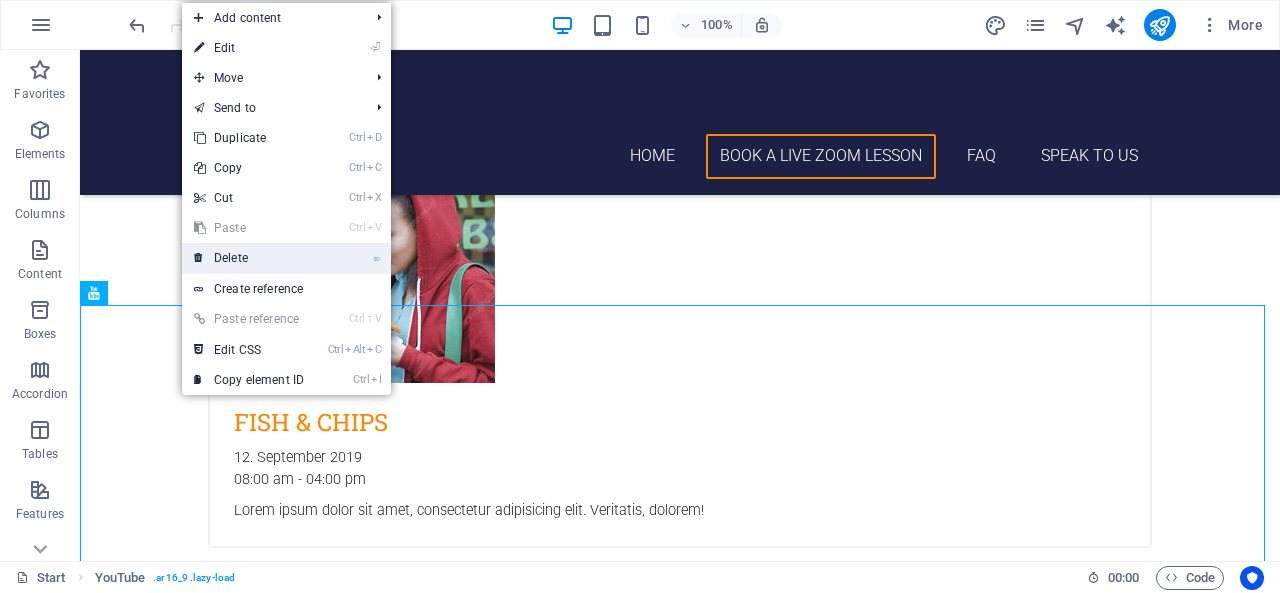 click on "⌦  Delete" at bounding box center [249, 258] 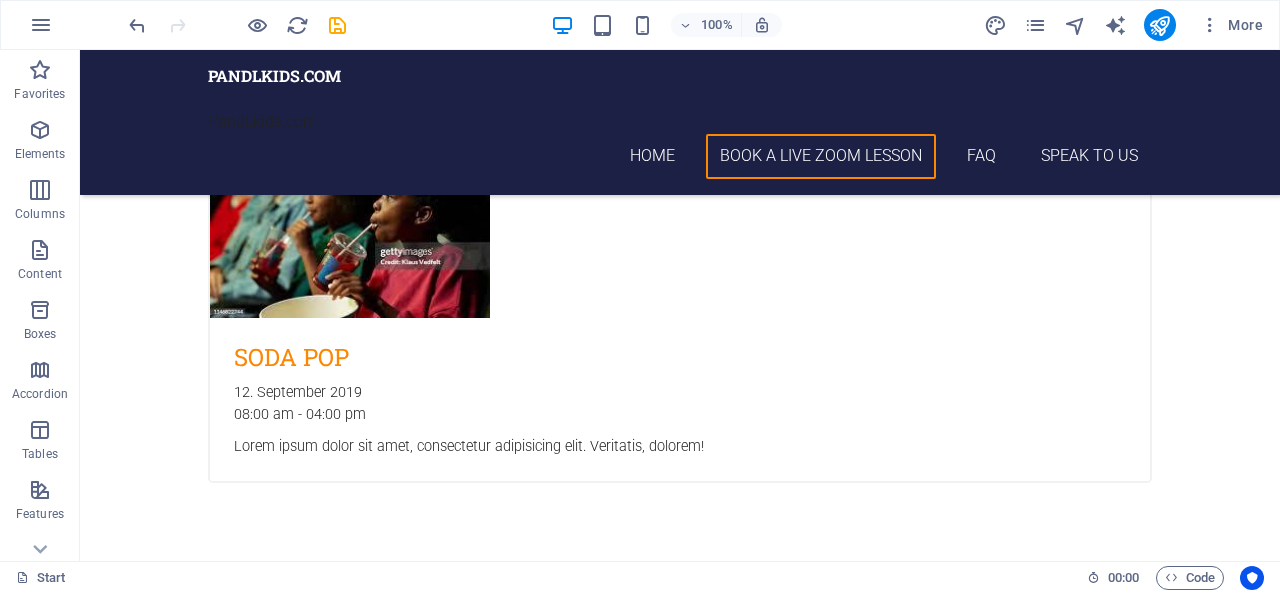 scroll, scrollTop: 6337, scrollLeft: 0, axis: vertical 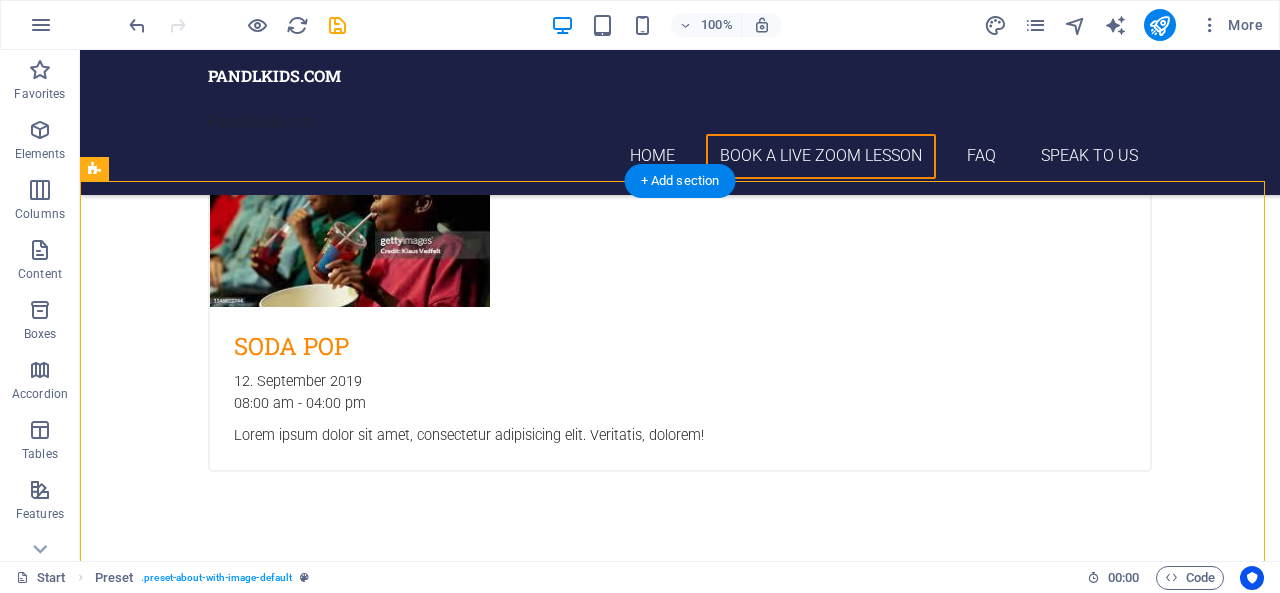 drag, startPoint x: 532, startPoint y: 391, endPoint x: 702, endPoint y: 223, distance: 239.00627 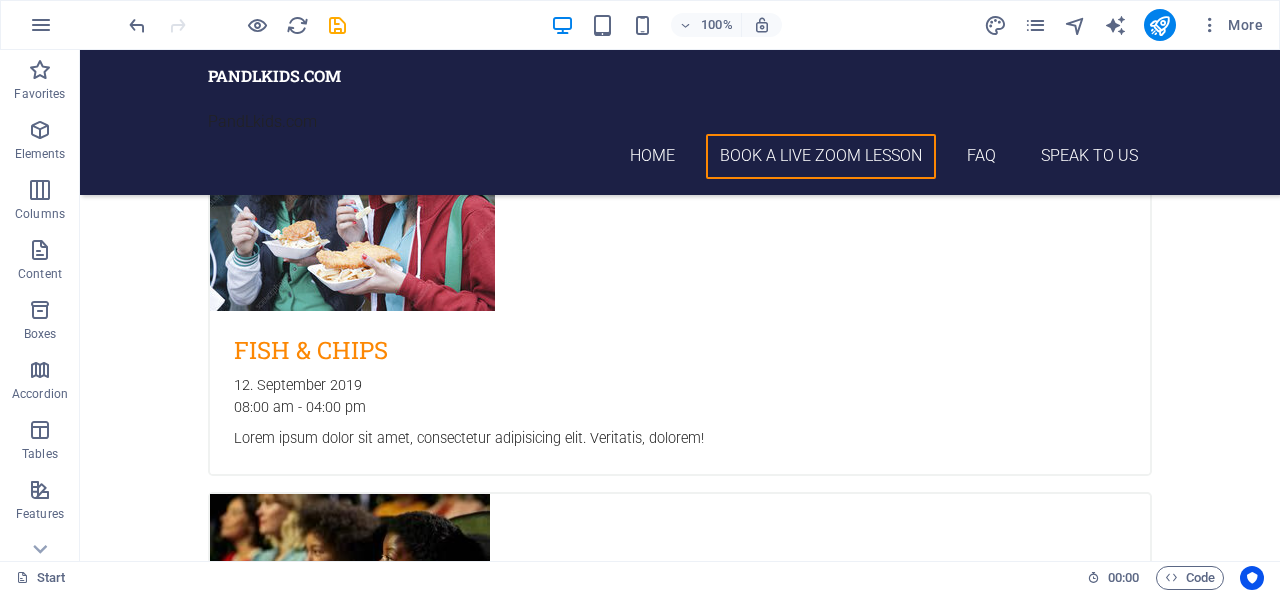 scroll, scrollTop: 5964, scrollLeft: 0, axis: vertical 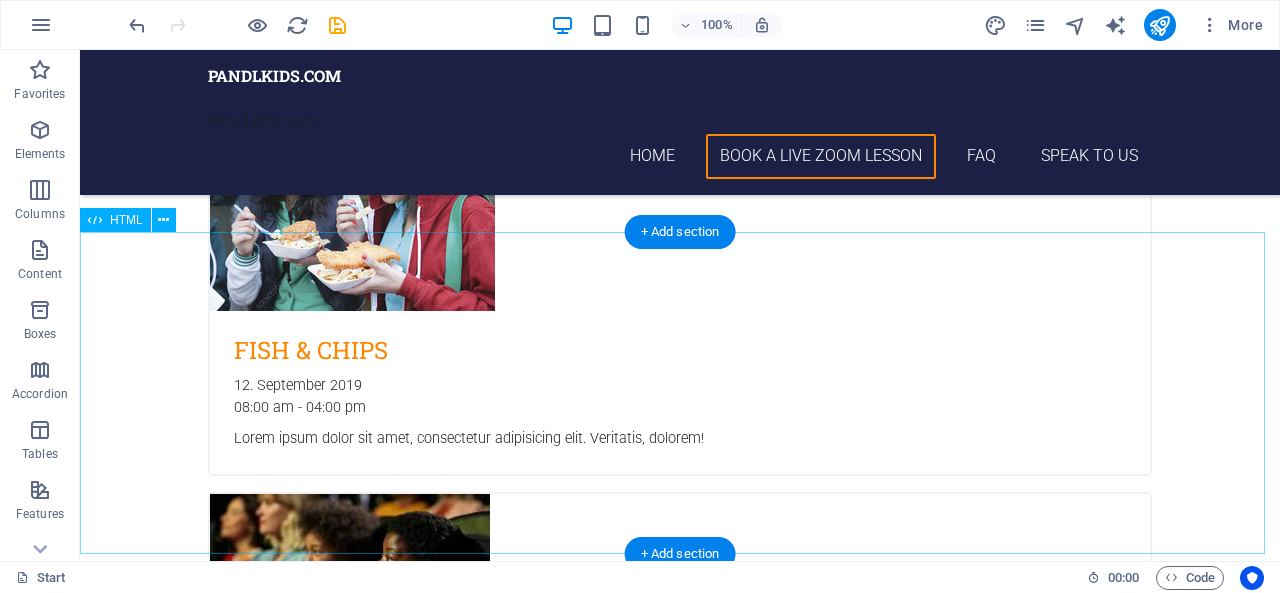 click at bounding box center (680, 5565) 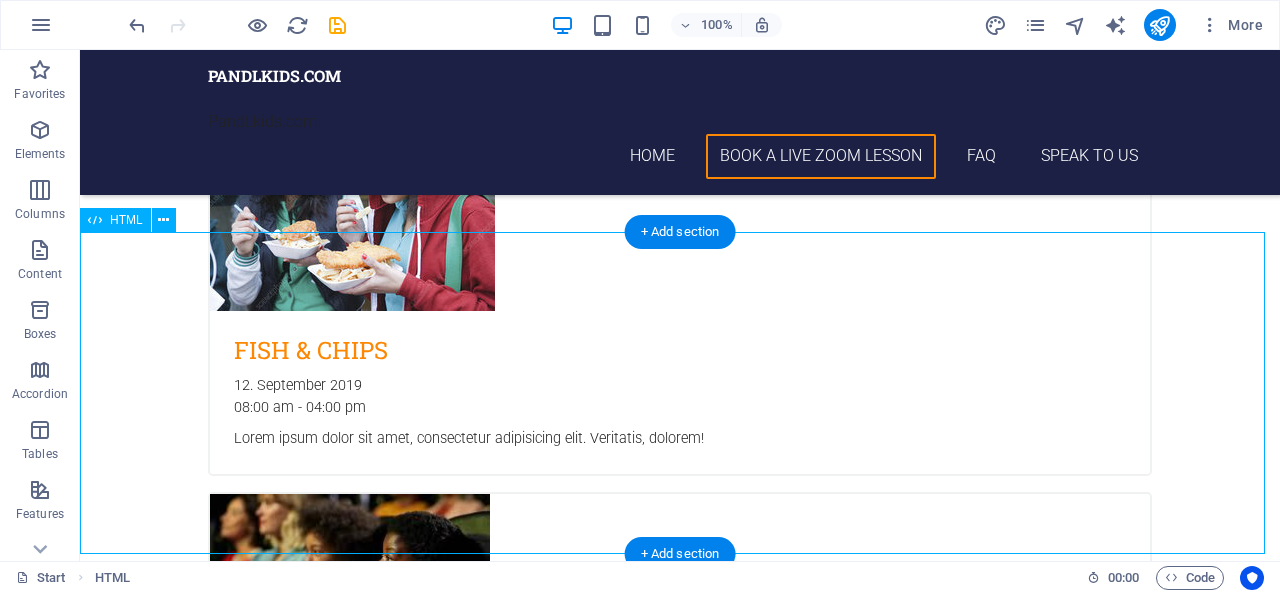 click at bounding box center (680, 5565) 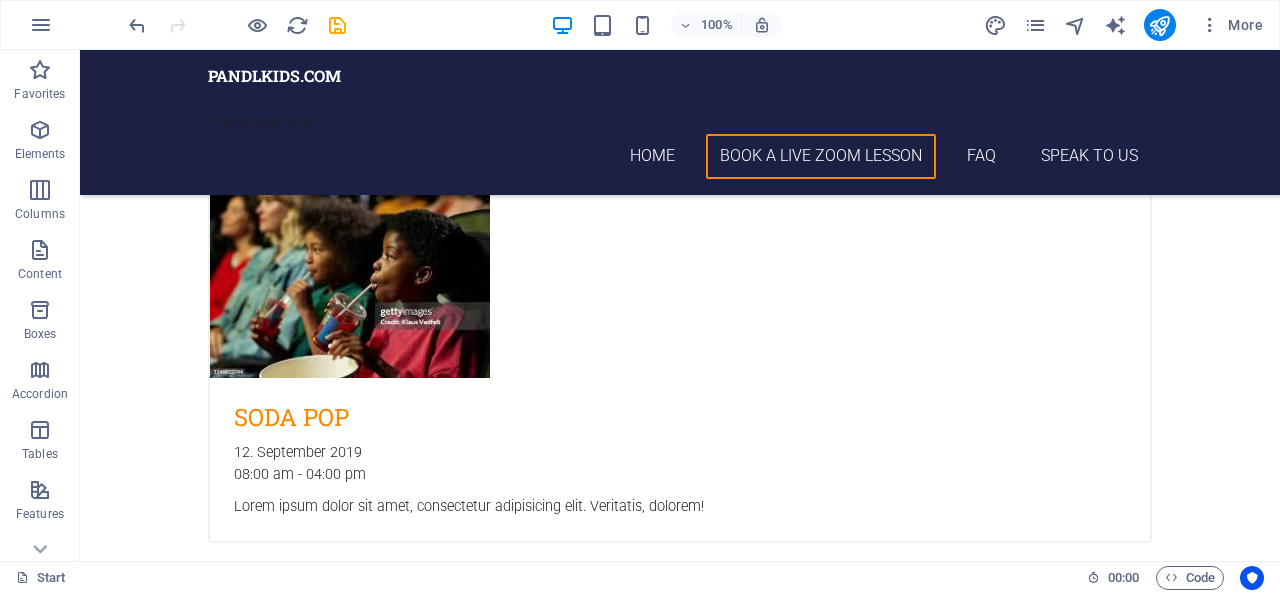 scroll, scrollTop: 5860, scrollLeft: 0, axis: vertical 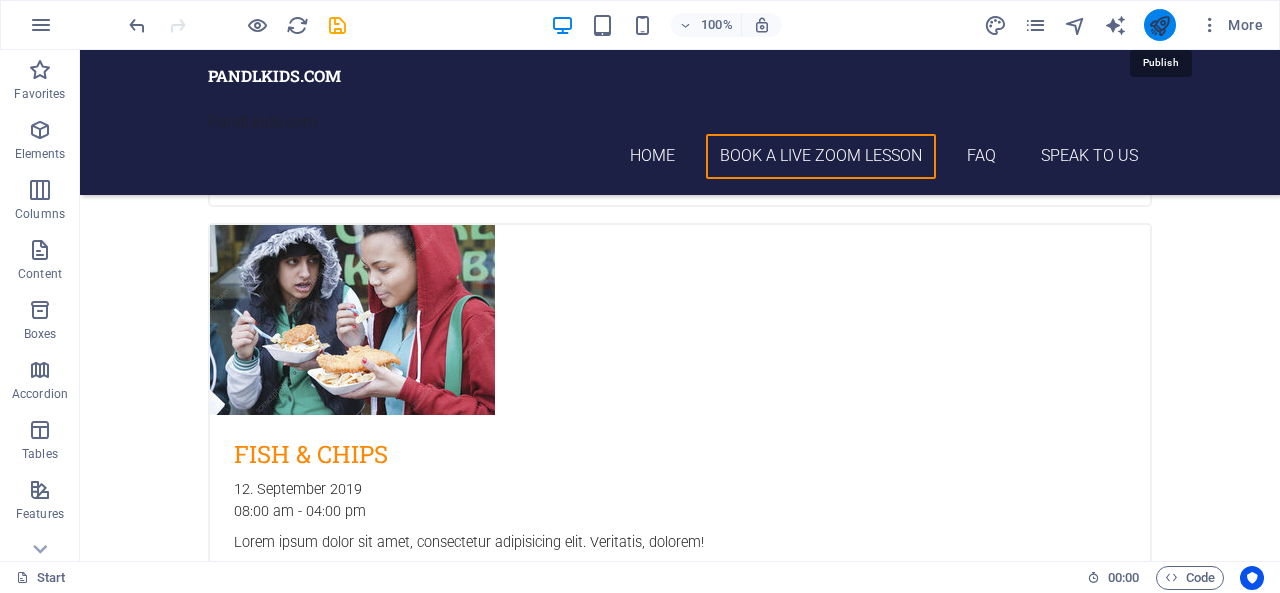 click at bounding box center (1159, 25) 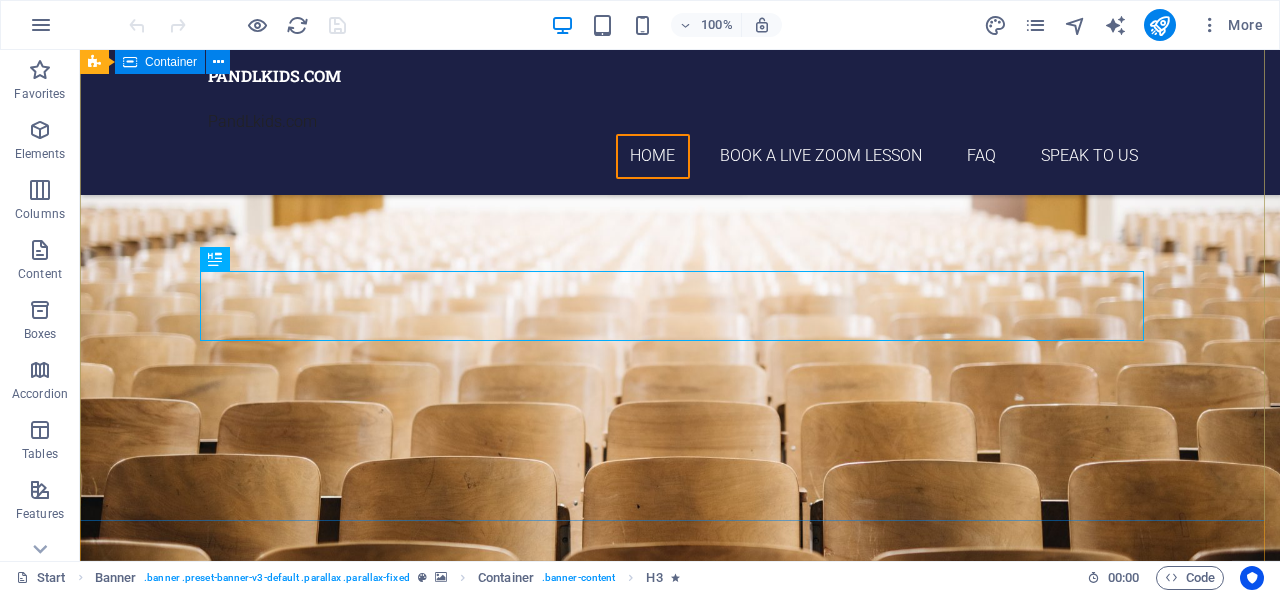 scroll, scrollTop: 300, scrollLeft: 0, axis: vertical 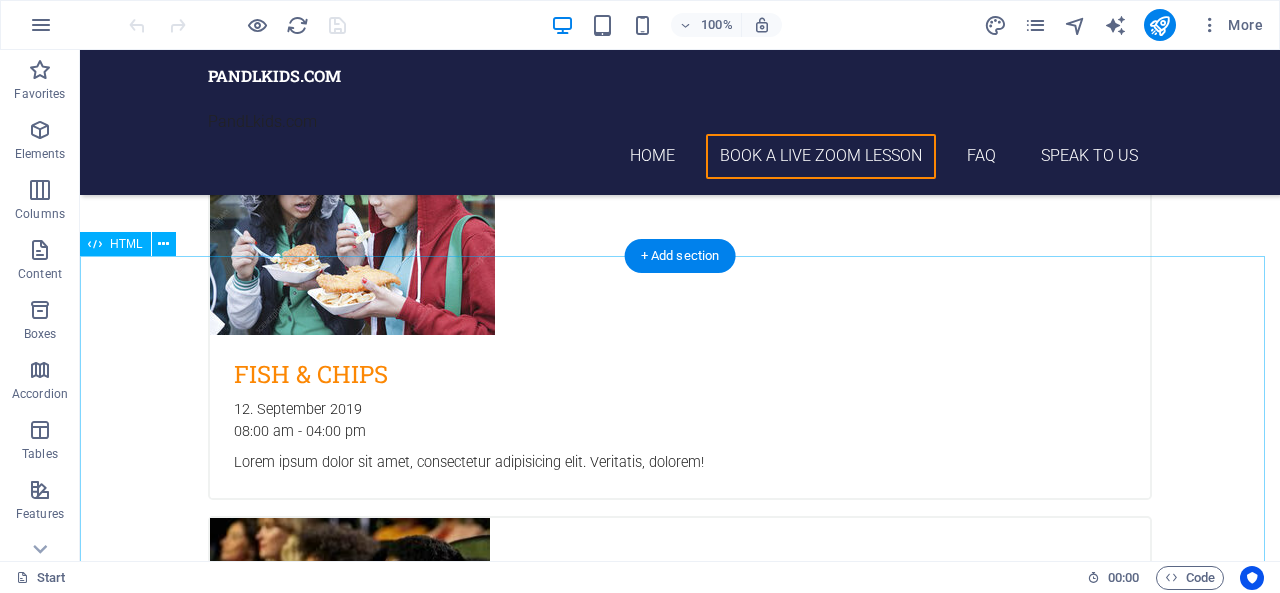 click at bounding box center (680, 5589) 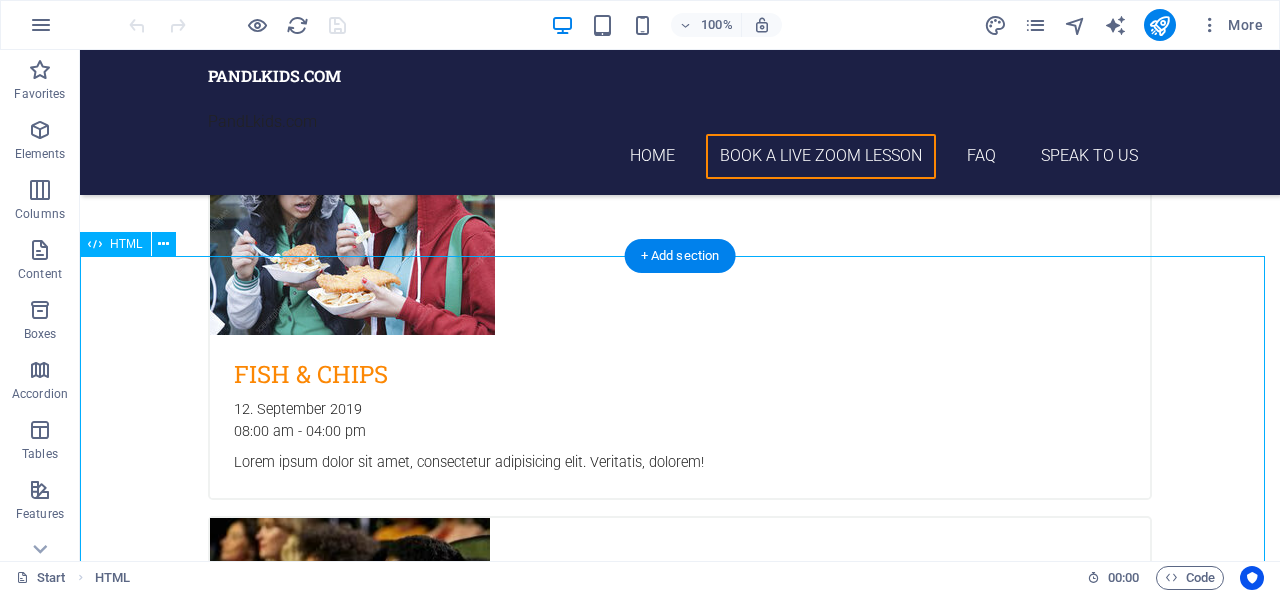 click at bounding box center [680, 5589] 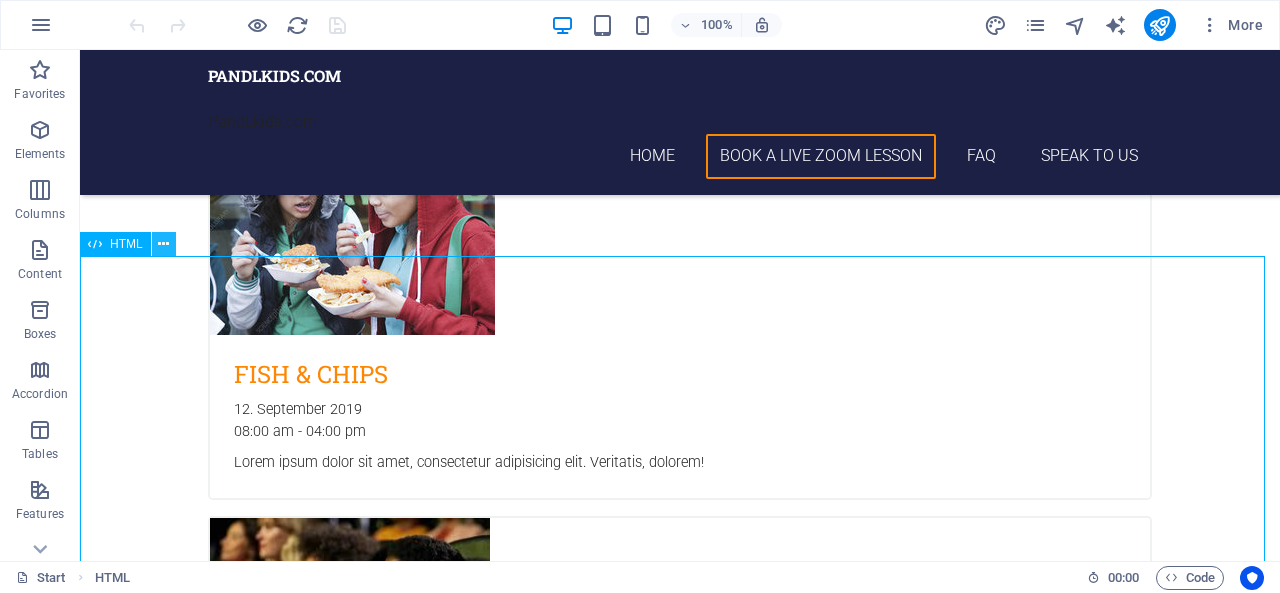 click at bounding box center [163, 244] 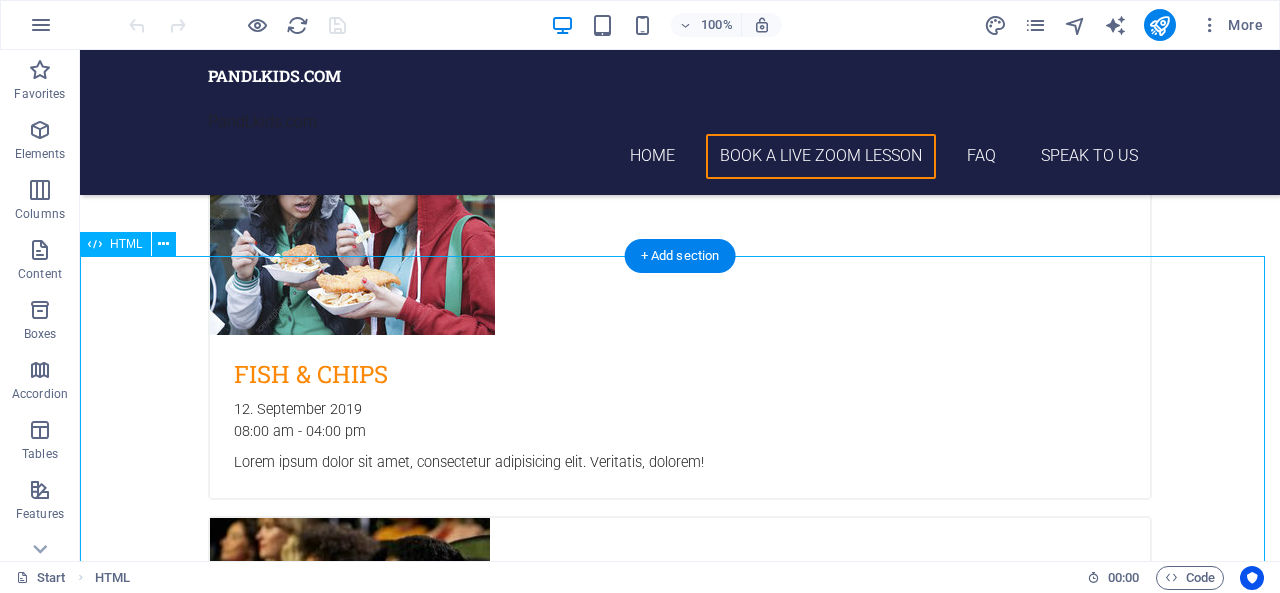 click at bounding box center [680, 5589] 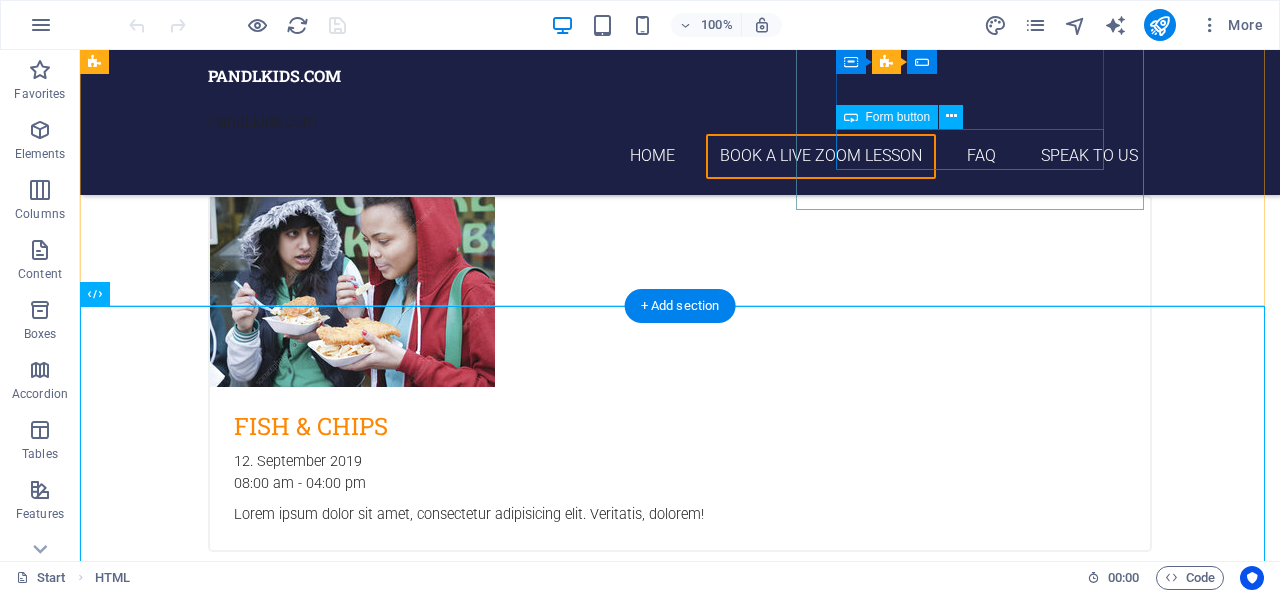 scroll, scrollTop: 5908, scrollLeft: 0, axis: vertical 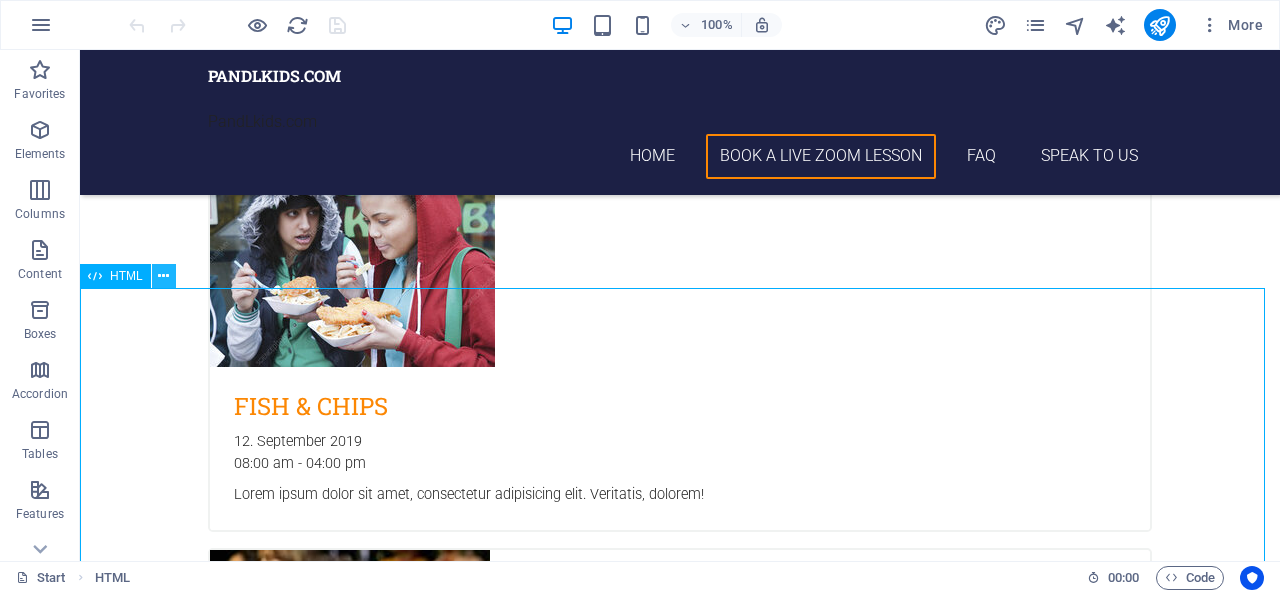 click at bounding box center [163, 276] 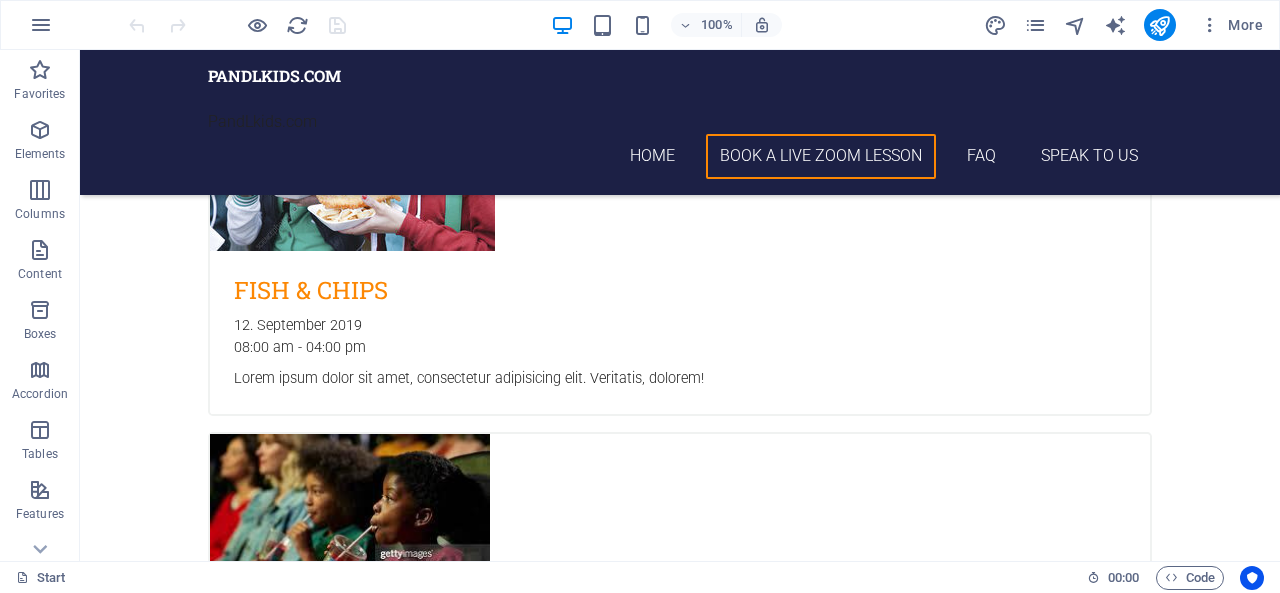 scroll, scrollTop: 6044, scrollLeft: 0, axis: vertical 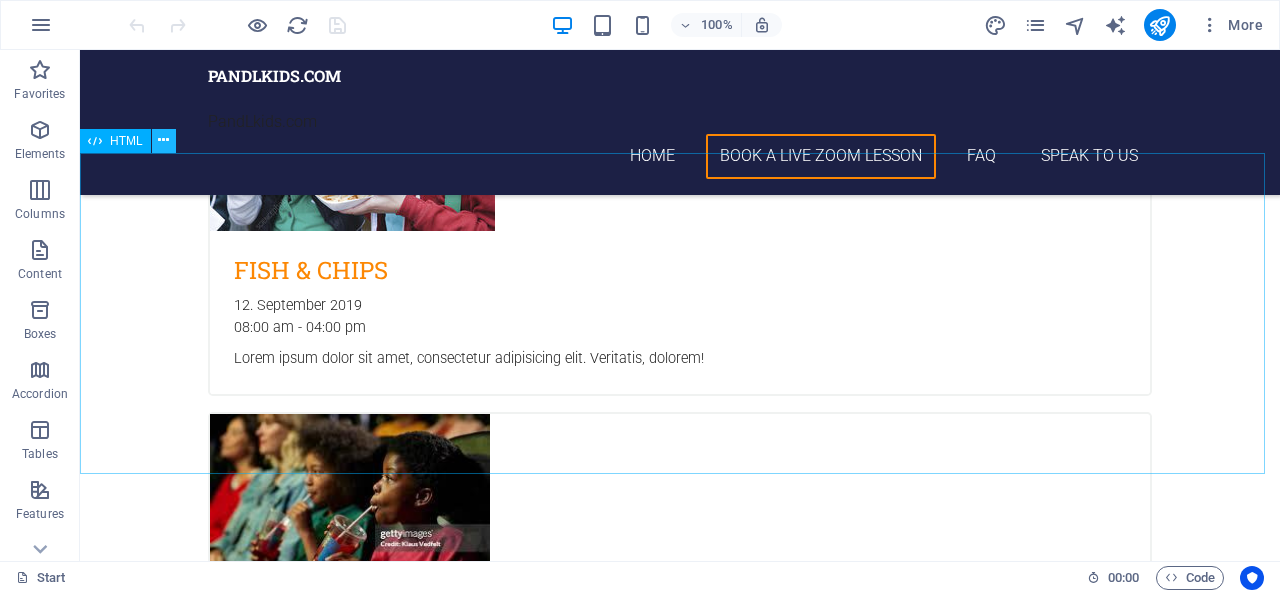 click at bounding box center [163, 140] 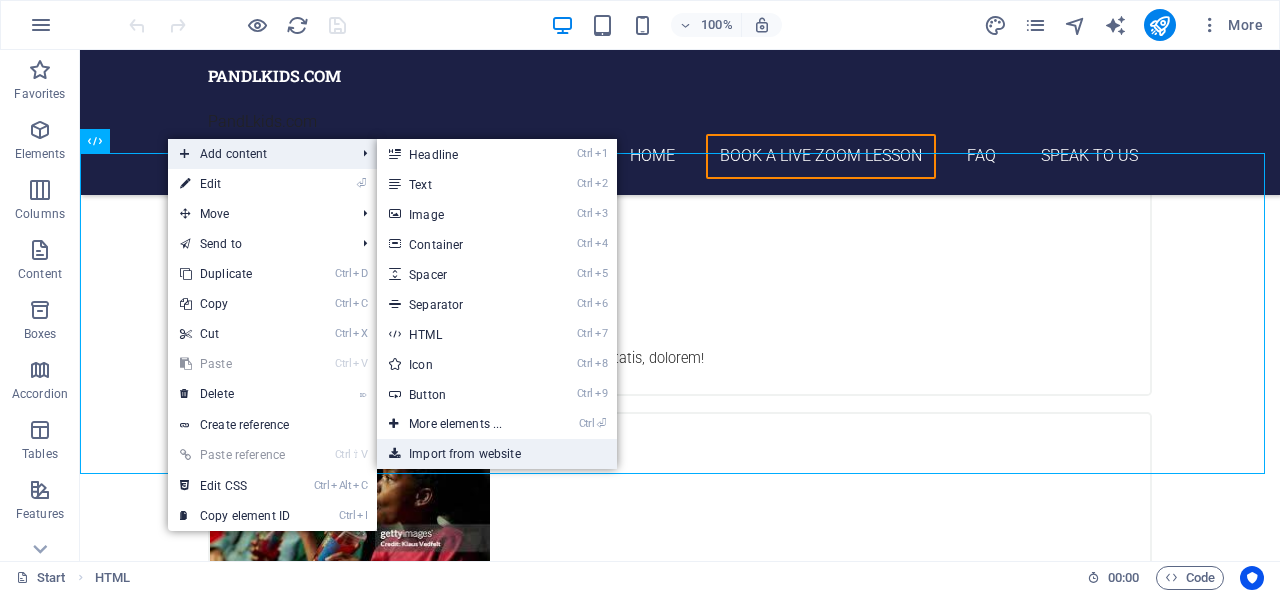 click on "Import from website" at bounding box center (497, 454) 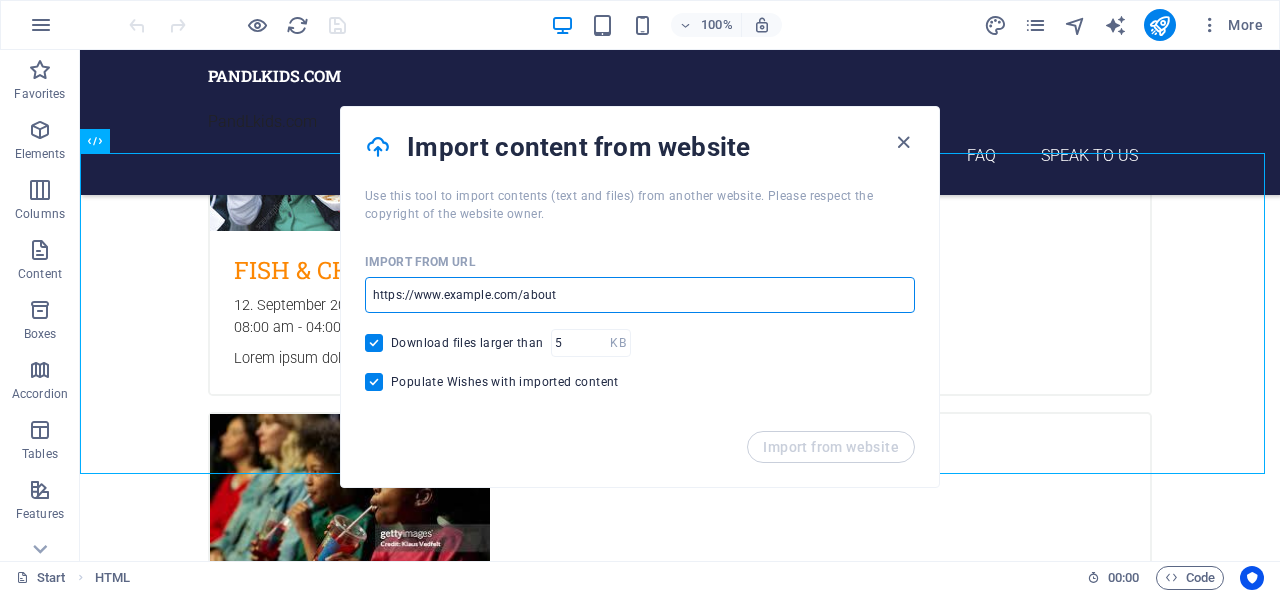 click at bounding box center (640, 295) 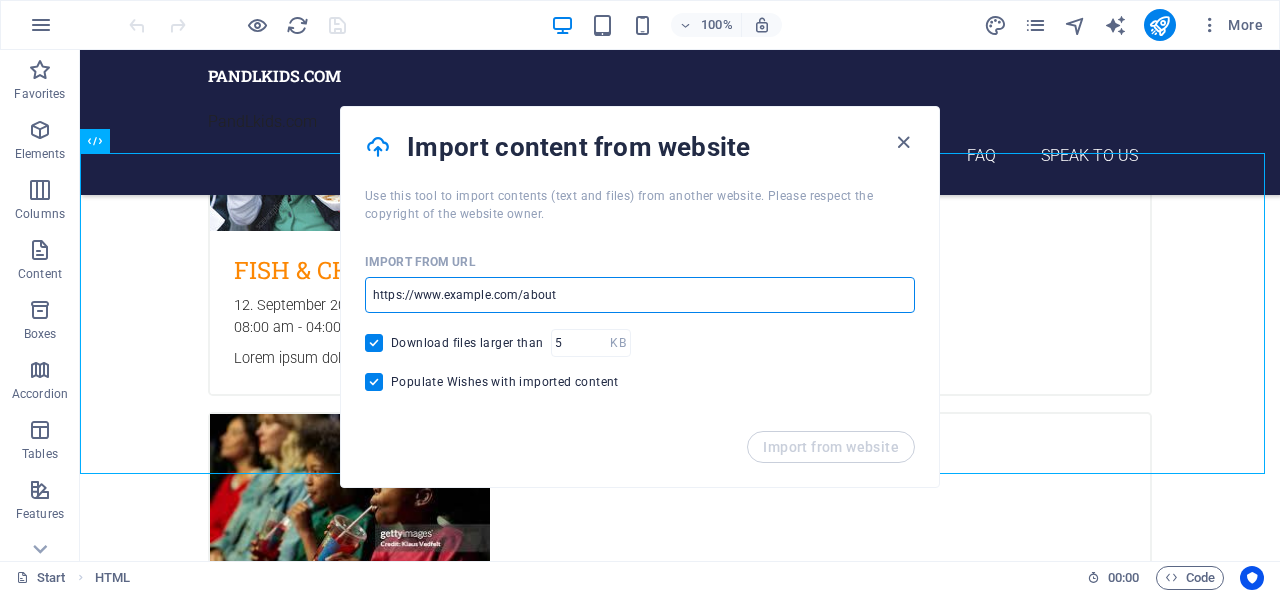 paste on "https://youtu.be/-mFl-07KMNM?si=M9XoCFKKJKbunk_U" 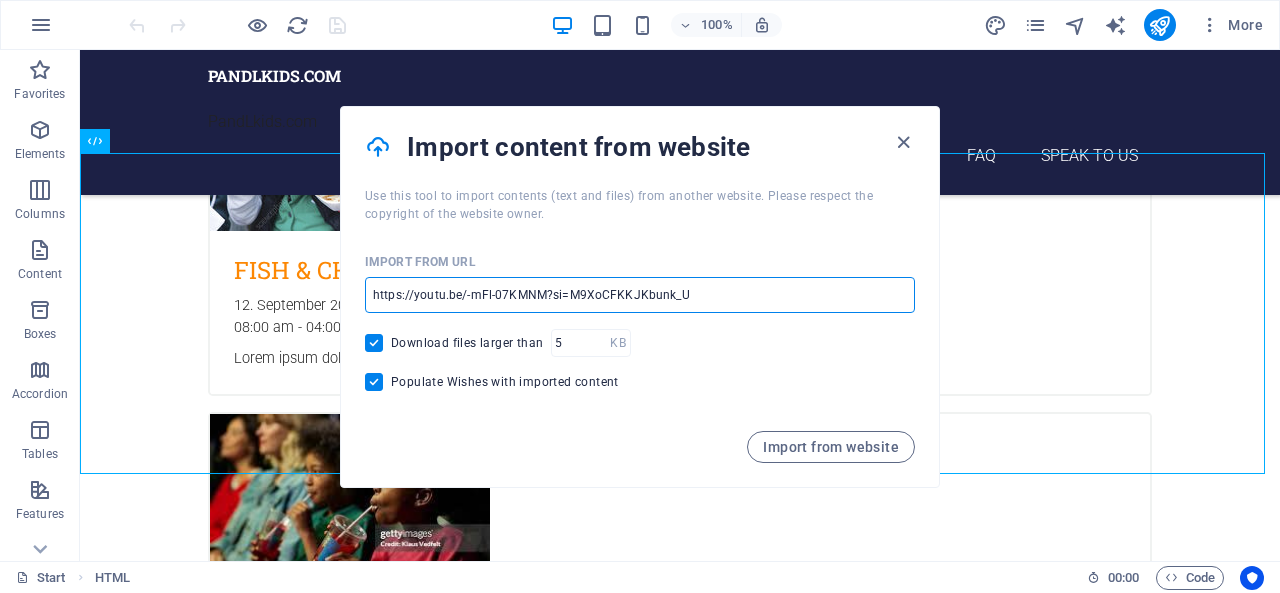 type on "https://youtu.be/-mFl-07KMNM?si=M9XoCFKKJKbunk_U" 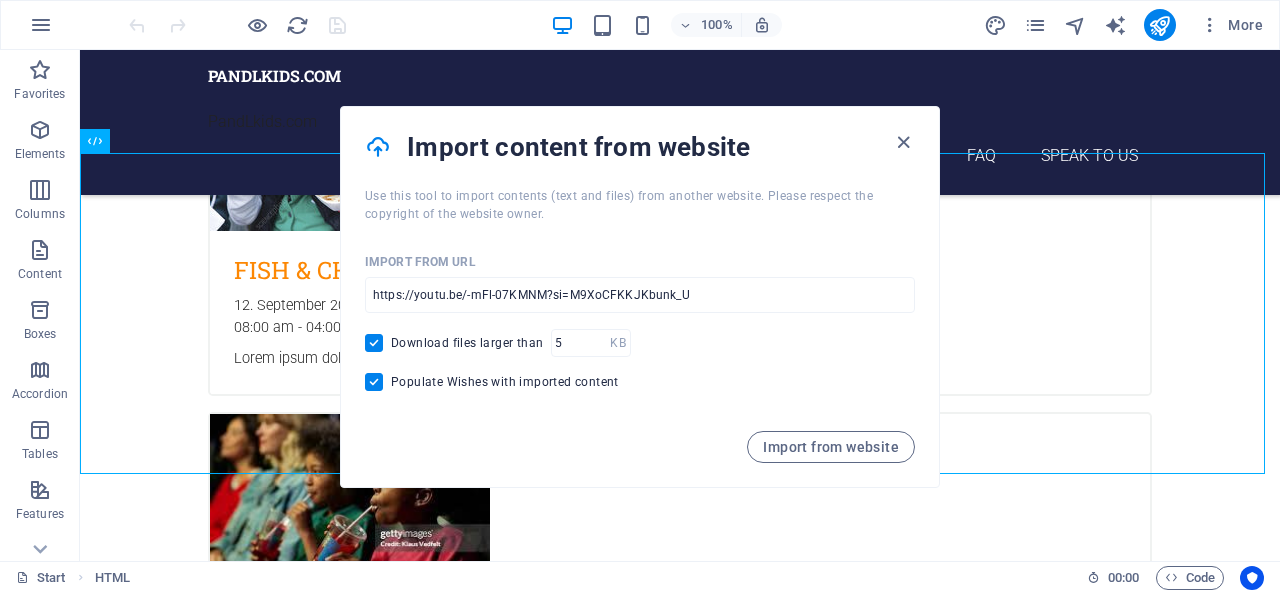 click on "Populate Wishes with imported content" at bounding box center (378, 382) 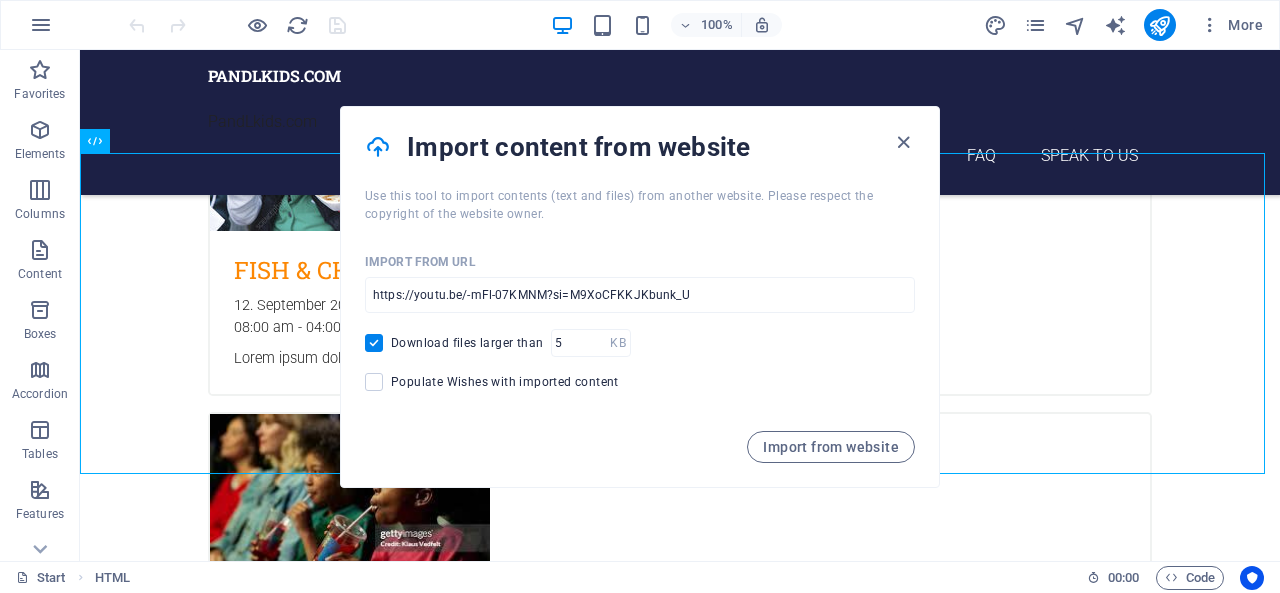 click on "Download files larger than" at bounding box center (378, 343) 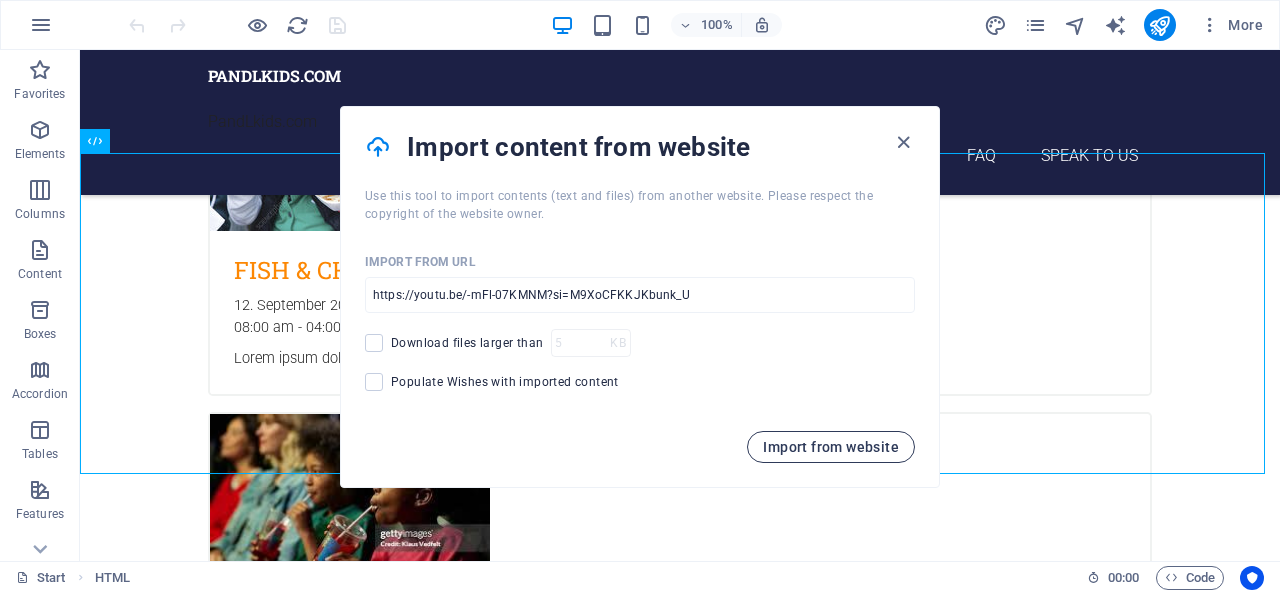 click on "Import from website" at bounding box center [831, 447] 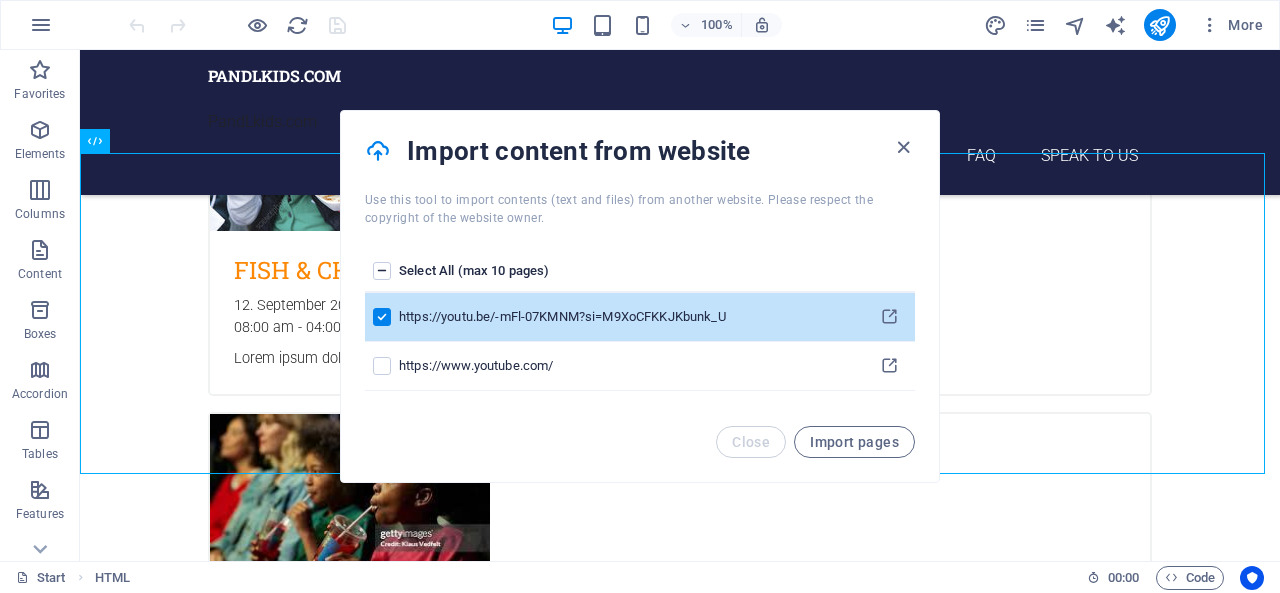 click at bounding box center (382, 317) 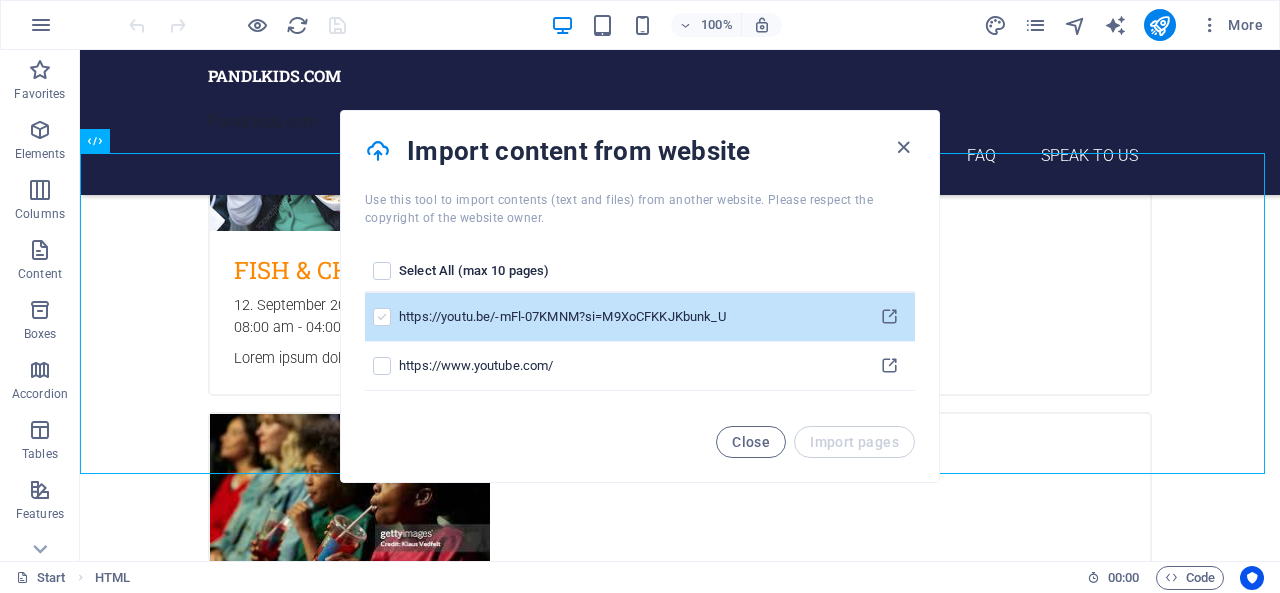 click at bounding box center [382, 317] 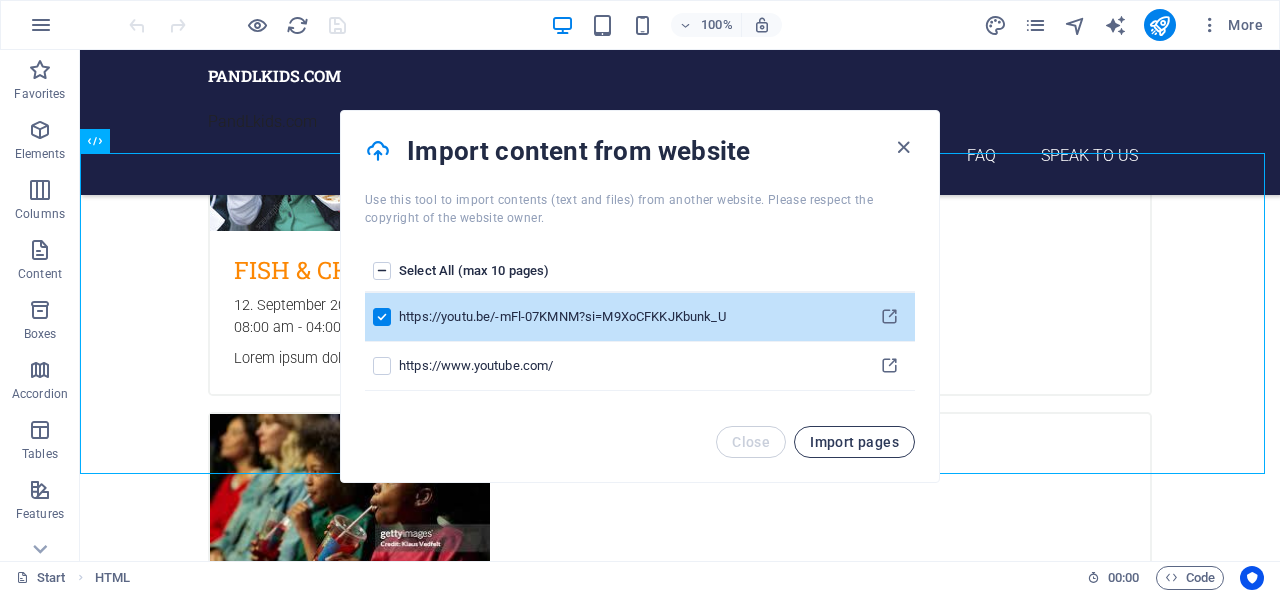 click on "Import pages" at bounding box center [854, 442] 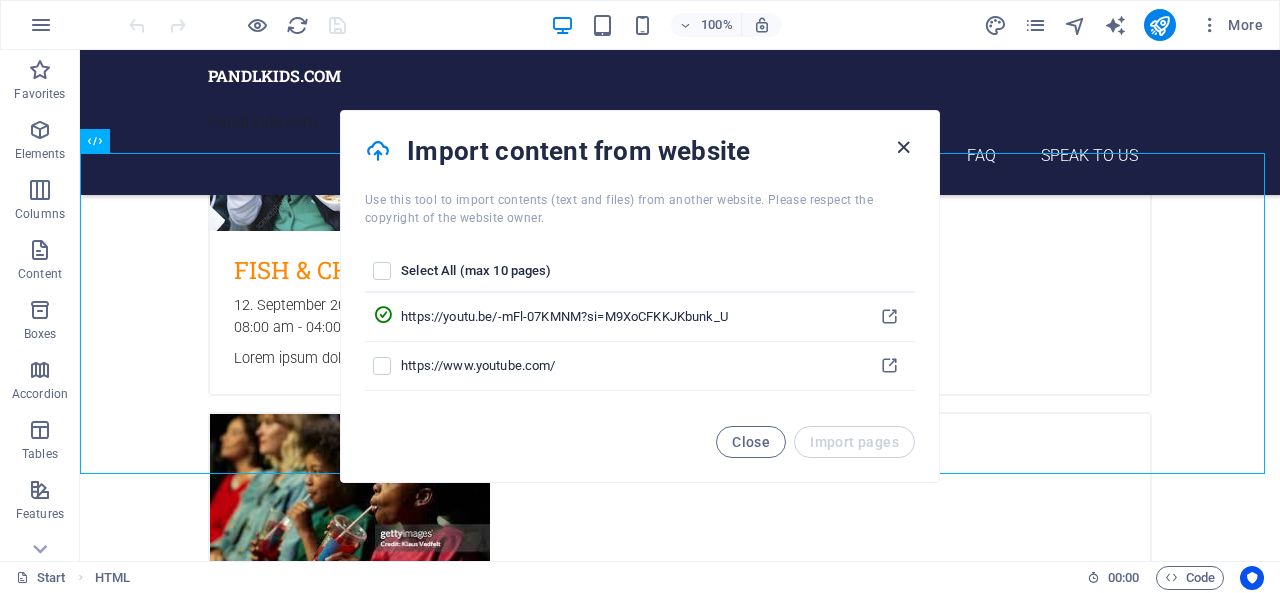 click at bounding box center (903, 147) 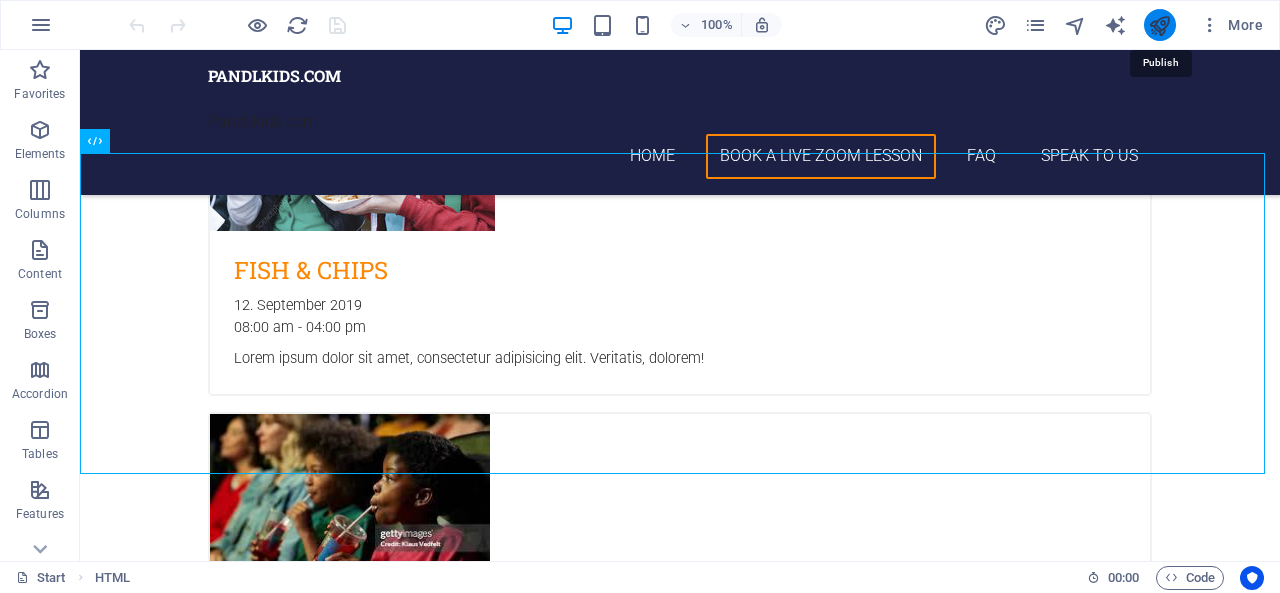click at bounding box center (1159, 25) 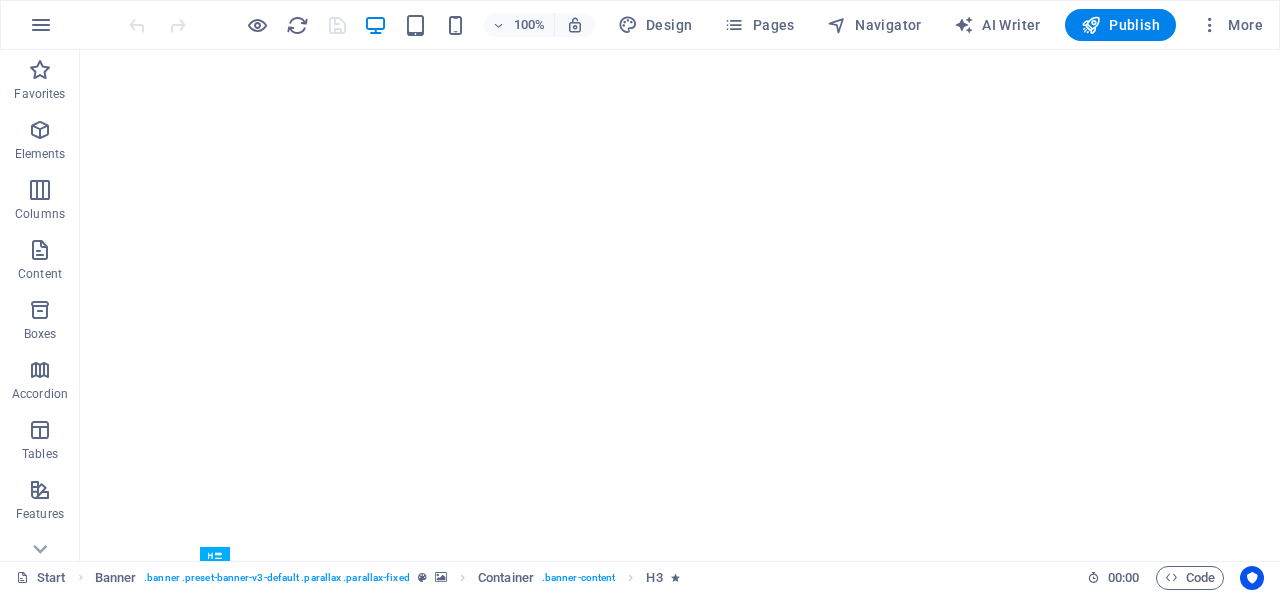 scroll, scrollTop: 0, scrollLeft: 0, axis: both 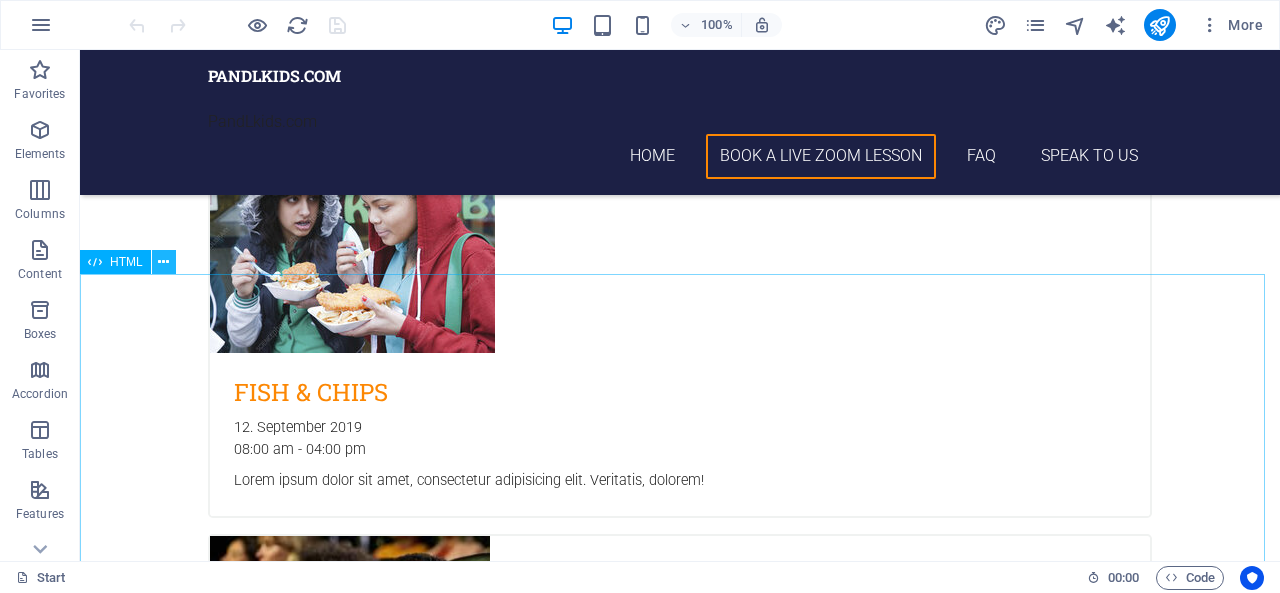 click at bounding box center (163, 262) 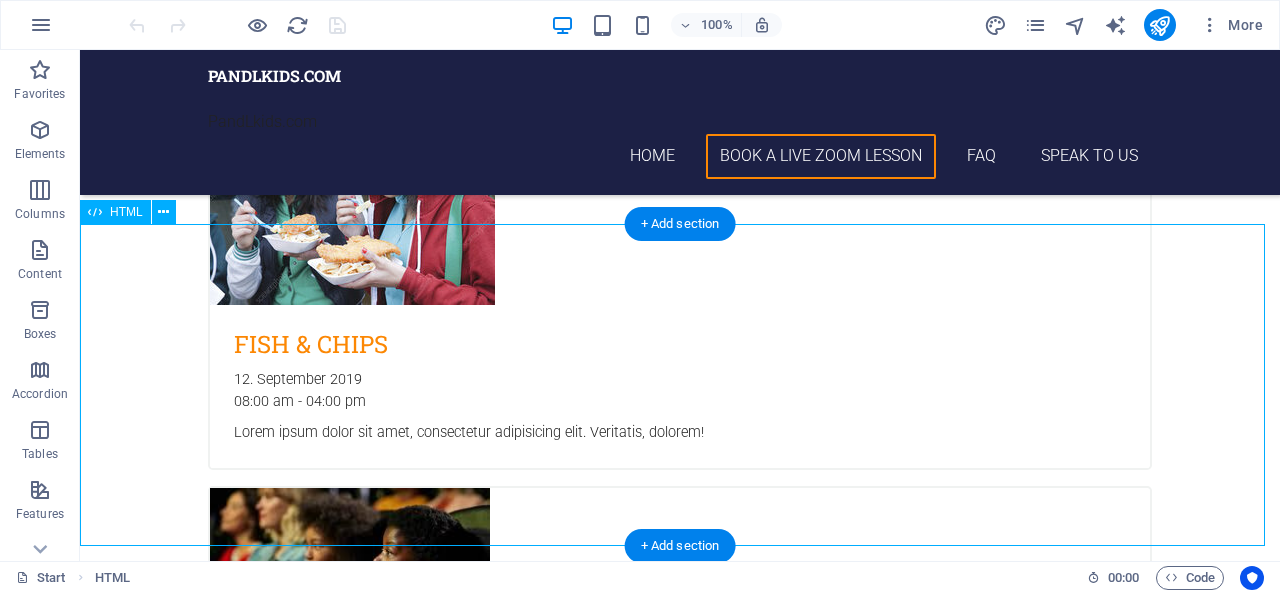 scroll, scrollTop: 5970, scrollLeft: 0, axis: vertical 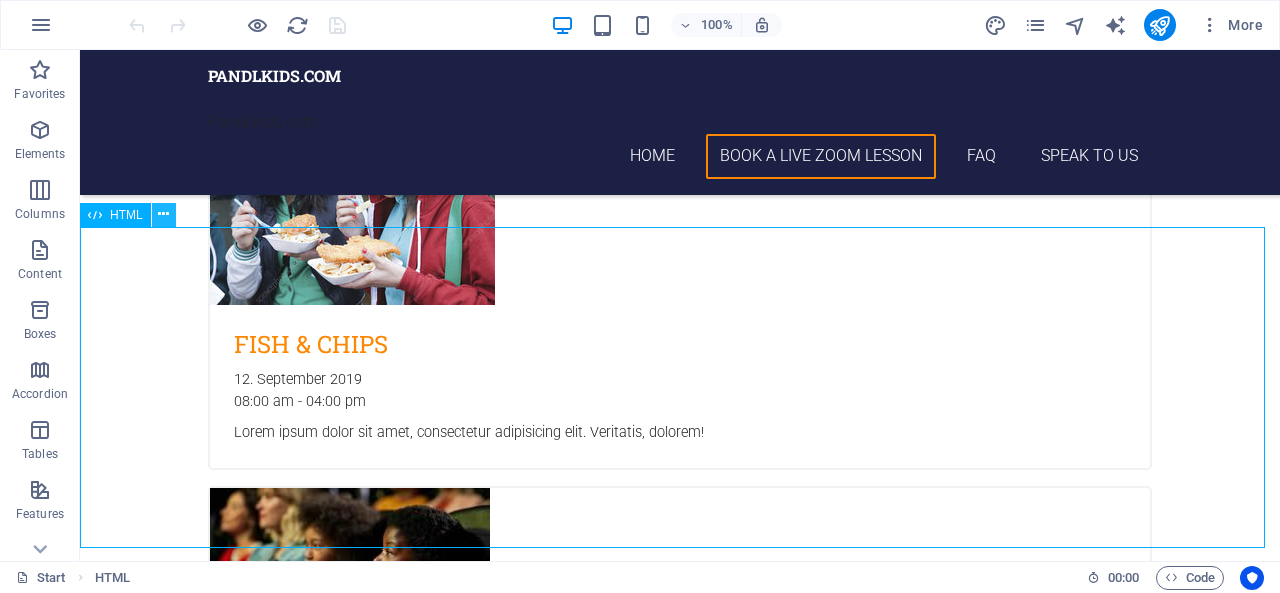 click at bounding box center (163, 214) 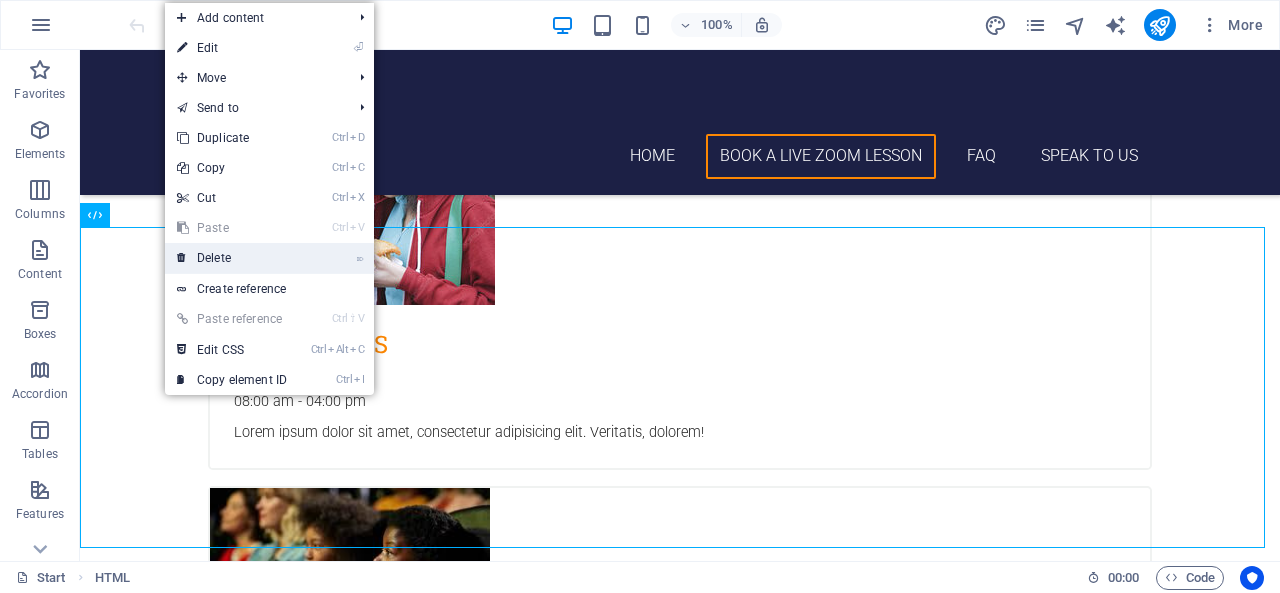 click on "⌦  Delete" at bounding box center (269, 258) 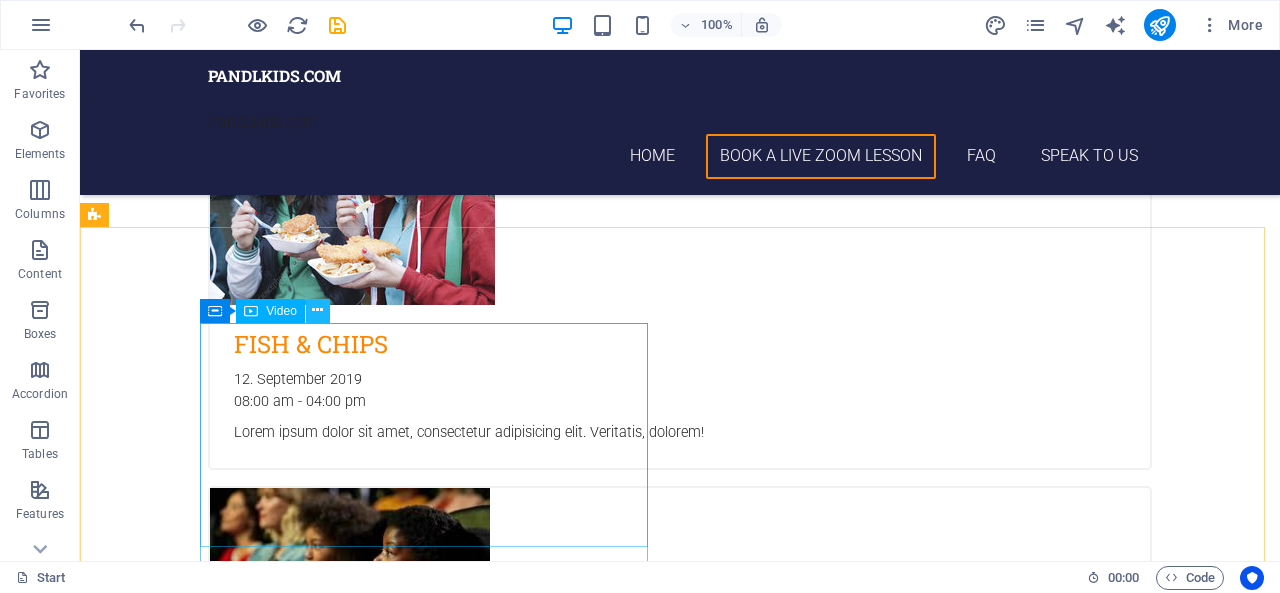 click at bounding box center (317, 310) 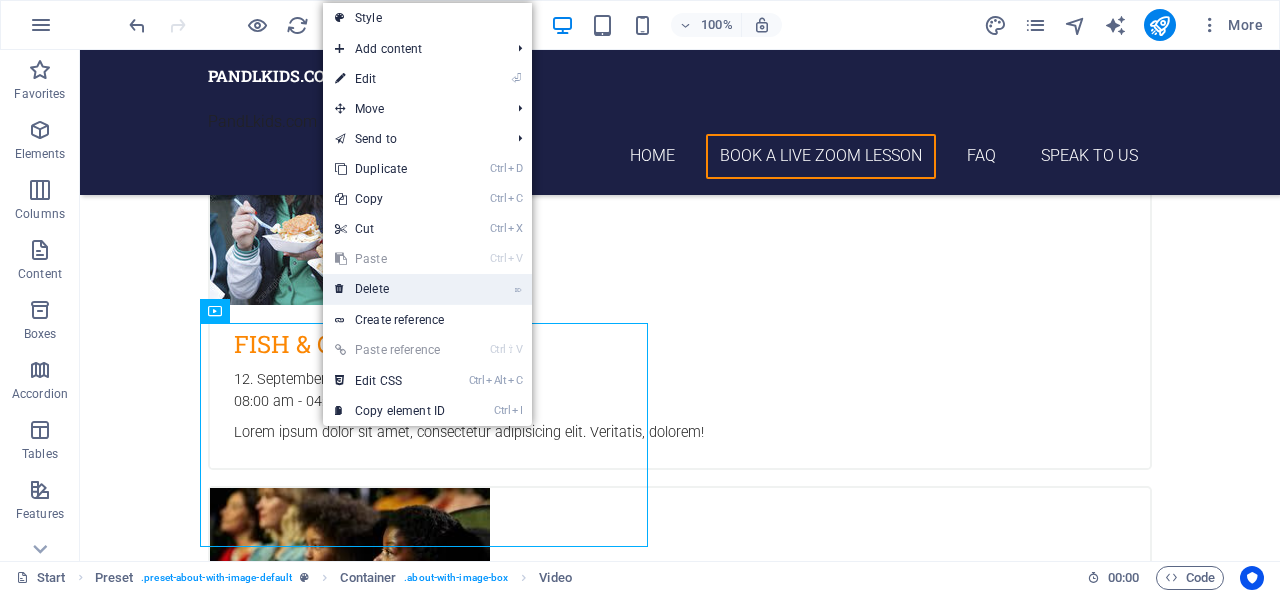 click on "⌦  Delete" at bounding box center [390, 289] 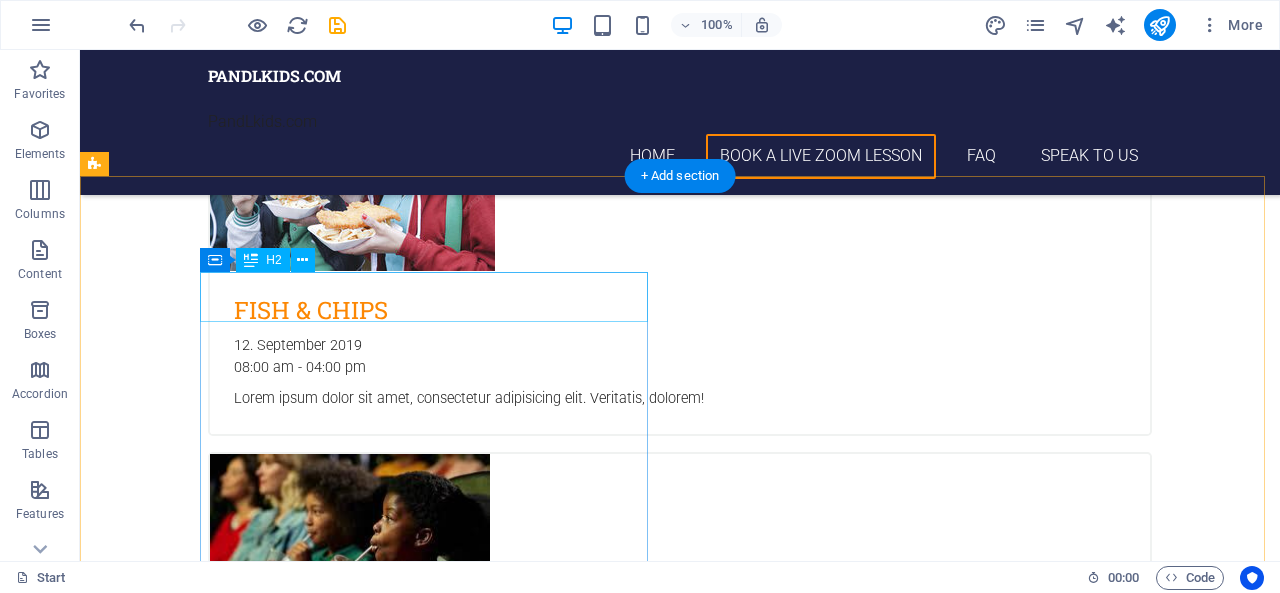 scroll, scrollTop: 5984, scrollLeft: 0, axis: vertical 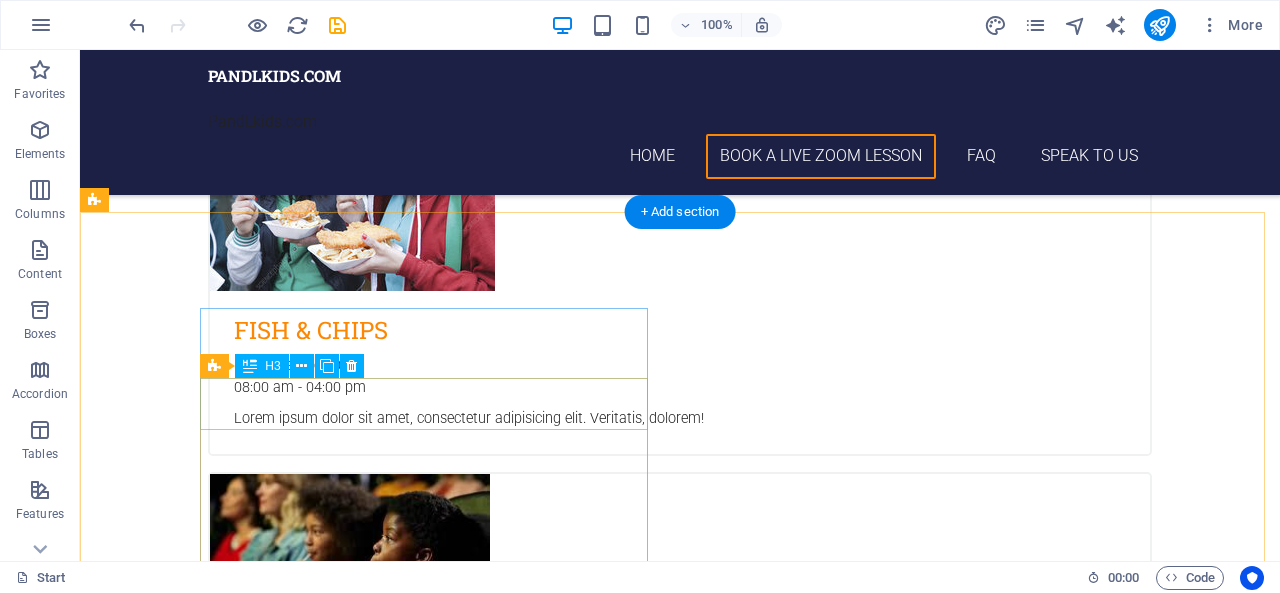 click on "Lorem ipsum dolor sit amet" at bounding box center [568, 5576] 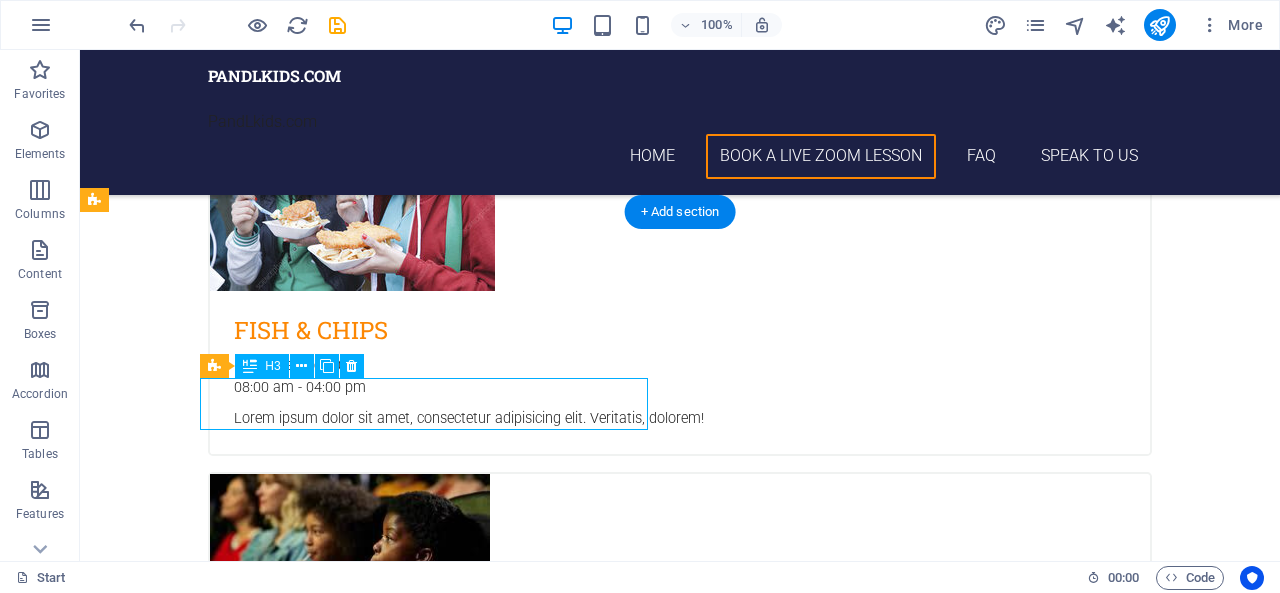 click on "Lorem ipsum dolor sit amet" at bounding box center (568, 5576) 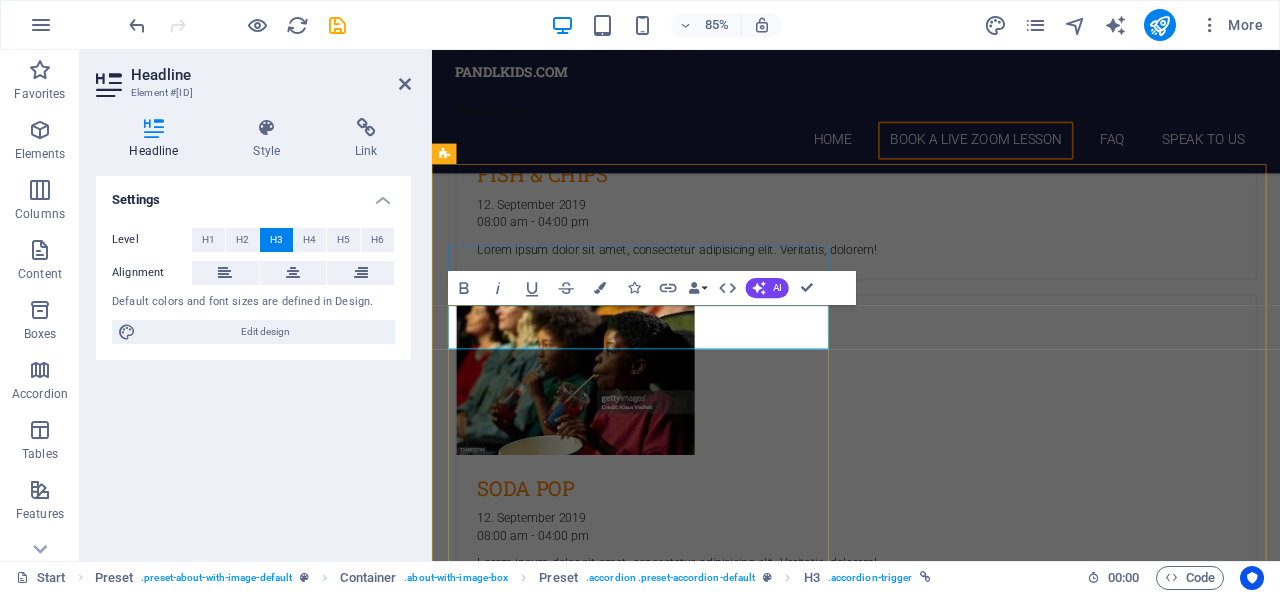 type 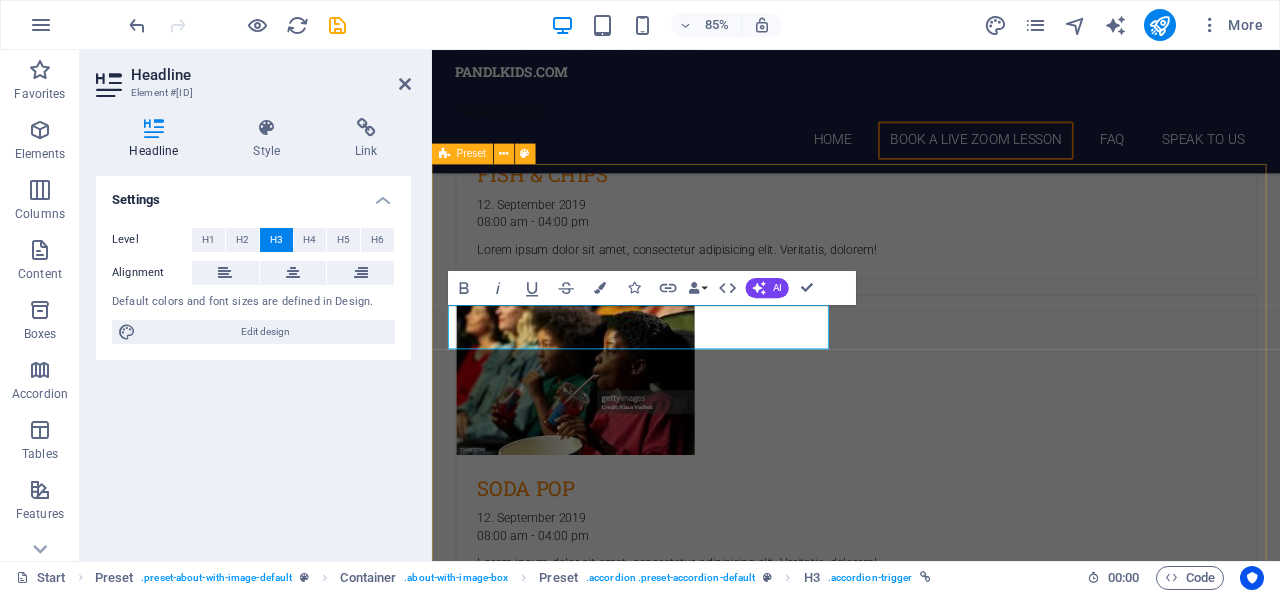 click on "FAQ Are the lessons via group video calls Lorem ipsum dolor sit amet, consectetur adipisicing elit. Maiores ipsum repellat minus nihil. Labore, delectus, nam dignissimos ea repudiandae minima voluptatum magni pariatur possimus quia accusamus harum facilis corporis animi nisi. Enim, pariatur, impedit quia repellat harum. Harum facilis corporis animi Lorem ipsum dolor sit amet, consectetur adipisicing elit. Maiores ipsum repellat minus nihil. Labore, delectus, nam dignissimos ea repudiandae minima voluptatum magni pariatur possimus quia accusamus harum facilis corporis animi nisi. Enim, pariatur, impedit quia repellat harum. Enim pariatur impedit quia Lorem ipsum dolor sit amet, consectetur adipisicing elit. Maiores ipsum repellat minus nihil. Labore, delectus, nam dignissimos ea repudiandae minima voluptatum magni pariatur possimus quia accusamus harum facilis corporis animi nisi. Enim, pariatur, impedit quia repellat harum. Labore delectus Kepudiandae" at bounding box center [931, 5822] 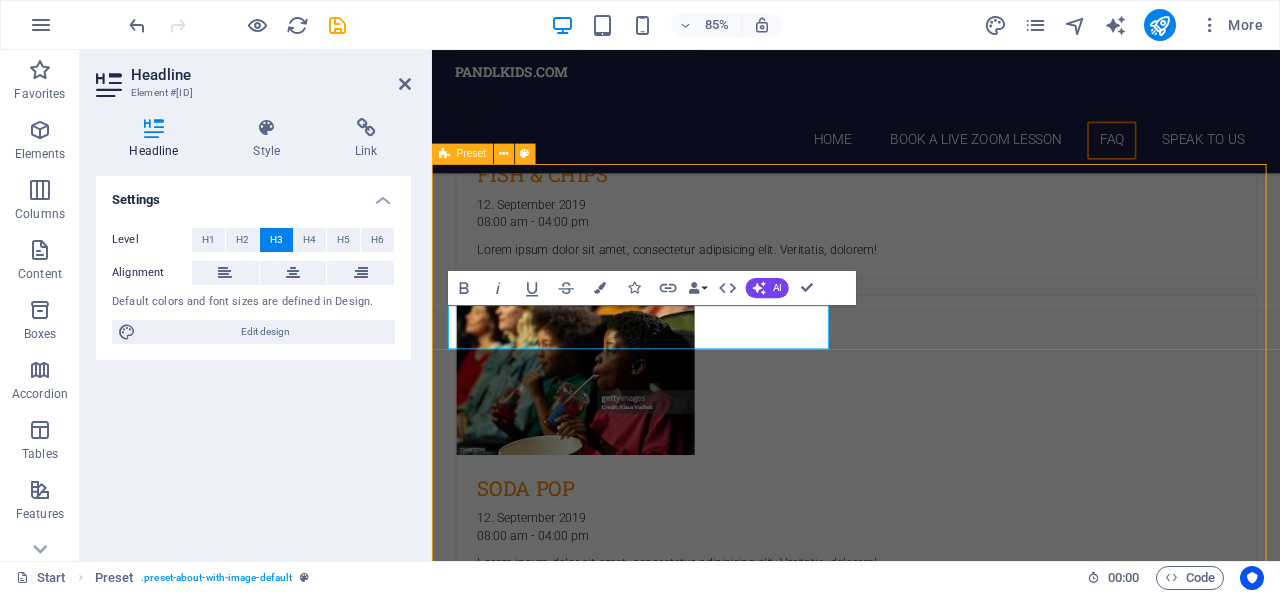 scroll, scrollTop: 6012, scrollLeft: 0, axis: vertical 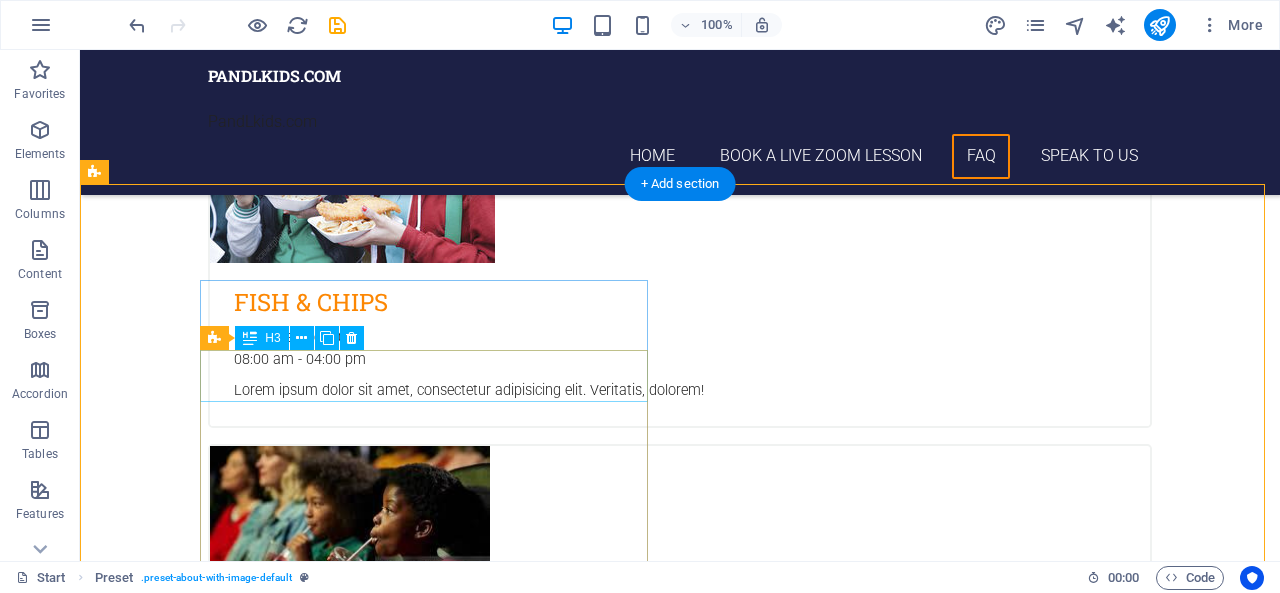 click on "Are the lessons via group video calls" at bounding box center [568, 5548] 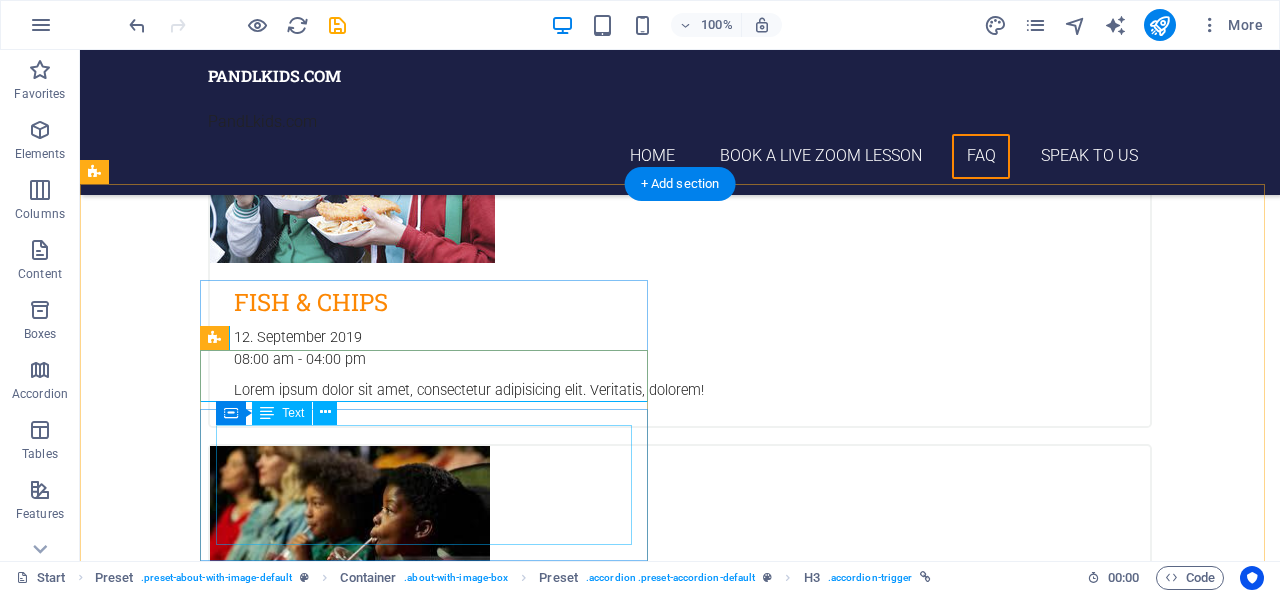 click on "Lorem ipsum dolor sit amet, consectetur adipisicing elit. Maiores ipsum repellat minus nihil. Labore, delectus, nam dignissimos ea repudiandae minima voluptatum magni pariatur possimus quia accusamus harum facilis corporis animi nisi. Enim, pariatur, impedit quia repellat harum." at bounding box center [568, 5633] 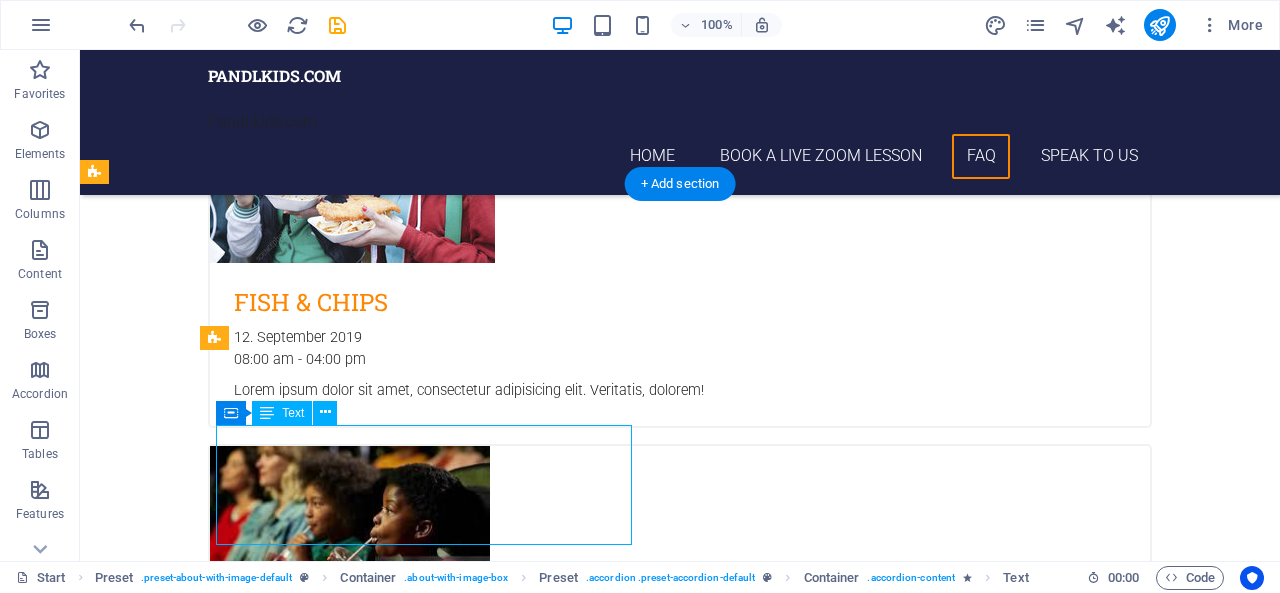 click on "Lorem ipsum dolor sit amet, consectetur adipisicing elit. Maiores ipsum repellat minus nihil. Labore, delectus, nam dignissimos ea repudiandae minima voluptatum magni pariatur possimus quia accusamus harum facilis corporis animi nisi. Enim, pariatur, impedit quia repellat harum." at bounding box center (568, 5633) 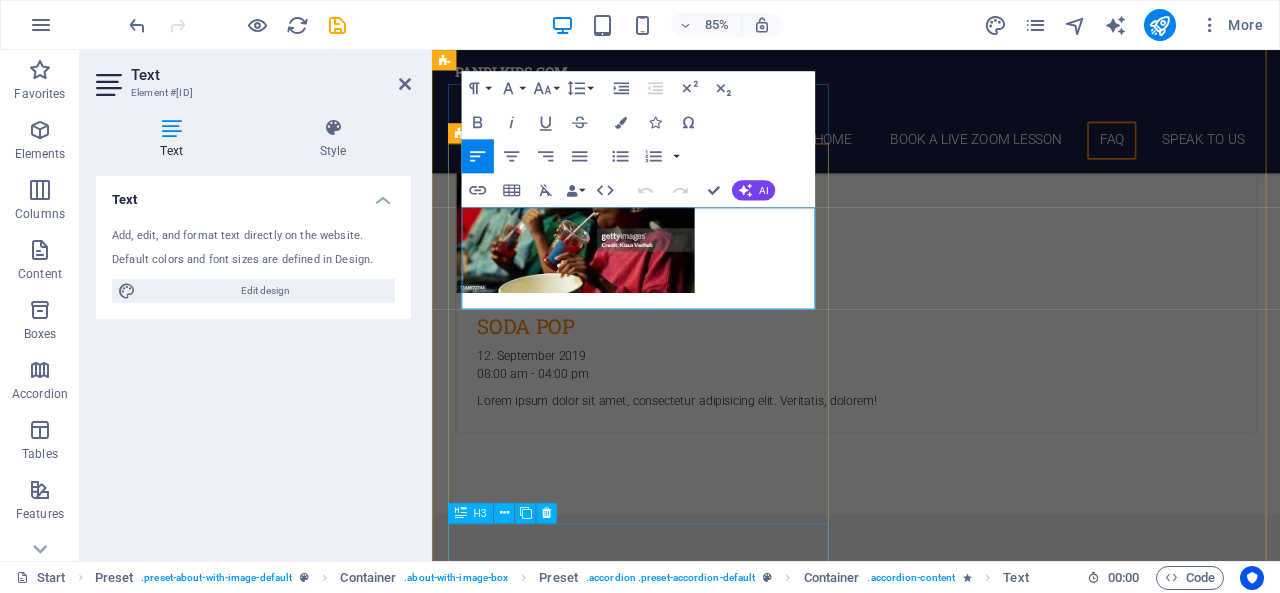 scroll, scrollTop: 6174, scrollLeft: 0, axis: vertical 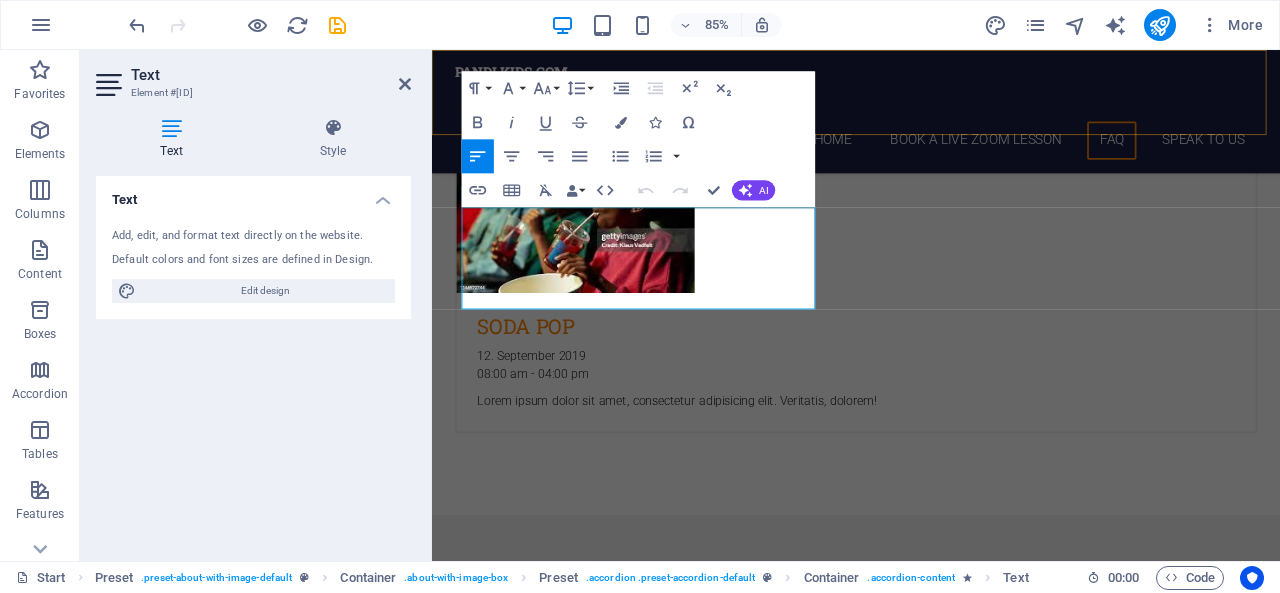 drag, startPoint x: 839, startPoint y: 353, endPoint x: 442, endPoint y: 96, distance: 472.92493 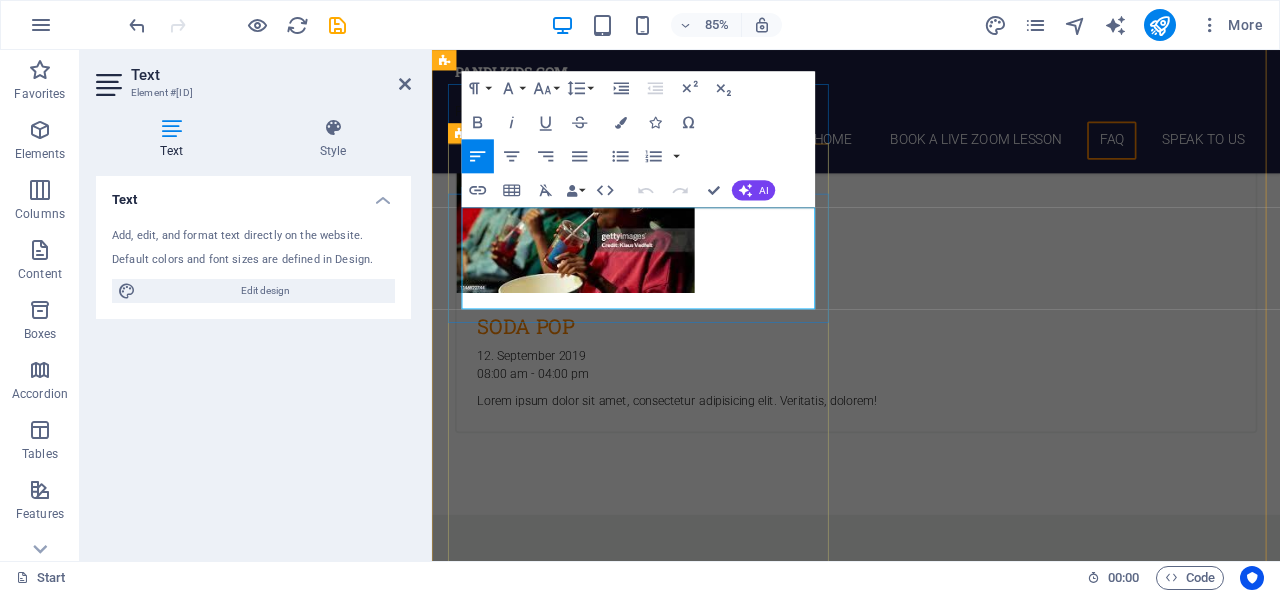 type 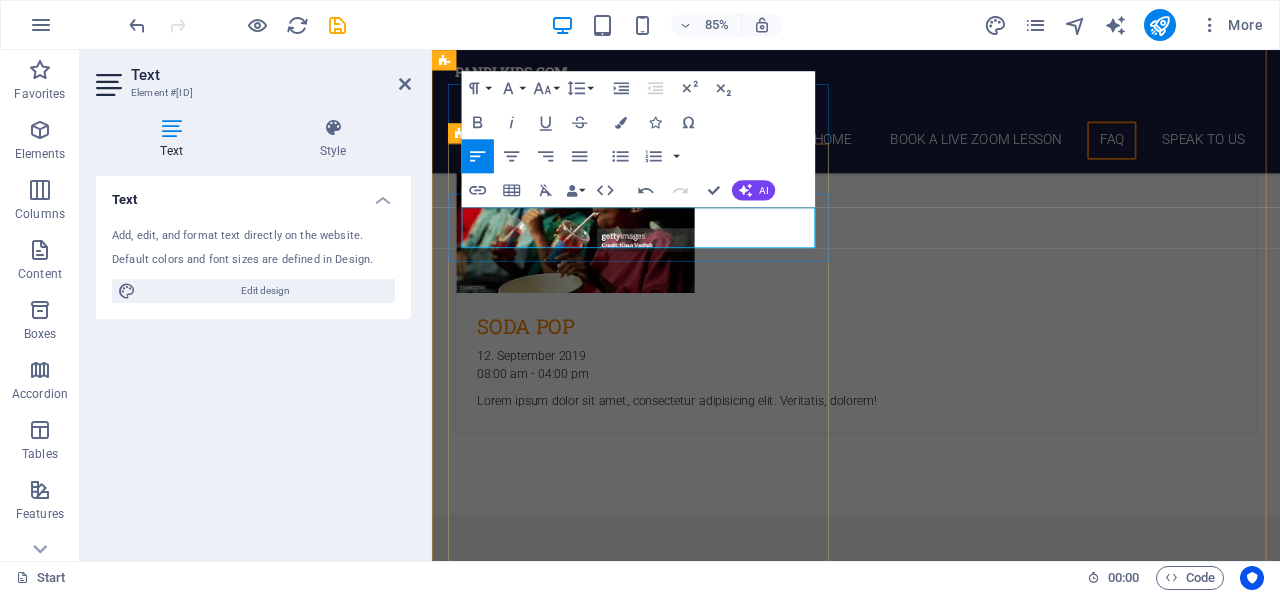 drag, startPoint x: 758, startPoint y: 240, endPoint x: 783, endPoint y: 265, distance: 35.35534 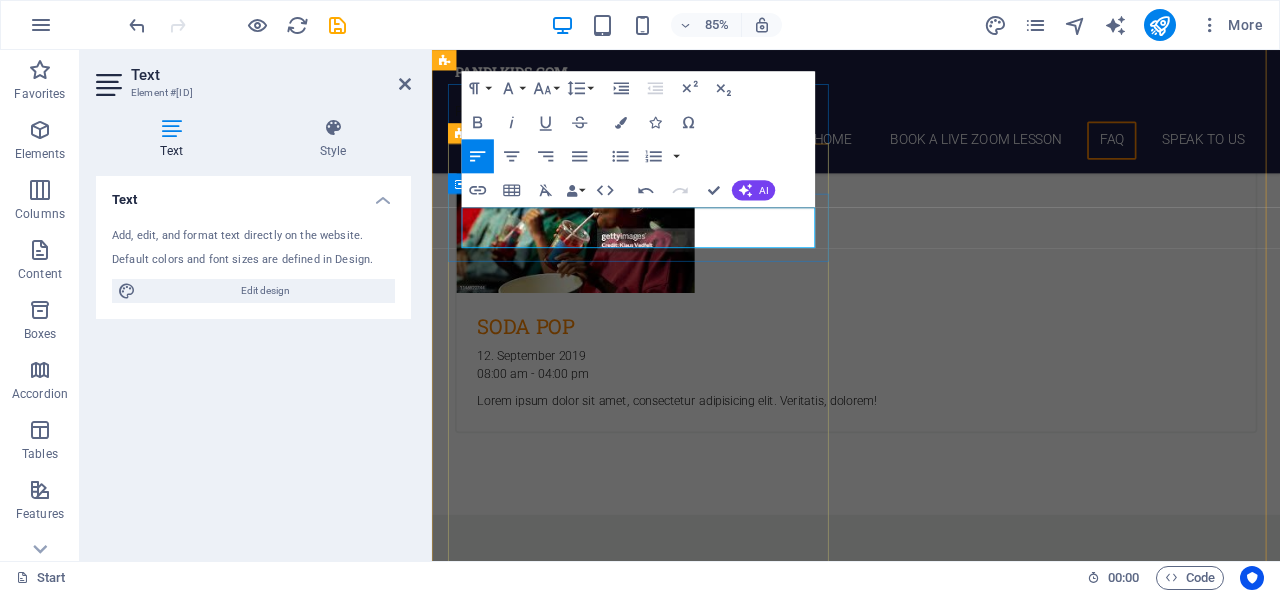 drag, startPoint x: 764, startPoint y: 246, endPoint x: 812, endPoint y: 282, distance: 60 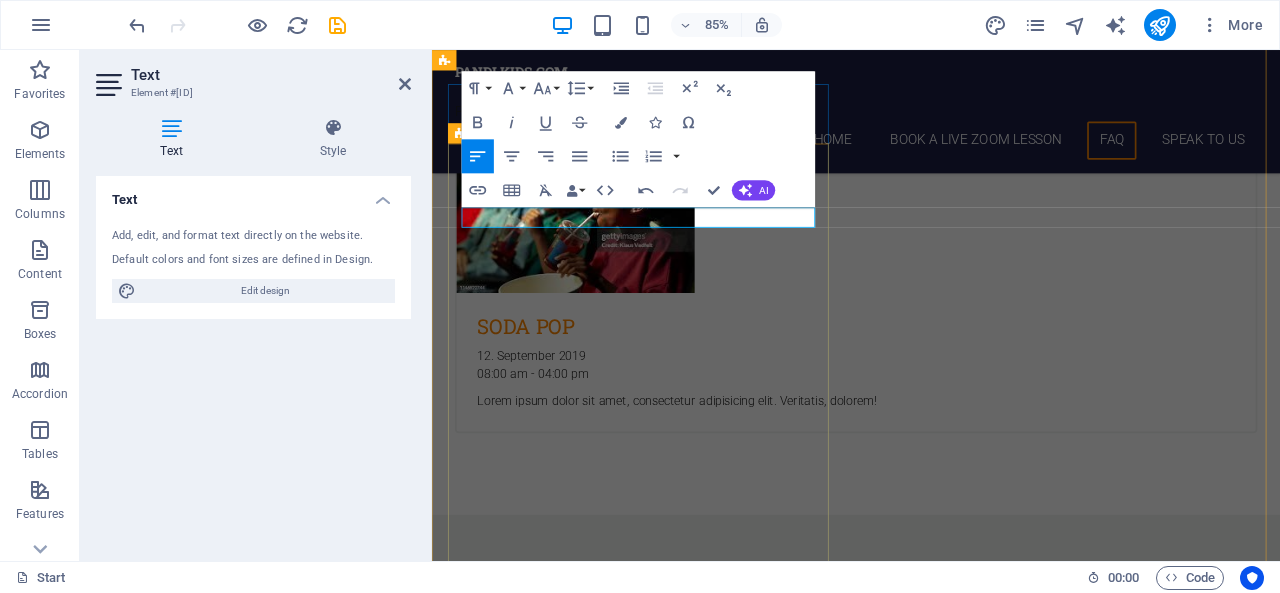 click on "Are the lessons via group video calls Yes. All Lessons are Via group Video calls. Harum facilis corporis animi Lorem ipsum dolor sit amet, consectetur adipisicing elit. Maiores ipsum repellat minus nihil. Labore, delectus, nam dignissimos ea repudiandae minima voluptatum magni pariatur possimus quia accusamus harum facilis corporis animi nisi. Enim, pariatur, impedit quia repellat harum. Enim pariatur impedit quia Lorem ipsum dolor sit amet, consectetur adipisicing elit. Maiores ipsum repellat minus nihil. Labore, delectus, nam dignissimos ea repudiandae minima voluptatum magni pariatur possimus quia accusamus harum facilis corporis animi nisi. Enim, pariatur, impedit quia repellat harum. Labore delectus Kepudiandae Lorem ipsum dolor sit amet, consectetur adipisicing elit. Maiores ipsum repellat minus nihil. Labore, delectus, nam dignissimos ea repudiandae minima voluptatum magni pariatur possimus quia accusamus harum facilis corporis animi nisi. Enim, pariatur, impedit quia repellat harum." at bounding box center (920, 5581) 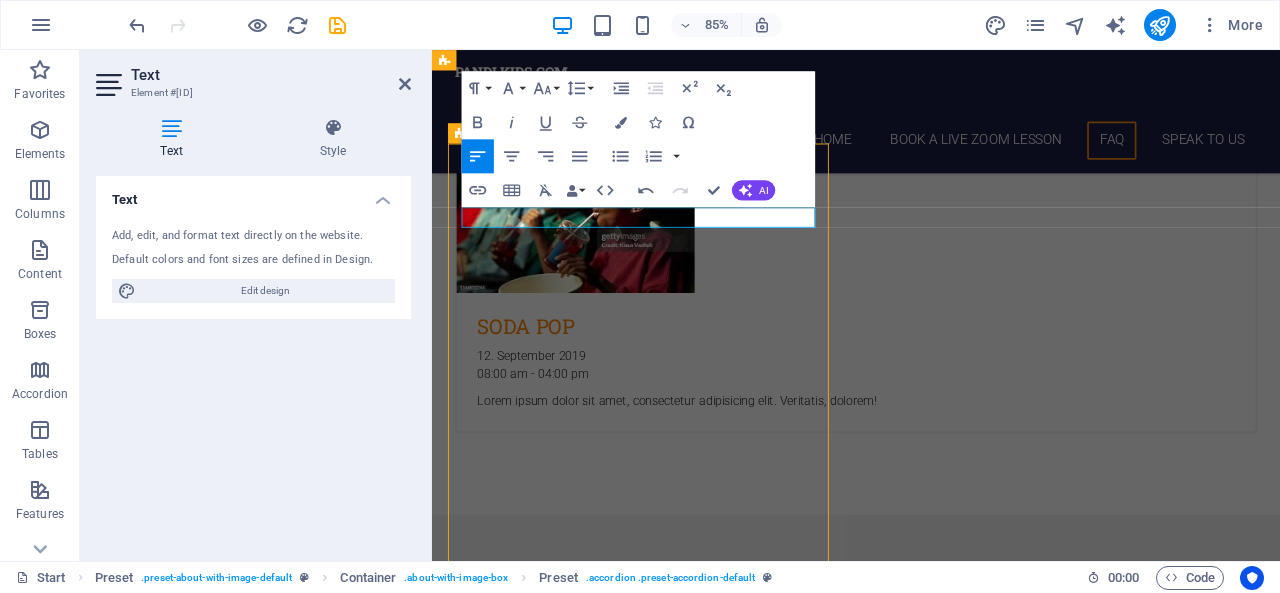 scroll, scrollTop: 6202, scrollLeft: 0, axis: vertical 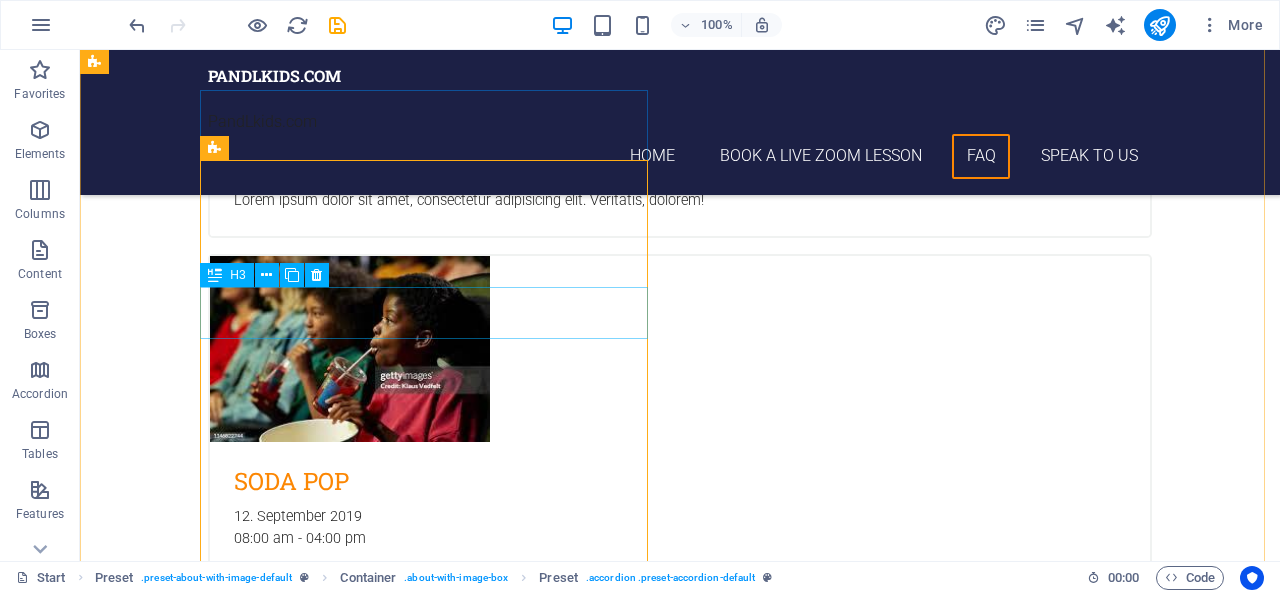 click on "Harum facilis corporis animi" at bounding box center (568, 5479) 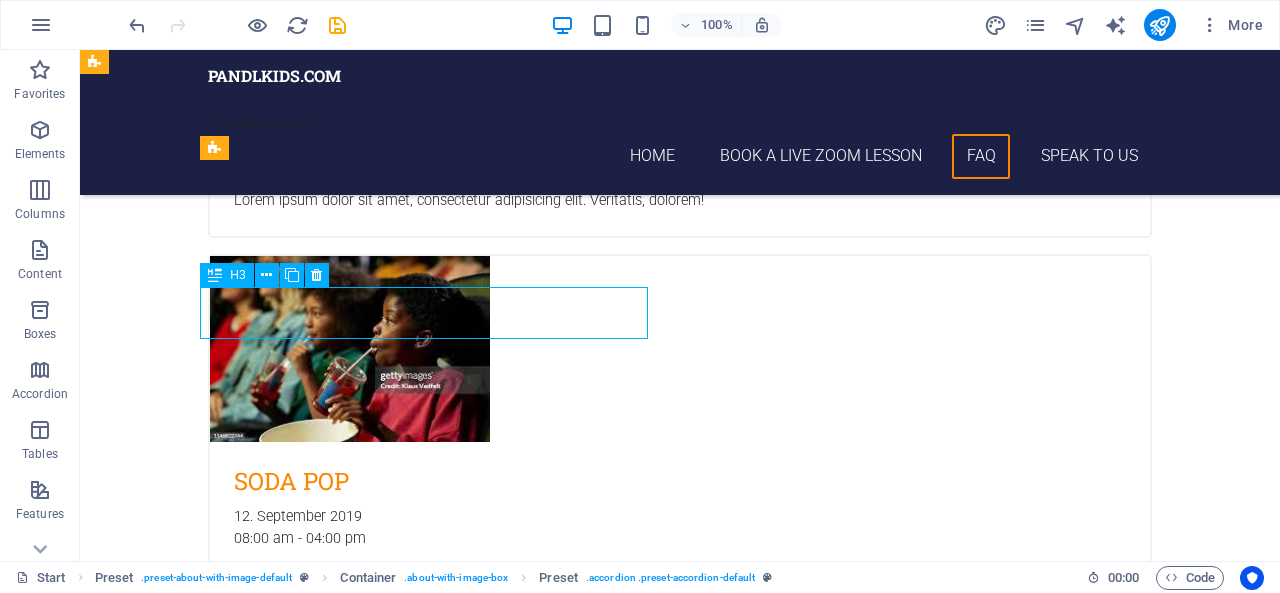 click on "Harum facilis corporis animi" at bounding box center (568, 5479) 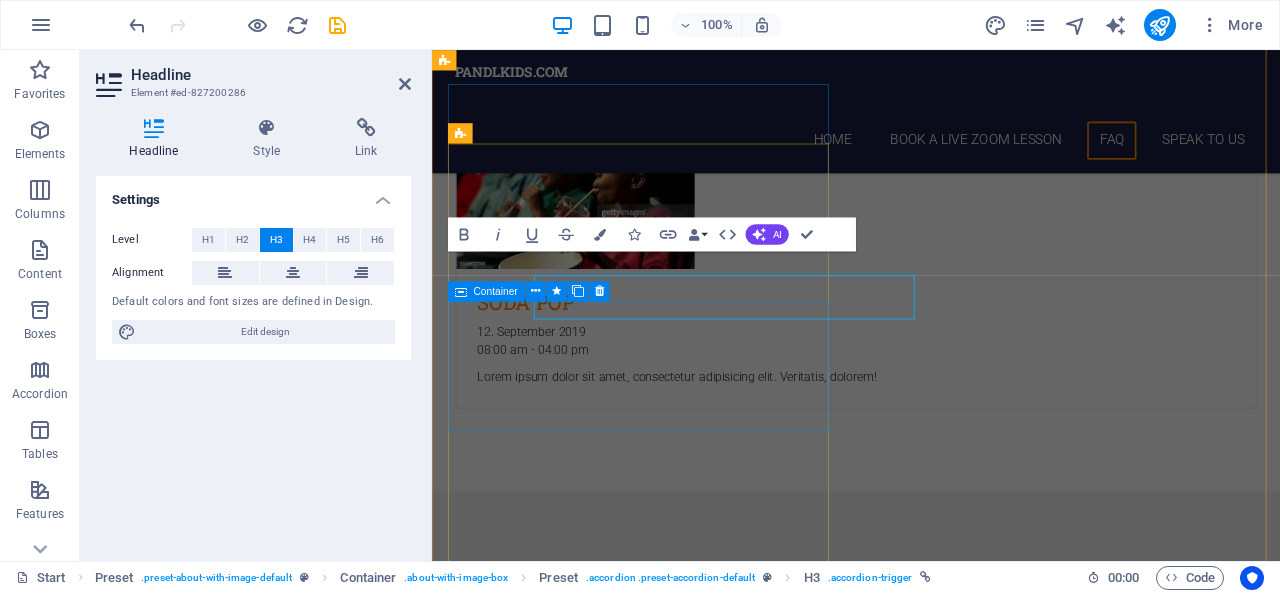 scroll, scrollTop: 6174, scrollLeft: 0, axis: vertical 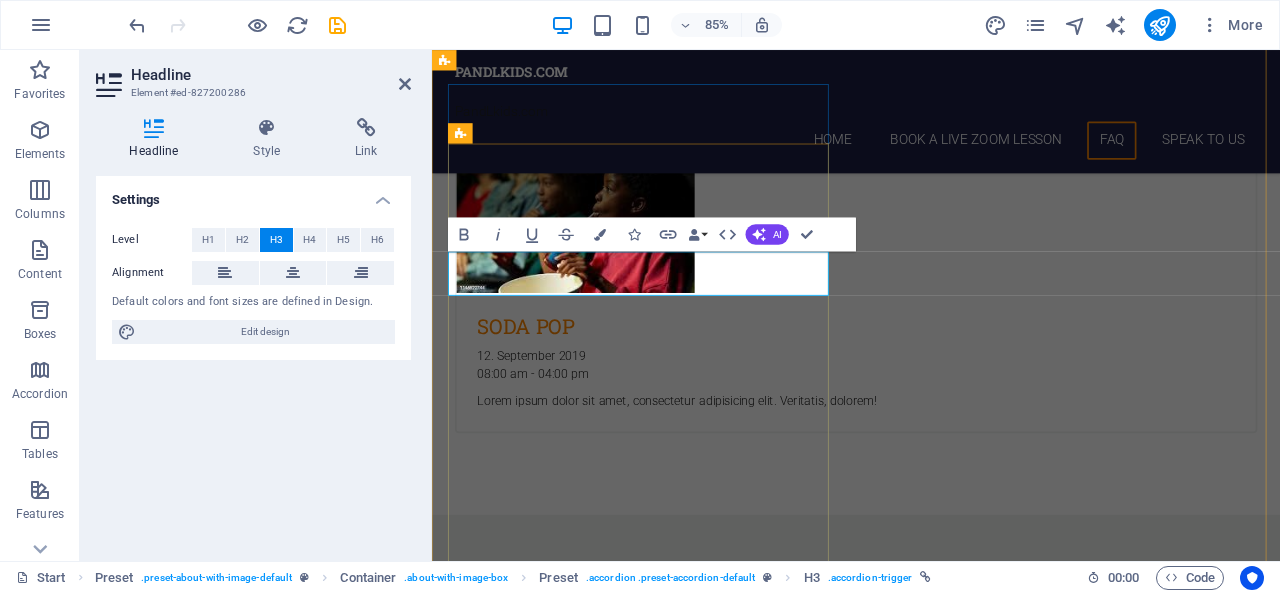 type 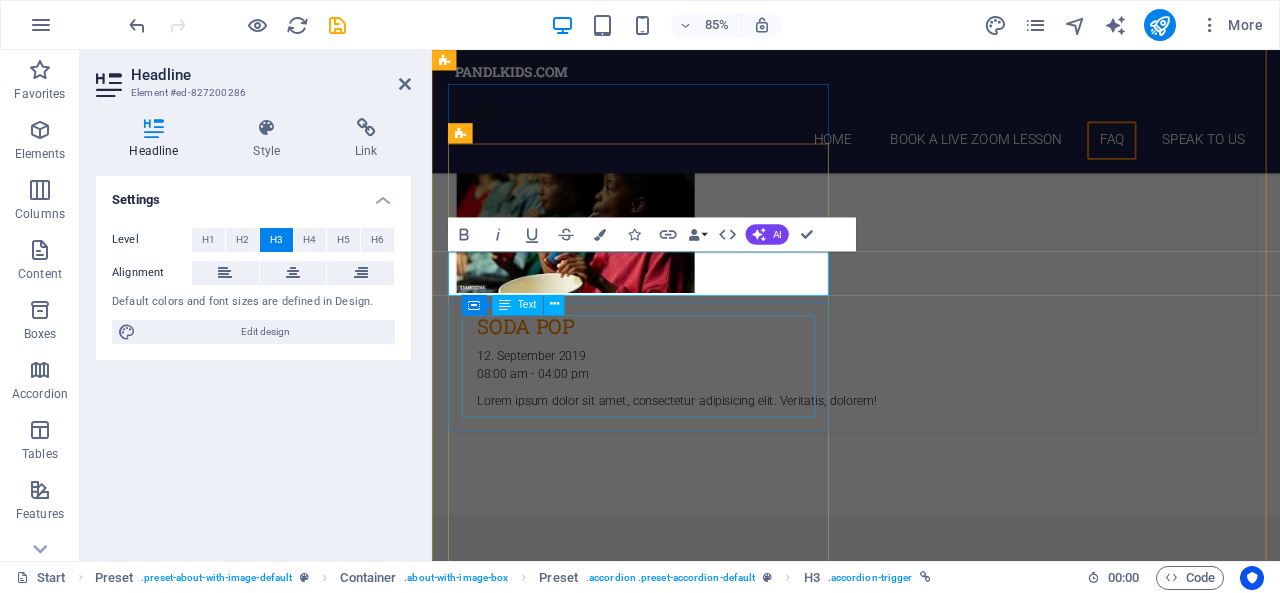 click on "Lorem ipsum dolor sit amet, consectetur adipisicing elit. Maiores ipsum repellat minus nihil. Labore, delectus, nam dignissimos ea repudiandae minima voluptatum magni pariatur possimus quia accusamus harum facilis corporis animi nisi. Enim, pariatur, impedit quia repellat harum." at bounding box center (920, 5502) 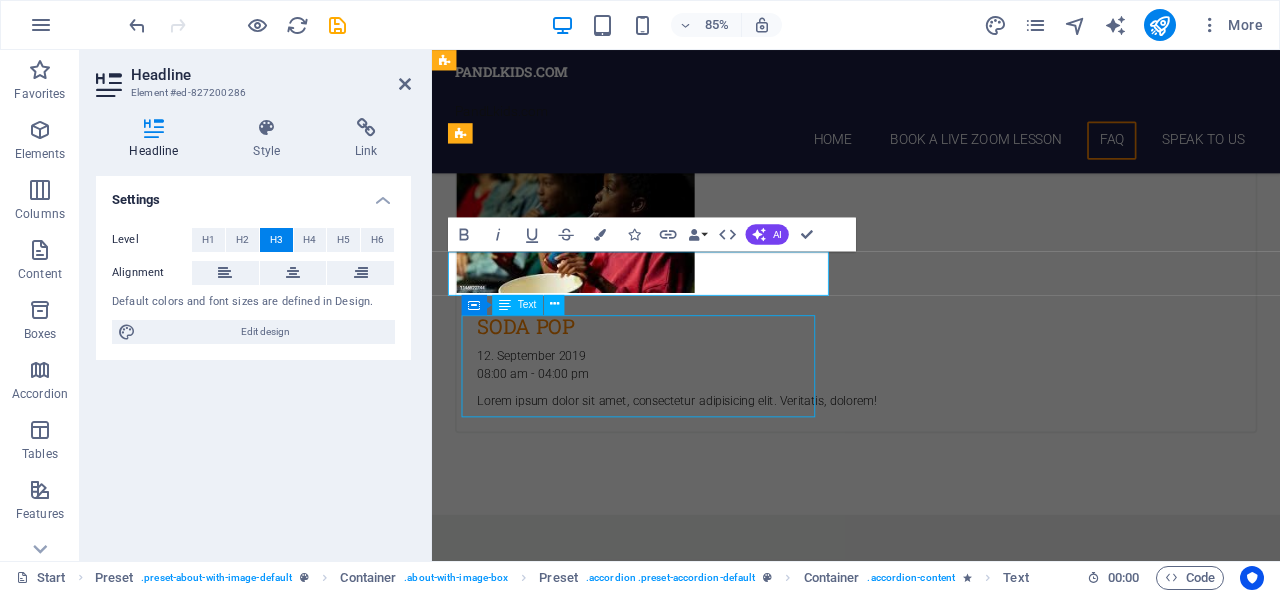 scroll, scrollTop: 6202, scrollLeft: 0, axis: vertical 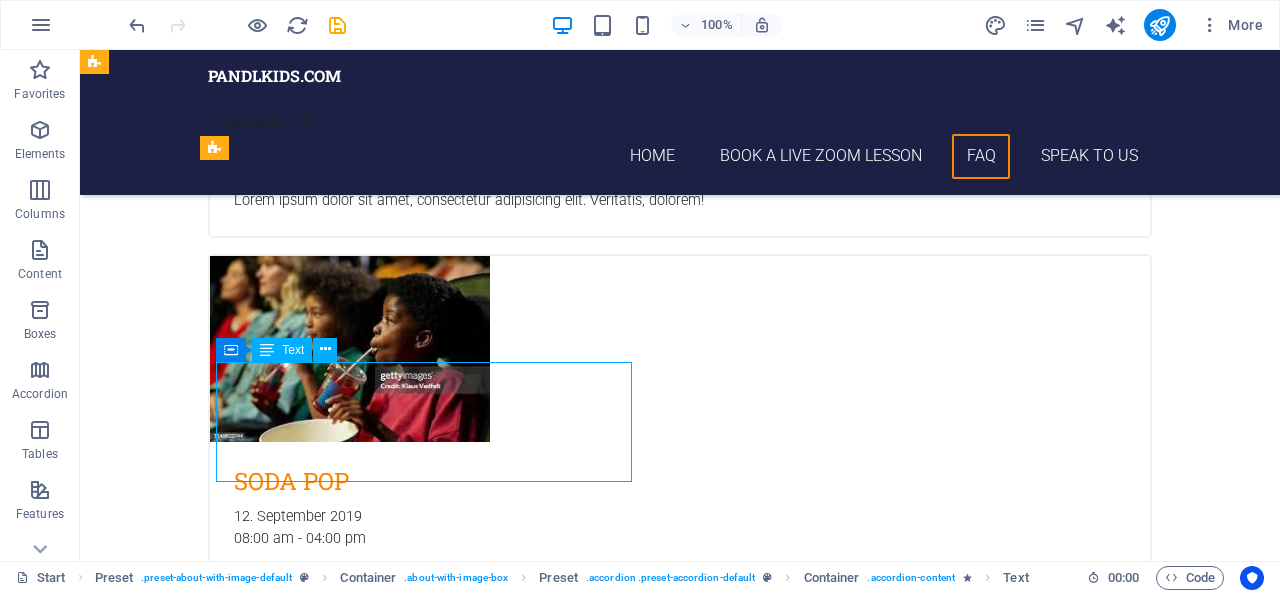 drag, startPoint x: 598, startPoint y: 467, endPoint x: 236, endPoint y: 399, distance: 368.33136 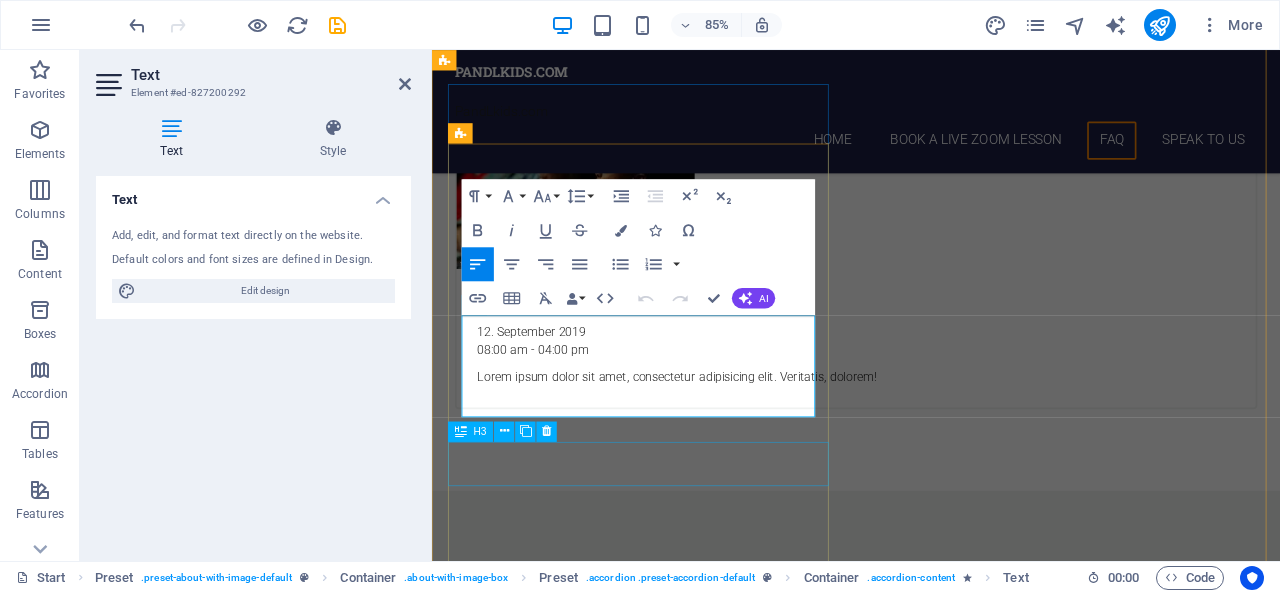 scroll, scrollTop: 6174, scrollLeft: 0, axis: vertical 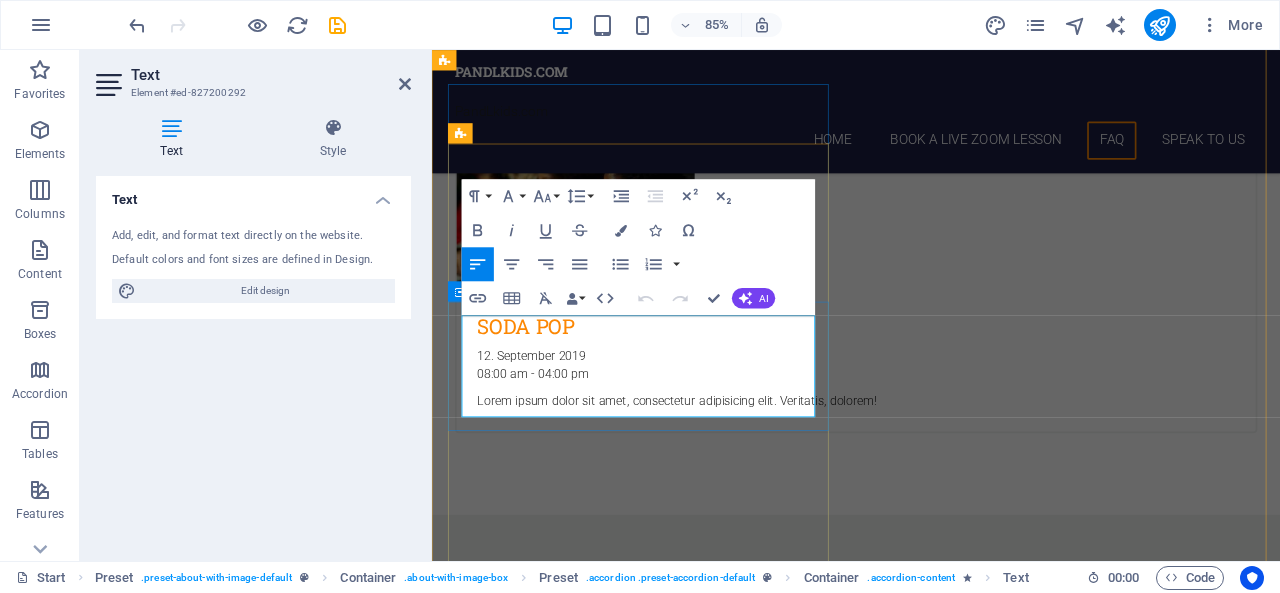 drag, startPoint x: 846, startPoint y: 465, endPoint x: 450, endPoint y: 381, distance: 404.81107 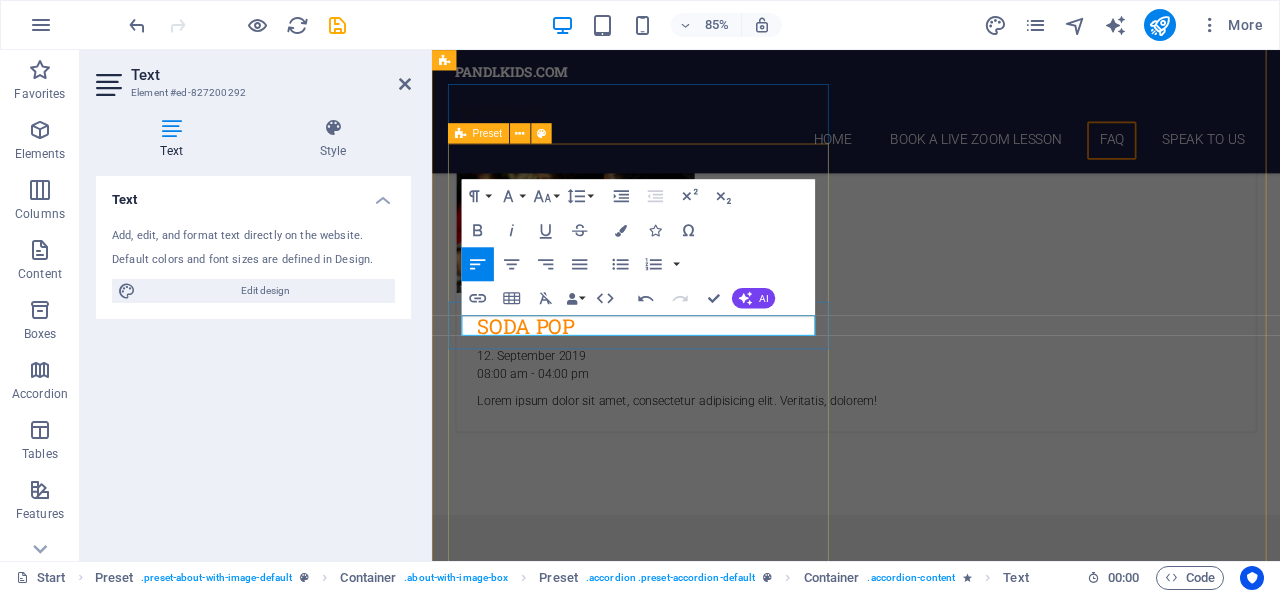 type 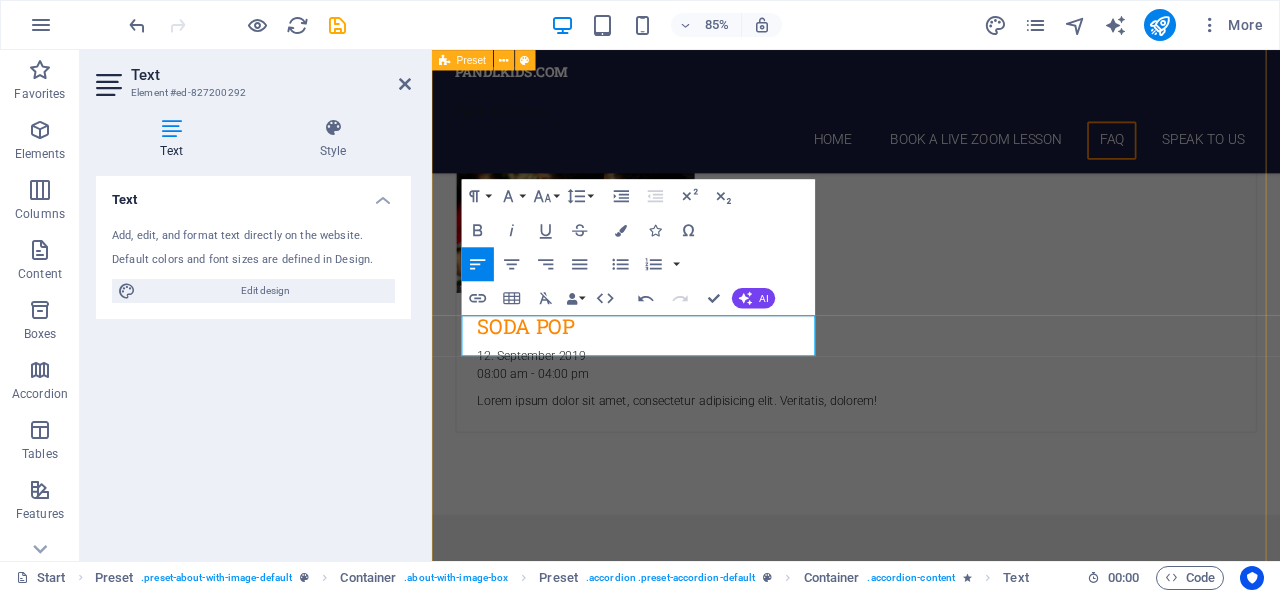 click on "FAQ Are the lessons via group video calls Yes. All Lessons are Via group Video calls. Are the lessons recorded Yes. All footage of the teacher is recorded NOT of student. Footage is made available after the lesson to each student. Enim pariatur impedit quia Lorem ipsum dolor sit amet, consectetur adipisicing elit. Maiores ipsum repellat minus nihil. Labore, delectus, nam dignissimos ea repudiandae minima voluptatum magni pariatur possimus quia accusamus harum facilis corporis animi nisi. Enim, pariatur, impedit quia repellat harum. Labore delectus Kepudiandae Lorem ipsum dolor sit amet, consectetur adipisicing elit. Maiores ipsum repellat minus nihil. Labore, delectus, nam dignissimos ea repudiandae minima voluptatum magni pariatur possimus quia accusamus harum facilis corporis animi nisi. Enim, pariatur, impedit quia repellat harum." at bounding box center [931, 5584] 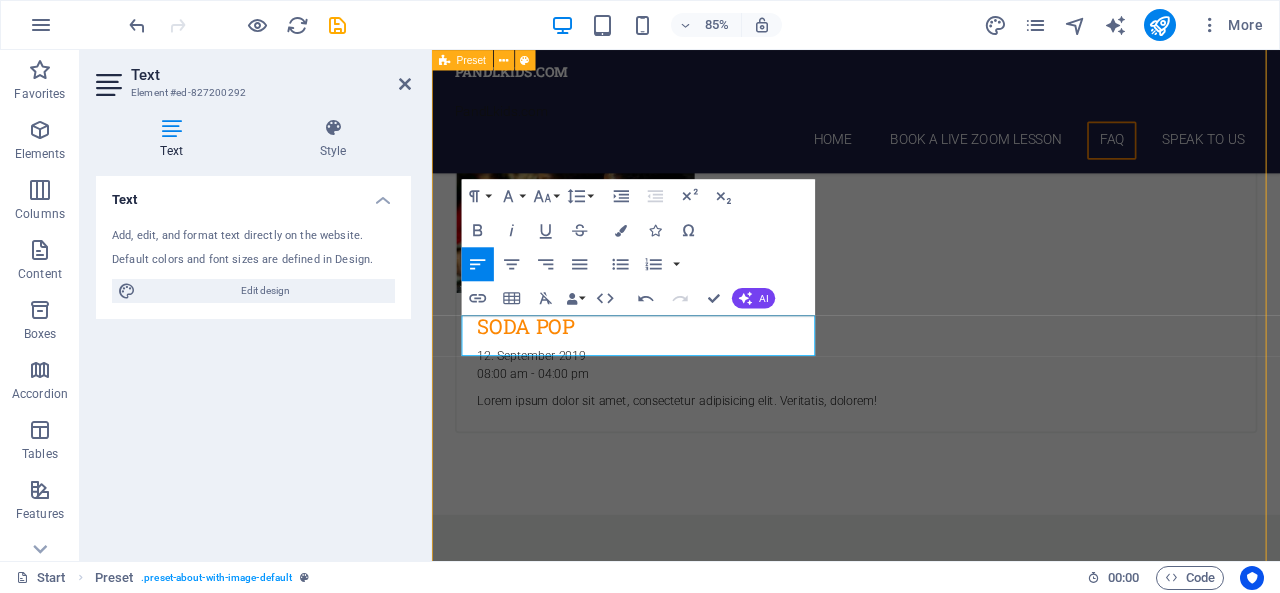 scroll, scrollTop: 6202, scrollLeft: 0, axis: vertical 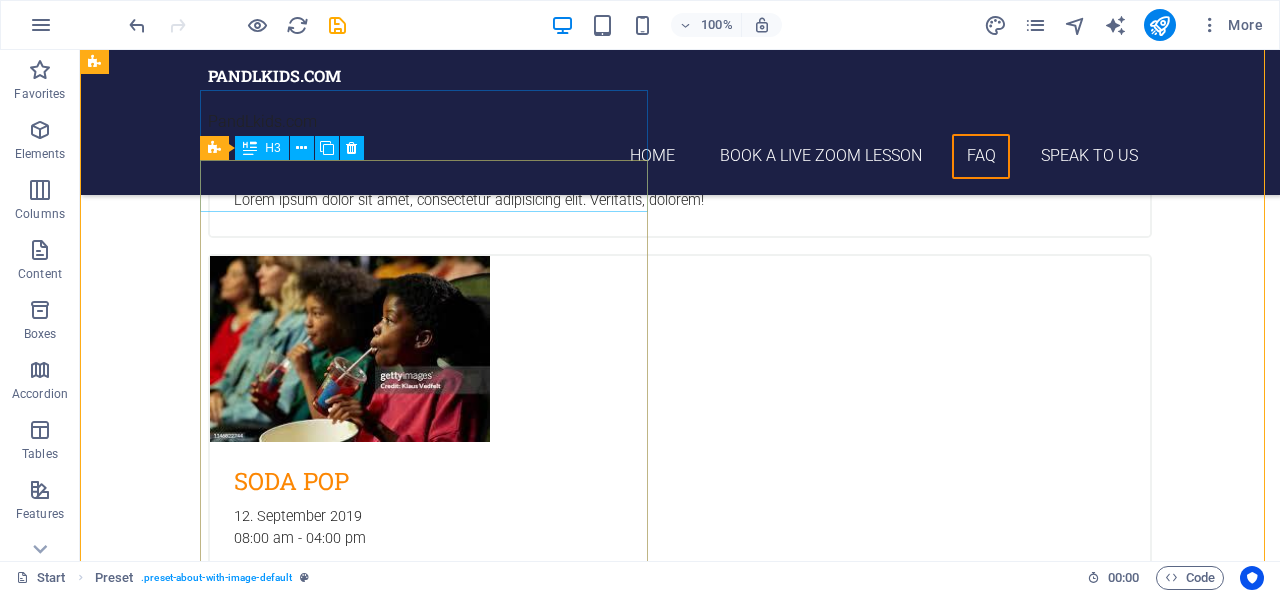 click on "Are the lessons via group video calls" at bounding box center [568, 5358] 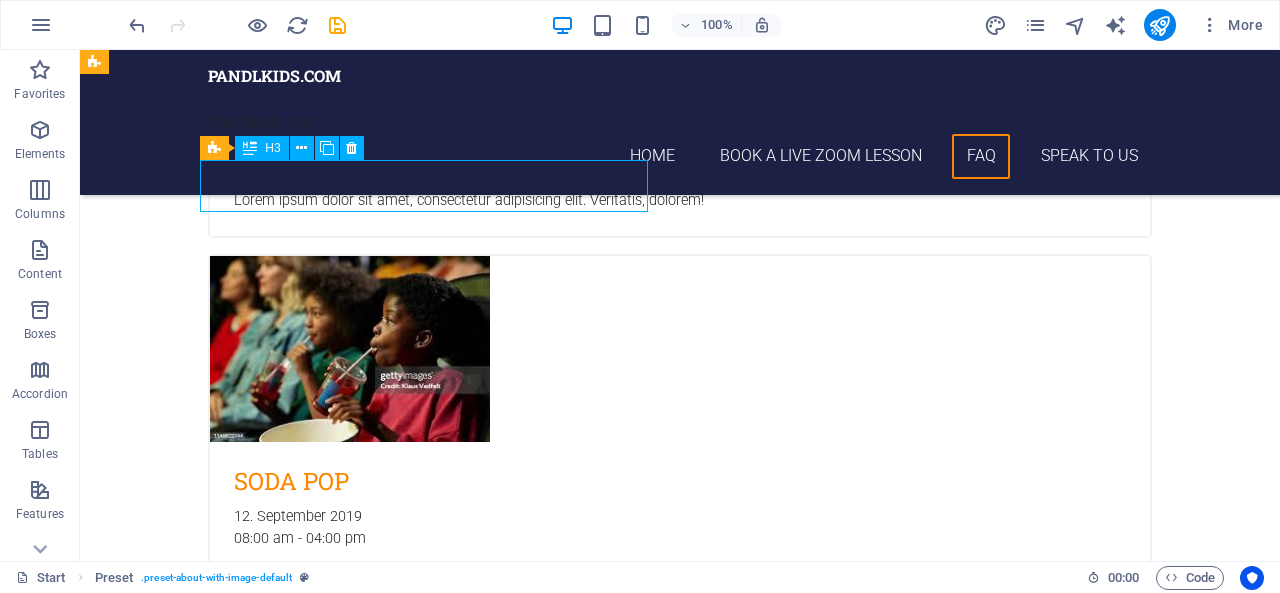 click on "Are the lessons via group video calls" at bounding box center [568, 5358] 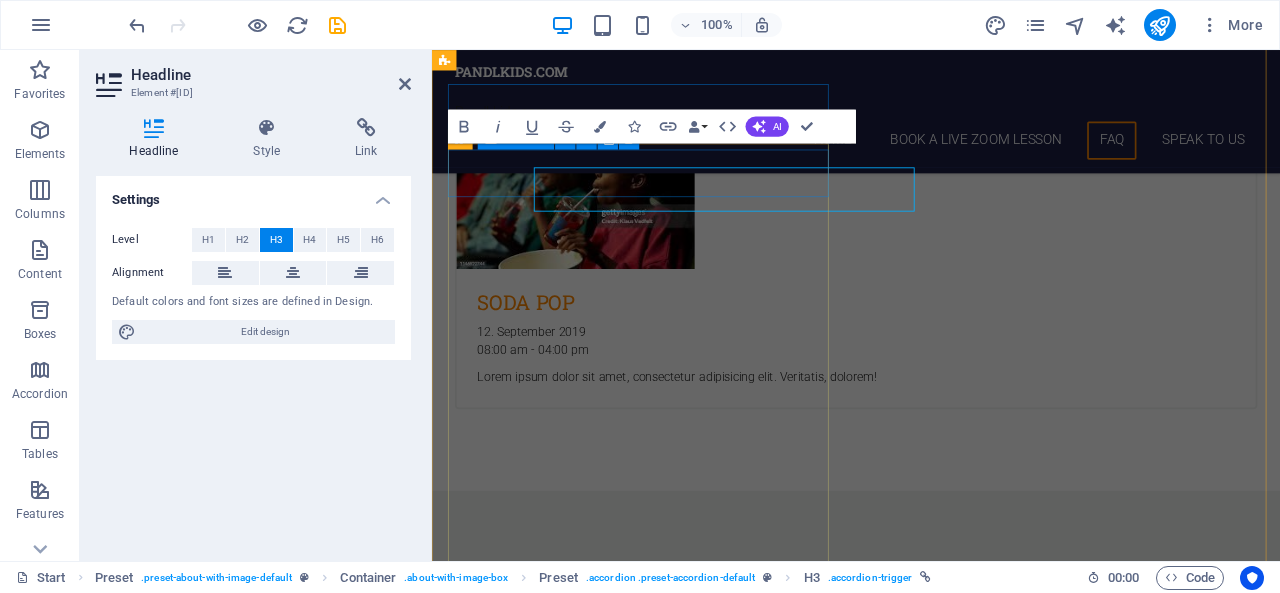 scroll, scrollTop: 6174, scrollLeft: 0, axis: vertical 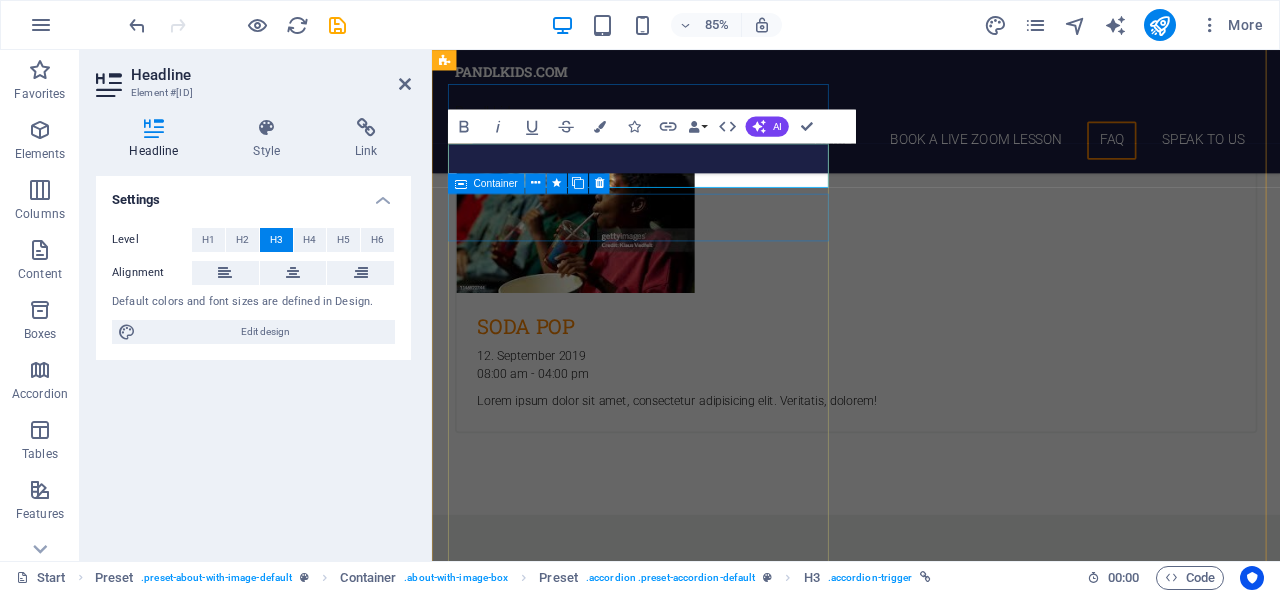 click on "Yes. All Lessons are Via group Video calls." at bounding box center (920, 5357) 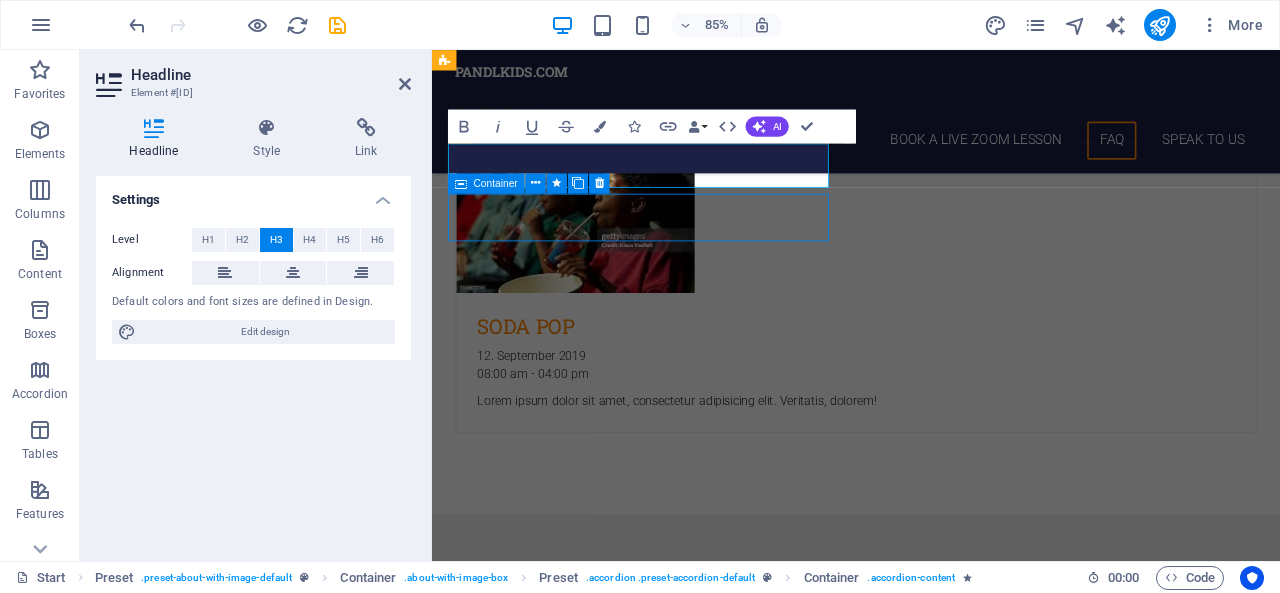 click on "Yes. All Lessons are Via group Video calls." at bounding box center [920, 5357] 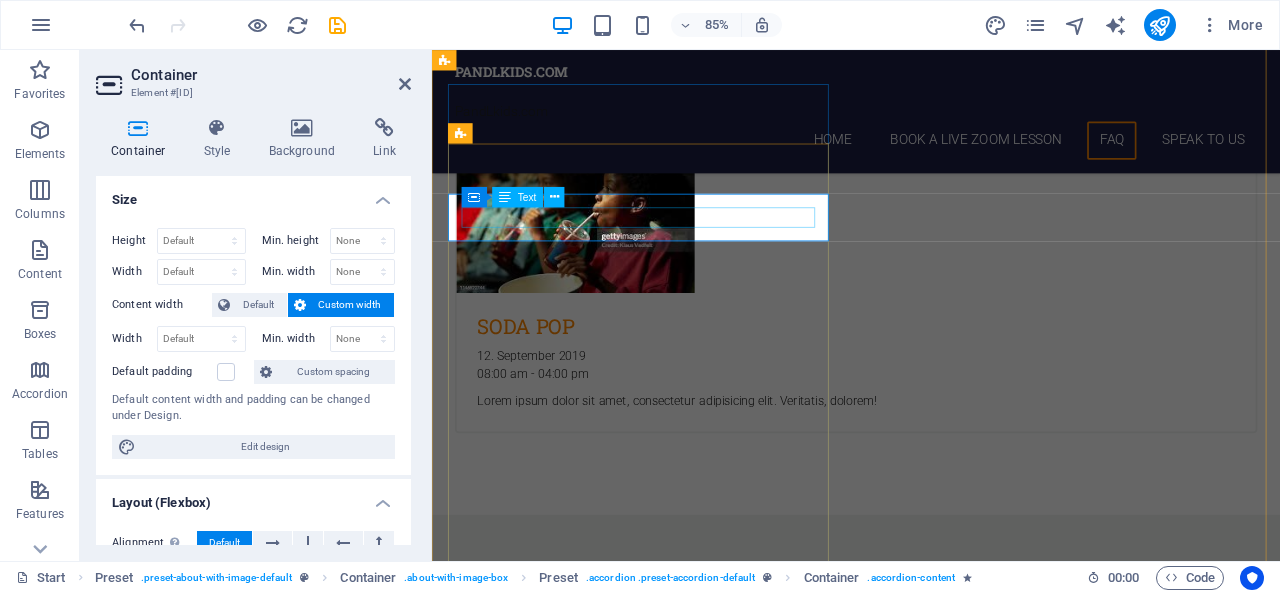 click on "Yes. All Lessons are Via group Video calls." at bounding box center [920, 5357] 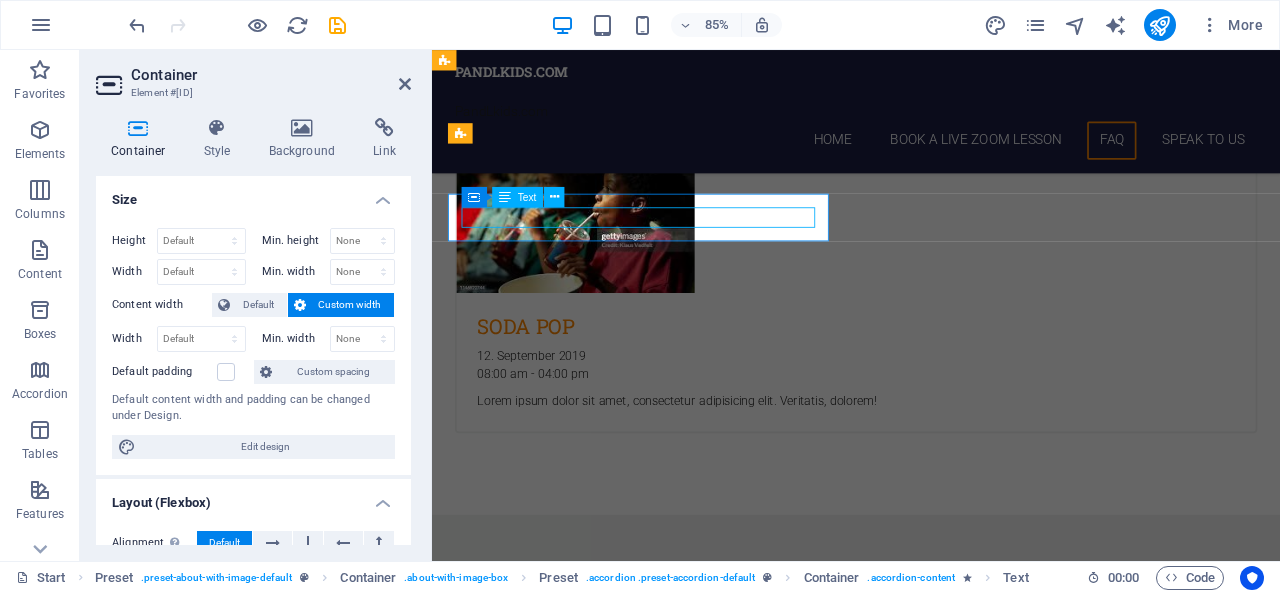 click on "Yes. All Lessons are Via group Video calls." at bounding box center [920, 5357] 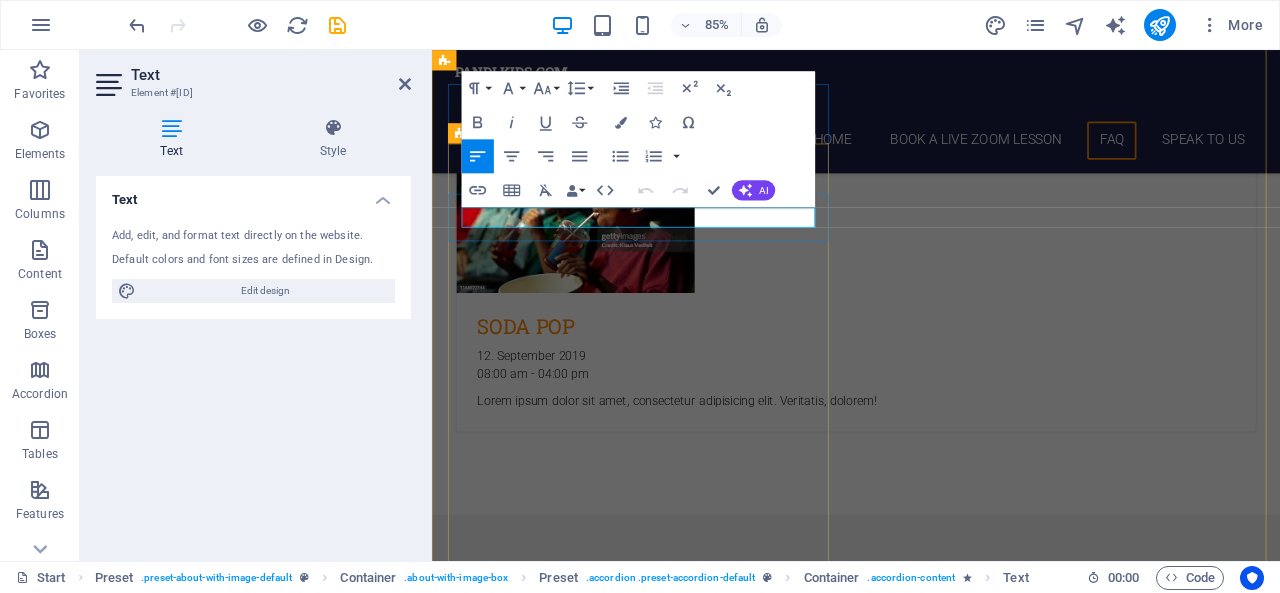 click on "Yes. All Lessons are Via group Video calls." at bounding box center [920, 5357] 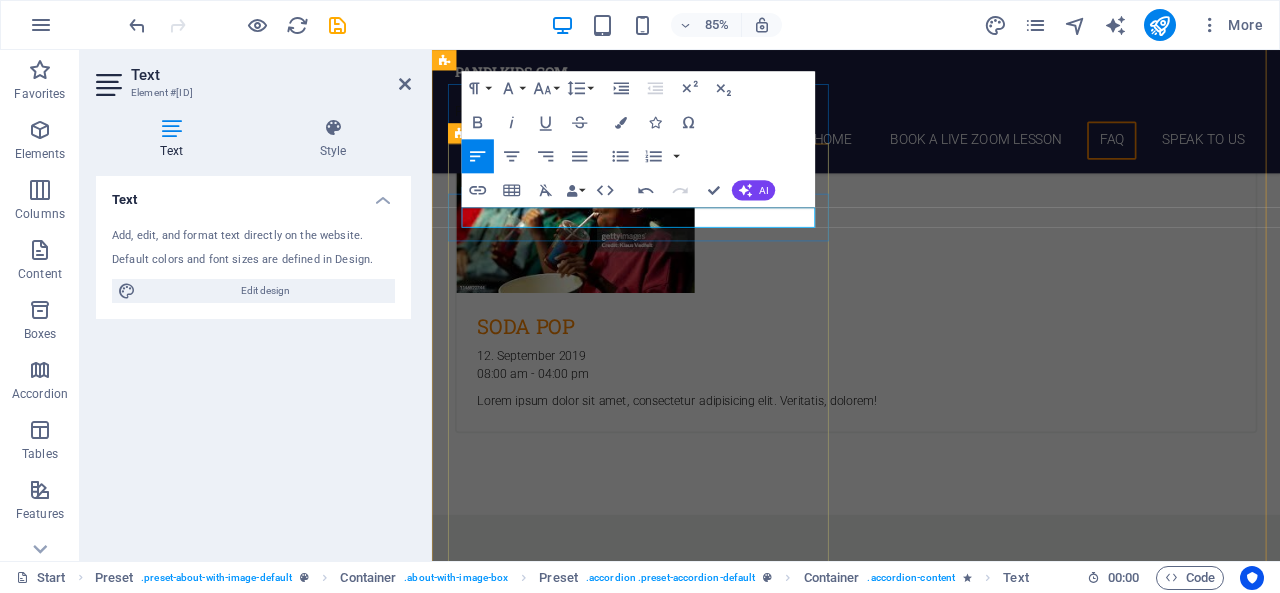type 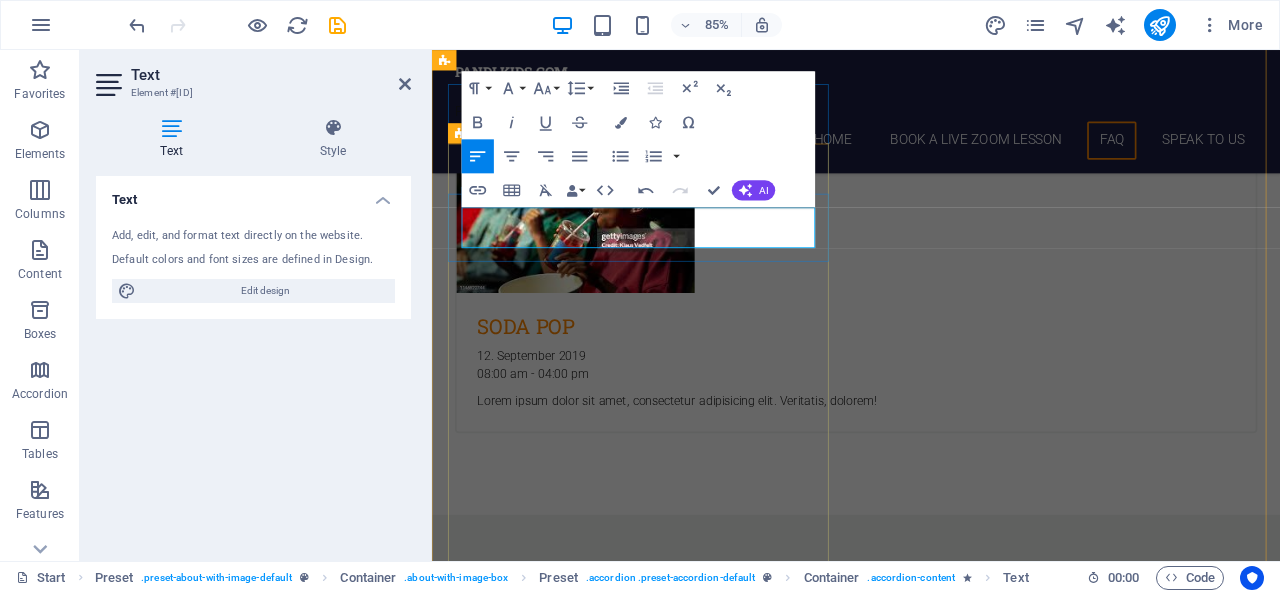 click on "Yes. All Lessons are Via group Video call. There are op to 8 in a group" at bounding box center (920, 5357) 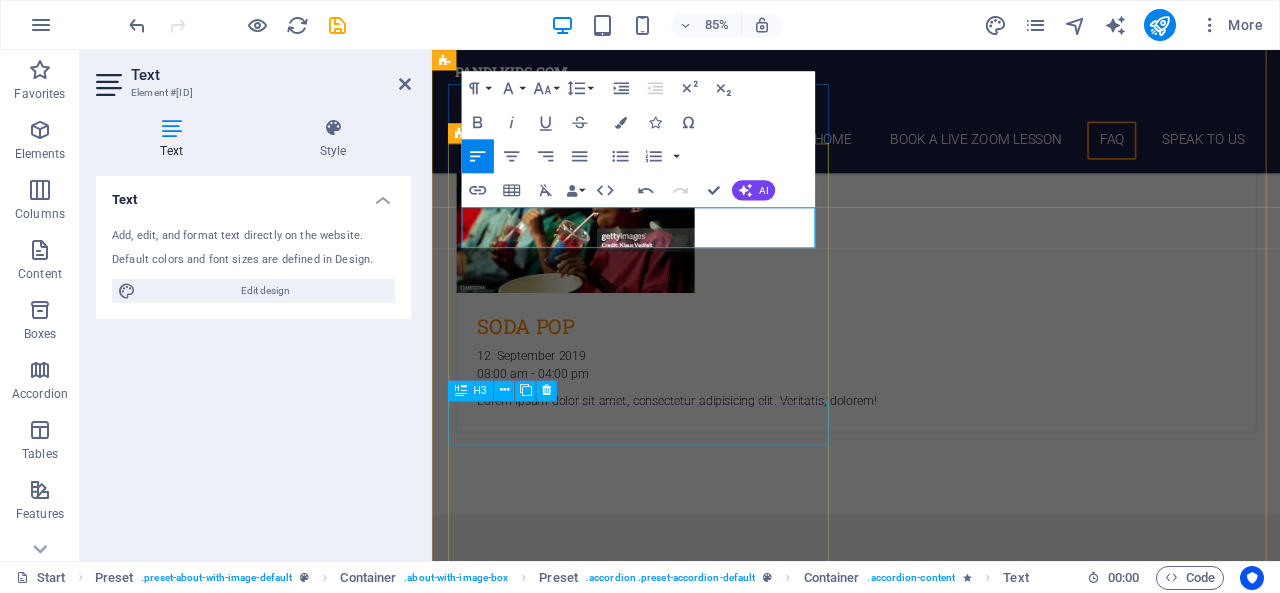 click on "Enim pariatur impedit quia" at bounding box center [920, 5538] 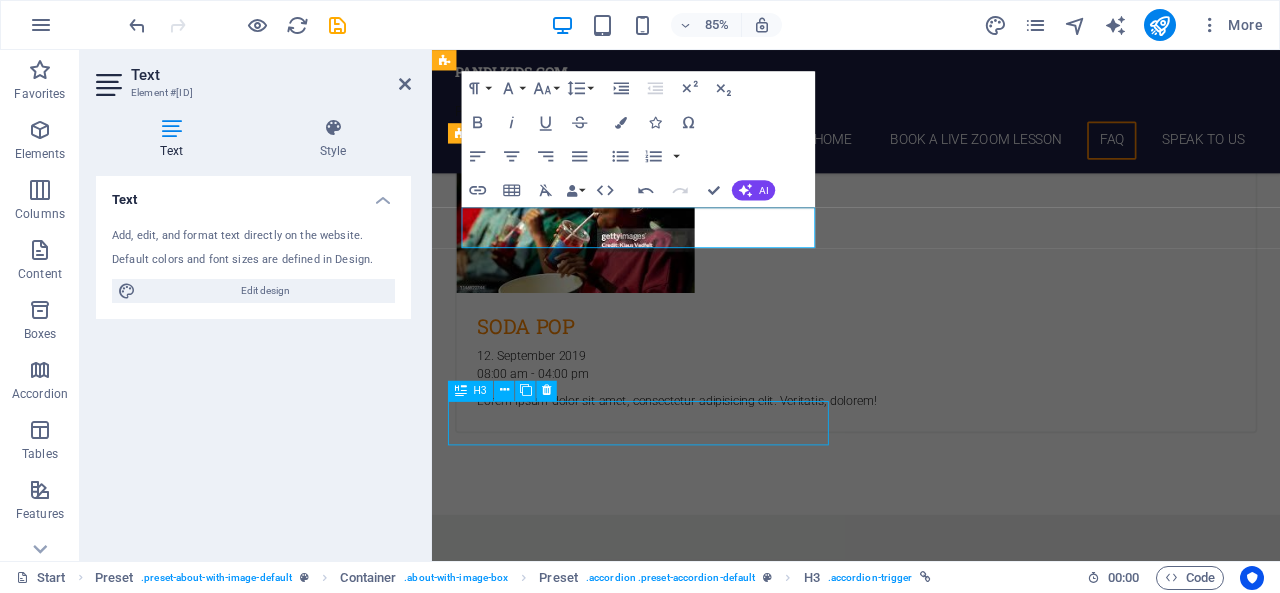 click on "Enim pariatur impedit quia" at bounding box center (920, 5538) 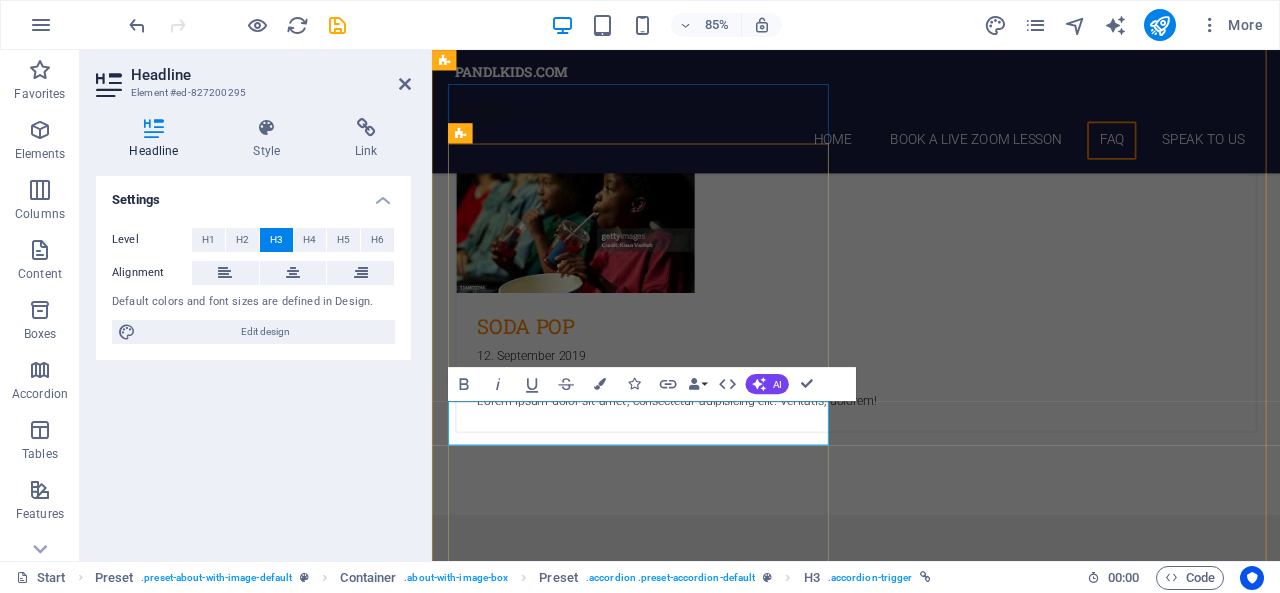 type 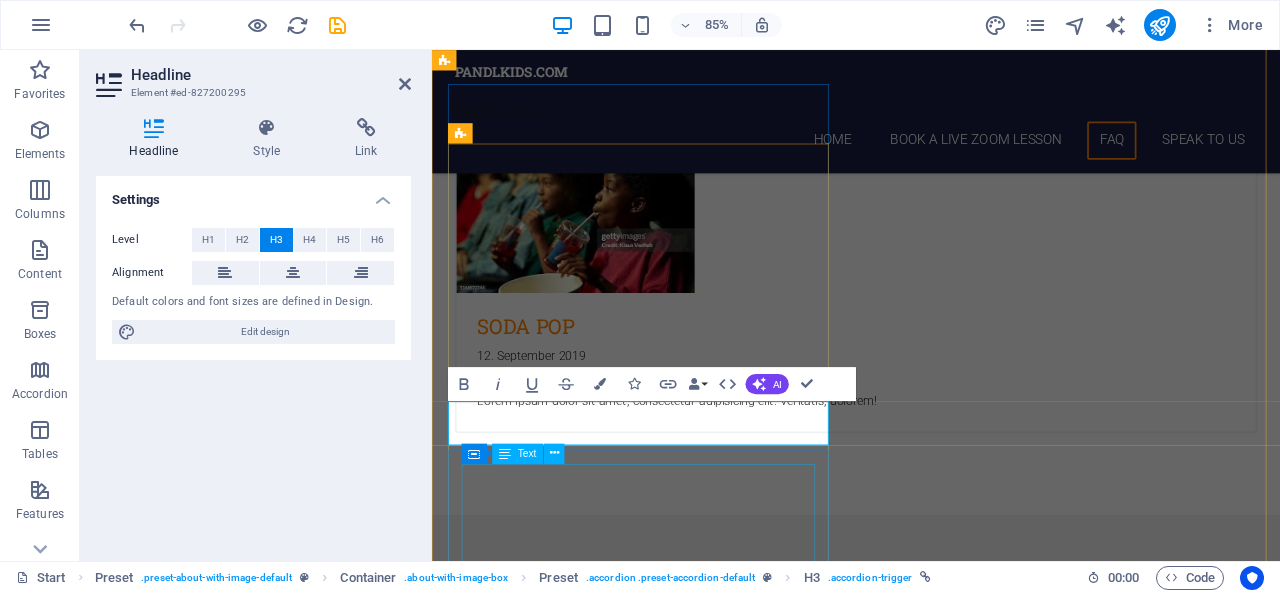 click on "Lorem ipsum dolor sit amet, consectetur adipisicing elit. Maiores ipsum repellat minus nihil. Labore, delectus, nam dignissimos ea repudiandae minima voluptatum magni pariatur possimus quia accusamus harum facilis corporis animi nisi. Enim, pariatur, impedit quia repellat harum." at bounding box center (920, 5622) 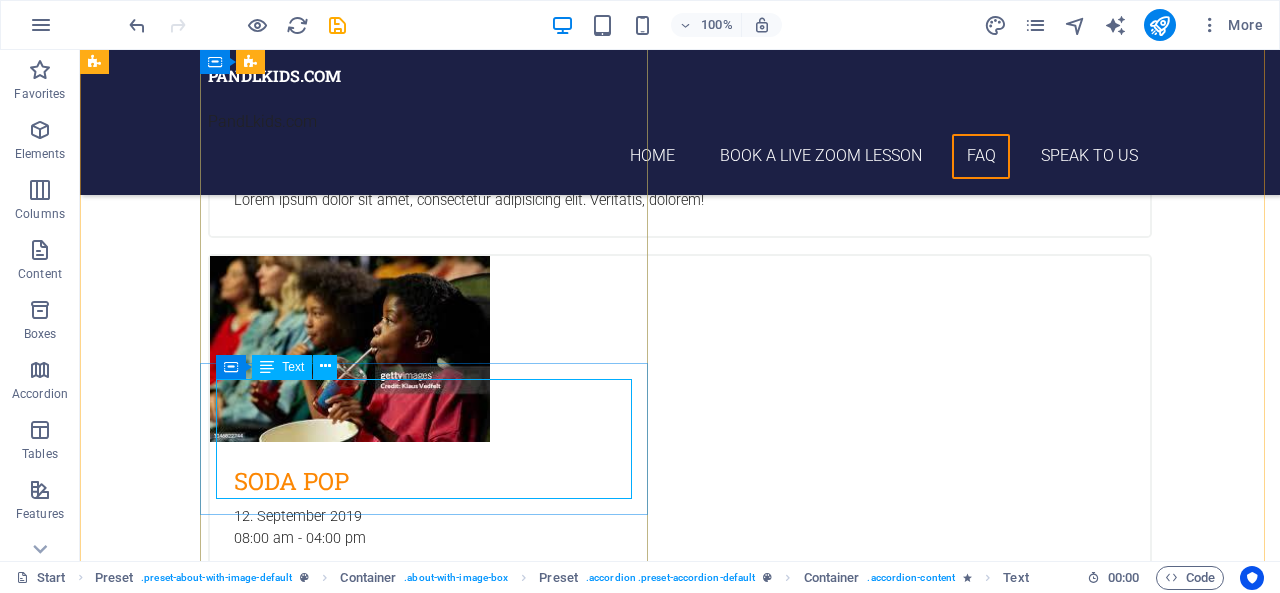 scroll, scrollTop: 6362, scrollLeft: 0, axis: vertical 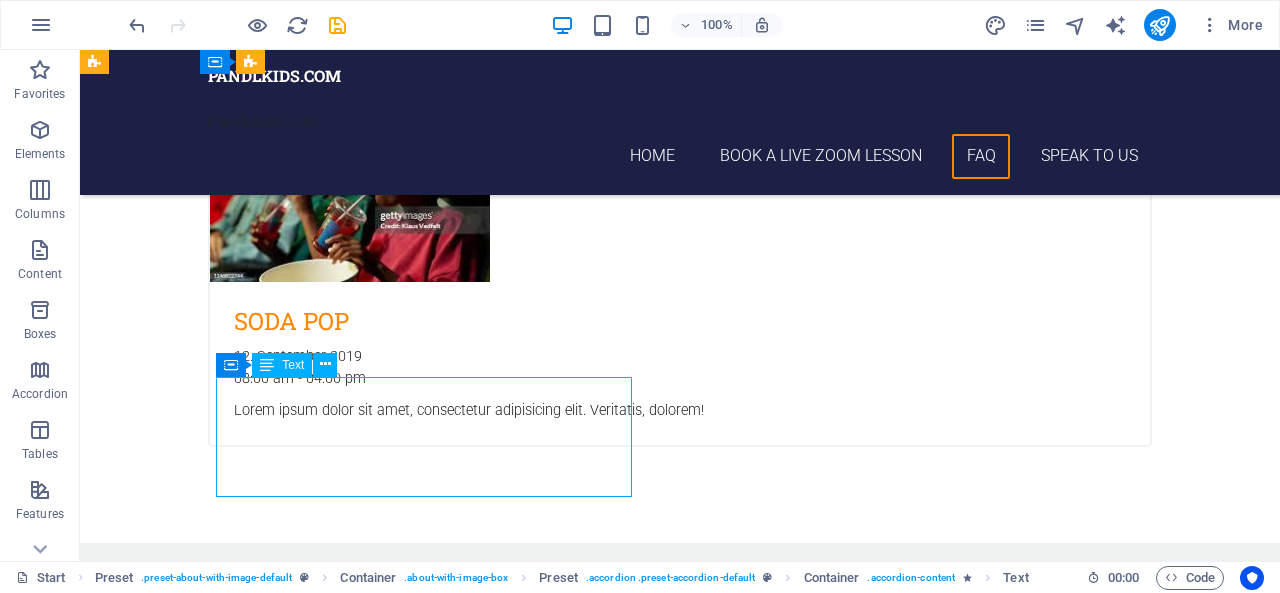 drag, startPoint x: 599, startPoint y: 485, endPoint x: 369, endPoint y: 466, distance: 230.78345 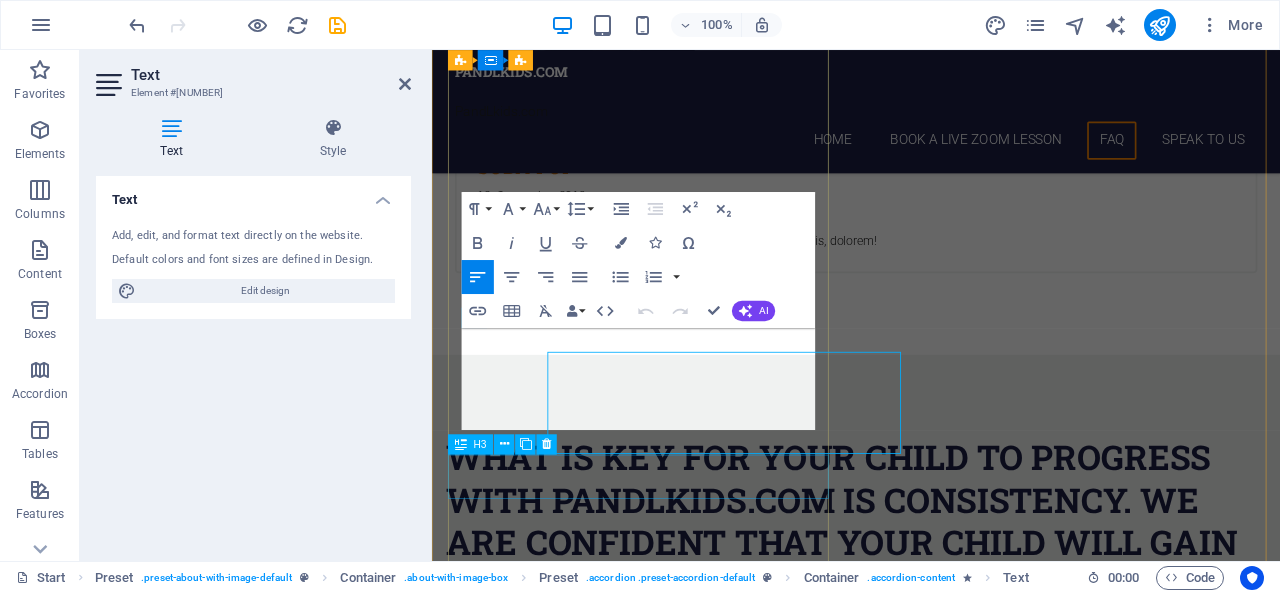 scroll, scrollTop: 6334, scrollLeft: 0, axis: vertical 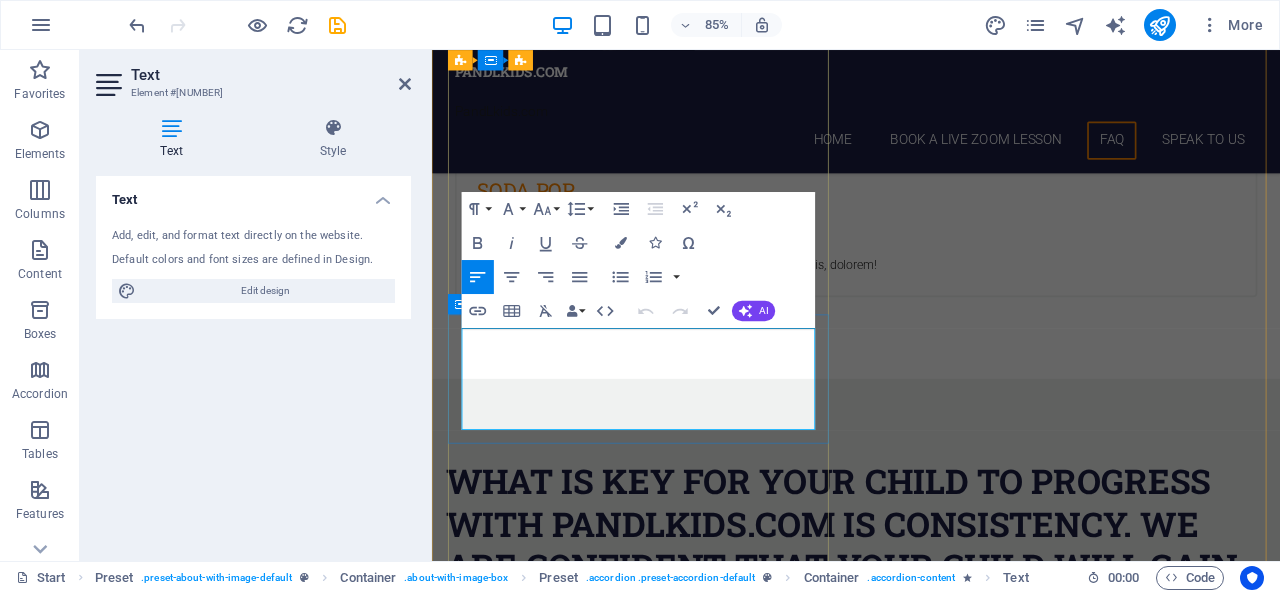 drag, startPoint x: 846, startPoint y: 485, endPoint x: 457, endPoint y: 399, distance: 398.39304 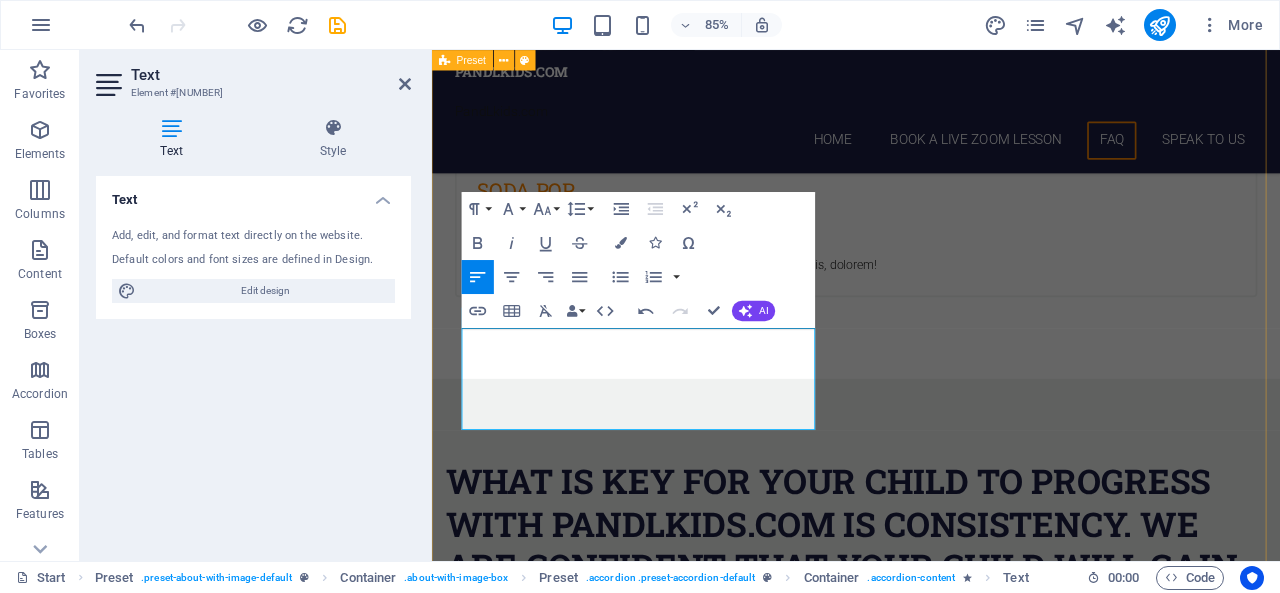 click on "FAQ Are the lessons via group video calls Yes. All Lessons are Via group Video call. There are up to 8 in a group, plus the Teacher.. Are the lessons recorded Yes. All footage of the teacher is recorded NOT of student. Footage is made available after the lesson to each student. How log is each lesson Each Lesson is a total of 1 hour and 10 minutes. This breaks down into an initial 30 minute lesson then a 10 minute break and then a final 30 minute lesson, The teacher is available for questions after the lesson. Whether the next day or the next week or even one month later. Labore delectus Kepudiandae Lorem ipsum dolor sit amet, consectetur adipisicing elit. Maiores ipsum repellat minus nihil. Labore, delectus, nam dignissimos ea repudiandae minima voluptatum magni pariatur possimus quia accusamus harum facilis corporis animi nisi. Enim, pariatur, impedit quia repellat harum." at bounding box center (931, 5424) 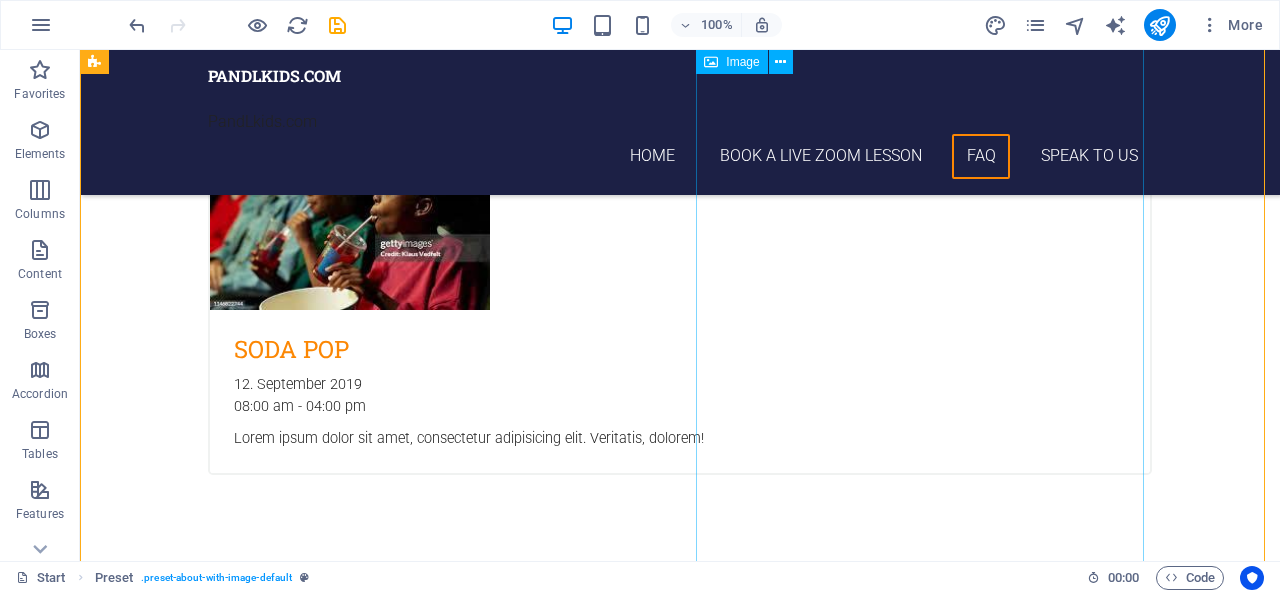 scroll, scrollTop: 6362, scrollLeft: 0, axis: vertical 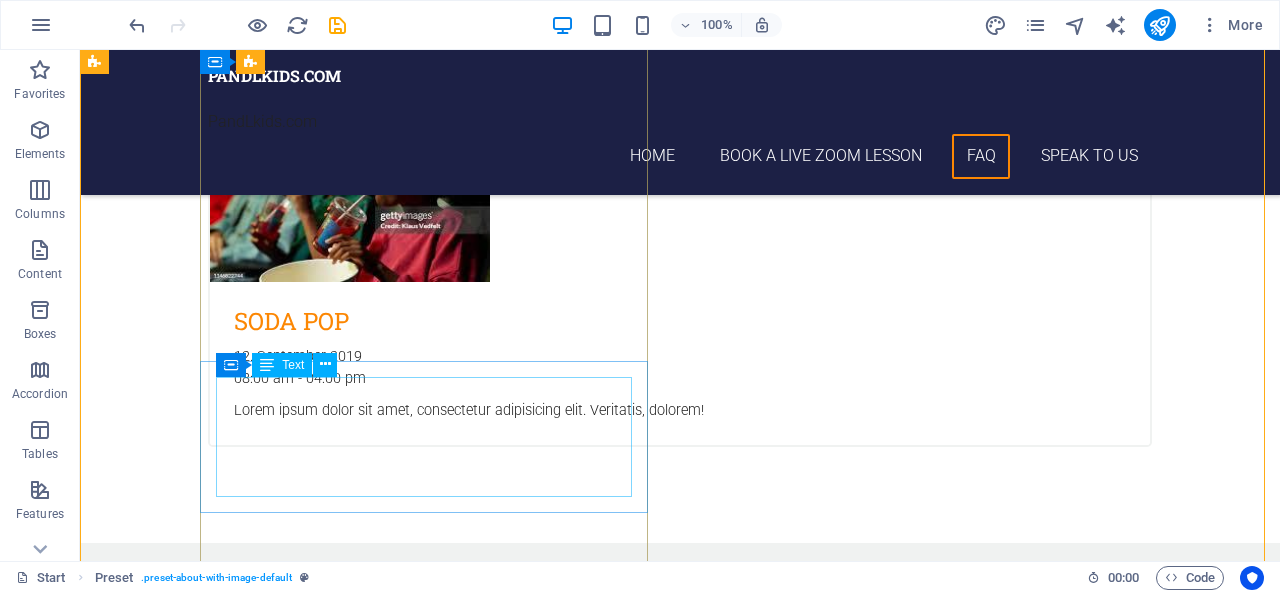 click on "Each Lesson is a total of 1 hour and 10 minutes. This breaks down into an initial 30 minute lesson then a 10 minute break and then a final 30 minute lesson, The teacher is available for questions after the lesson. Whether the next day or the next week or even one month later." at bounding box center [568, 5524] 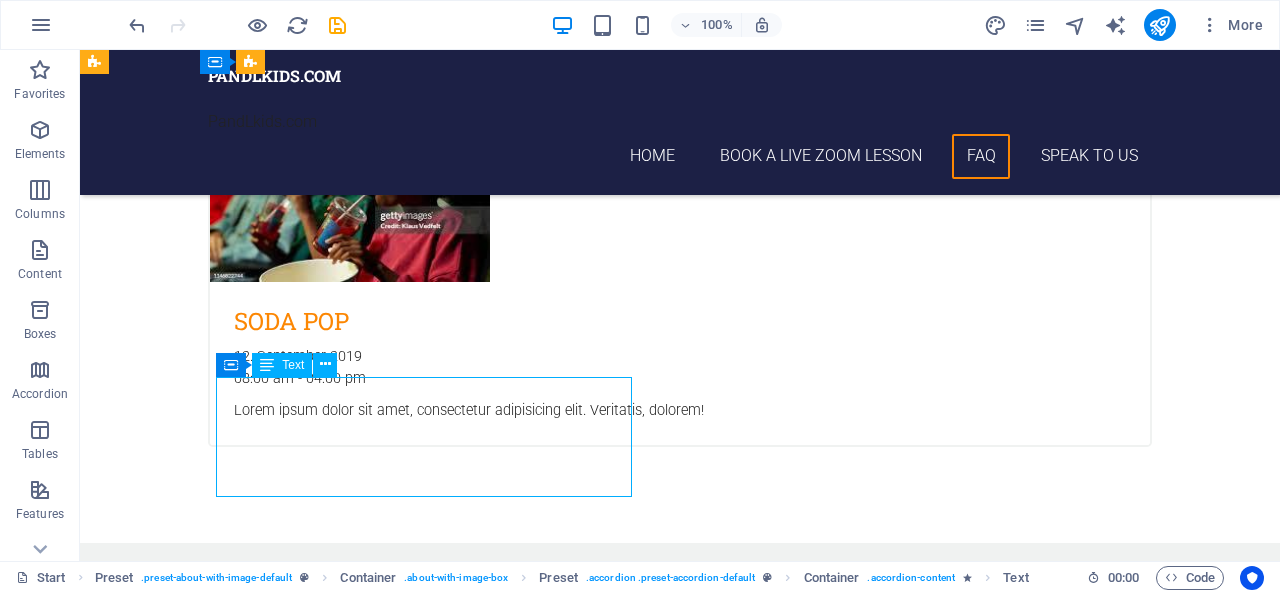 click on "Each Lesson is a total of 1 hour and 10 minutes. This breaks down into an initial 30 minute lesson then a 10 minute break and then a final 30 minute lesson, The teacher is available for questions after the lesson. Whether the next day or the next week or even one month later." at bounding box center (568, 5524) 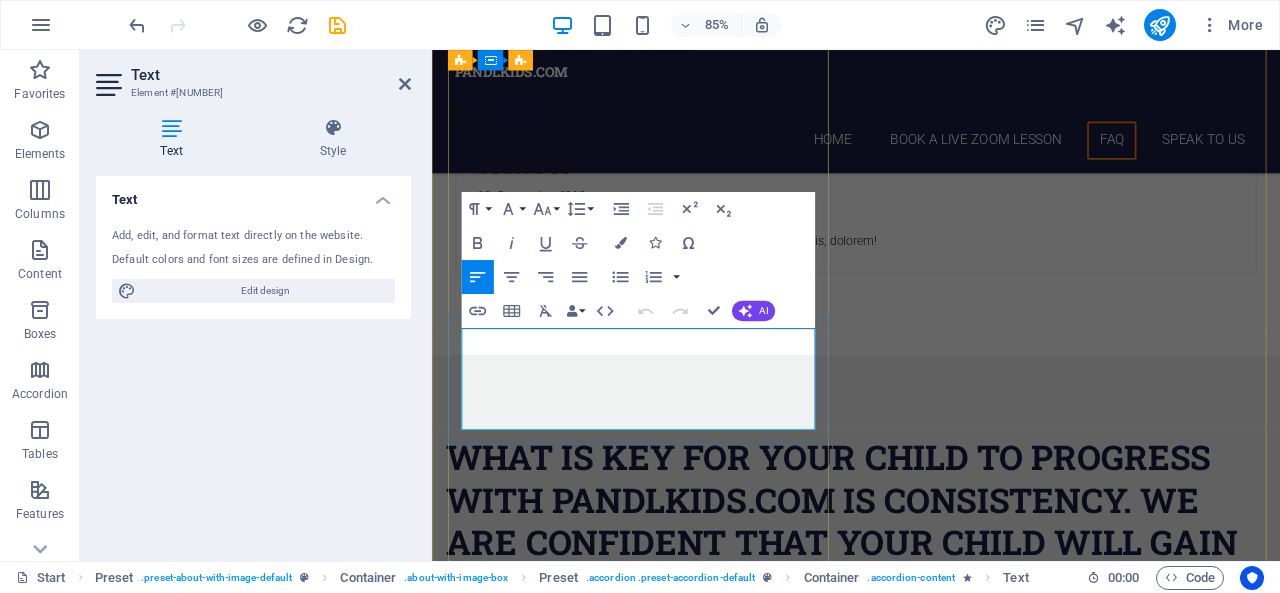 scroll, scrollTop: 6334, scrollLeft: 0, axis: vertical 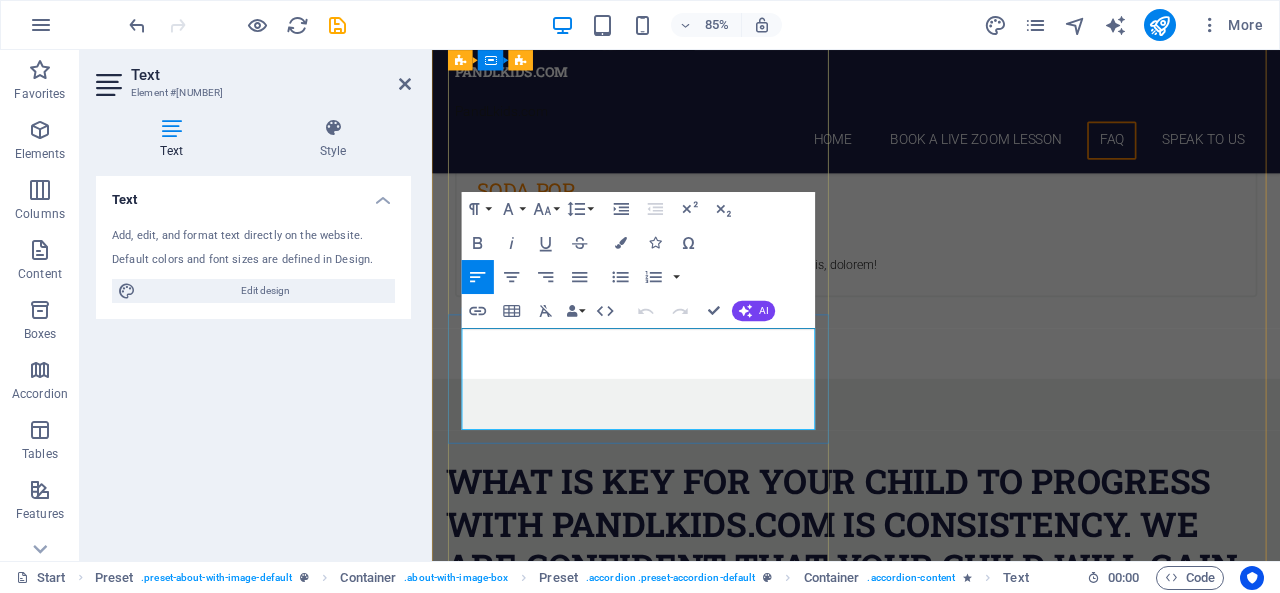 click on "Each Lesson is a total of 1 hour and 10 minutes. This breaks down into an initial 30 minute lesson then a 10 minute break and then a final 30 minute lesson, The teacher is available for questions after the lesson. Whether the next day or the next week or even one month later." at bounding box center [920, 5462] 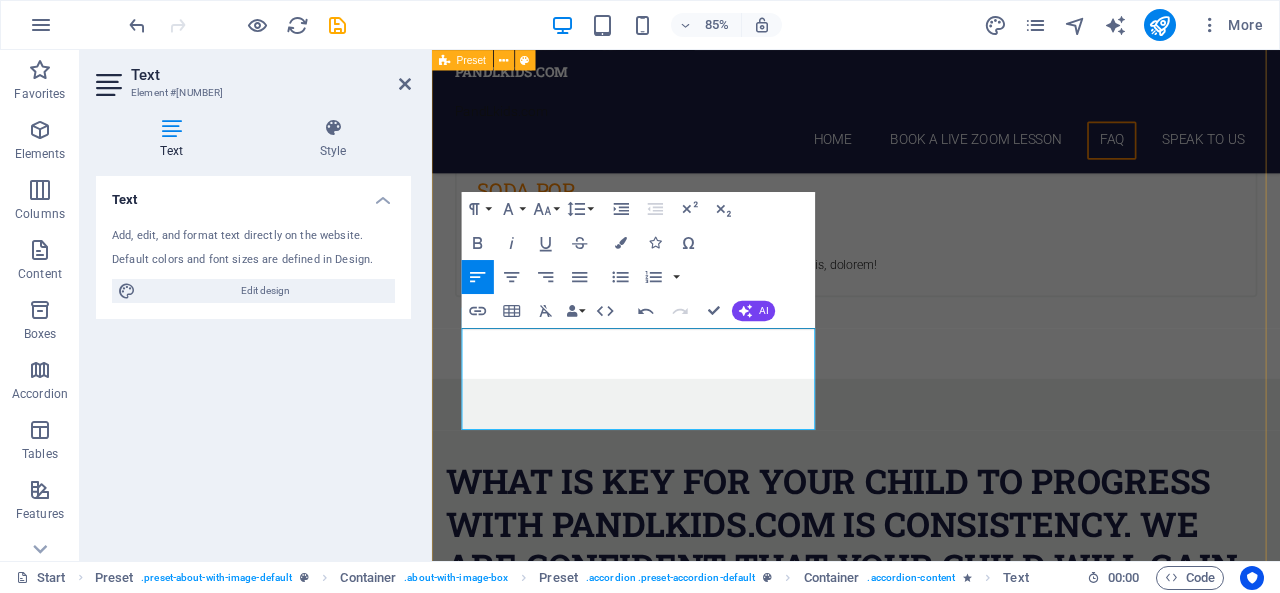 click on "FAQ Are the lessons via group video calls Yes. All Lessons are Via group Video call. There are up to 8 in a group, plus the Teacher.. Are the lessons recorded Yes. All footage of the teacher is recorded NOT of student. Footage is made available after the lesson to each student. How log is each lesson Each Lesson is a total of 1 hour and 10 minutes in duration . This breaks down into an initial 30 minute lesson then a 10 minute break and then a final 30 minute lesson, The teacher is available for questions after the lesson. Whether the next day or the next week or even one month later. Labore delectus Kepudiandae Lorem ipsum dolor sit amet, consectetur adipisicing elit. Maiores ipsum repellat minus nihil. Labore, delectus, nam dignissimos ea repudiandae minima voluptatum magni pariatur possimus quia accusamus harum facilis corporis animi nisi. Enim, pariatur, impedit quia repellat harum." at bounding box center [931, 5424] 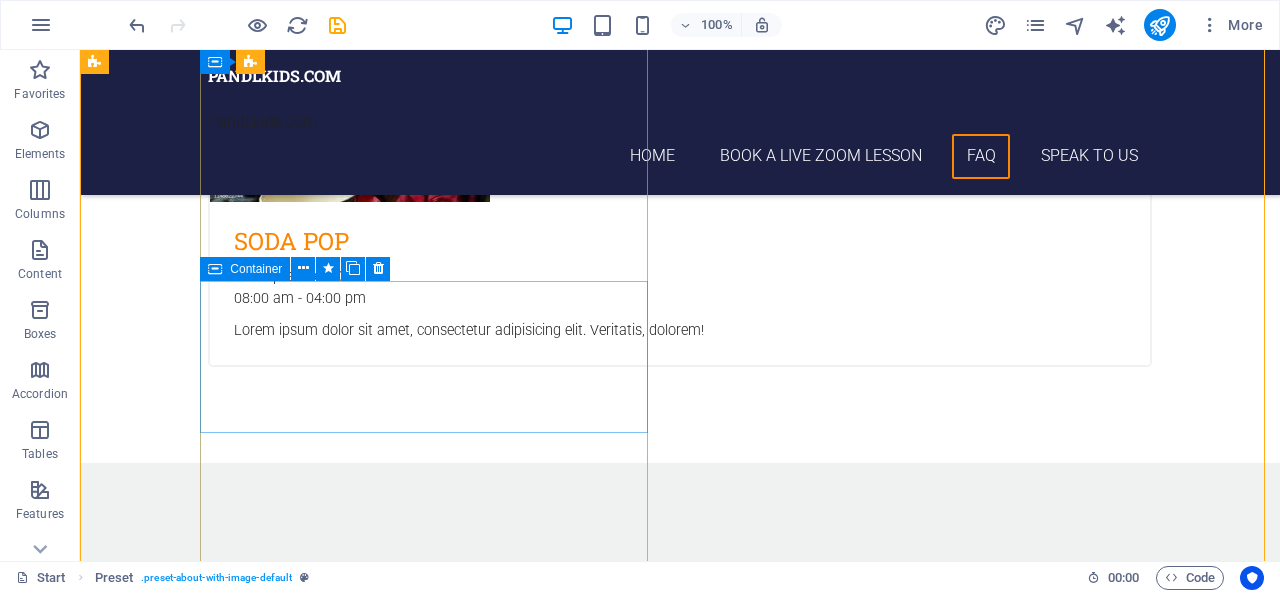 scroll, scrollTop: 6444, scrollLeft: 0, axis: vertical 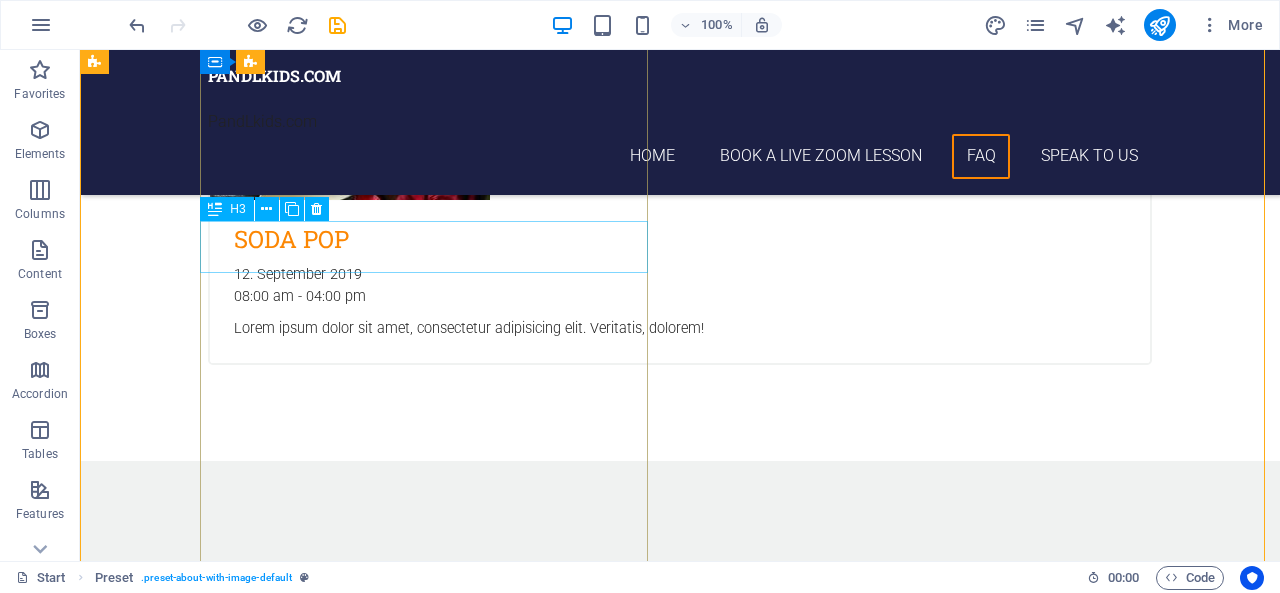 click on "How log is each lesson" at bounding box center (568, 5358) 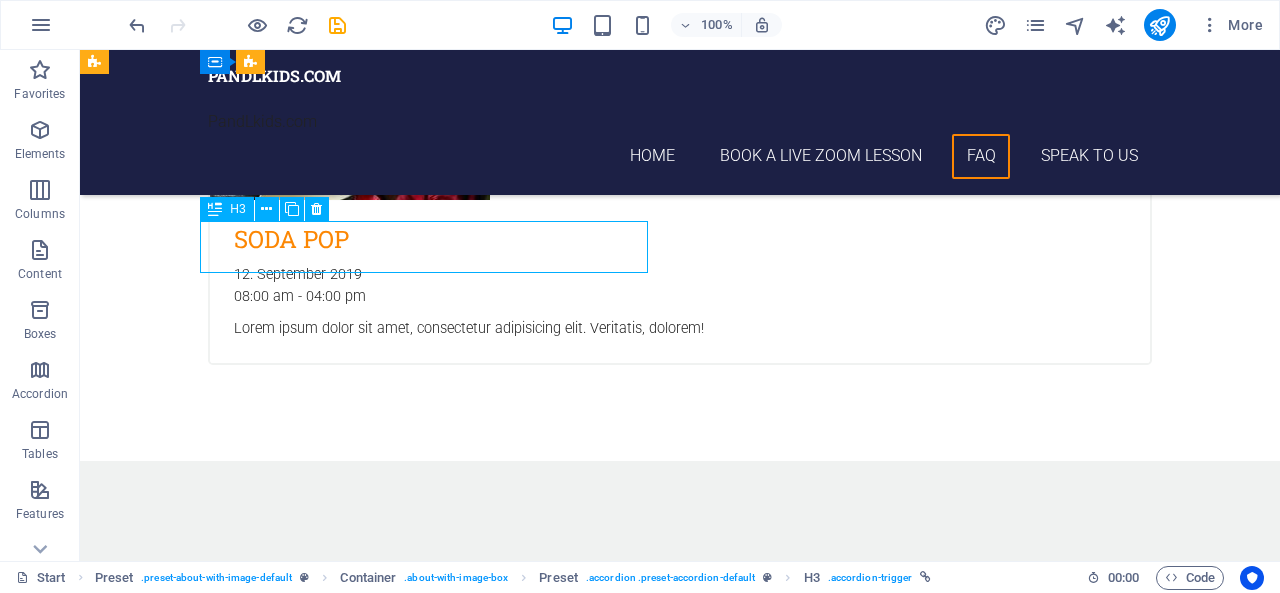 click on "How log is each lesson" at bounding box center [568, 5358] 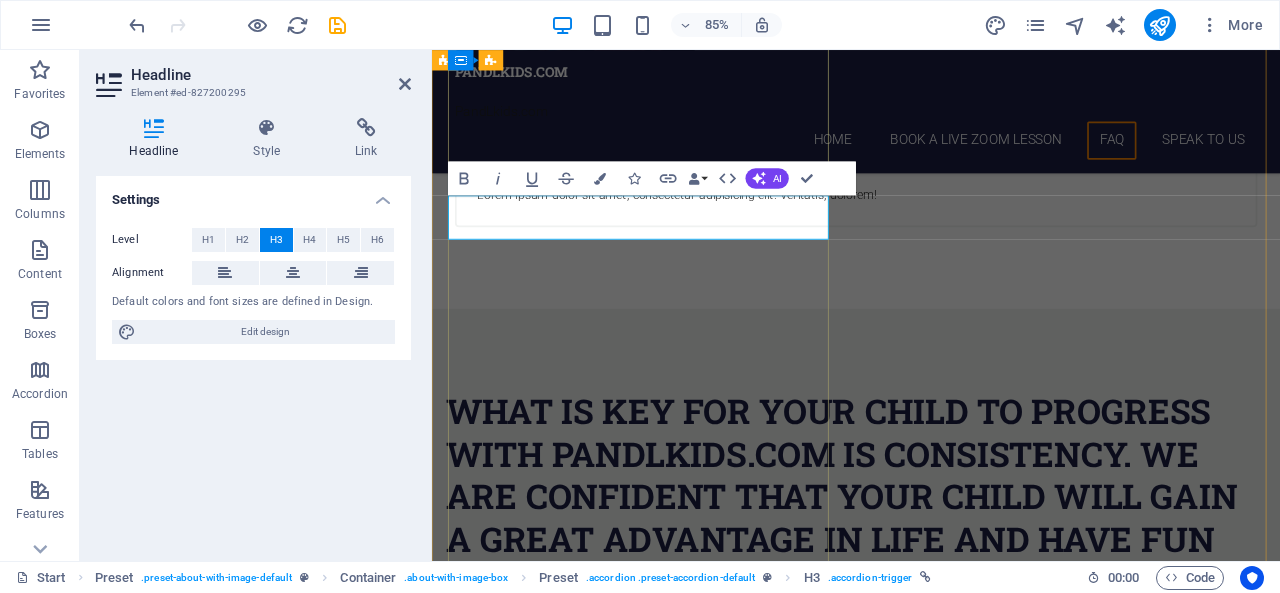 click on "How log is each lesson" at bounding box center (920, 5296) 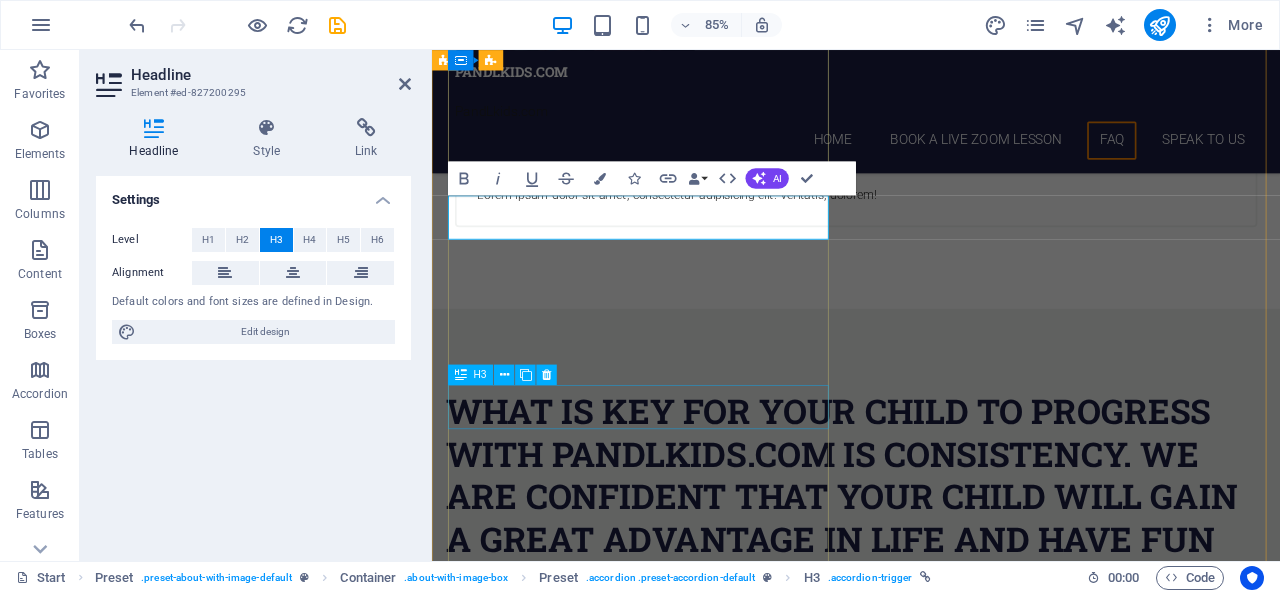 click on "Labore delectus Kepudiandae" at bounding box center [920, 5465] 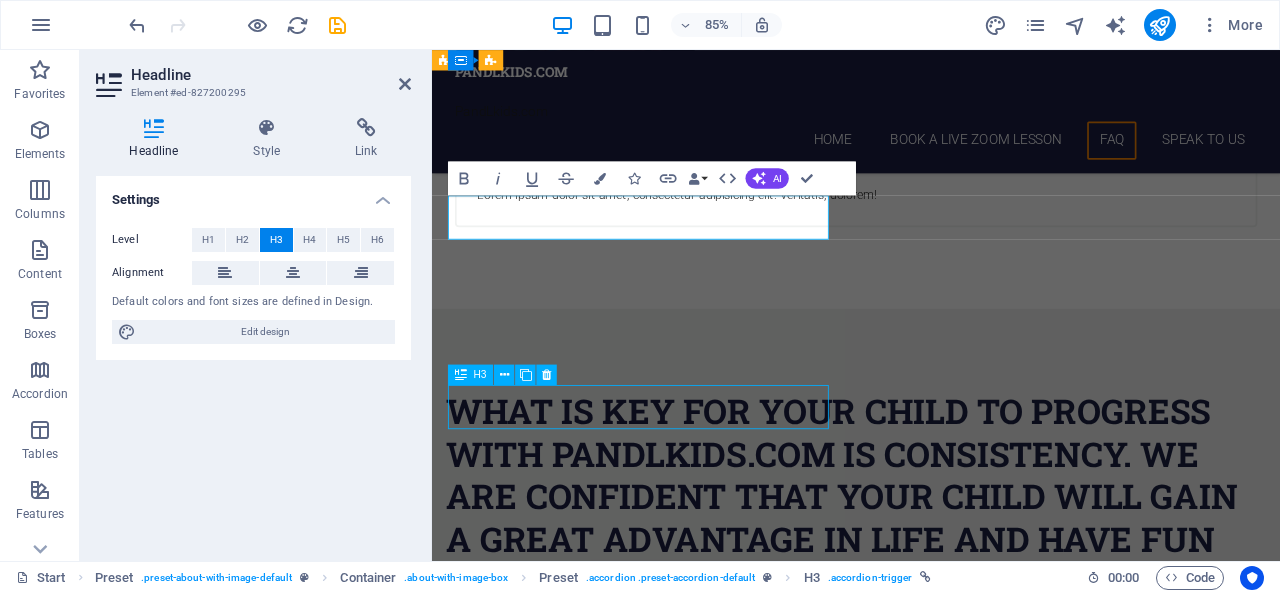 click on "Labore delectus Kepudiandae" at bounding box center [920, 5465] 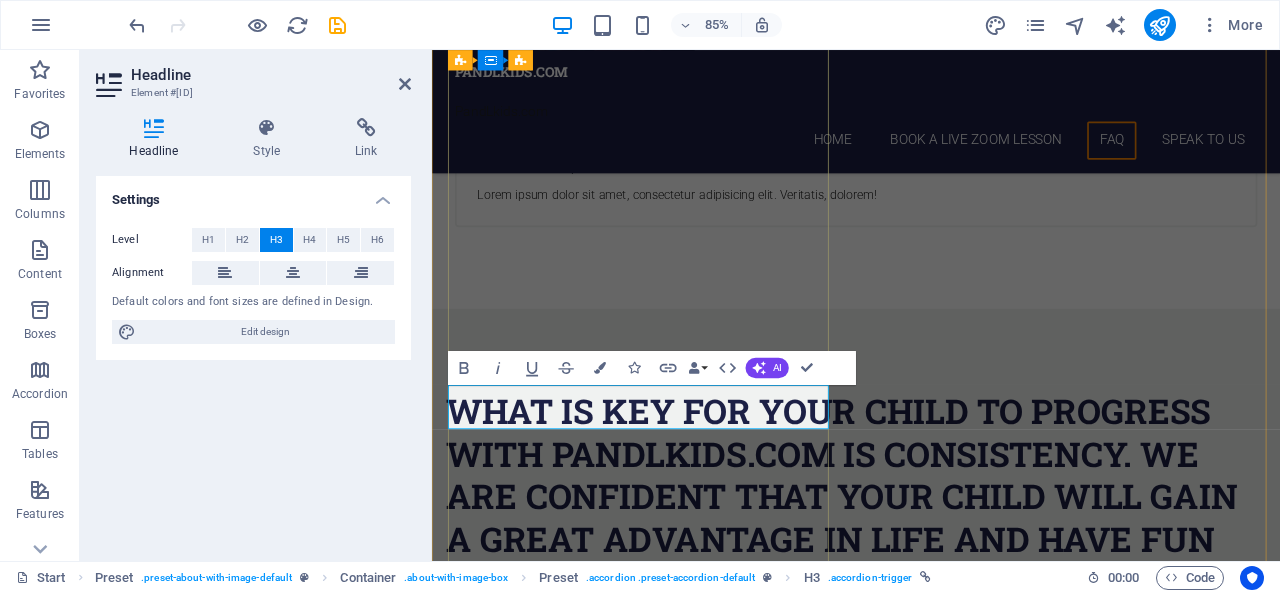 type 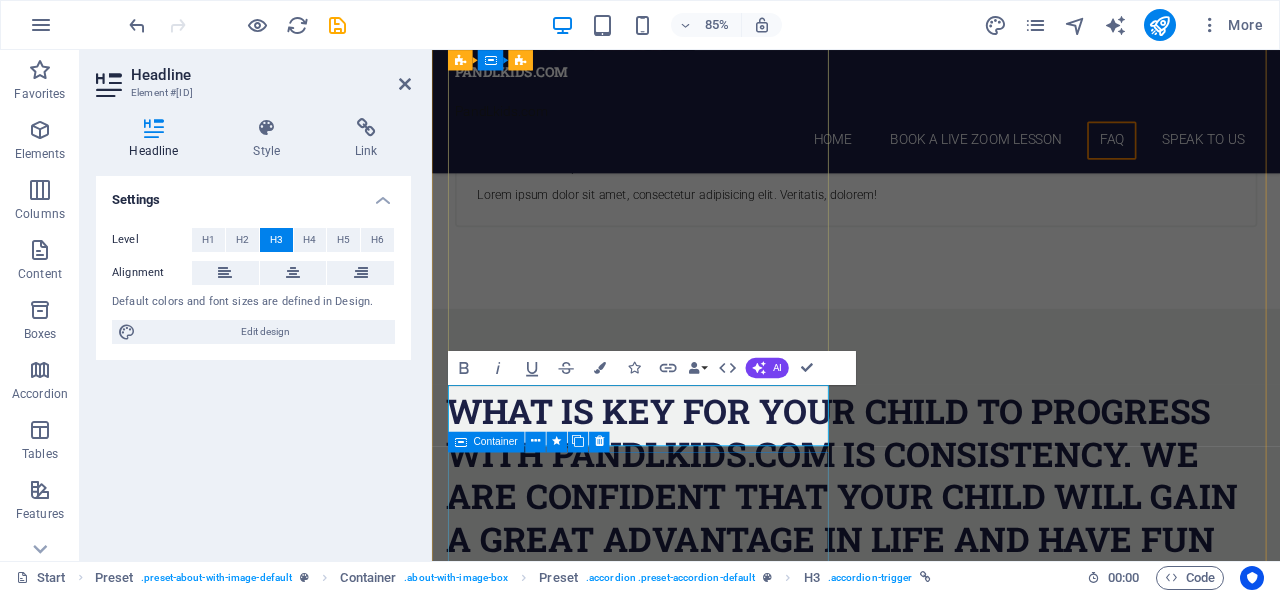 click on "Lorem ipsum dolor sit amet, consectetur adipisicing elit. Maiores ipsum repellat minus nihil. Labore, delectus, nam dignissimos ea repudiandae minima voluptatum magni pariatur possimus quia accusamus harum facilis corporis animi nisi. Enim, pariatur, impedit quia repellat harum." at bounding box center [920, 5549] 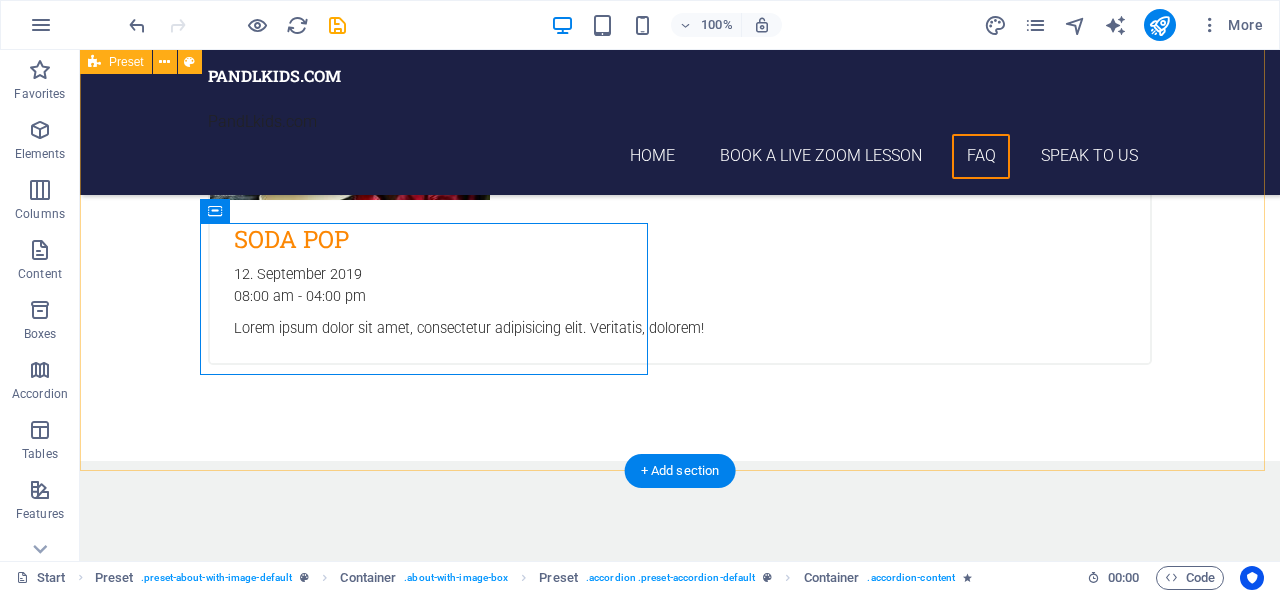 scroll, scrollTop: 6746, scrollLeft: 0, axis: vertical 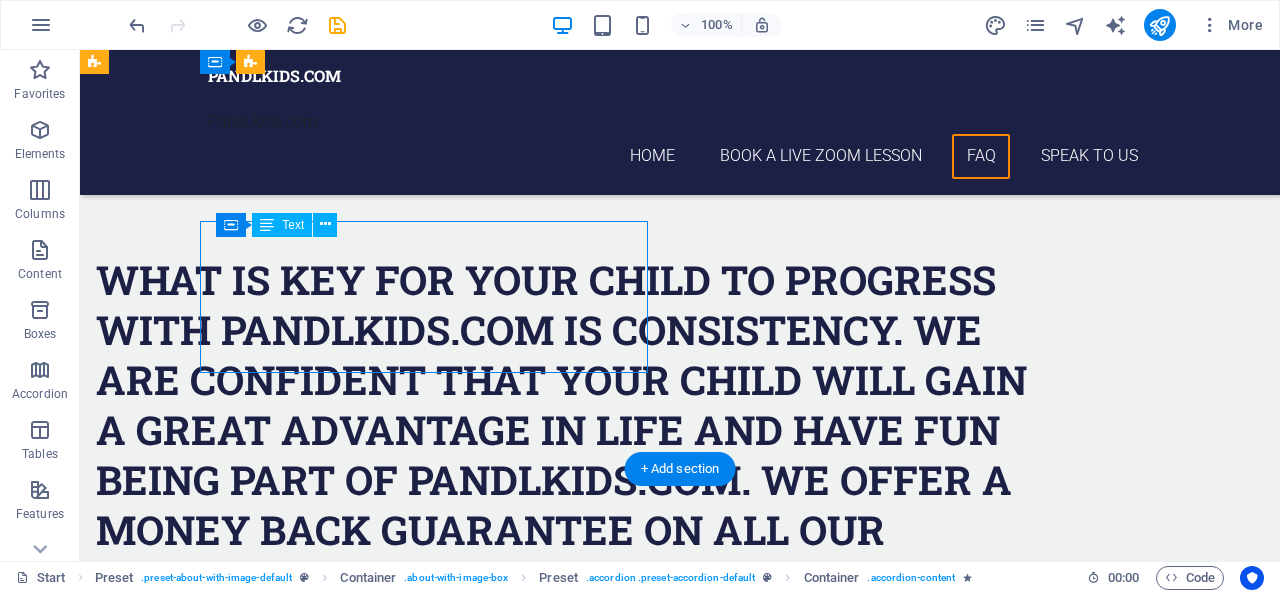 drag, startPoint x: 214, startPoint y: 245, endPoint x: 505, endPoint y: 339, distance: 305.80548 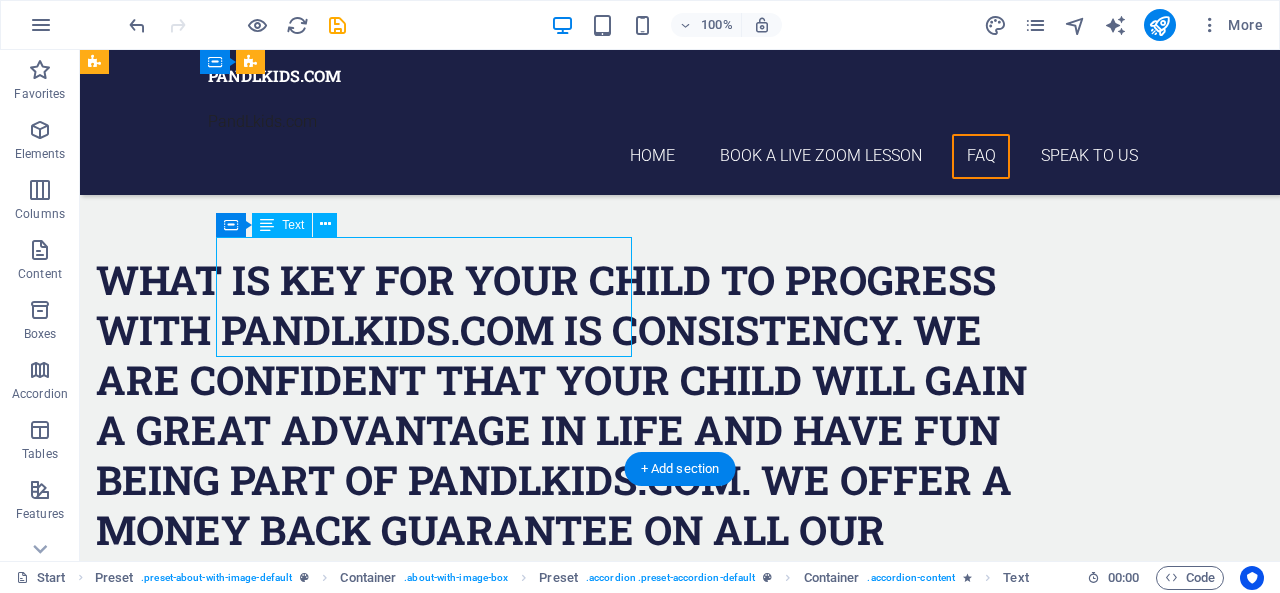 click on "Lorem ipsum dolor sit amet, consectetur adipisicing elit. Maiores ipsum repellat minus nihil. Labore, delectus, nam dignissimos ea repudiandae minima voluptatum magni pariatur possimus quia accusamus harum facilis corporis animi nisi. Enim, pariatur, impedit quia repellat harum." at bounding box center (568, 5309) 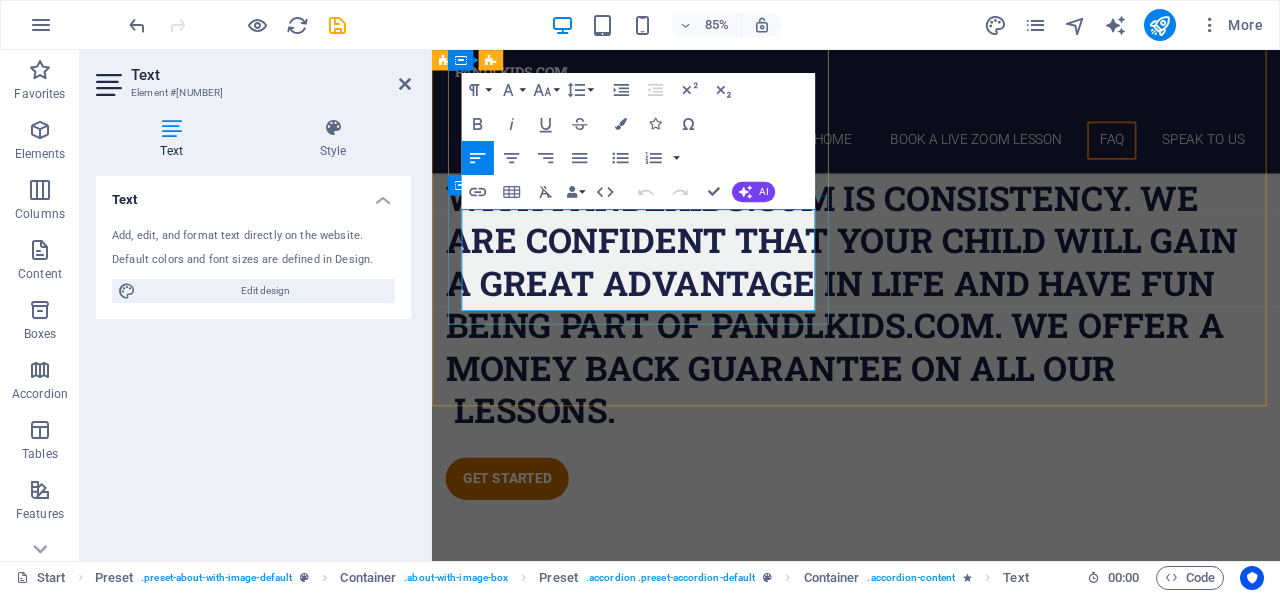 drag, startPoint x: 845, startPoint y: 346, endPoint x: 464, endPoint y: 239, distance: 395.7398 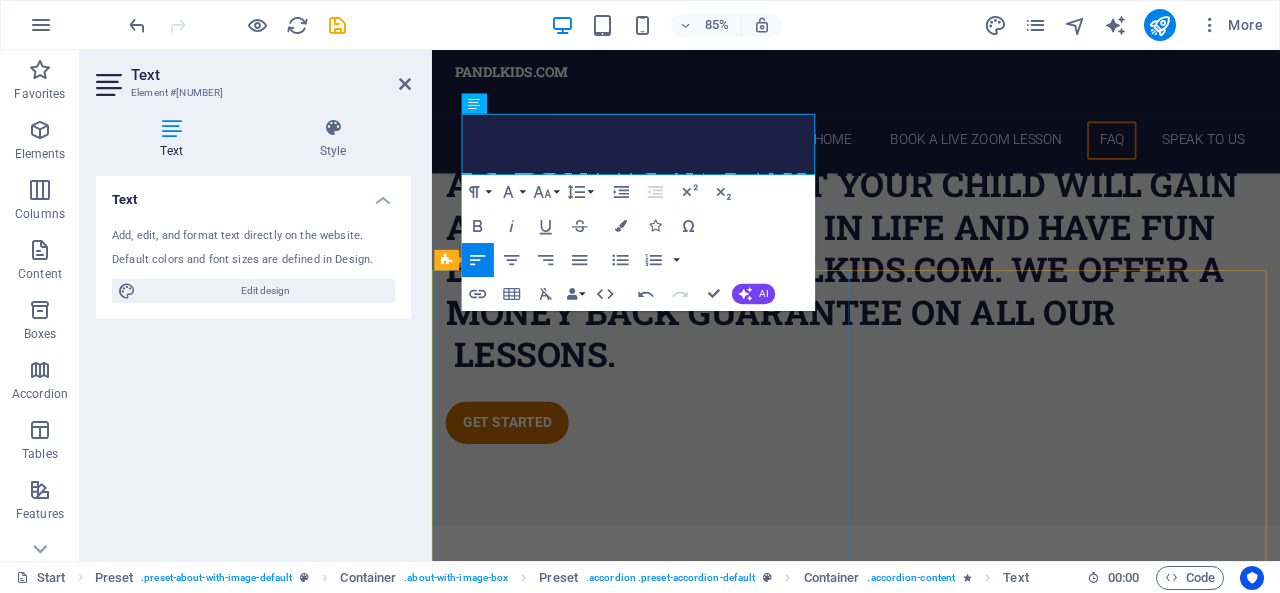 scroll, scrollTop: 6730, scrollLeft: 0, axis: vertical 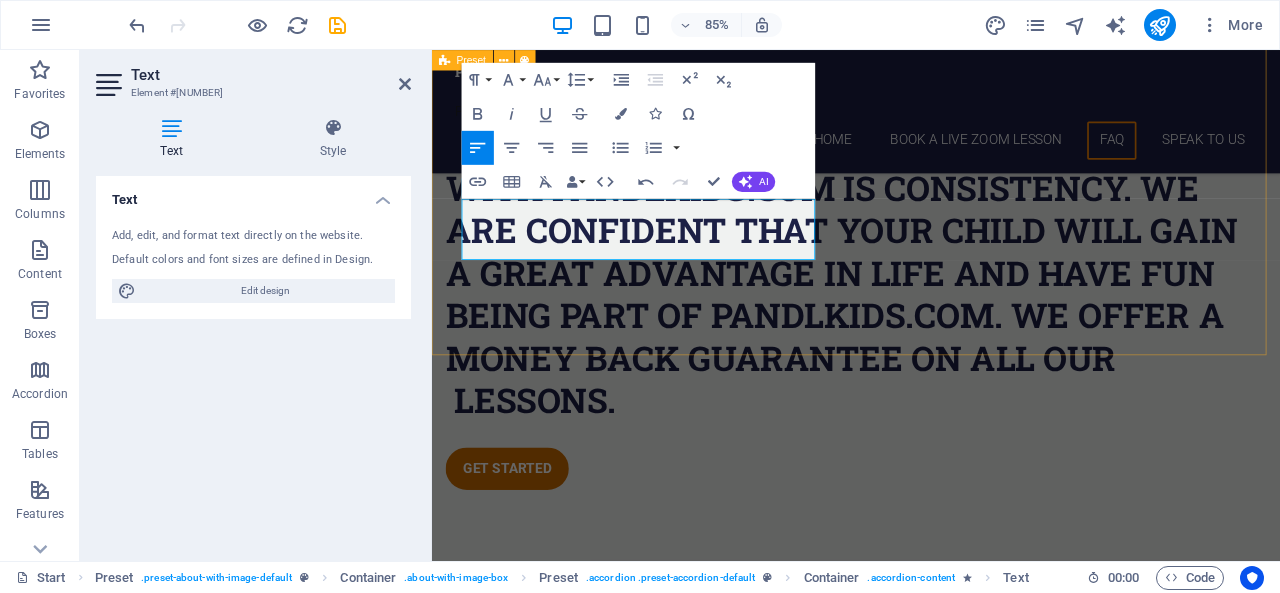 click on "FAQ Are the lessons via group video calls Yes. All Lessons are Via group Video call. There are up to 8 in a group, plus the Teacher.. Are the lessons recorded Yes. All footage of the teacher is recorded NOT of student. Footage is made available after the lesson to each student. How long is each lesson Each Lesson is a total of 1 hour and 10 minutes in duration. This breaks down into an initial 30 minute lesson then a 10 minute break and then a final 30 minute lesson, The teacher is available for questions after the lesson. Whether the next day or the next week or even one month later. Are there practical tasks attached to each lesson. Yes, there are practical tasks for each student to undertake anytime after the lesson that they choose and facilities to post there progress are provided and feedback given." at bounding box center (931, 5016) 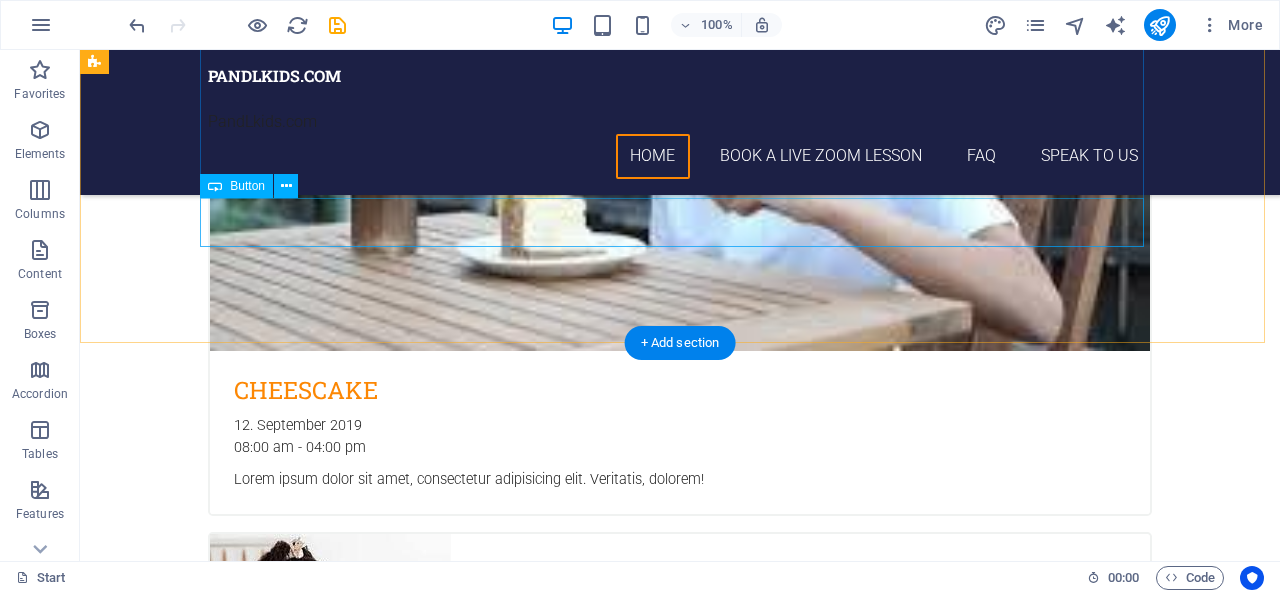 scroll, scrollTop: 4066, scrollLeft: 0, axis: vertical 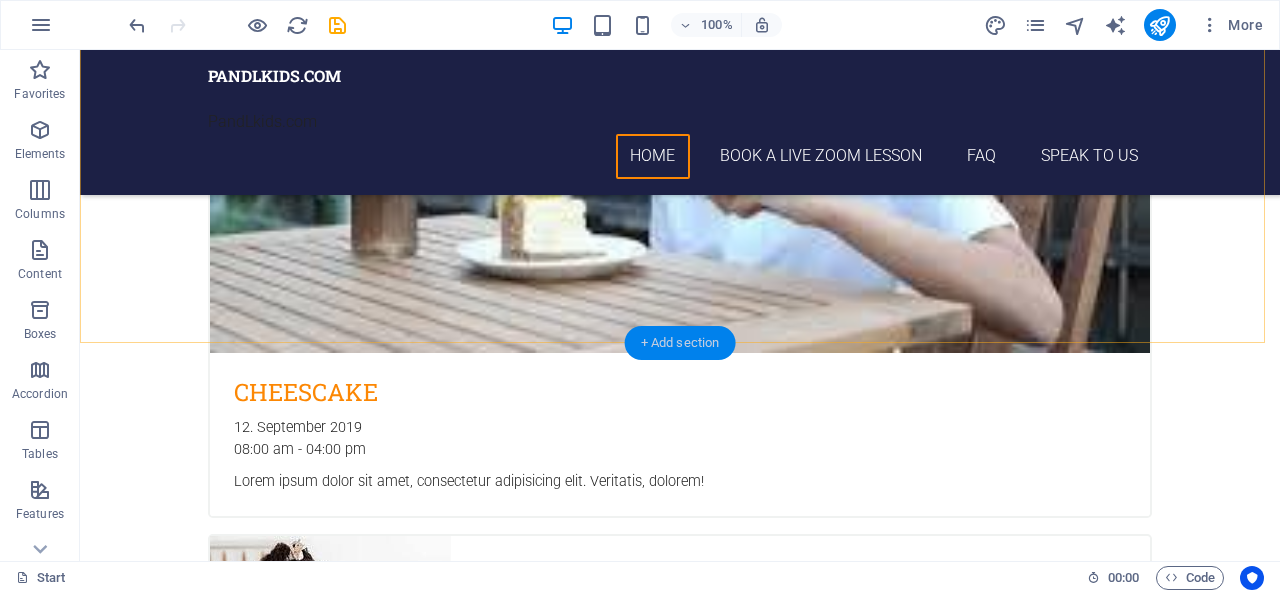 click on "+ Add section" at bounding box center (680, 343) 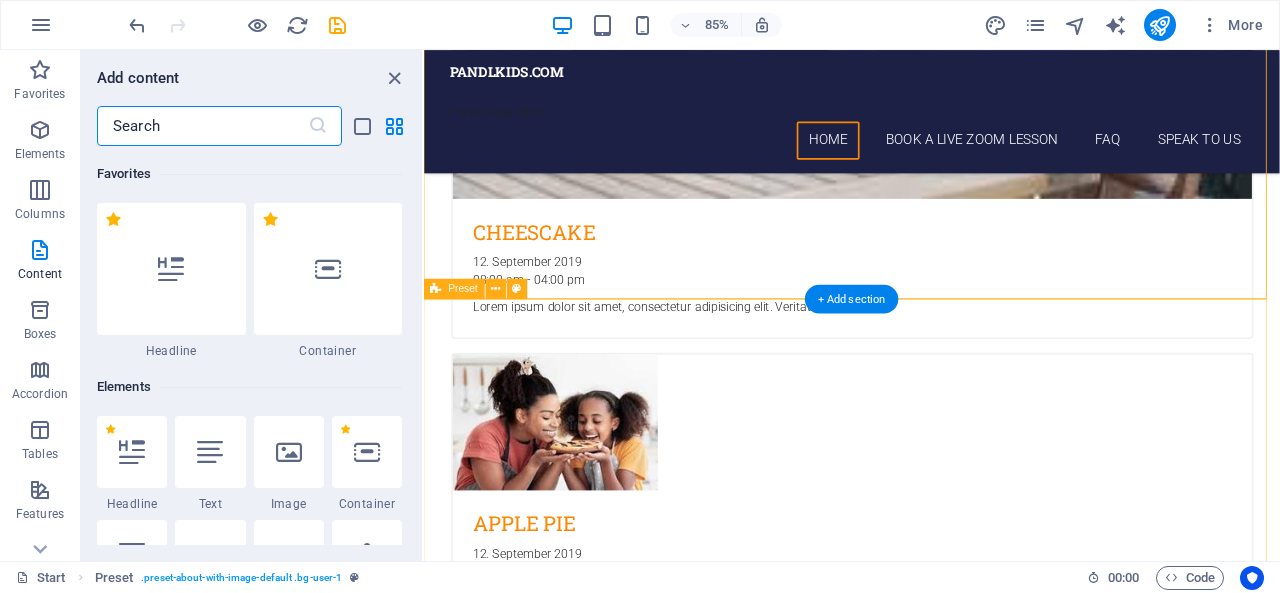 scroll, scrollTop: 4045, scrollLeft: 0, axis: vertical 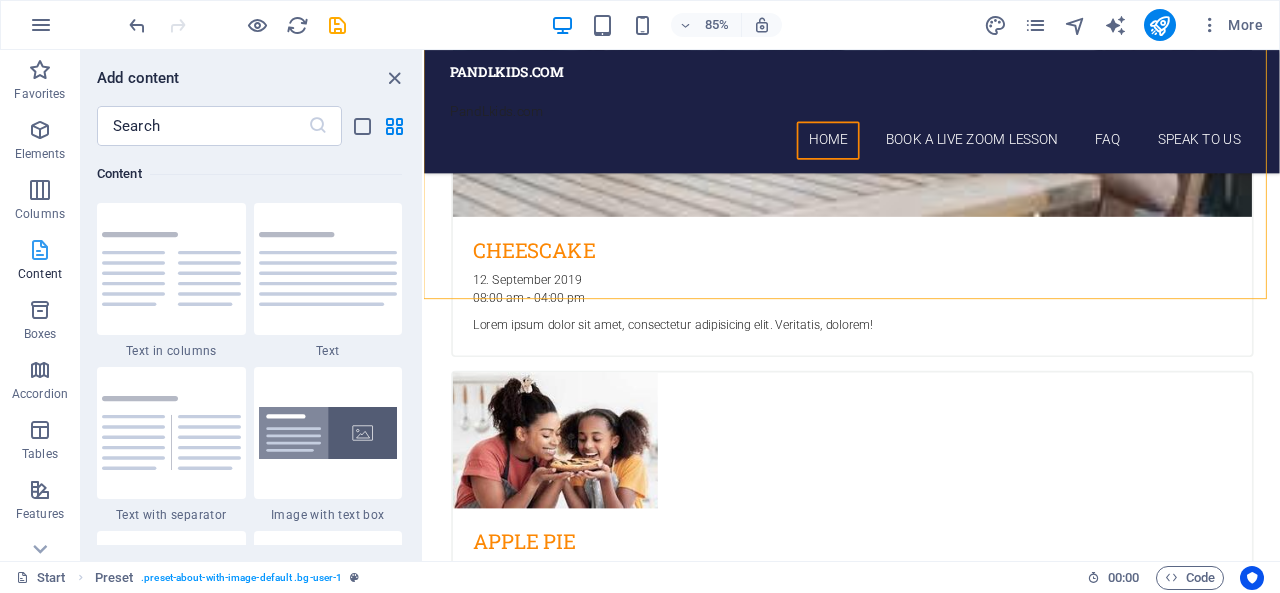 click on "Content" at bounding box center [40, 262] 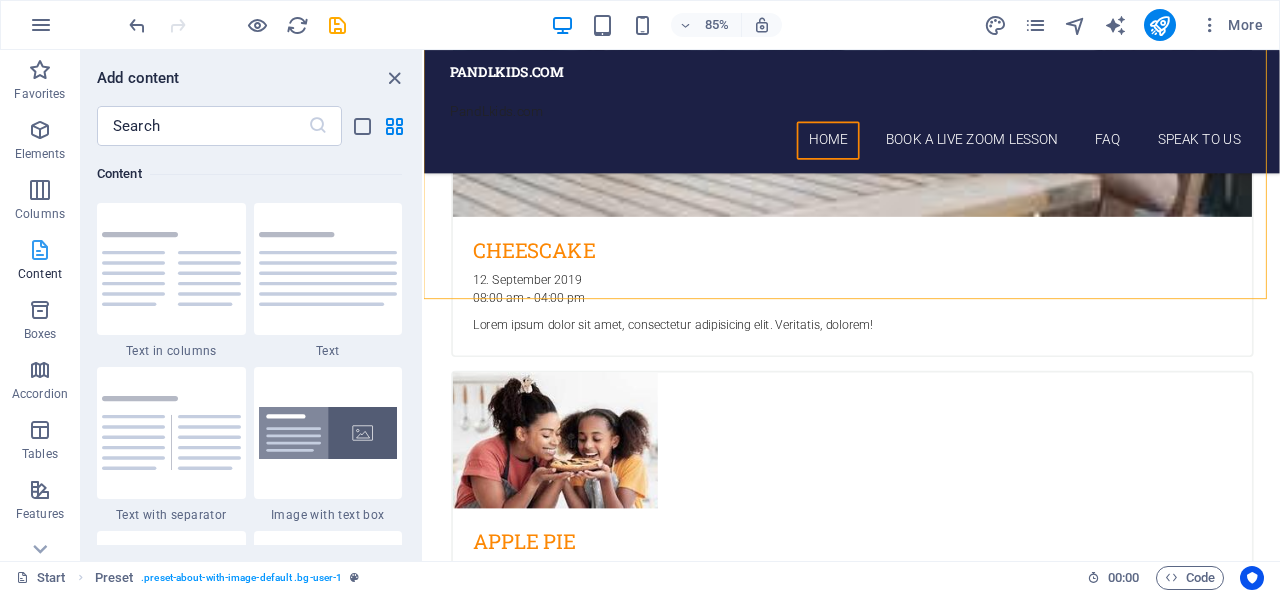 click on "Content" at bounding box center (40, 274) 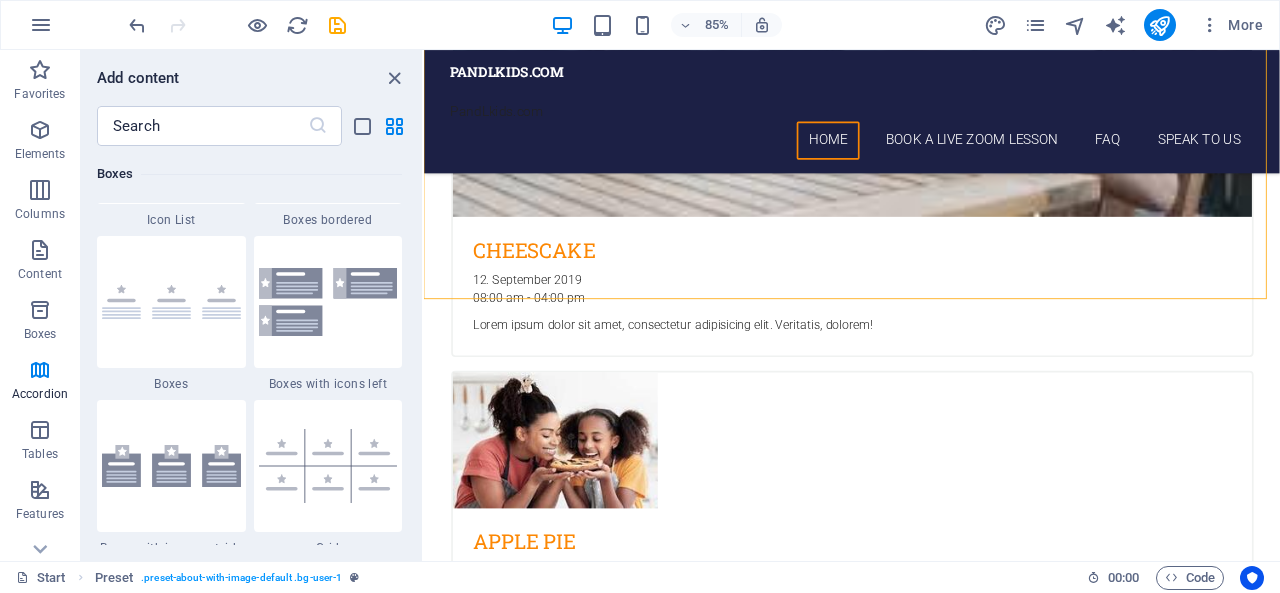 scroll, scrollTop: 5638, scrollLeft: 0, axis: vertical 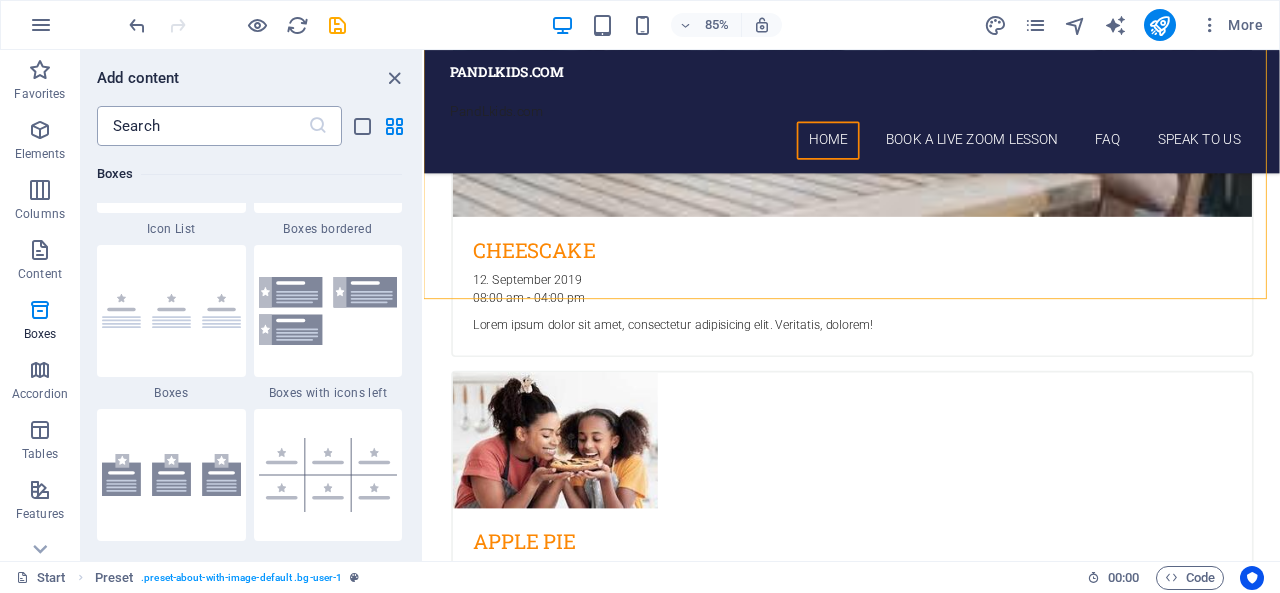 click at bounding box center (202, 126) 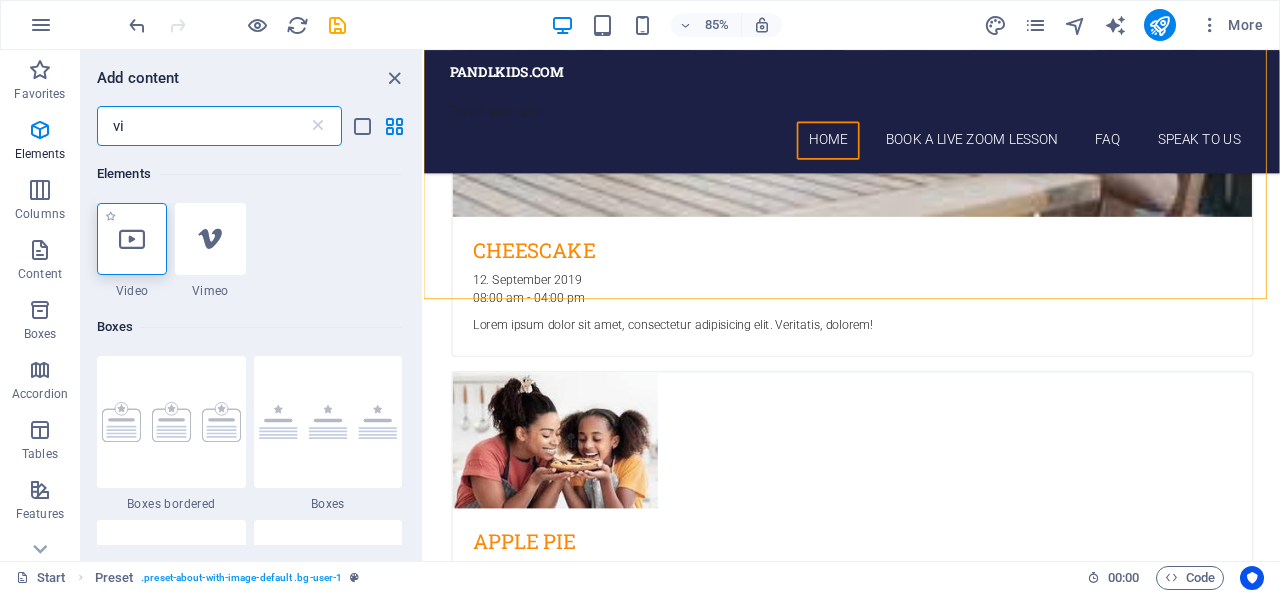 scroll, scrollTop: 0, scrollLeft: 0, axis: both 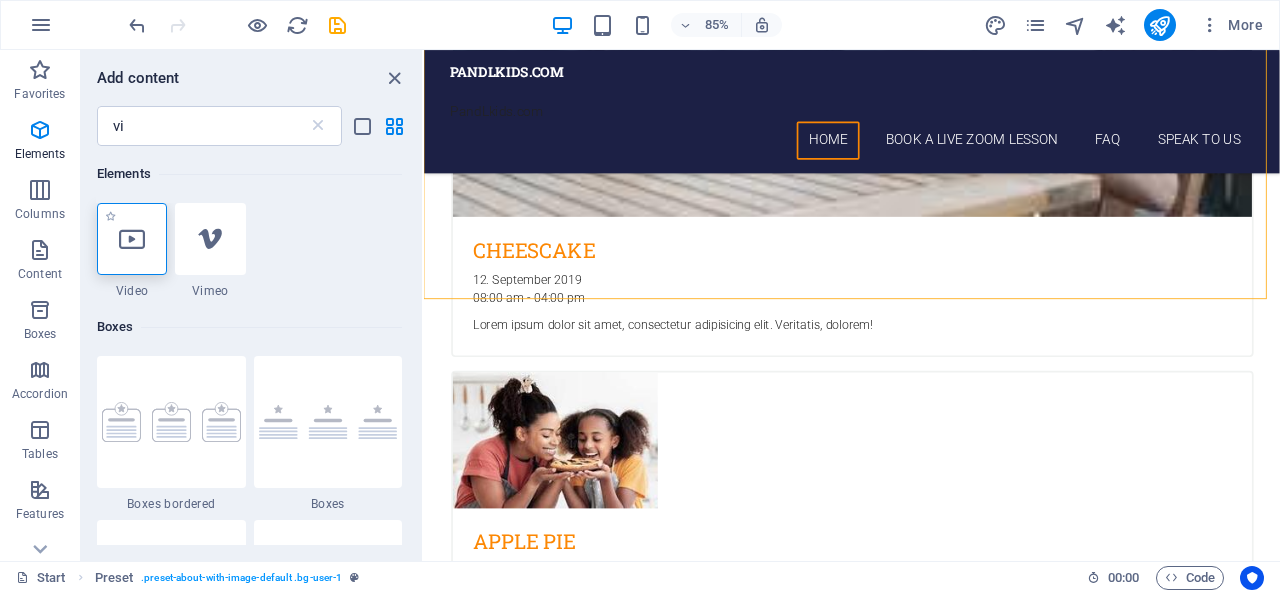 click at bounding box center [132, 239] 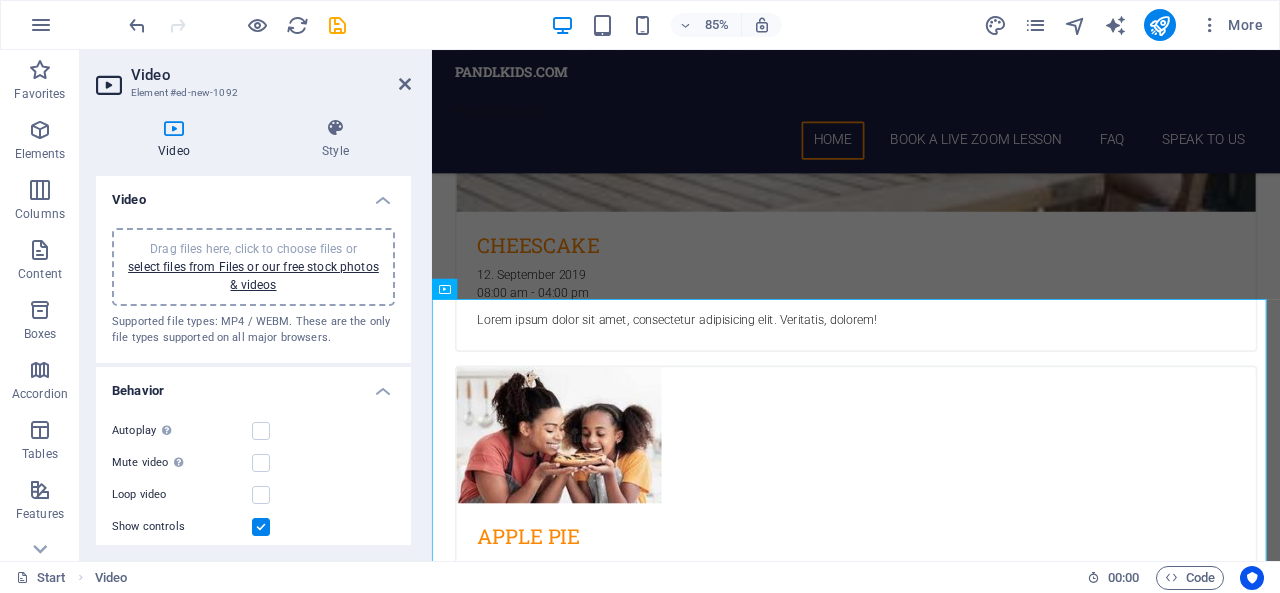 scroll, scrollTop: 4038, scrollLeft: 0, axis: vertical 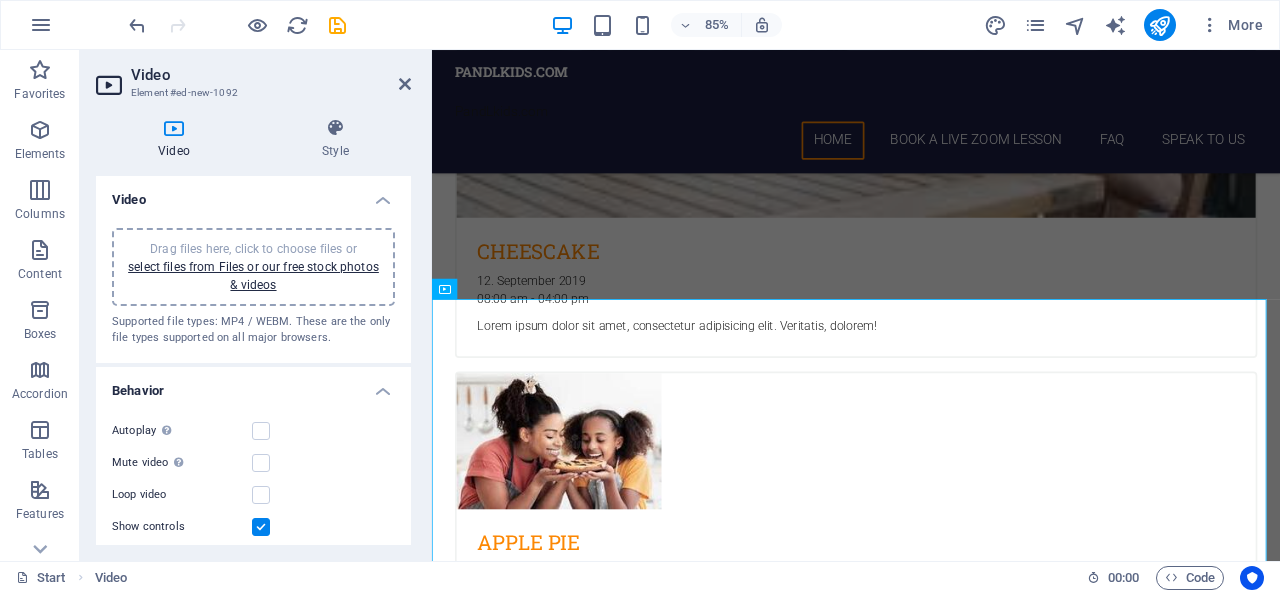 click on "Video Element #ed-new-1092 Video Style Video Drag files here, click to choose files or select files from Files or our free stock photos & videos Supported file types: MP4 / WEBM. These are the only file types supported on all major browsers. Behavior Autoplay Autoplay is only available if muted is checked Mute video Autoplay will be available if muted is checked Loop video Show controls Preview image Drag files here, click to choose files or select files from Files or our free stock photos & videos Select files from the file manager, stock photos, or upload file(s) Upload Upload an image that will serve as a preview. Only shows if autoplay is off Alignment Left aligned Centered Right aligned Size Width 100 auto px % Height auto px Text Alternative text The alternative text is used by devices that cannot display videos and should be added to every video to improve website accessibility. Paragraph Format Normal Heading 1 Heading 2 Heading 3 Heading 4 Heading 5 Heading 6 Code Font Family Arial Georgia Impact 8 9" at bounding box center (256, 305) 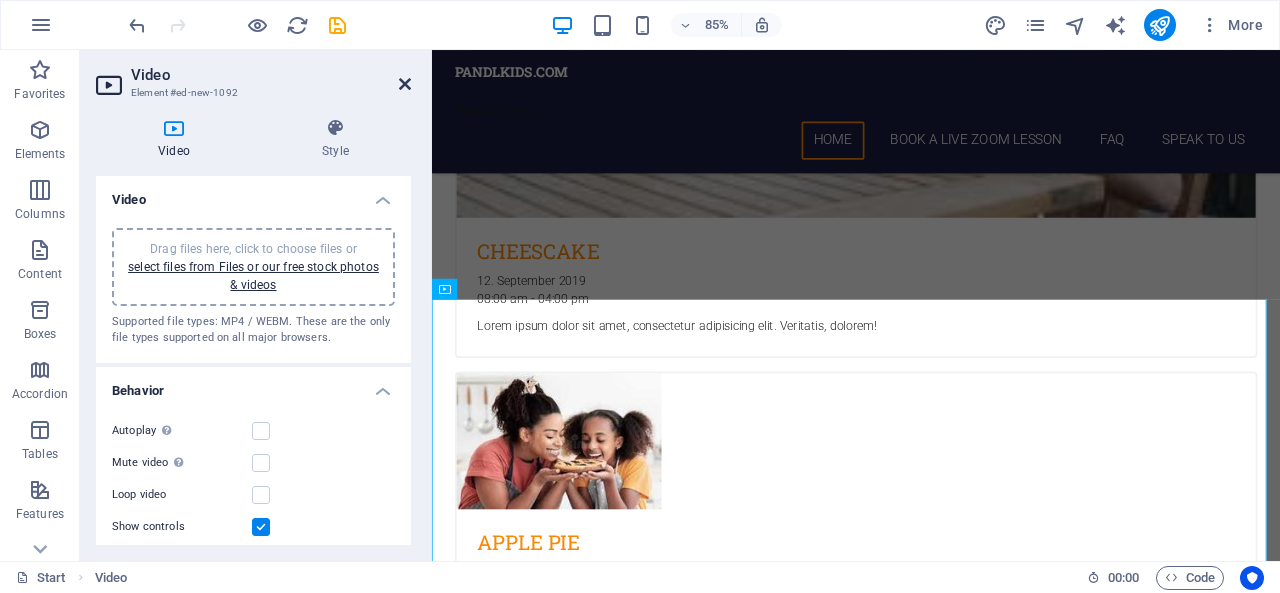 click at bounding box center [405, 84] 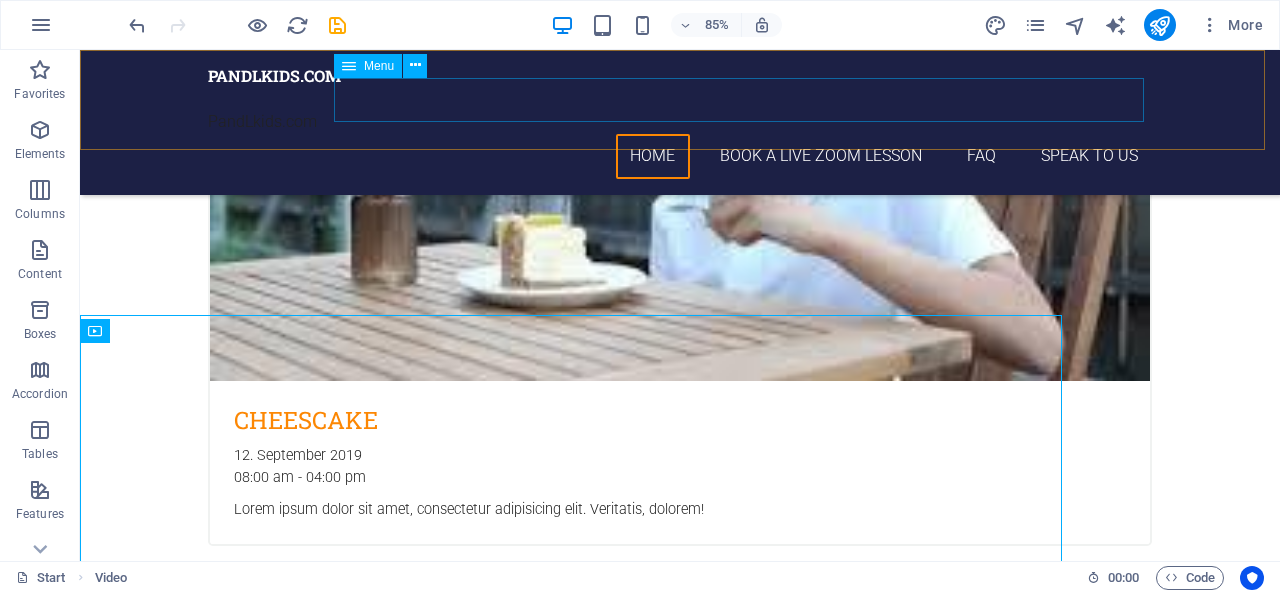scroll, scrollTop: 4066, scrollLeft: 0, axis: vertical 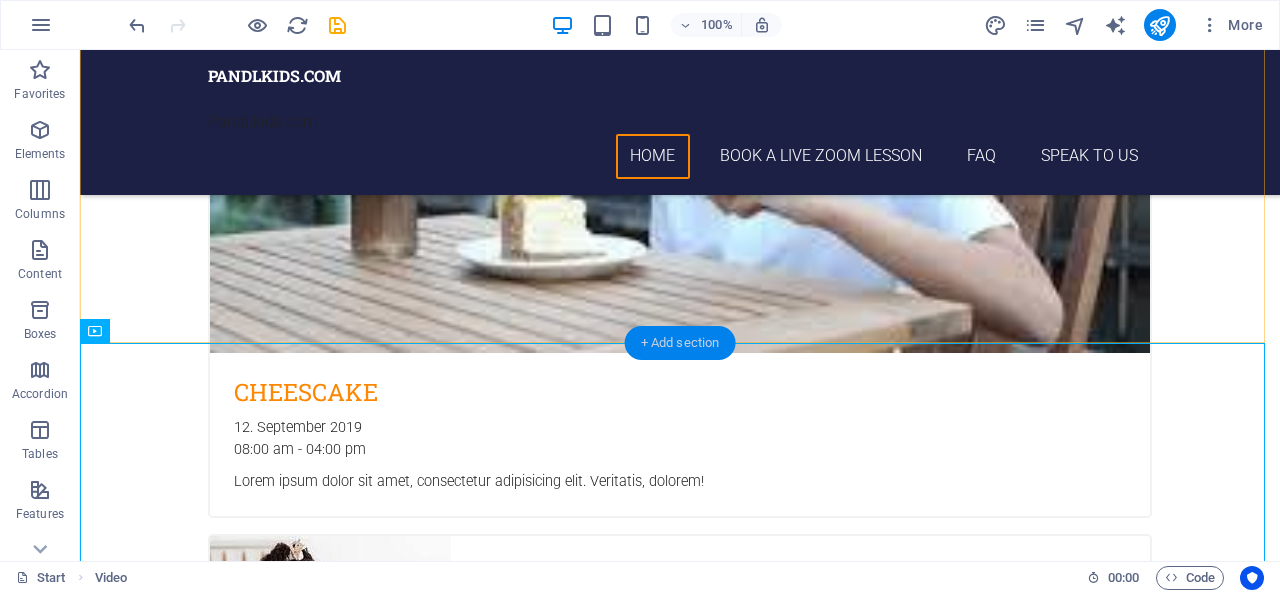 click on "+ Add section" at bounding box center [680, 343] 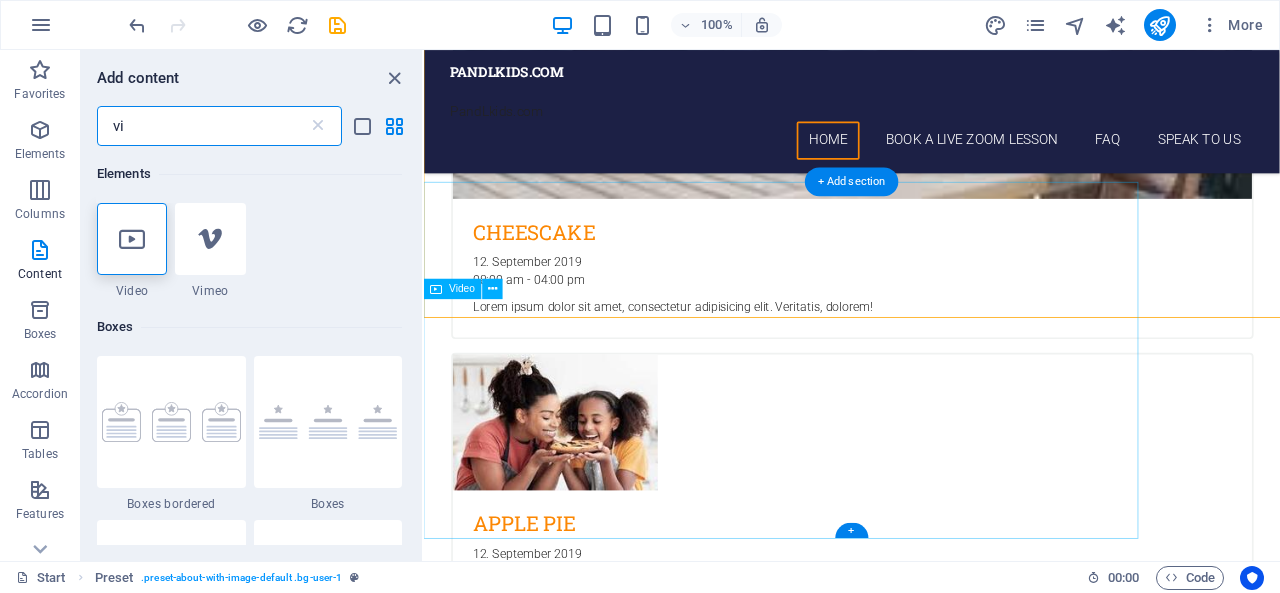 scroll, scrollTop: 4045, scrollLeft: 0, axis: vertical 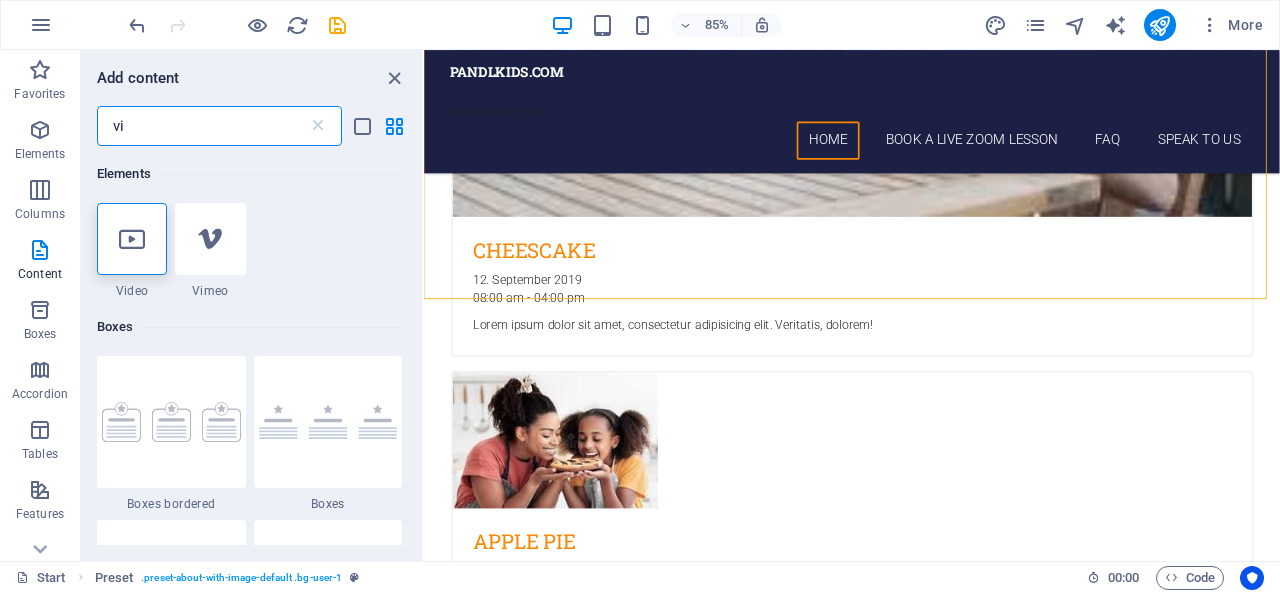 click on "vi" at bounding box center [202, 126] 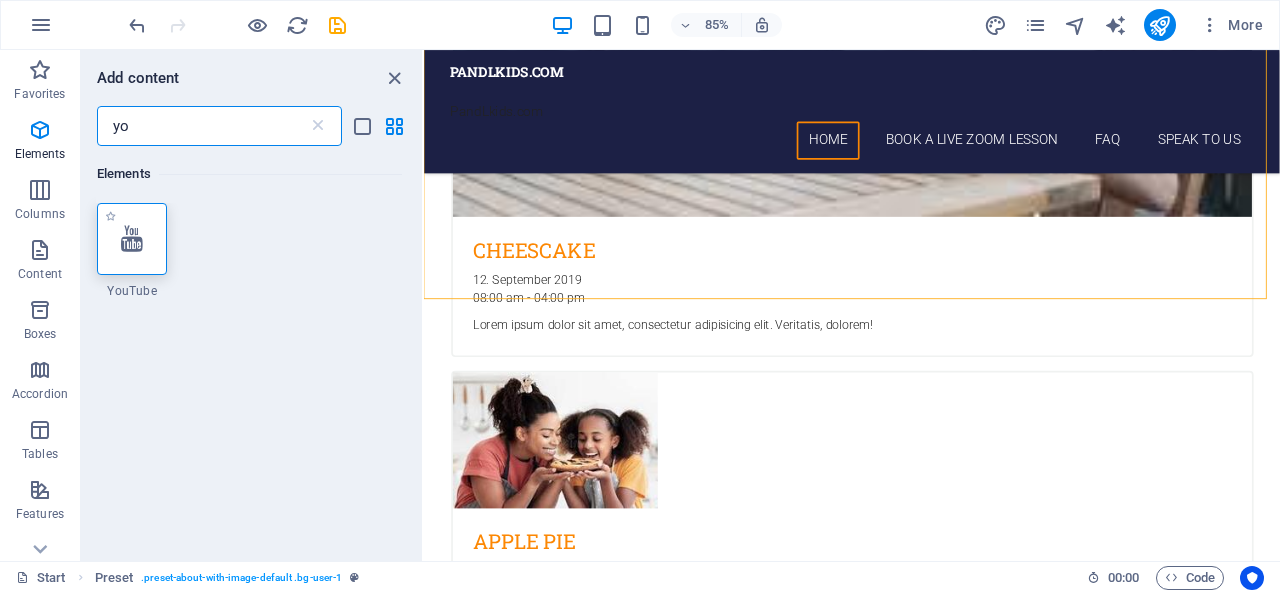 type on "yo" 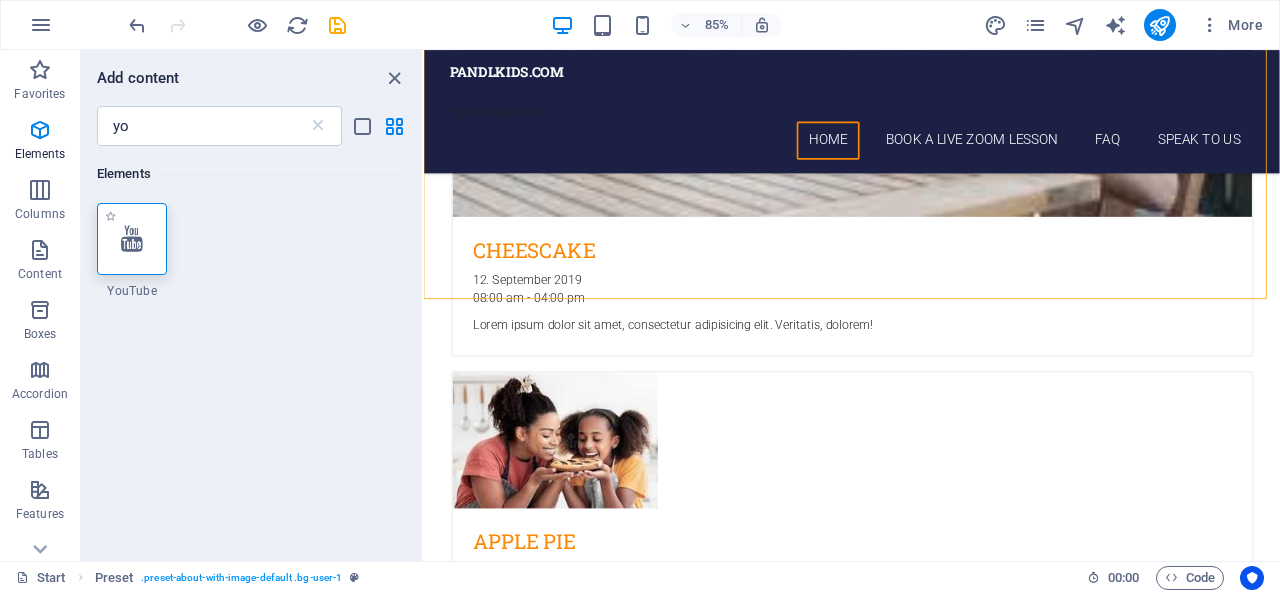 click at bounding box center [132, 239] 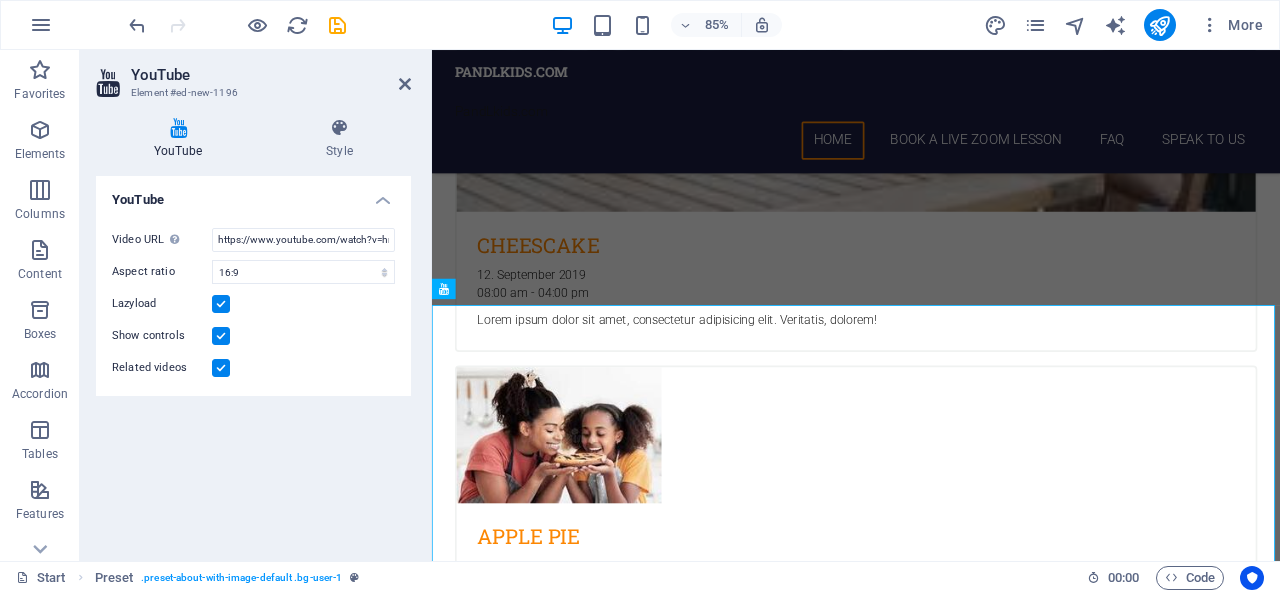 scroll, scrollTop: 4038, scrollLeft: 0, axis: vertical 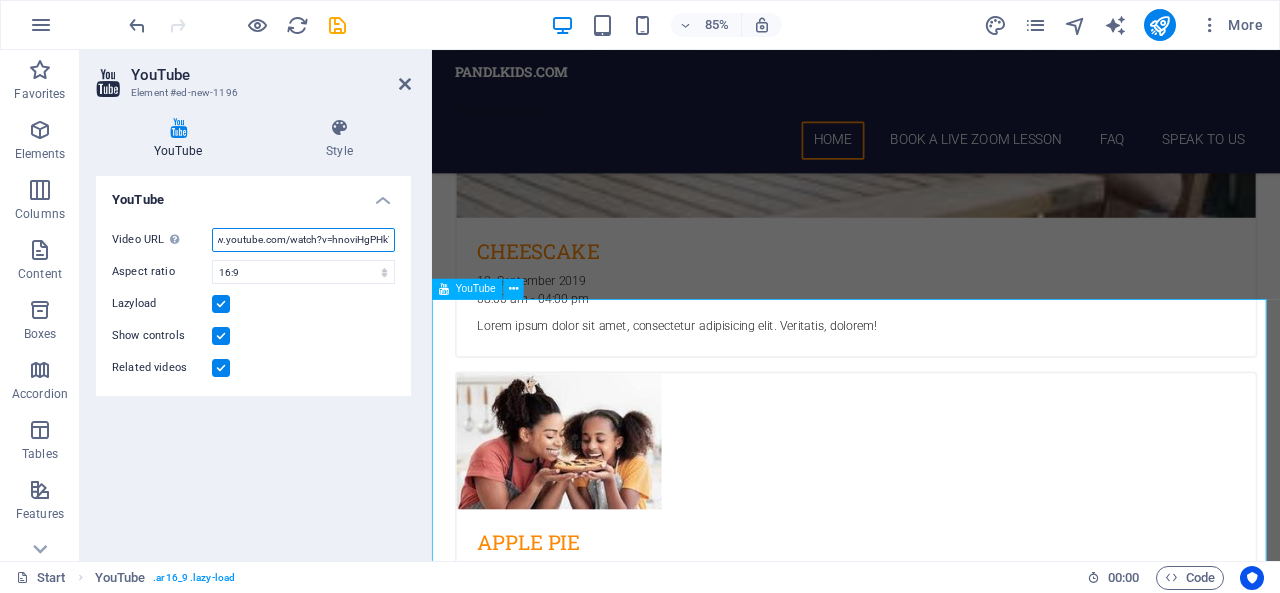 drag, startPoint x: 217, startPoint y: 237, endPoint x: 474, endPoint y: 282, distance: 260.90994 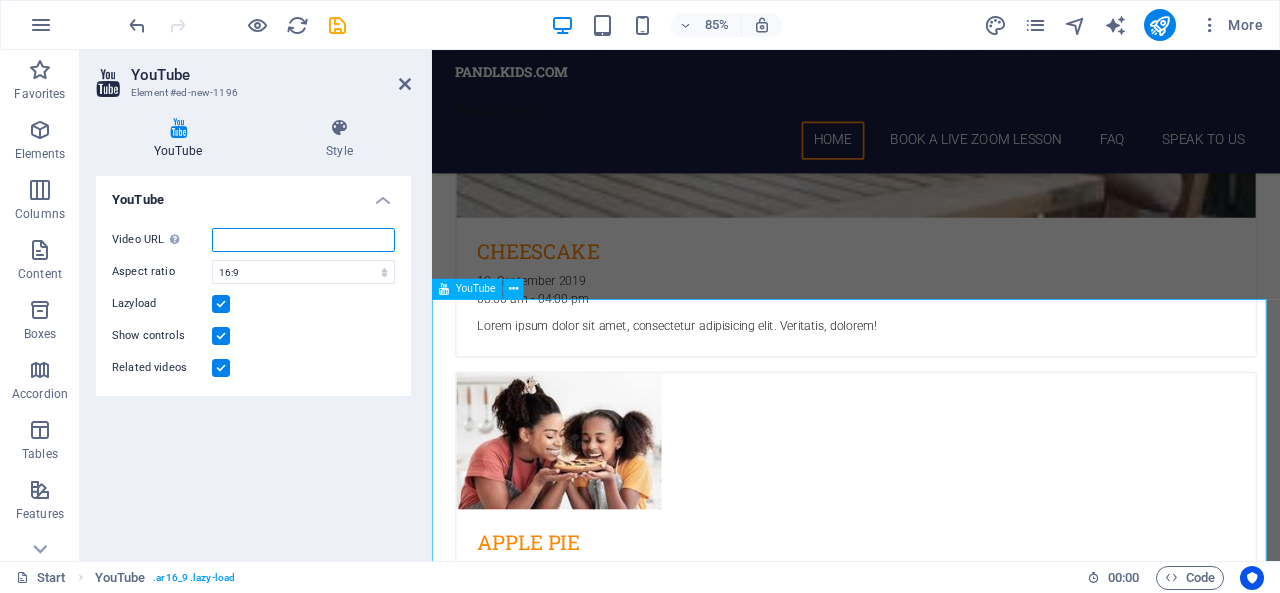 scroll, scrollTop: 0, scrollLeft: 0, axis: both 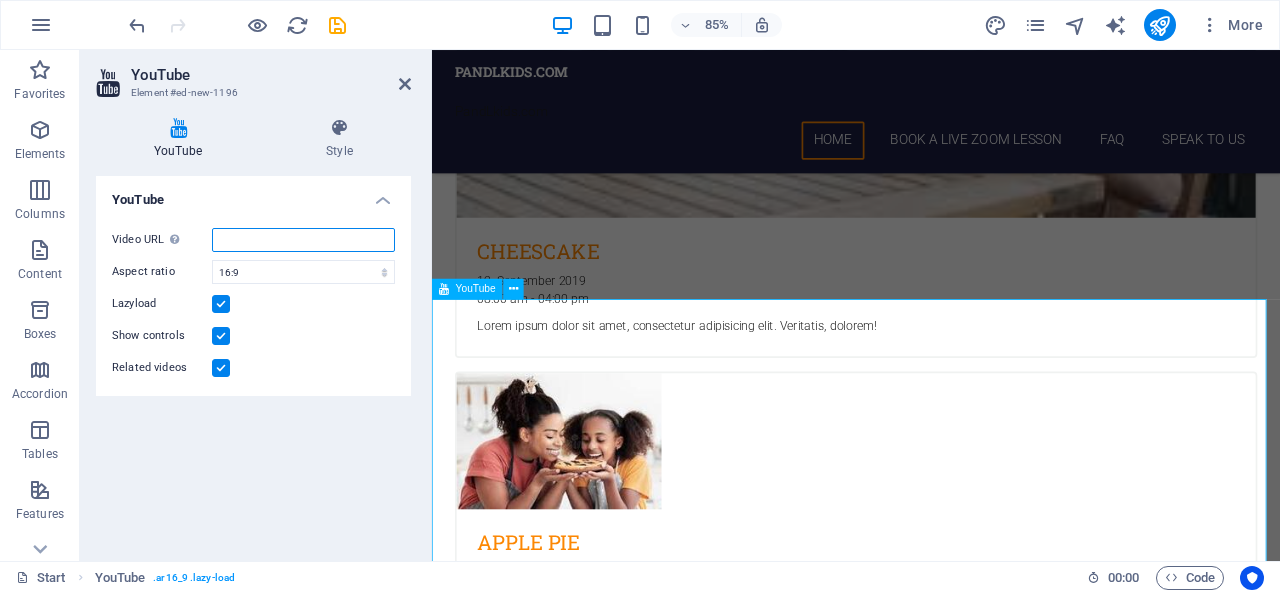 paste on "https://youtu.be/-mFl-07KMNM?si=M9XoCFKKJKbunk_U" 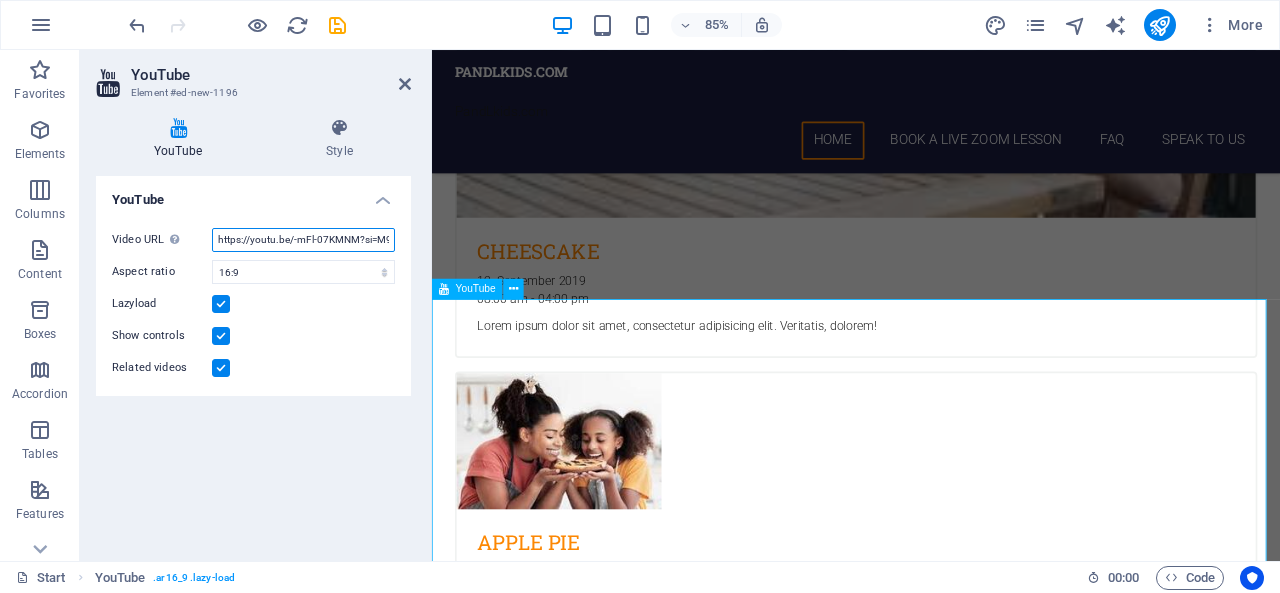 scroll, scrollTop: 0, scrollLeft: 80, axis: horizontal 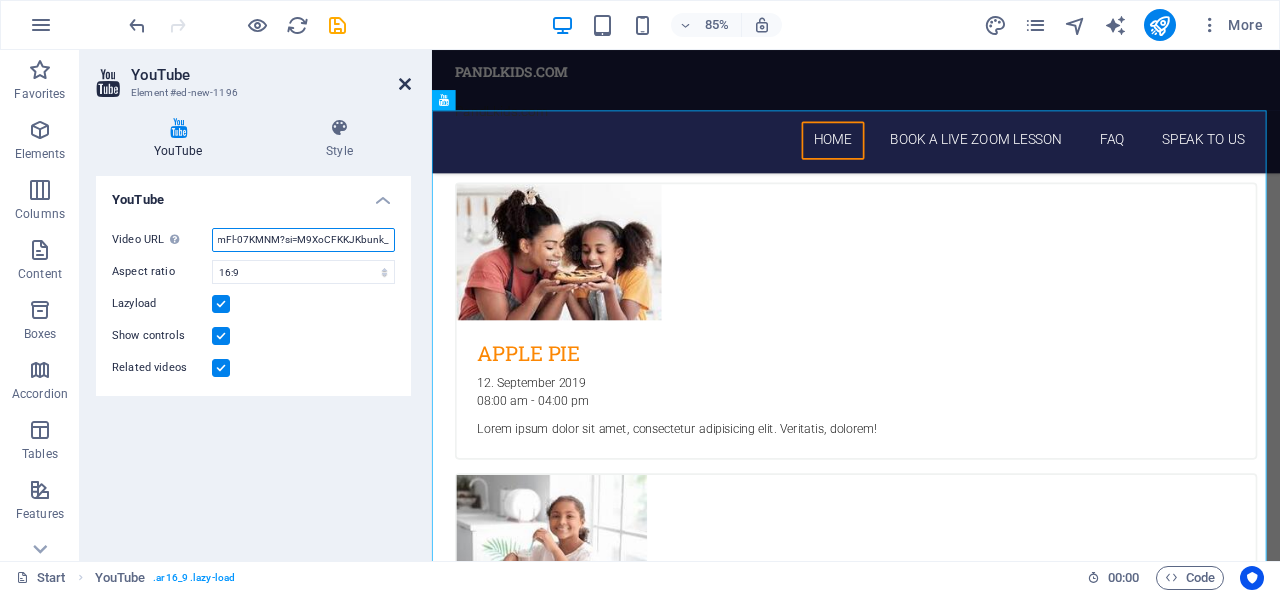 type on "https://youtu.be/-mFl-07KMNM?si=M9XoCFKKJKbunk_U" 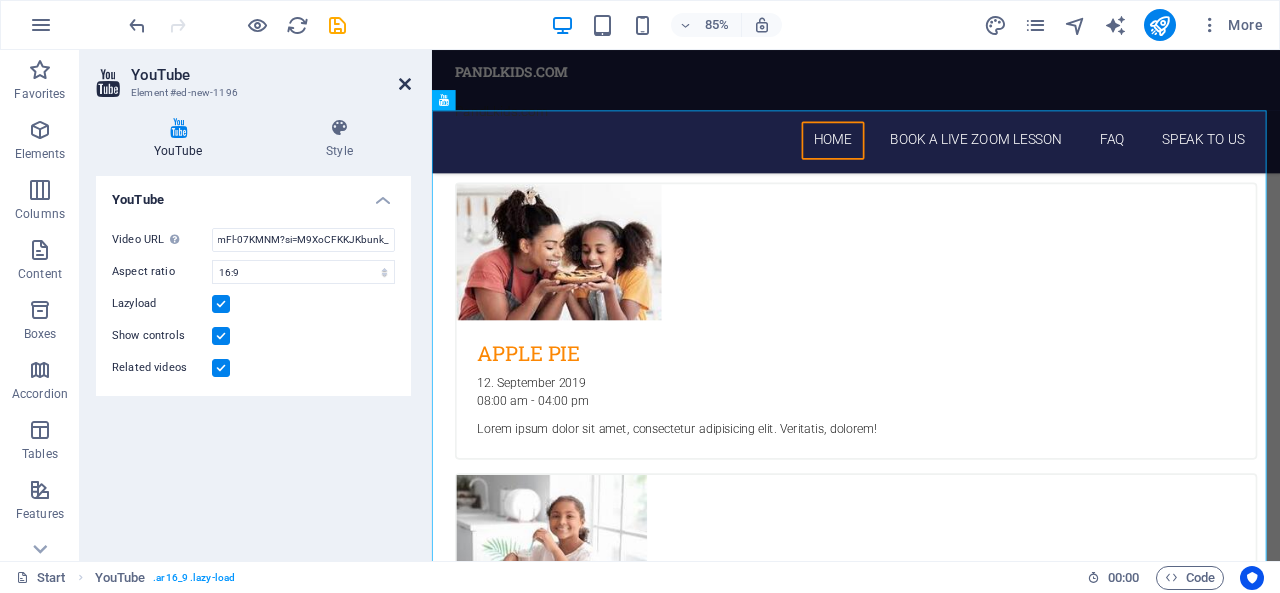 scroll, scrollTop: 0, scrollLeft: 0, axis: both 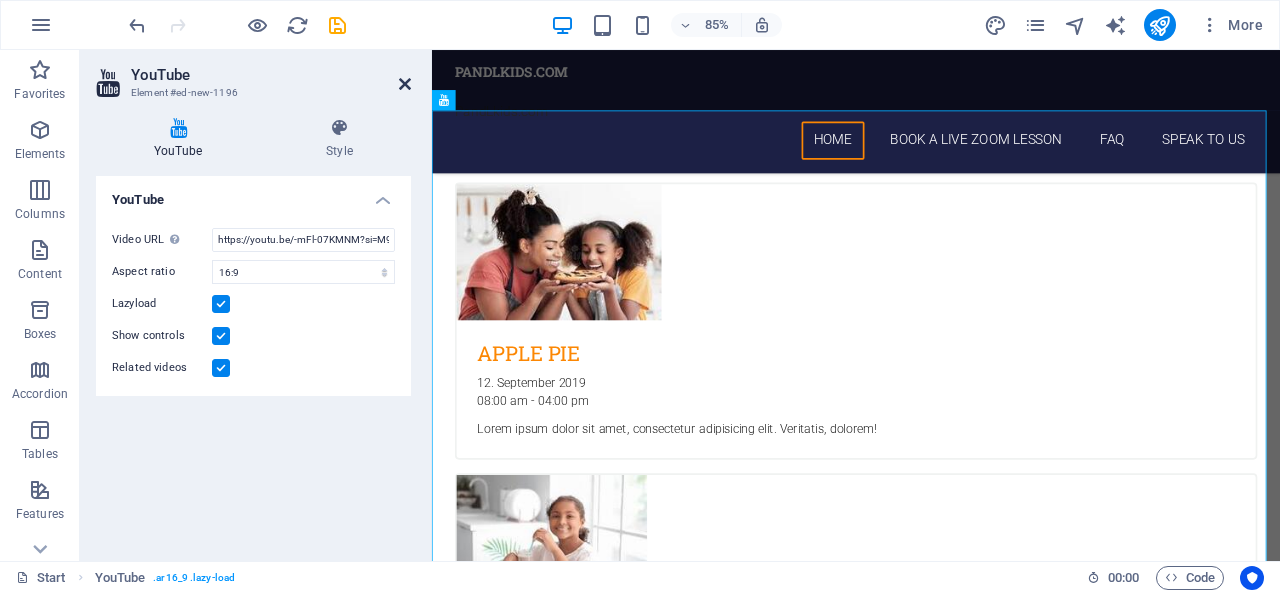 click at bounding box center (405, 84) 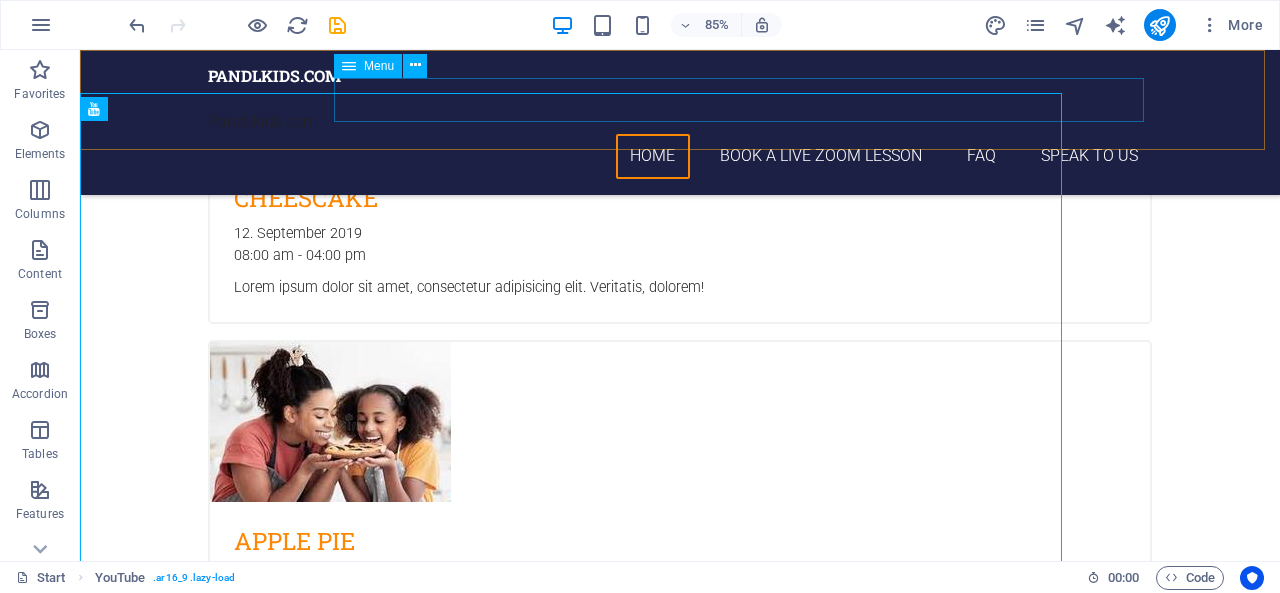 scroll, scrollTop: 4288, scrollLeft: 0, axis: vertical 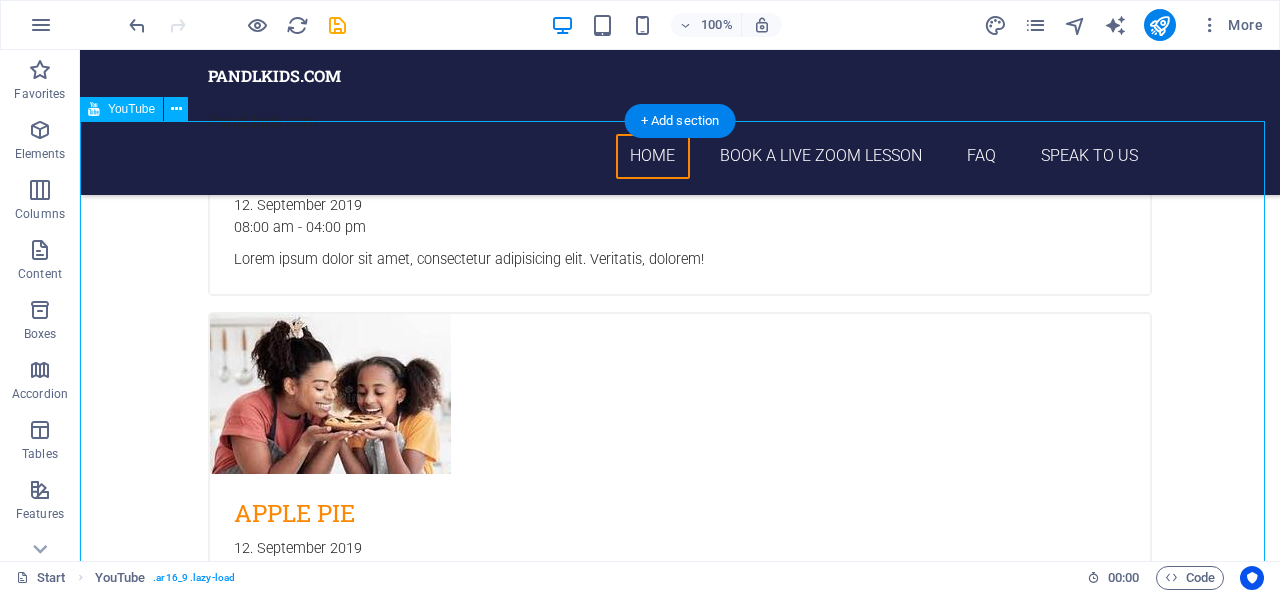 click at bounding box center (680, 3576) 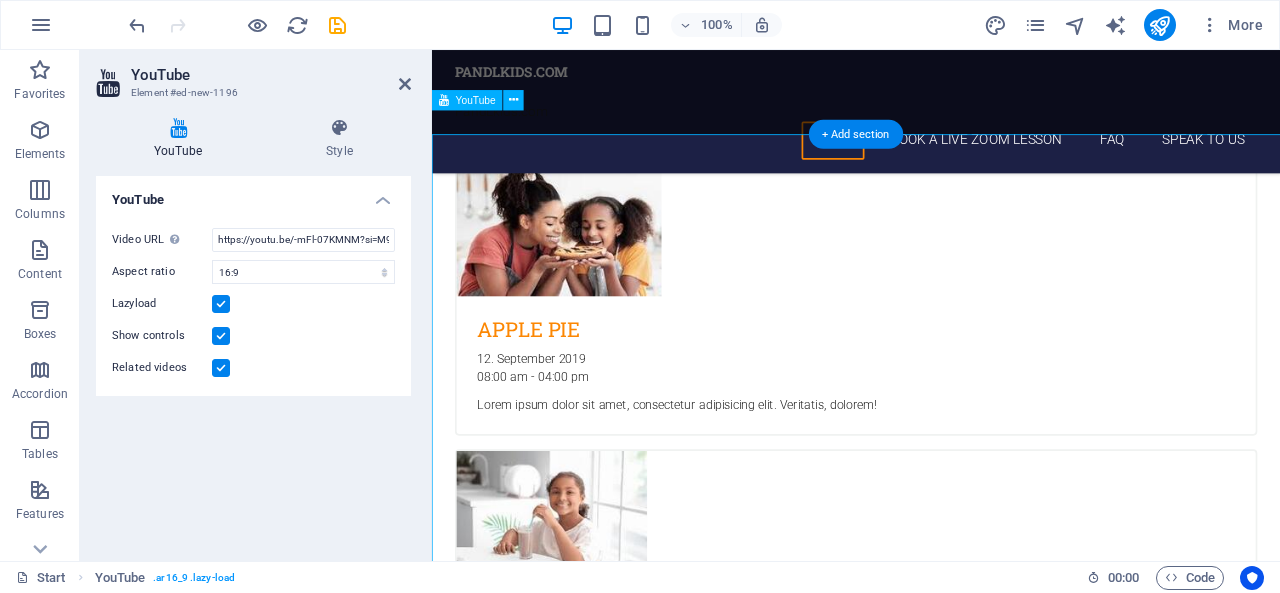 scroll, scrollTop: 4260, scrollLeft: 0, axis: vertical 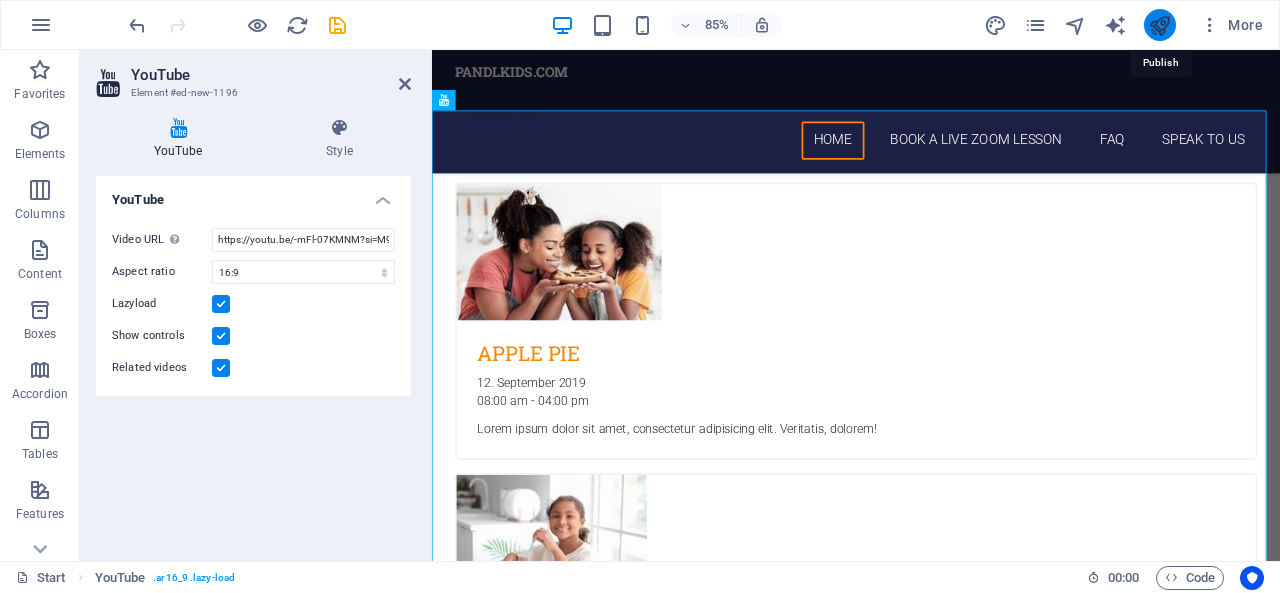 click at bounding box center (1159, 25) 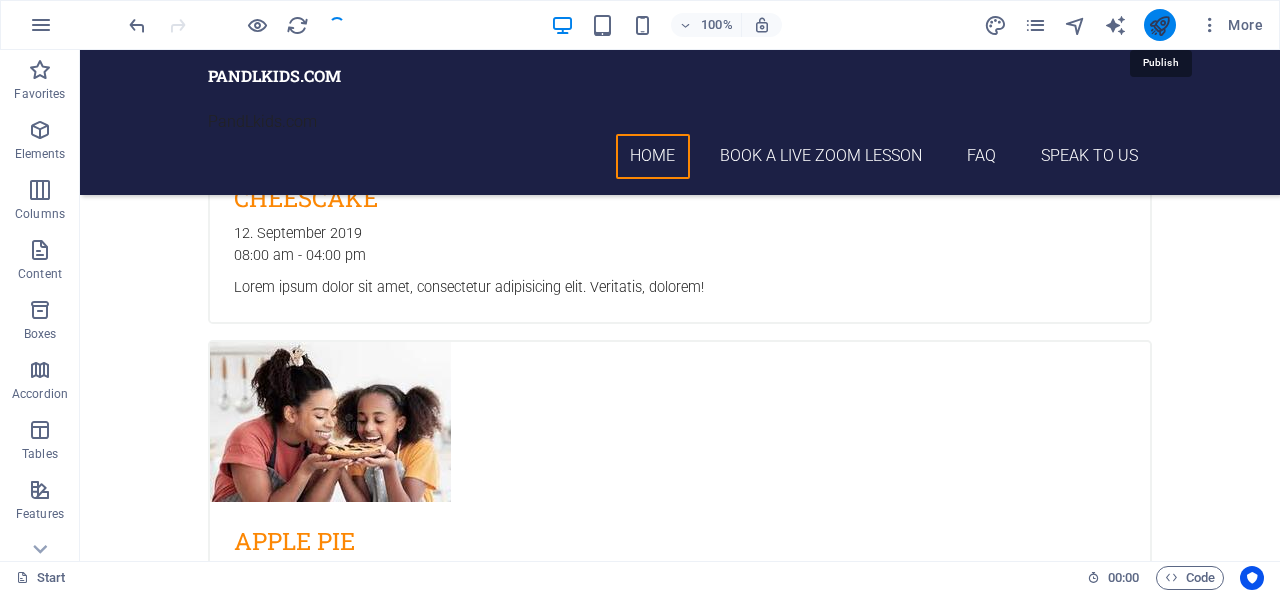 scroll, scrollTop: 4288, scrollLeft: 0, axis: vertical 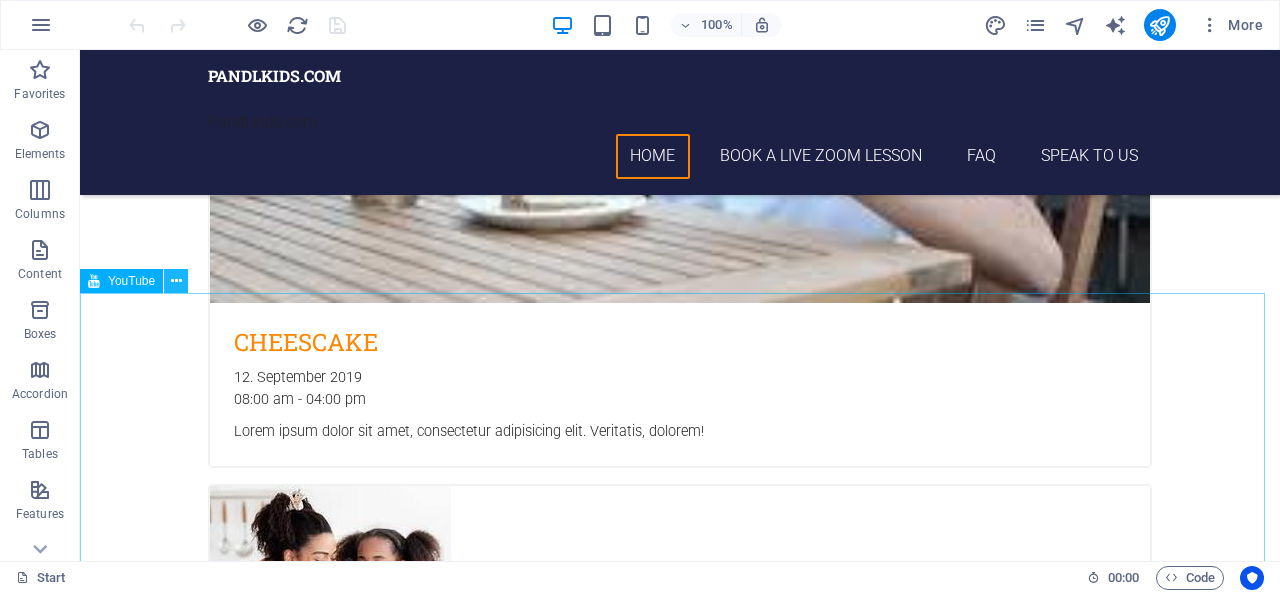 click at bounding box center (176, 281) 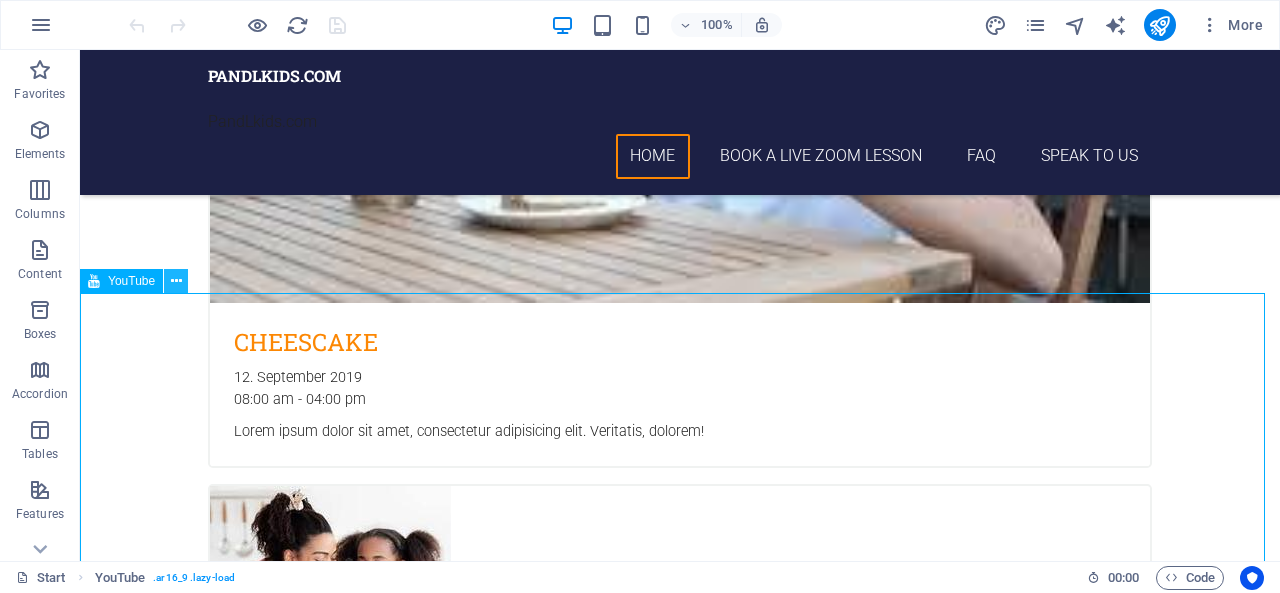 click at bounding box center [176, 281] 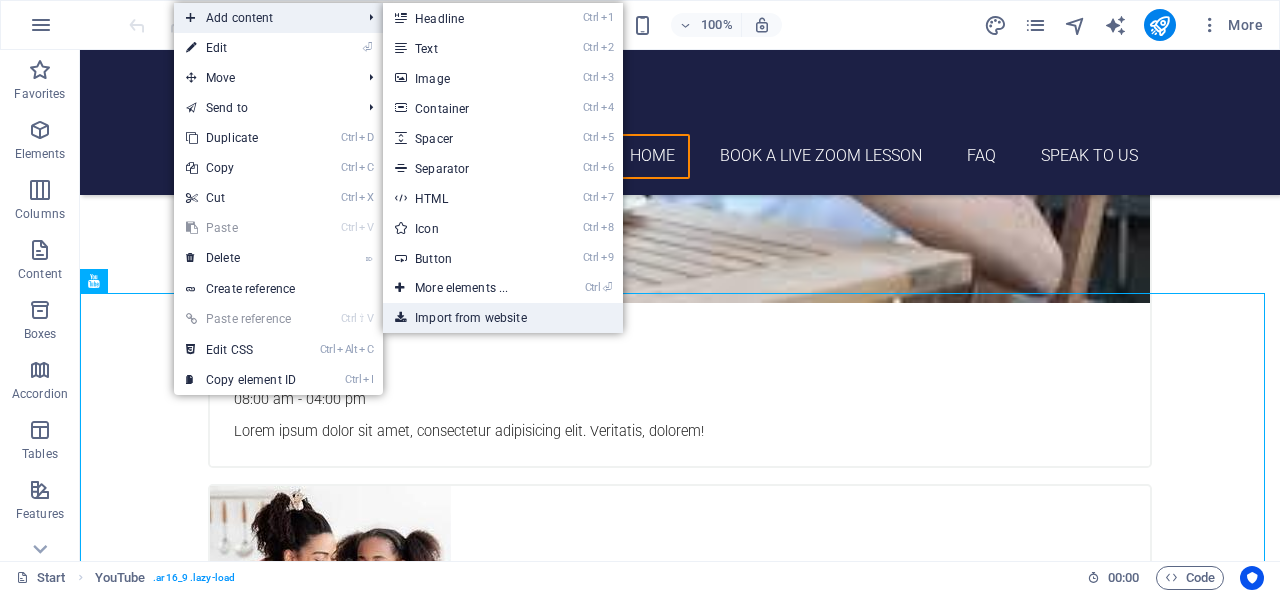 click on "Import from website" at bounding box center (503, 318) 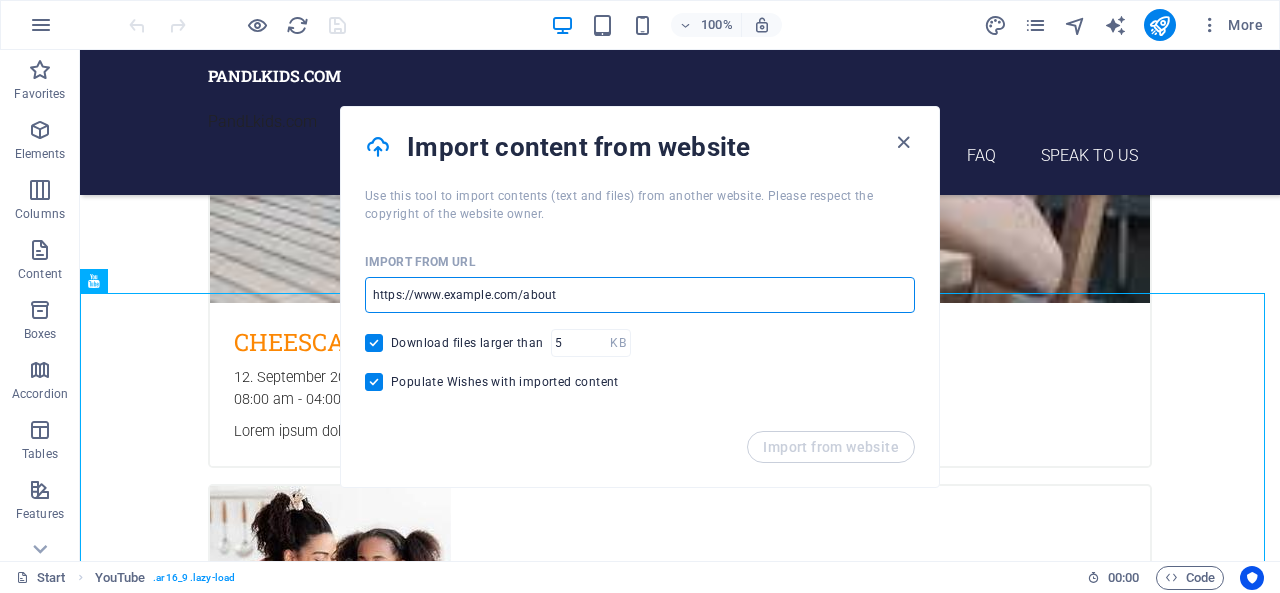 drag, startPoint x: 568, startPoint y: 299, endPoint x: 389, endPoint y: 300, distance: 179.00279 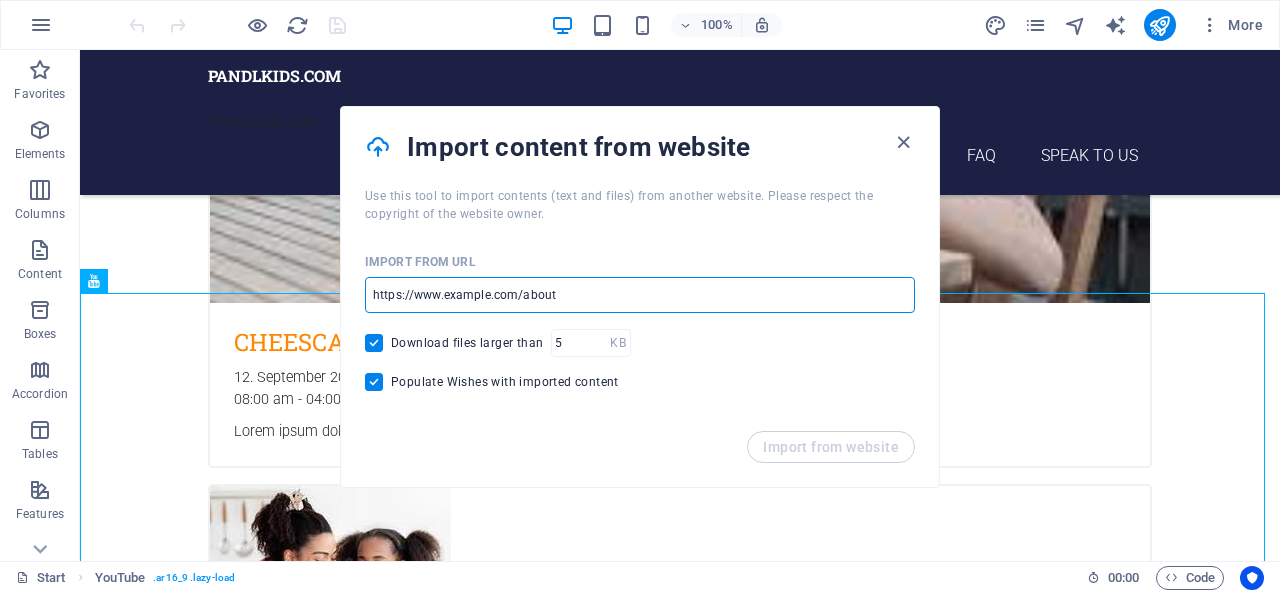 click at bounding box center (640, 295) 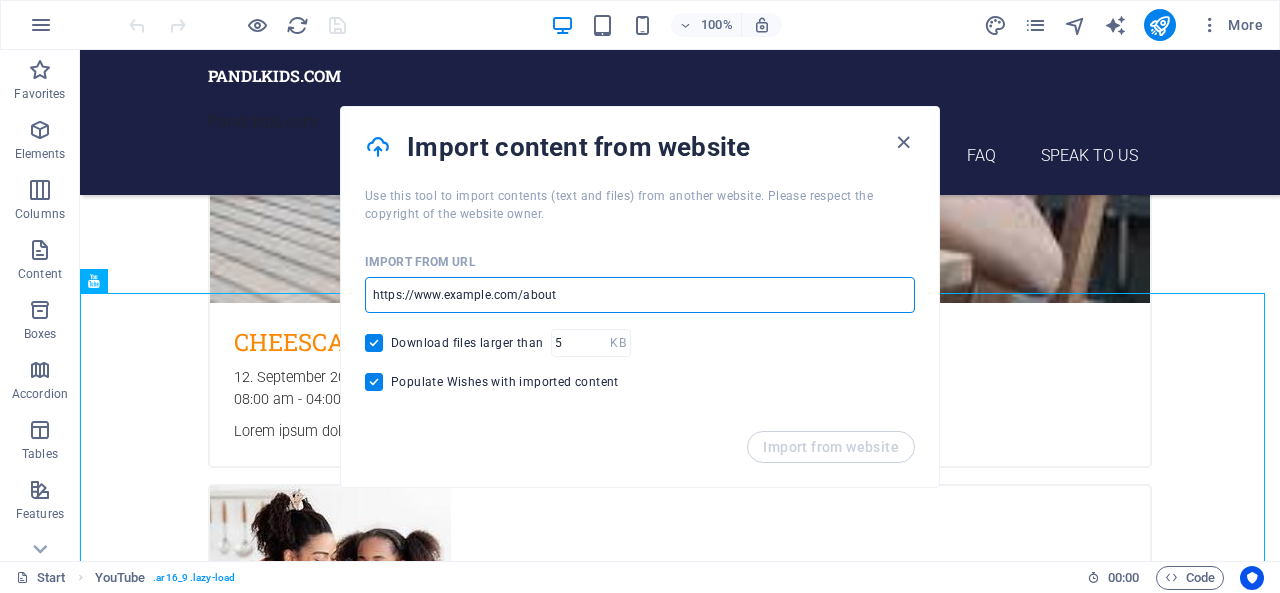 paste on "https://youtu.be/-mFl-07KMNM?si=M9XoCFKKJKbunk_U" 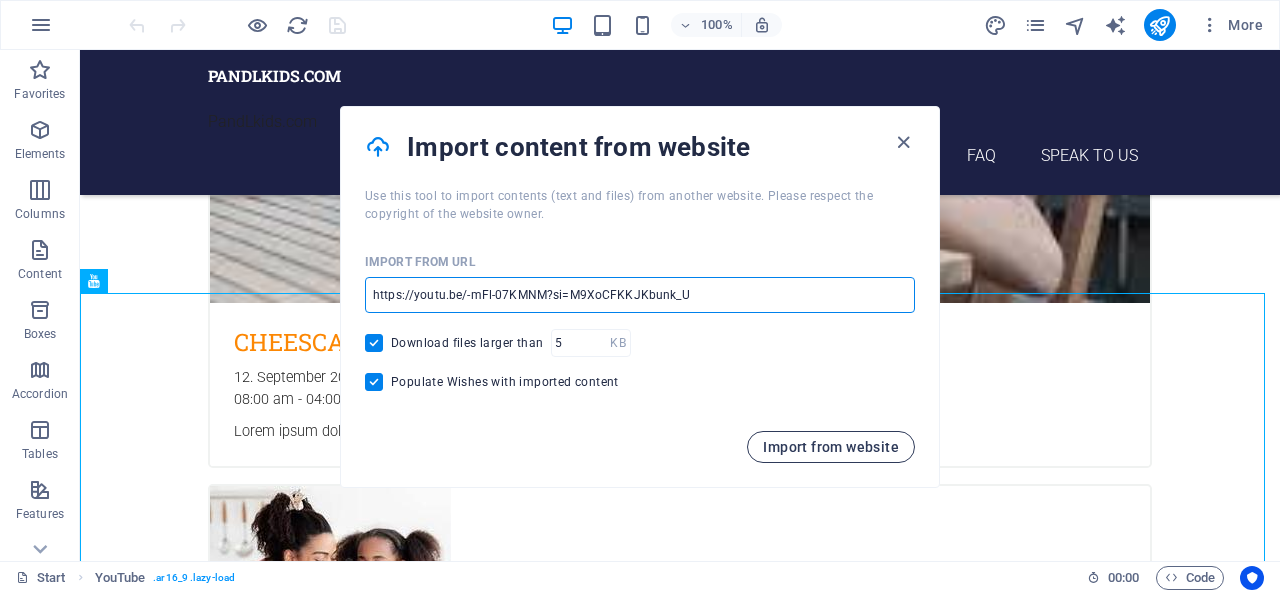 type on "https://youtu.be/-mFl-07KMNM?si=M9XoCFKKJKbunk_U" 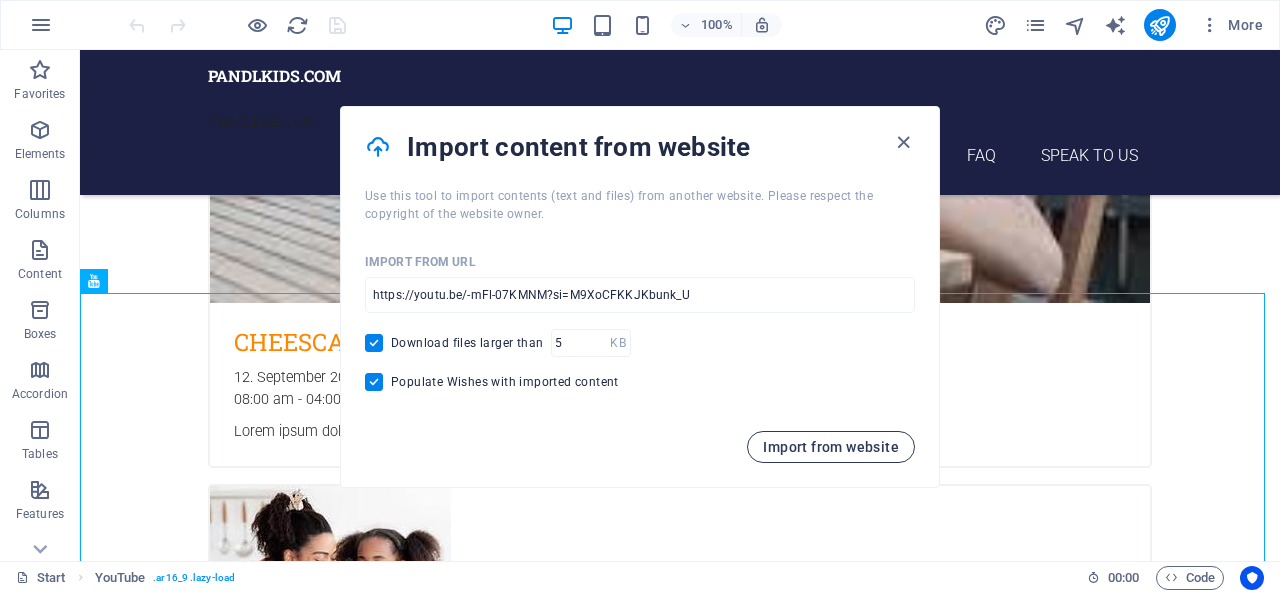 click on "Import from website" at bounding box center (831, 447) 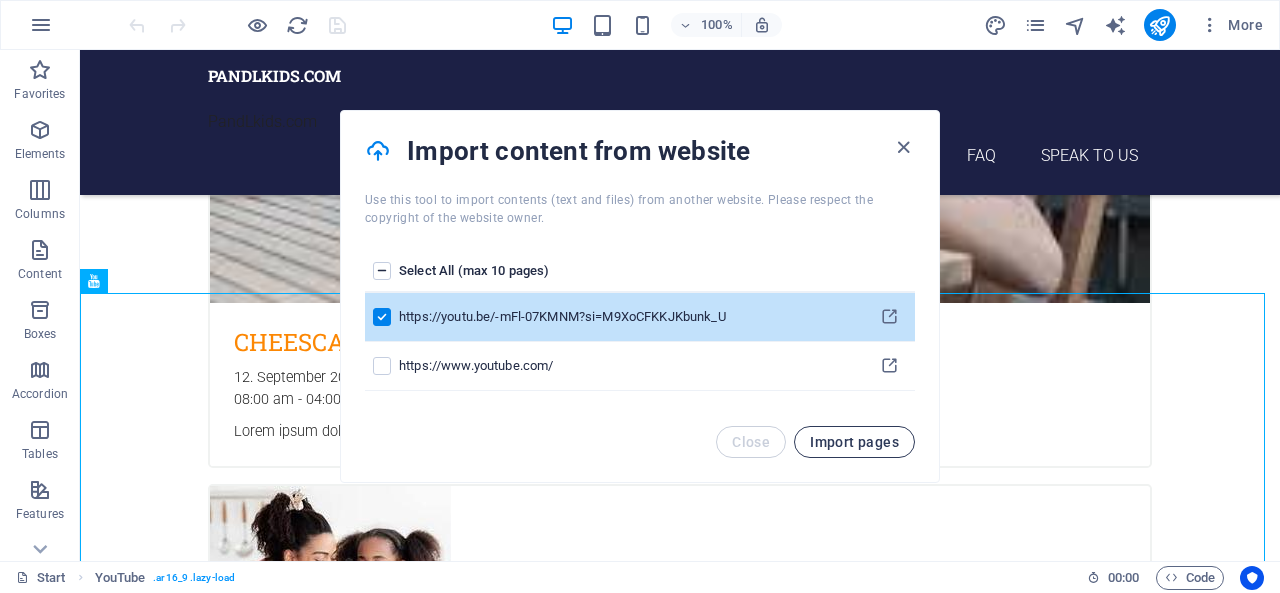 click on "Import pages" at bounding box center [854, 442] 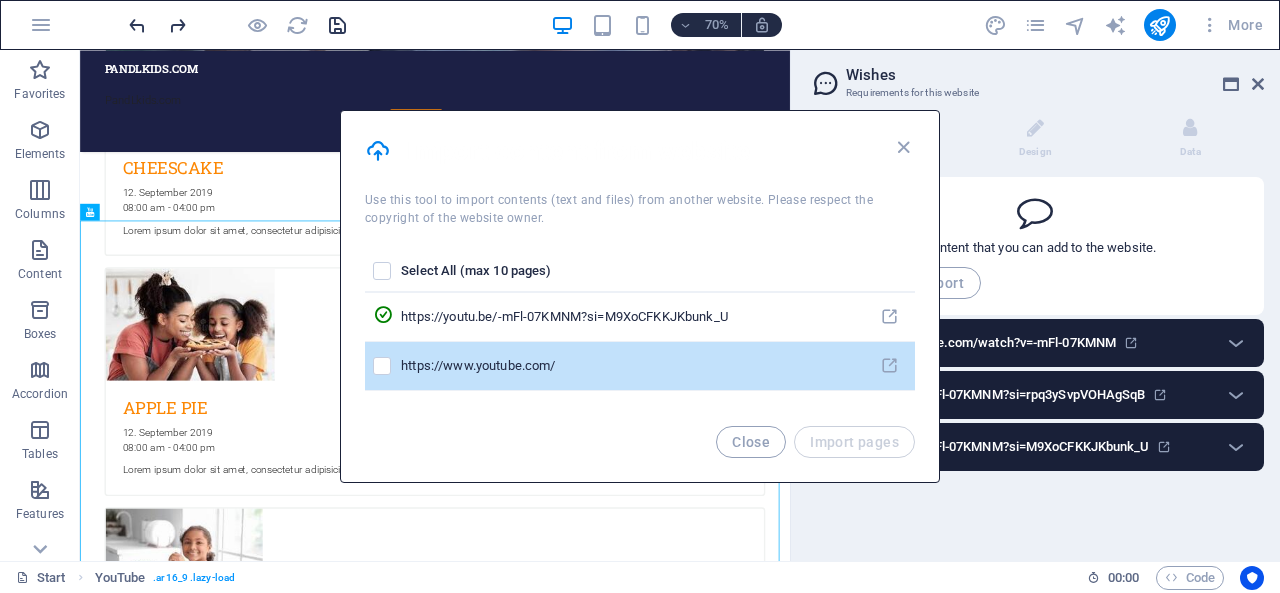 scroll, scrollTop: 4100, scrollLeft: 0, axis: vertical 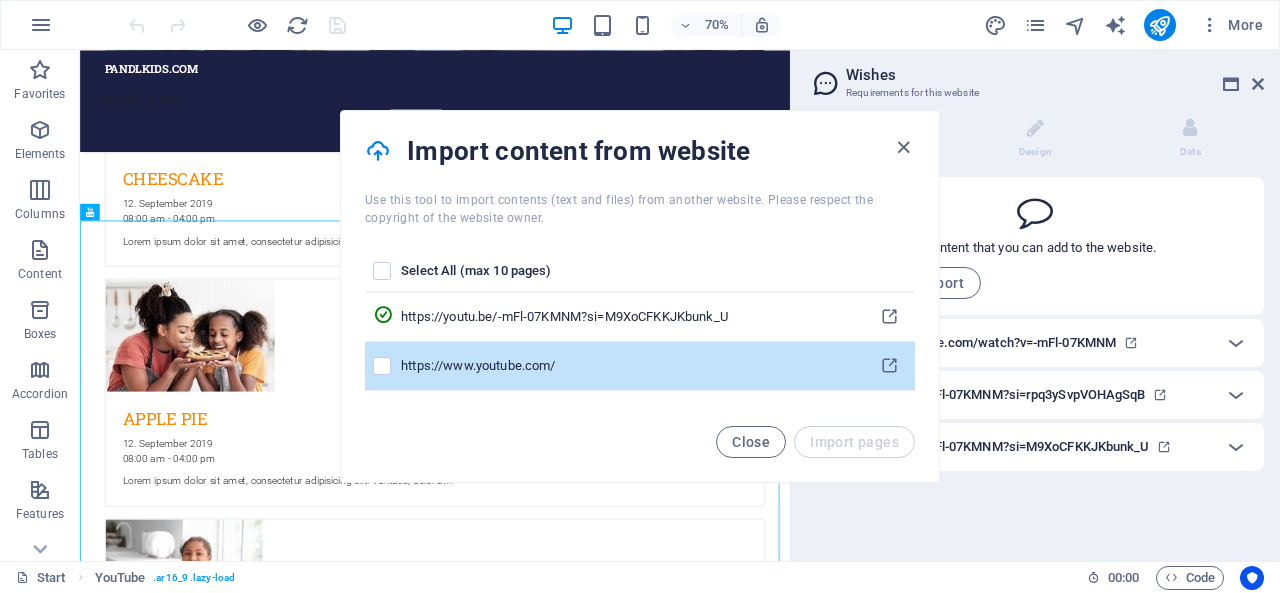 click at bounding box center [383, 366] 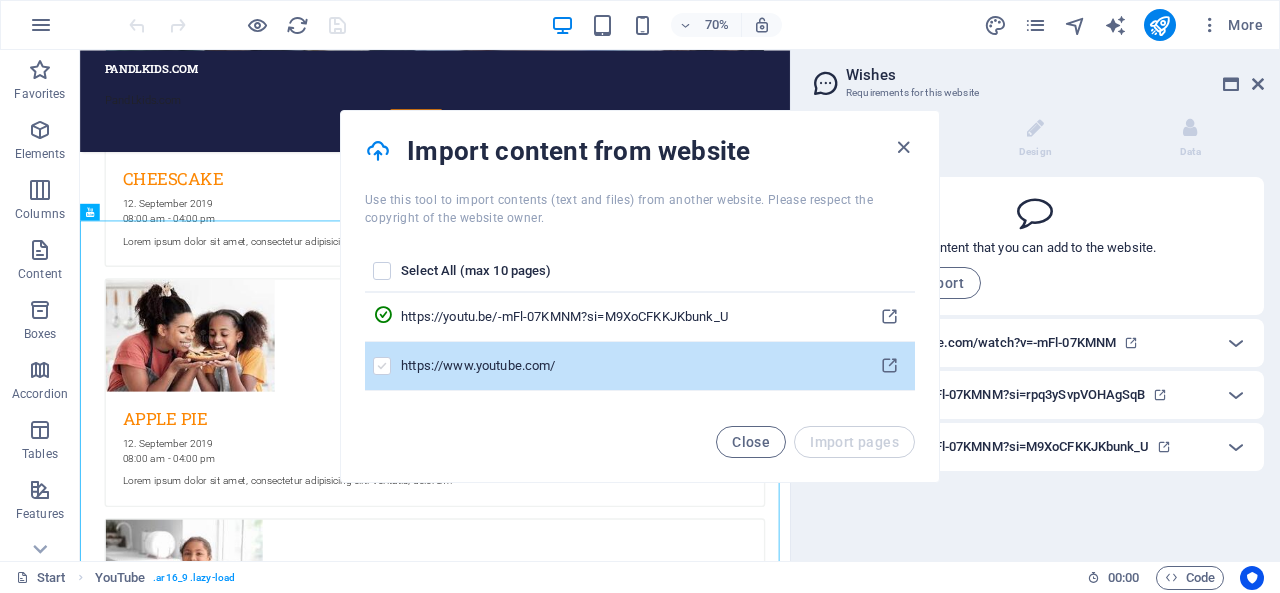 click at bounding box center [382, 366] 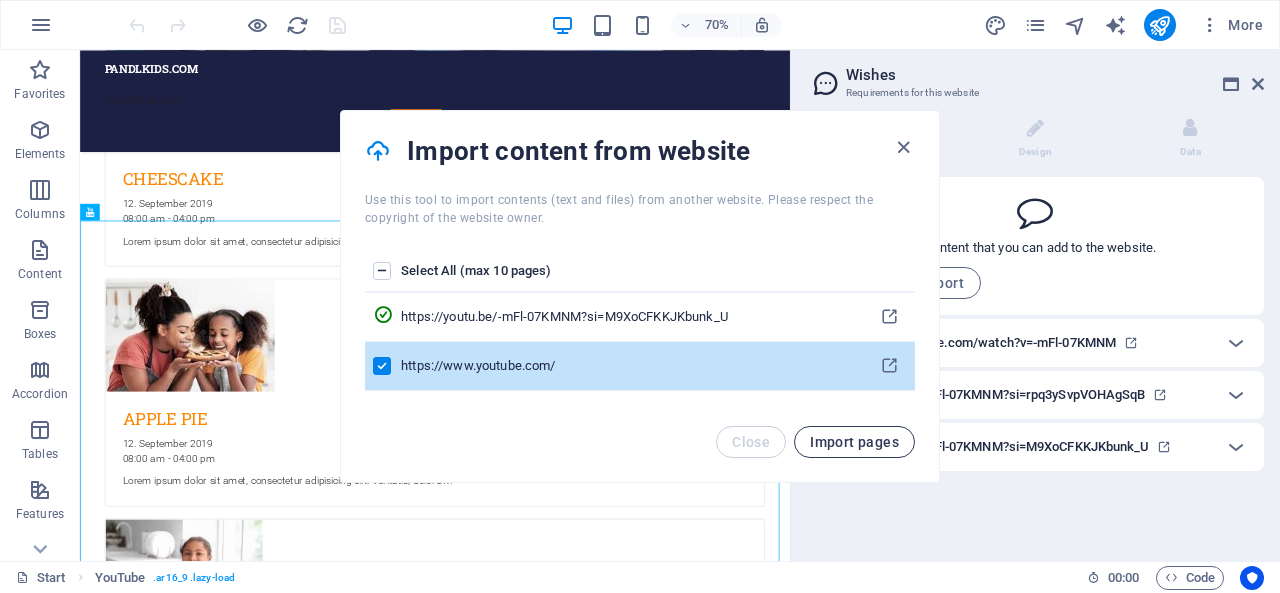 click on "Import pages" at bounding box center [854, 442] 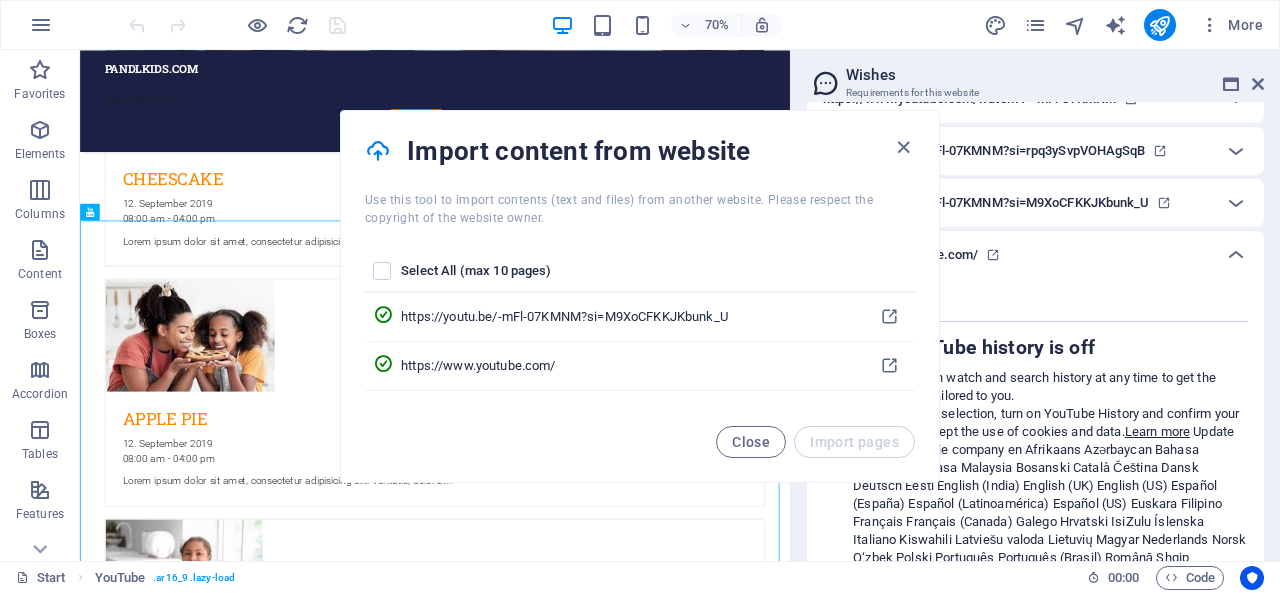 scroll, scrollTop: 369, scrollLeft: 0, axis: vertical 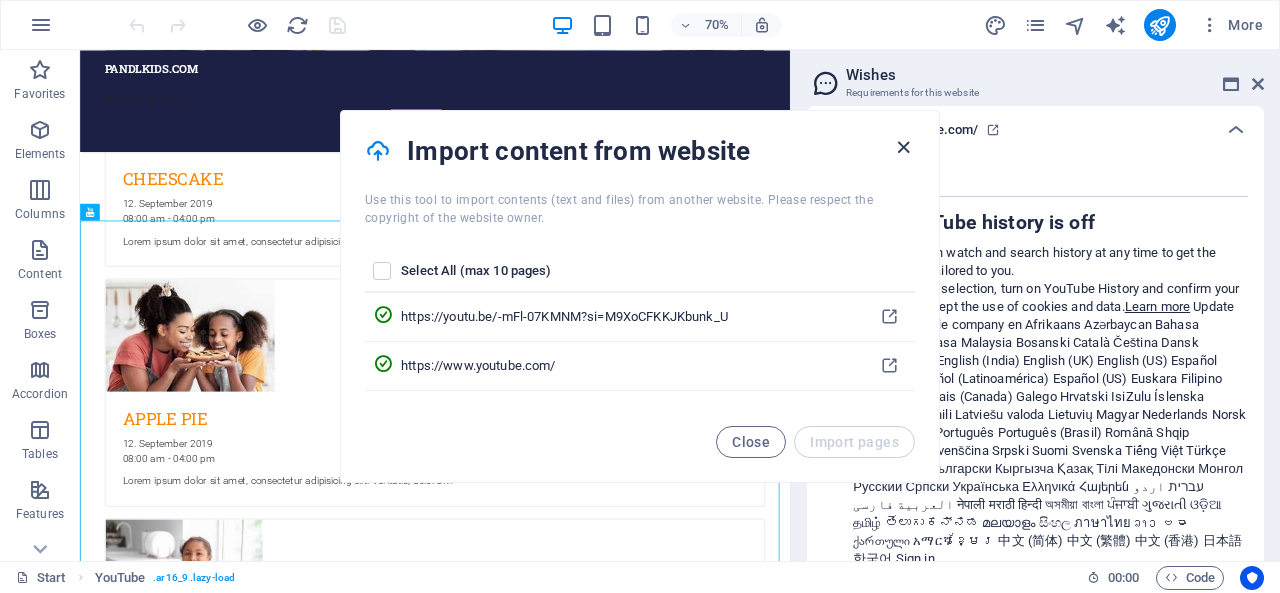 click at bounding box center [903, 147] 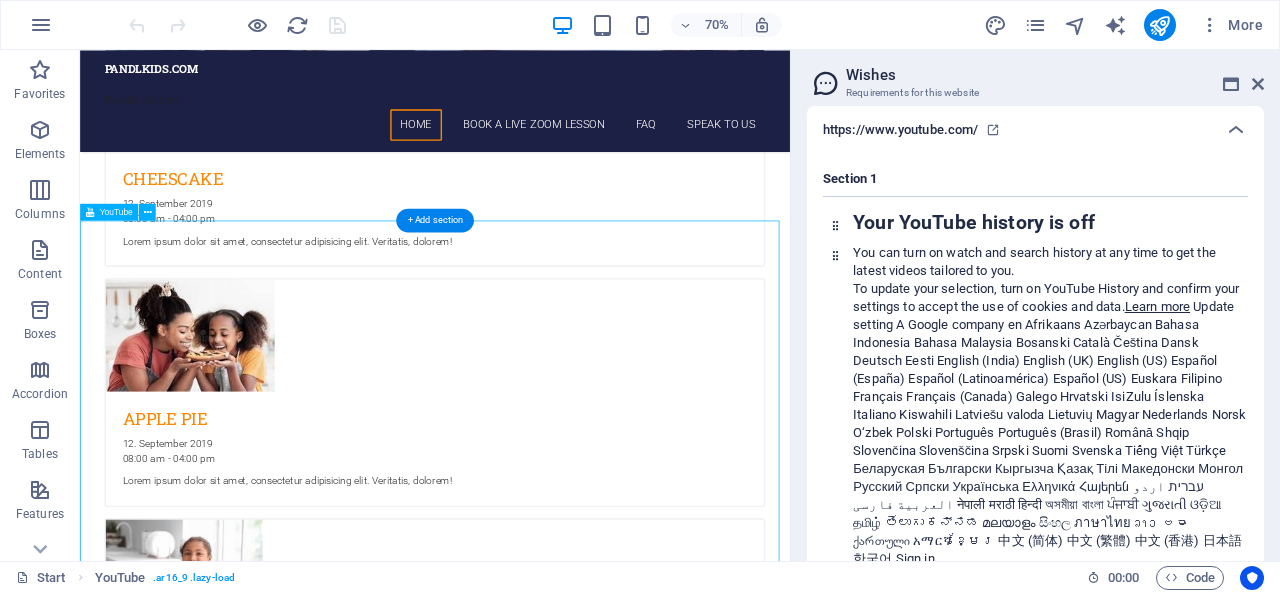 click at bounding box center (587, 3588) 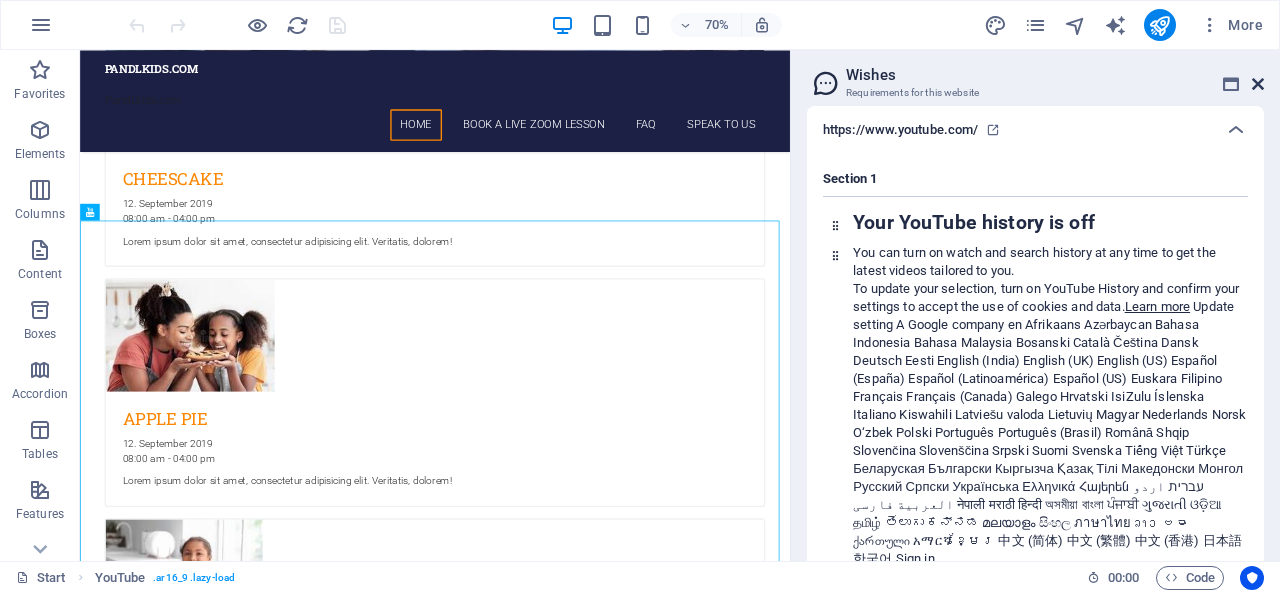 click at bounding box center [1258, 84] 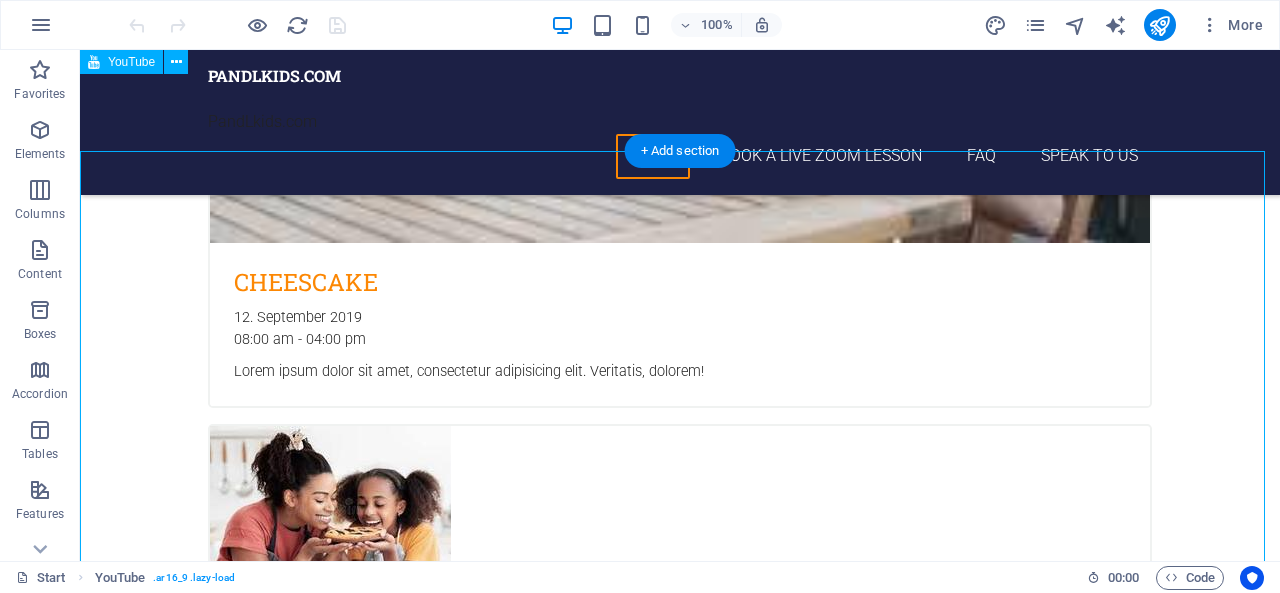 scroll, scrollTop: 4176, scrollLeft: 0, axis: vertical 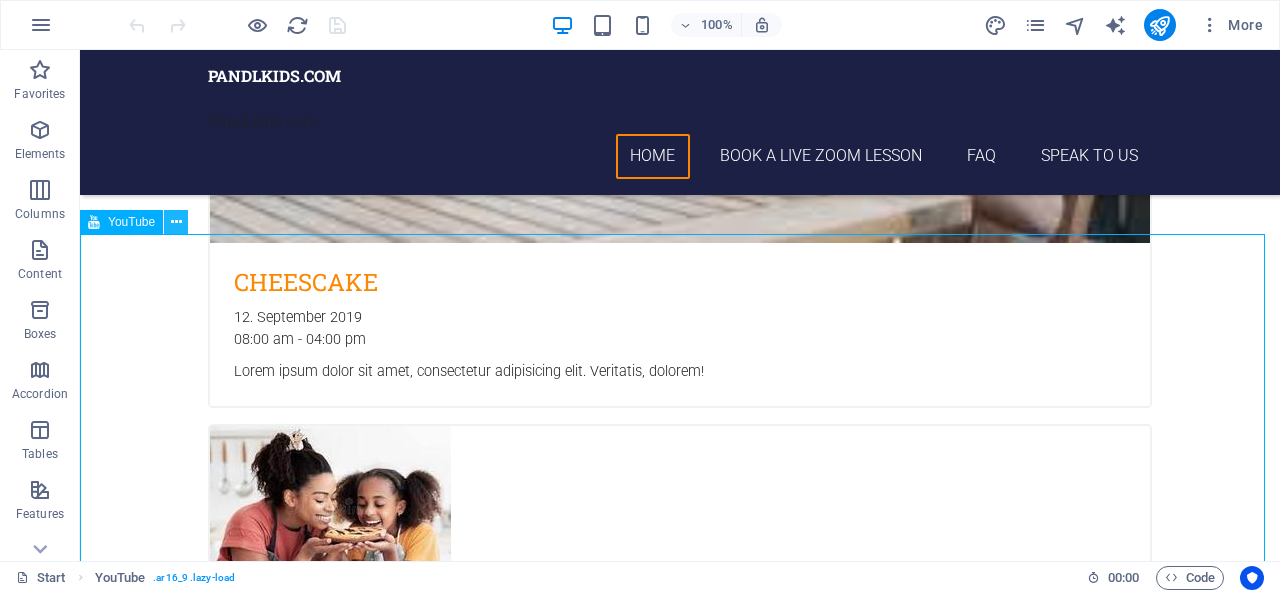 click at bounding box center [176, 222] 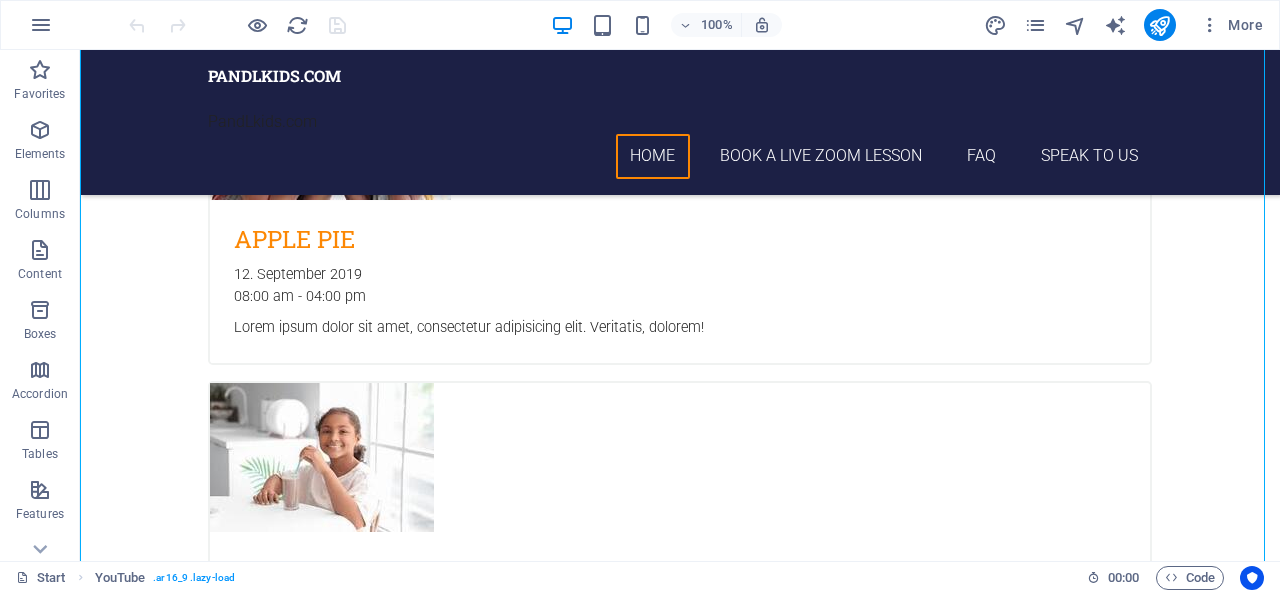 scroll, scrollTop: 4414, scrollLeft: 0, axis: vertical 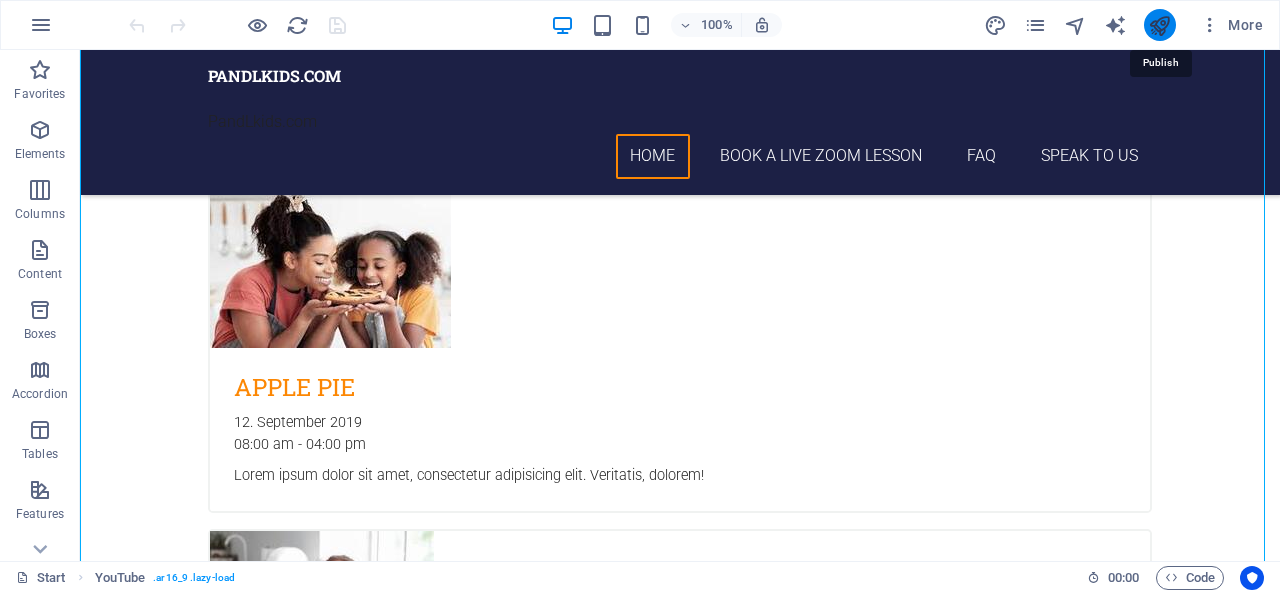 click at bounding box center (1159, 25) 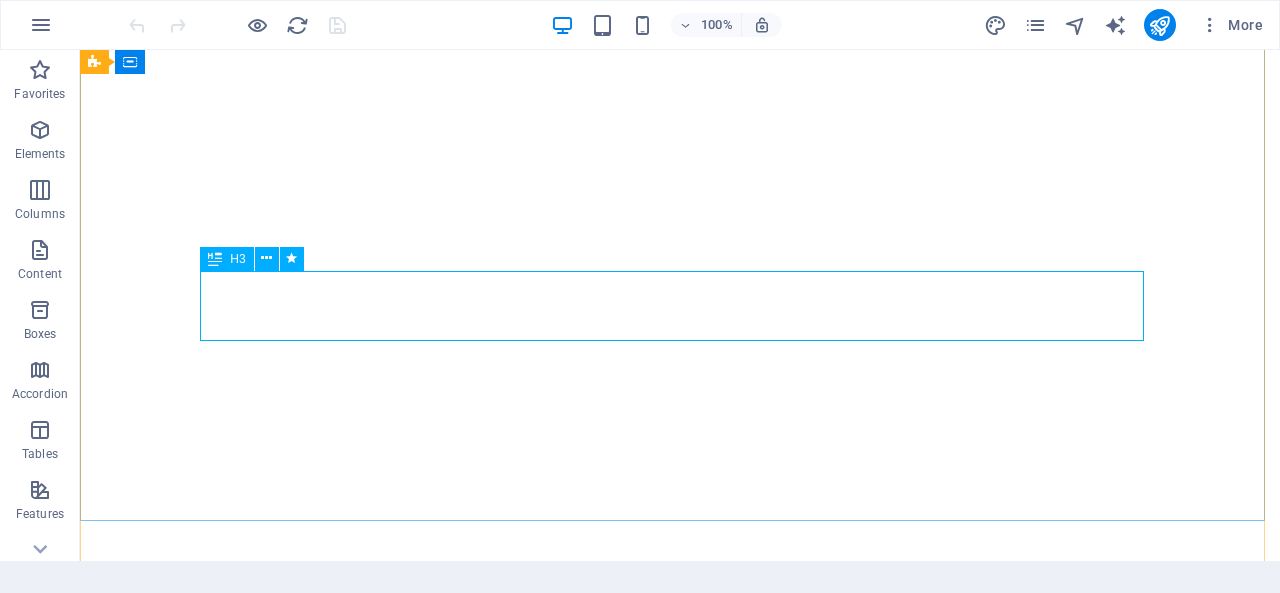 scroll, scrollTop: 0, scrollLeft: 0, axis: both 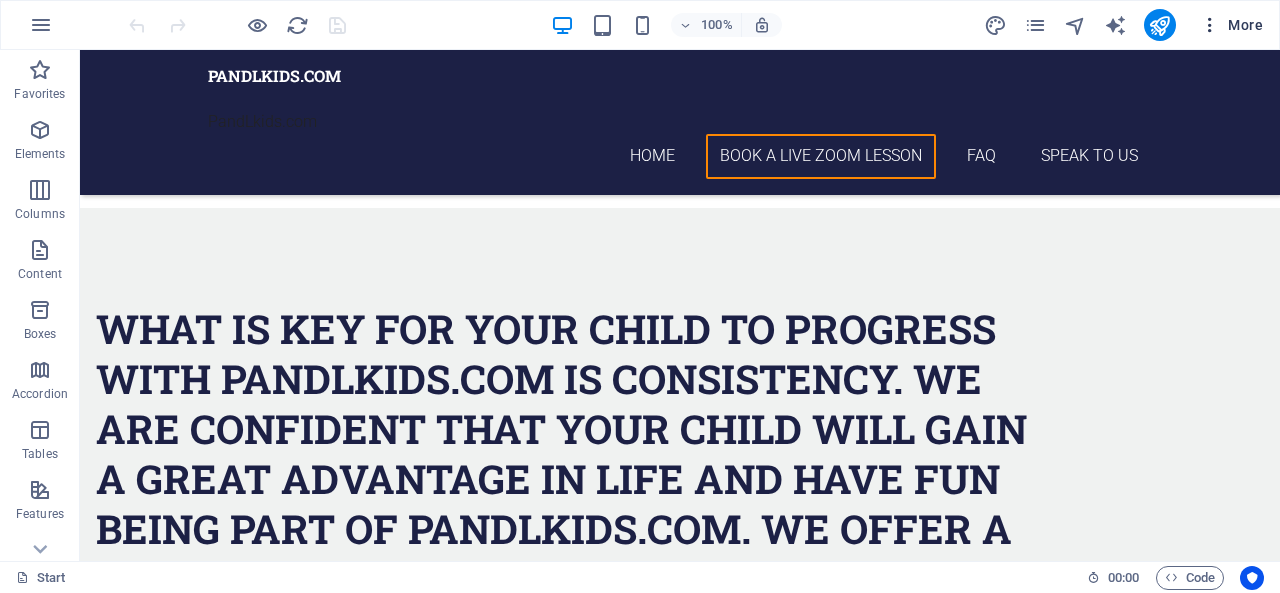 click at bounding box center (1210, 25) 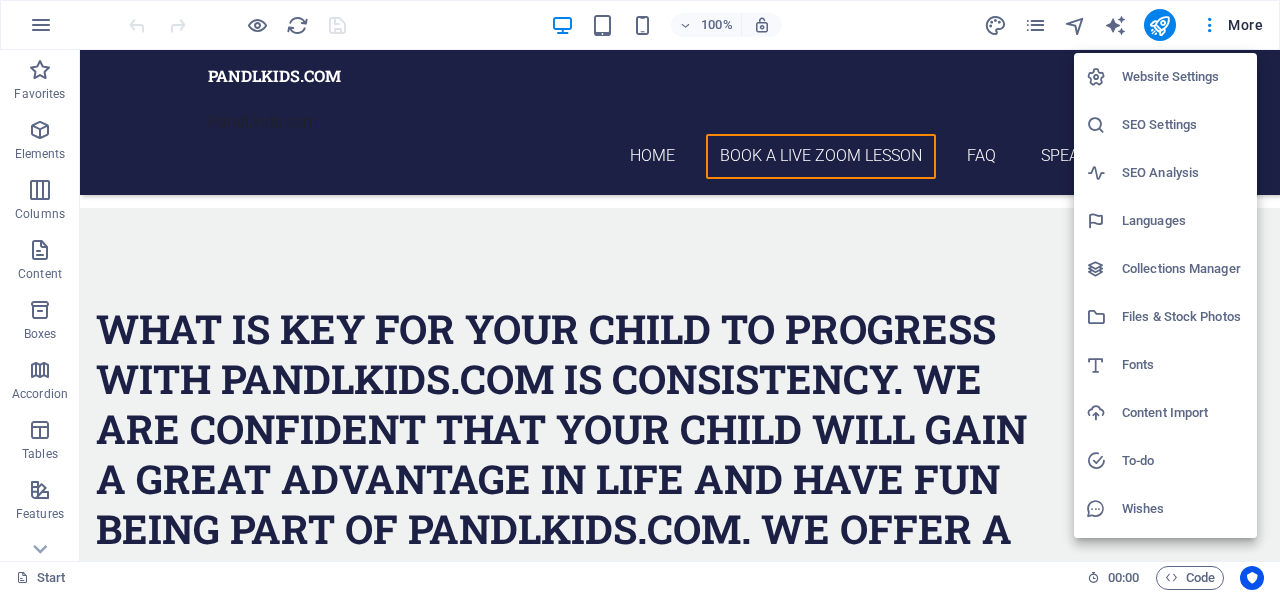 click on "Website Settings" at bounding box center (1183, 77) 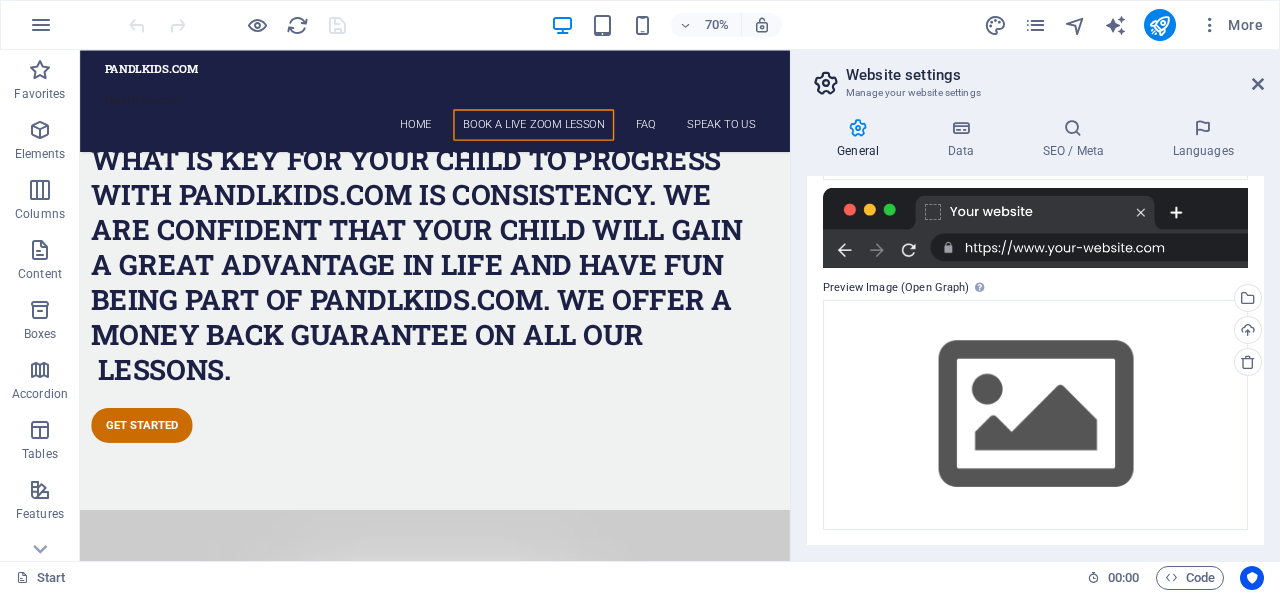 scroll, scrollTop: 0, scrollLeft: 0, axis: both 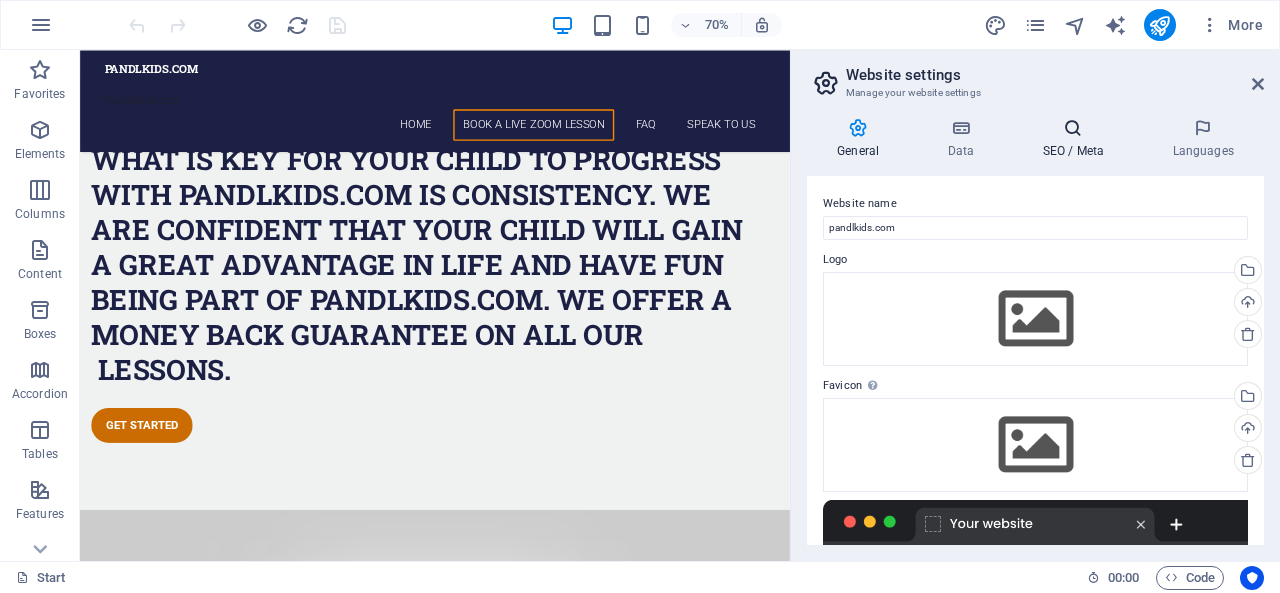 click at bounding box center [1073, 128] 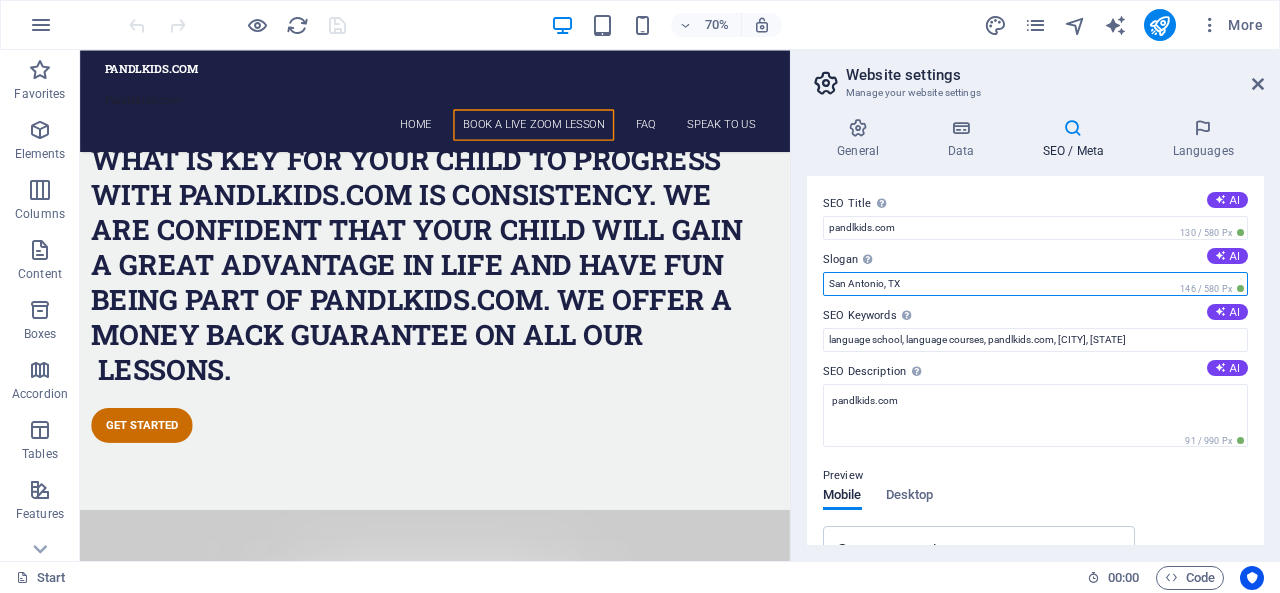 click on "San Antonio, TX" at bounding box center [1035, 284] 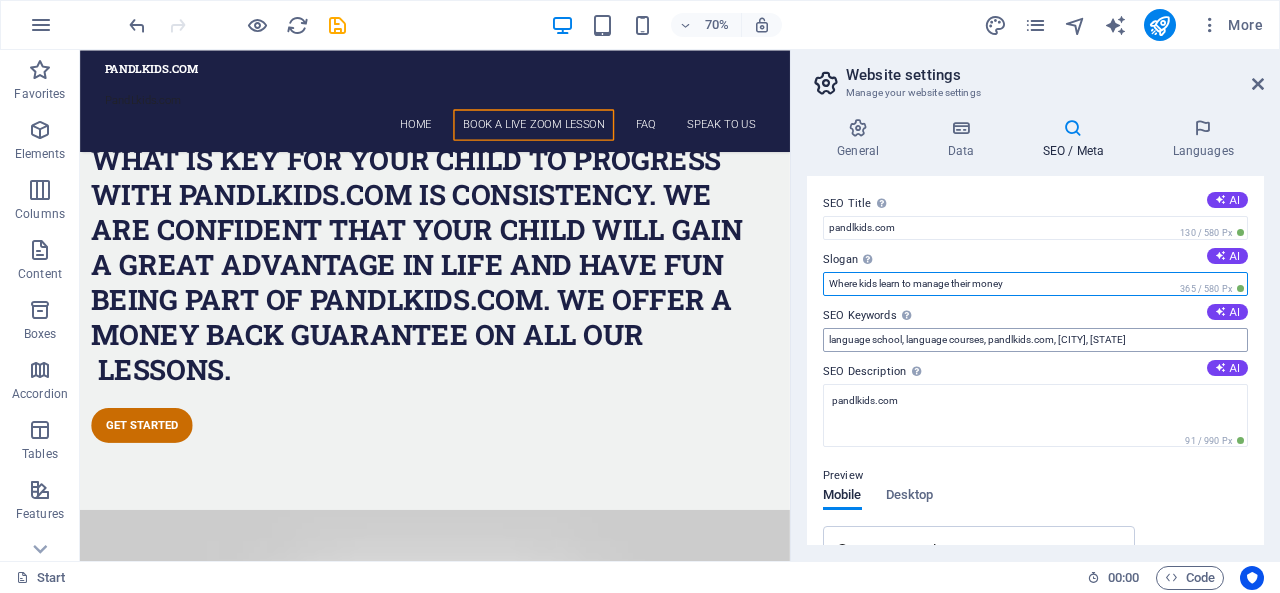 type on "Where kids learn to manage their money" 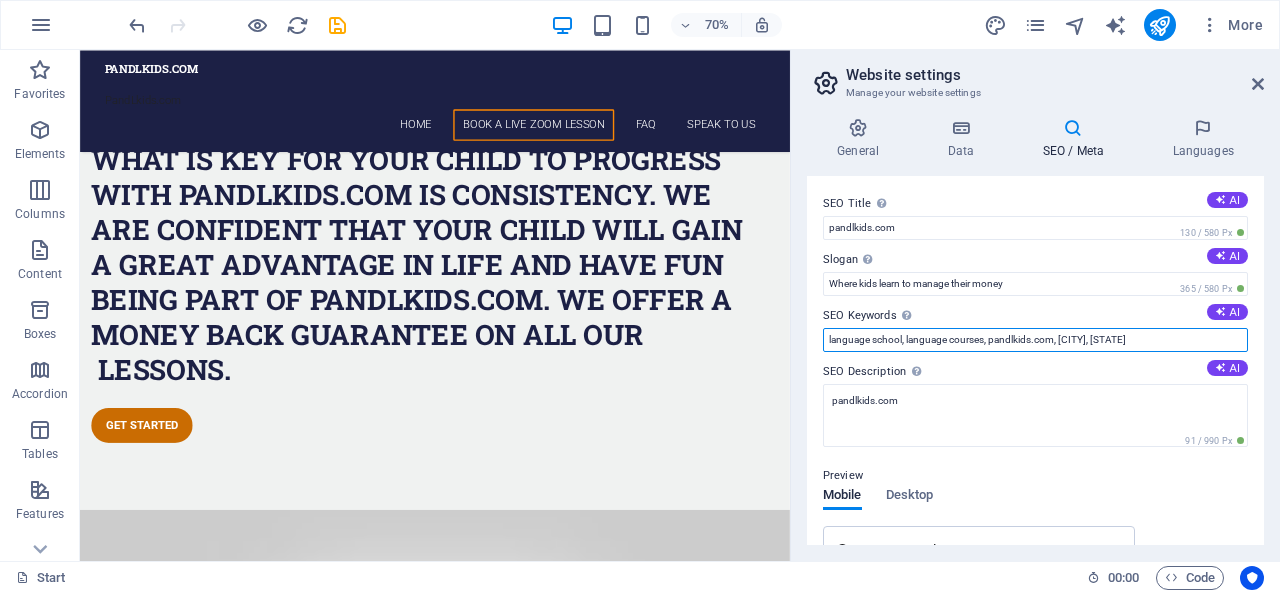 drag, startPoint x: 1138, startPoint y: 342, endPoint x: 818, endPoint y: 349, distance: 320.07654 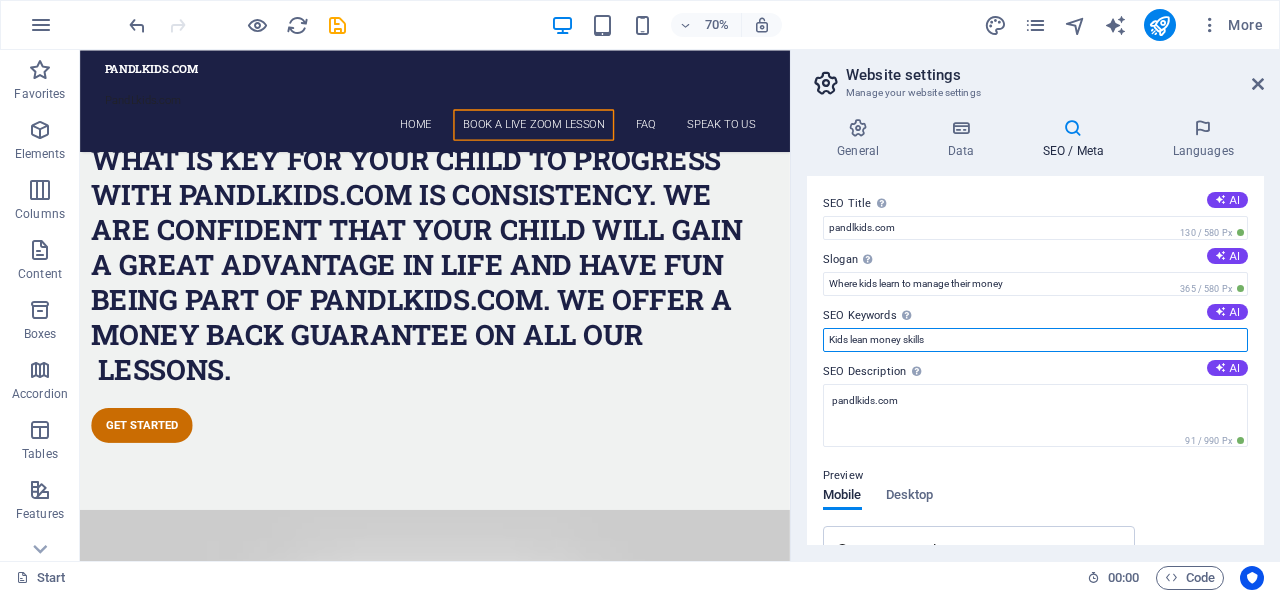 type on "Kids lean money skills" 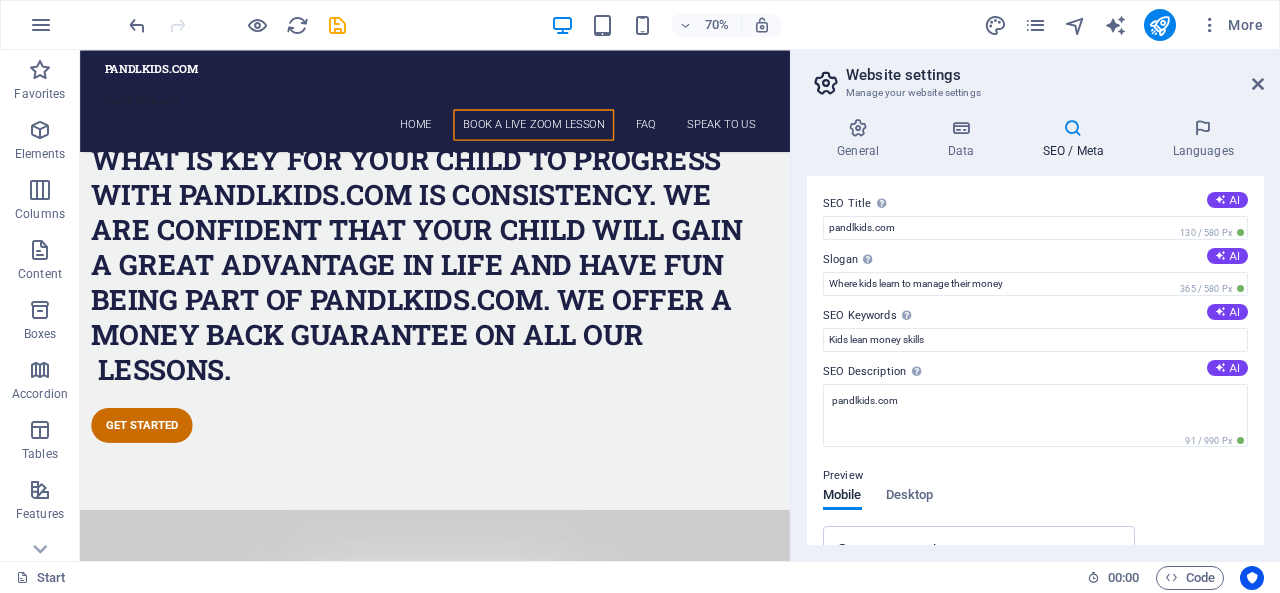 click on "SEO Description Describe the contents of your website - this is crucial for search engines and SEO! AI" at bounding box center (1035, 372) 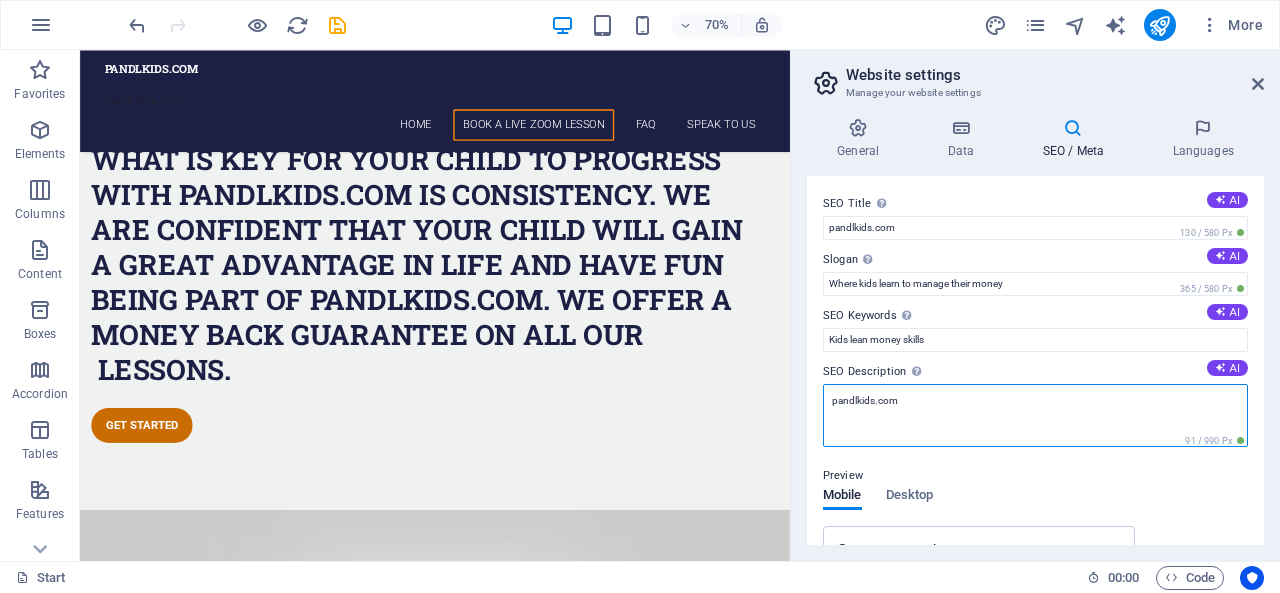 click on "pandlkids.com" at bounding box center [1035, 415] 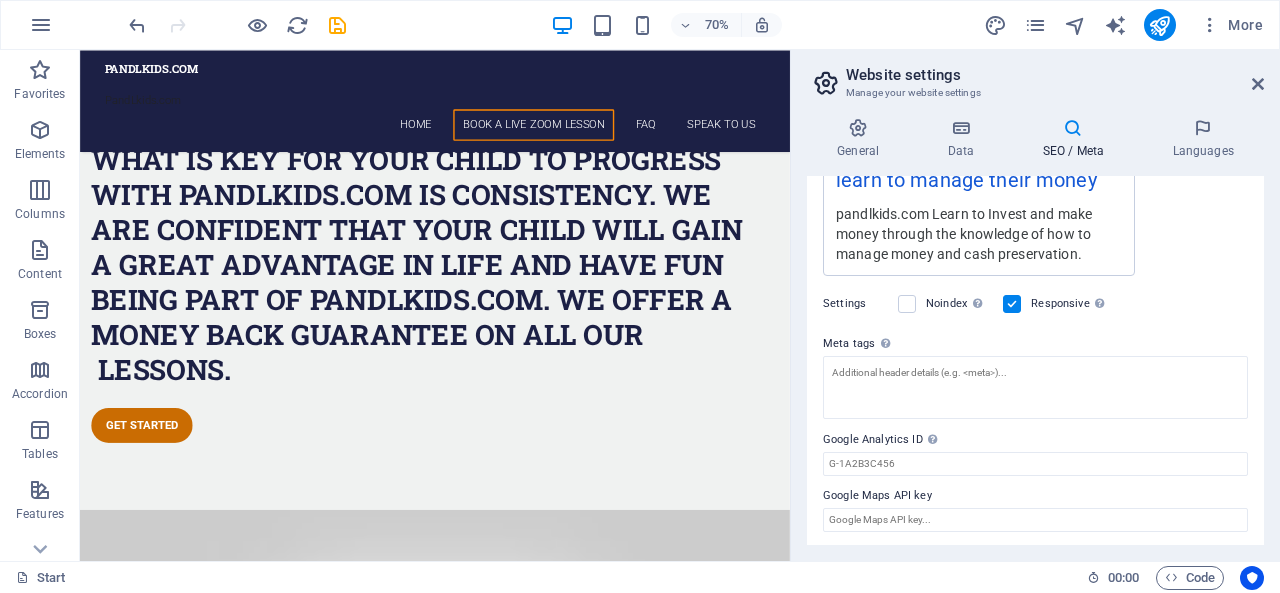 scroll, scrollTop: 0, scrollLeft: 0, axis: both 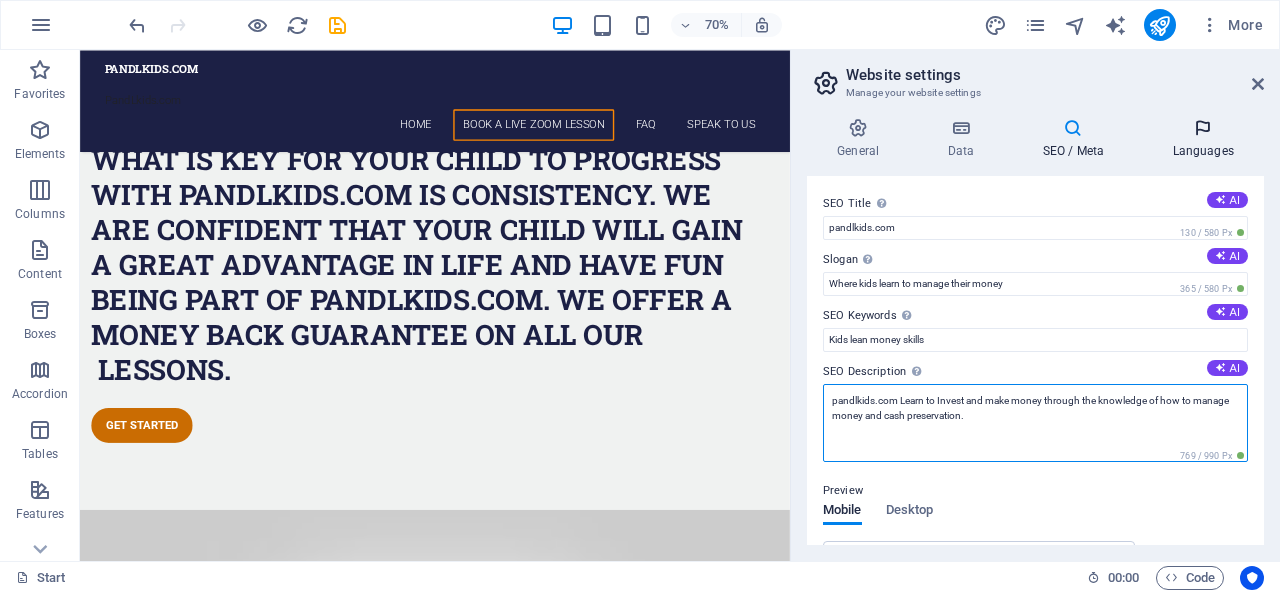 type on "pandlkids.com Learn to Invest and make money through the knowledge of how to manage money and cash preservation." 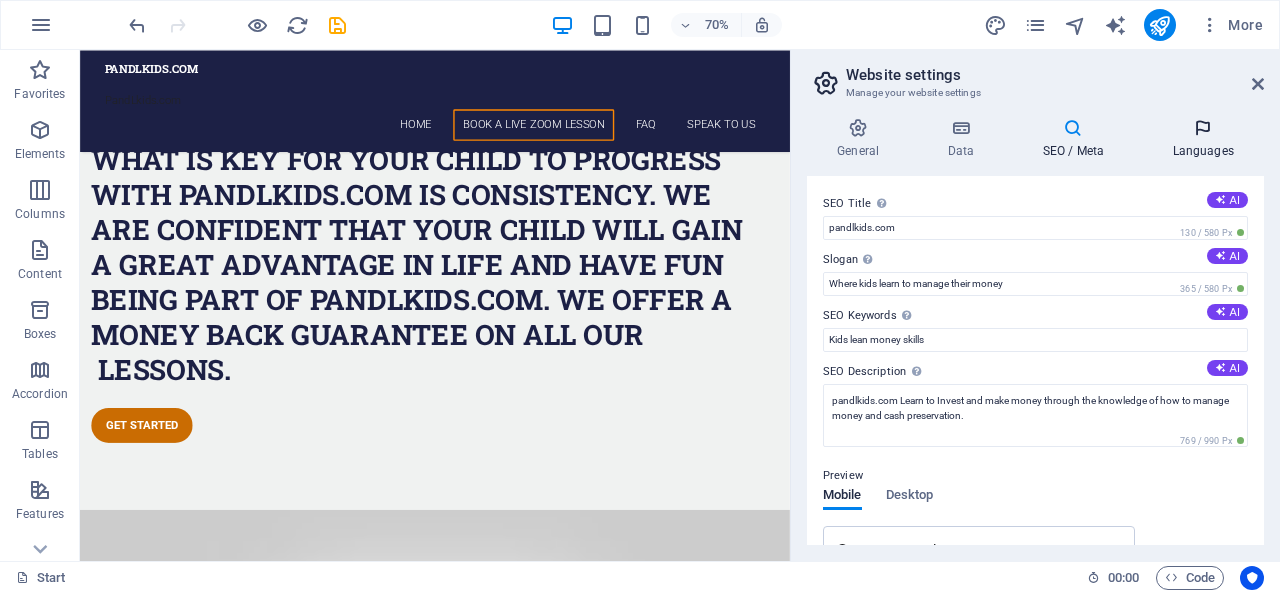 click on "Languages" at bounding box center (1203, 139) 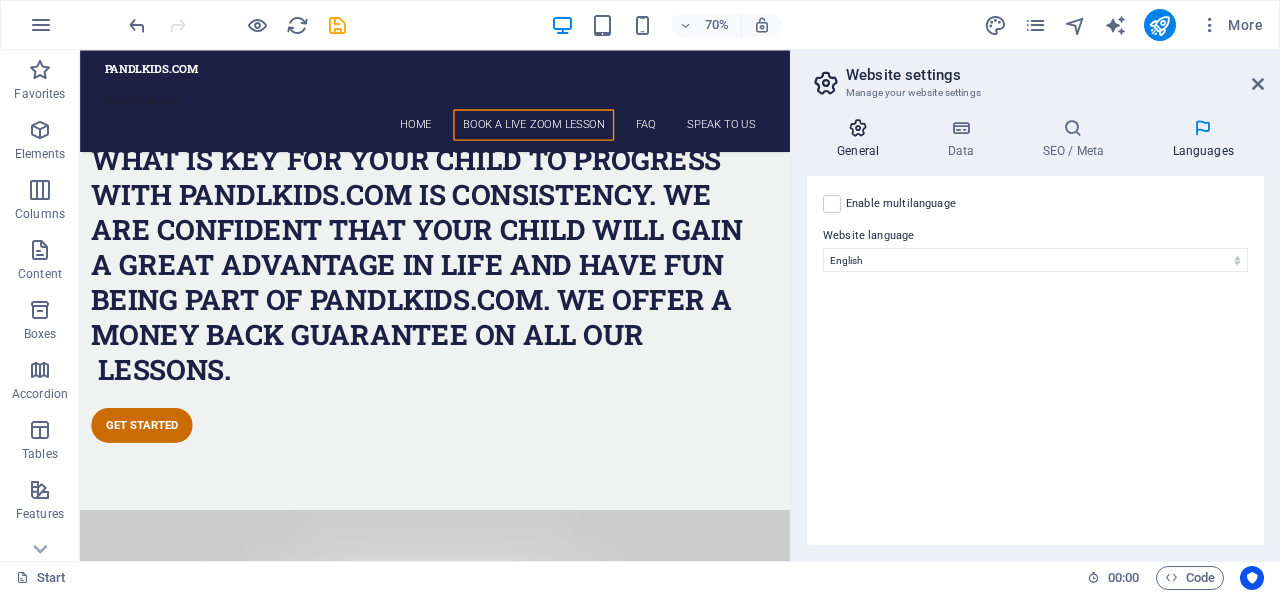 click on "General" at bounding box center (862, 139) 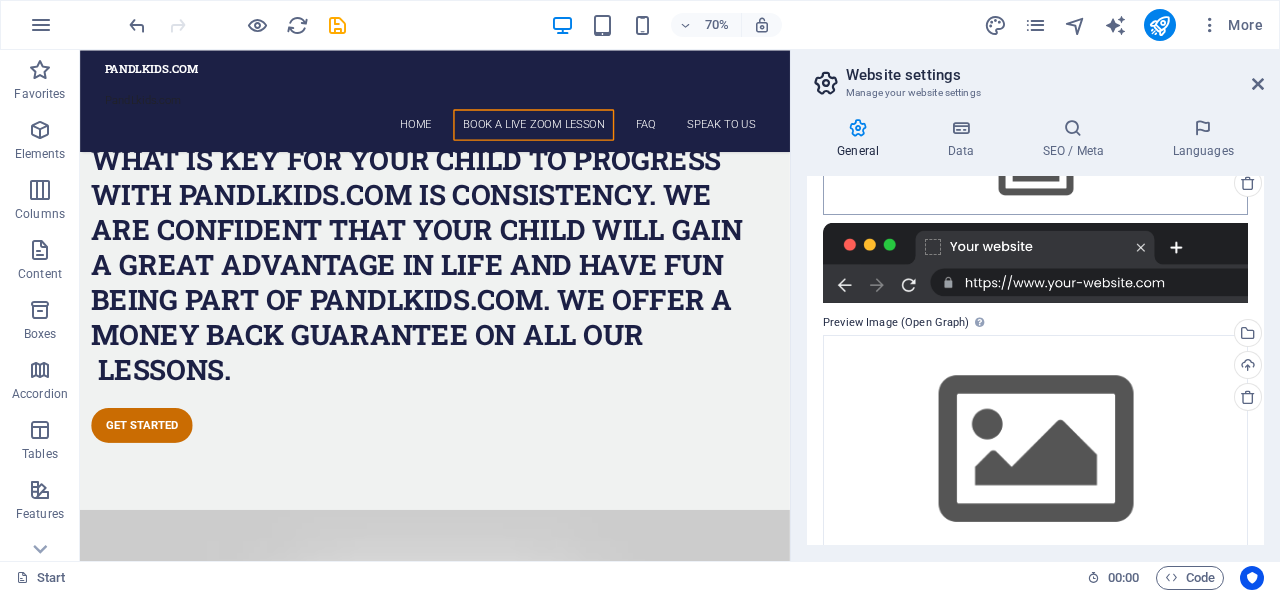 scroll, scrollTop: 312, scrollLeft: 0, axis: vertical 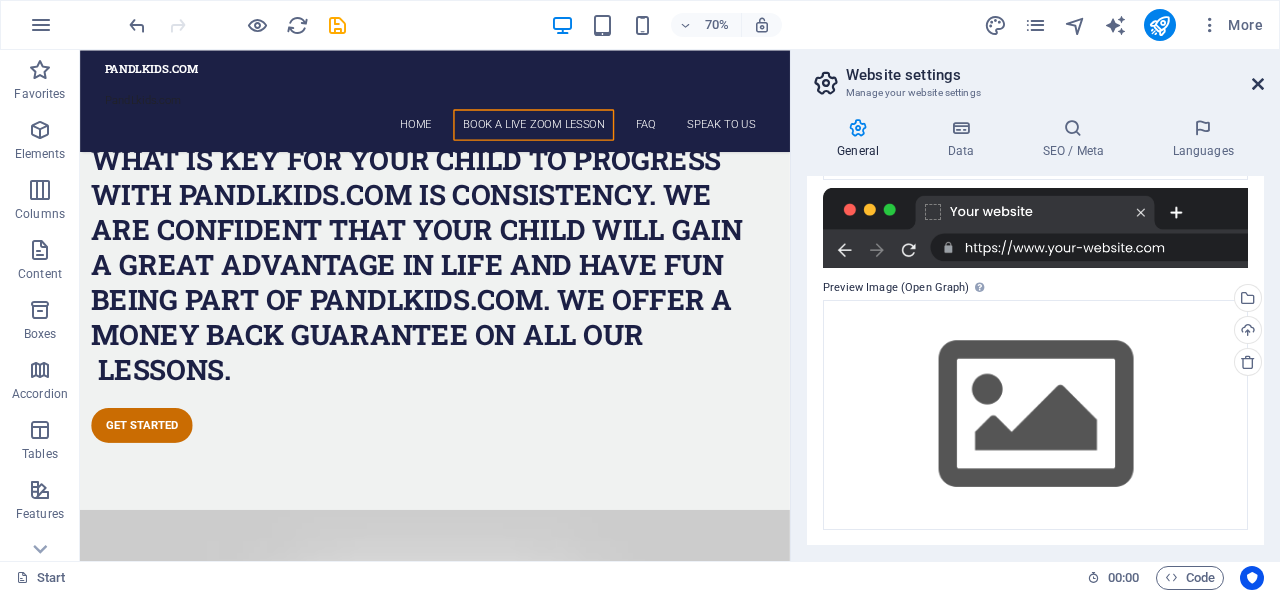 click at bounding box center [1258, 84] 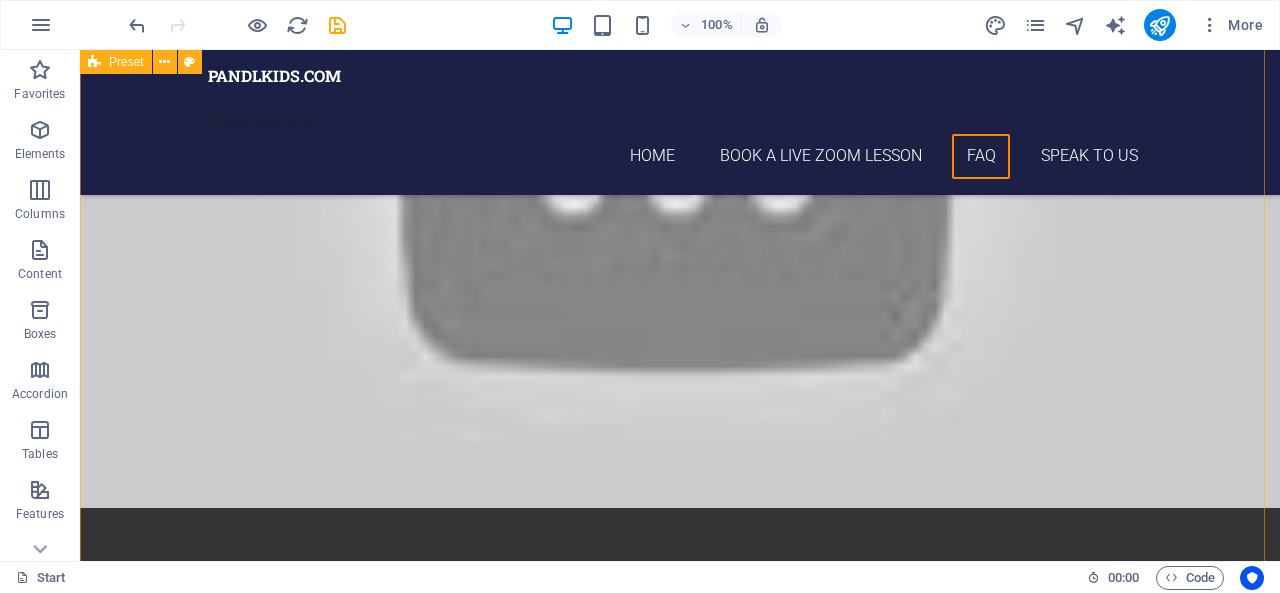 scroll, scrollTop: 7693, scrollLeft: 0, axis: vertical 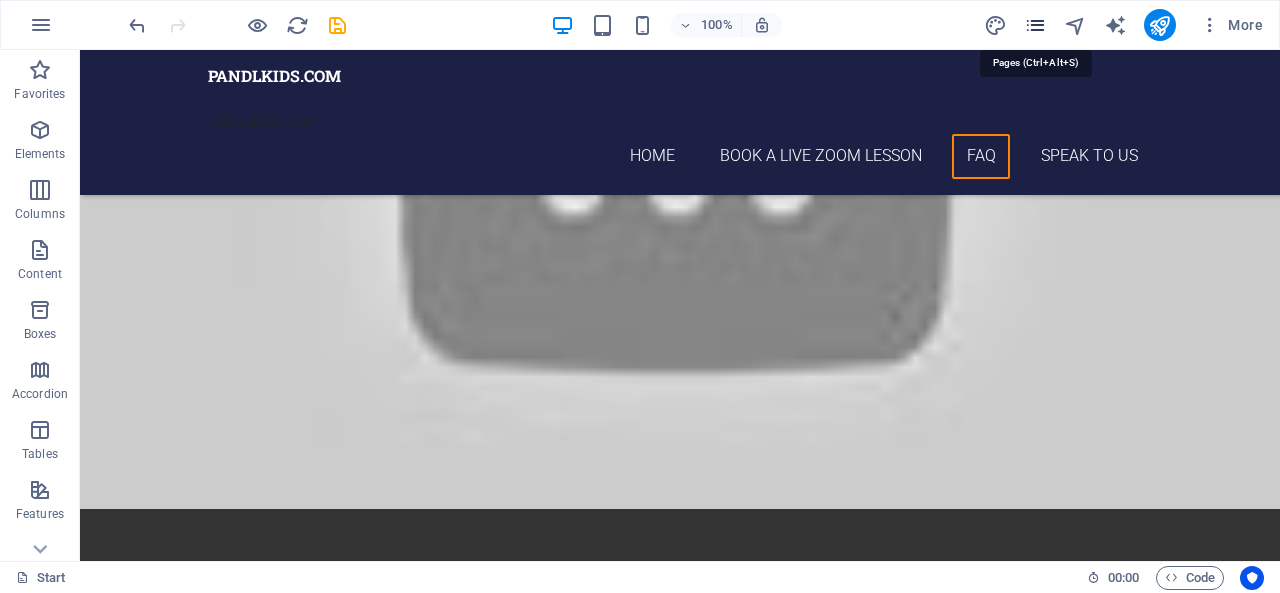 click at bounding box center (1035, 25) 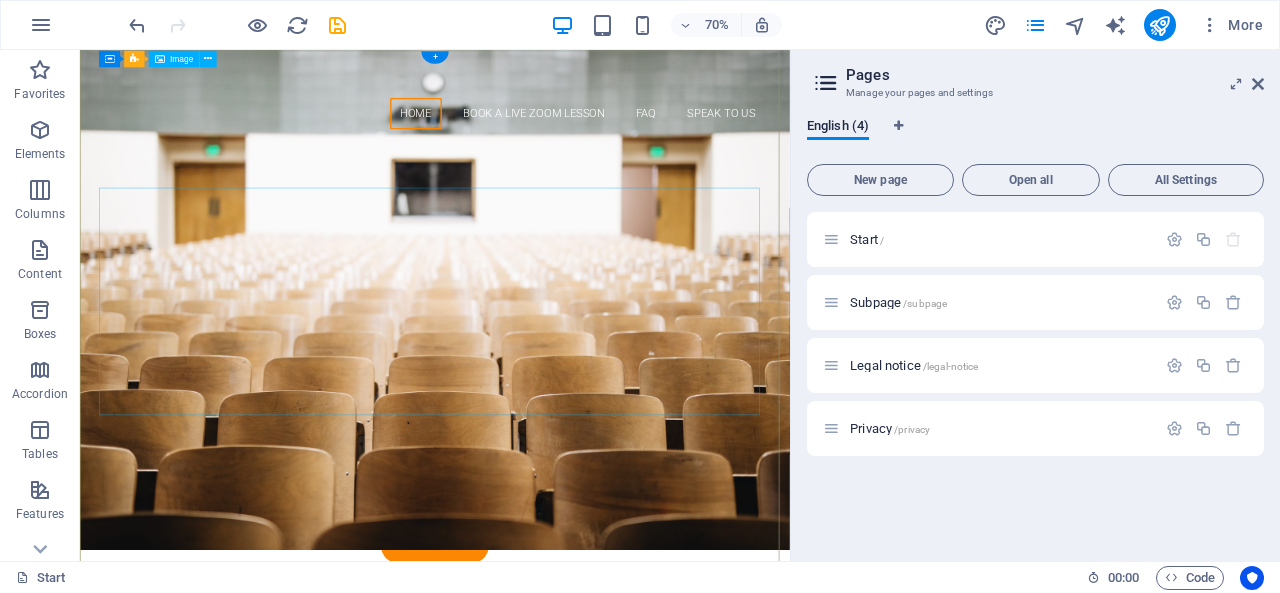 scroll, scrollTop: 0, scrollLeft: 0, axis: both 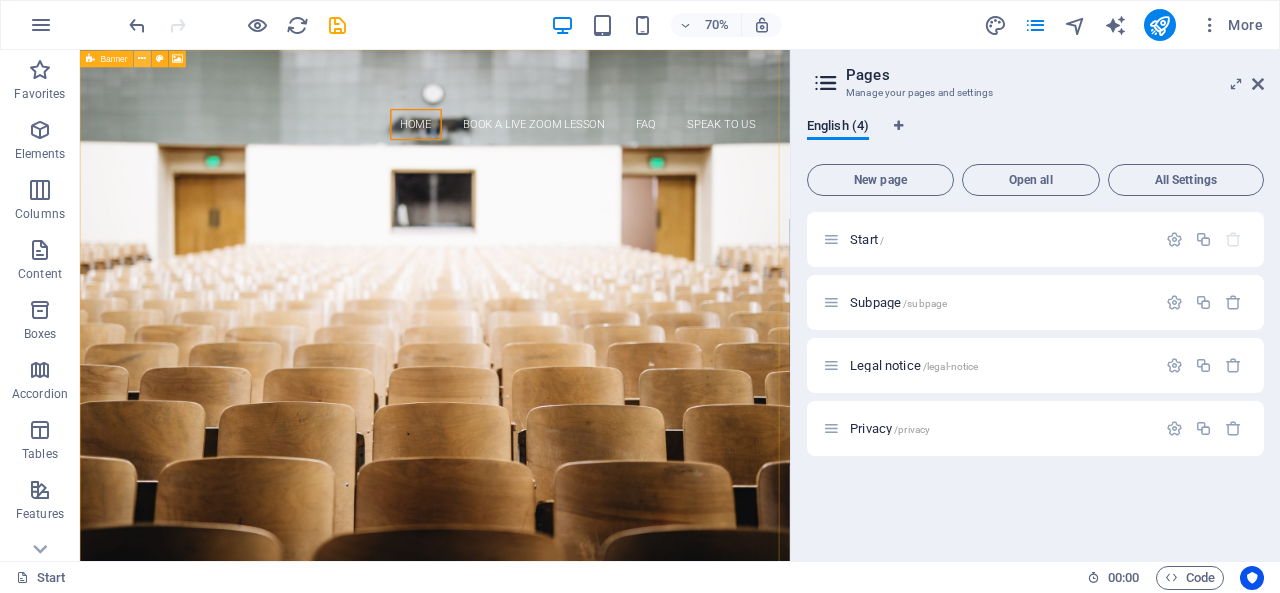 click at bounding box center [142, 58] 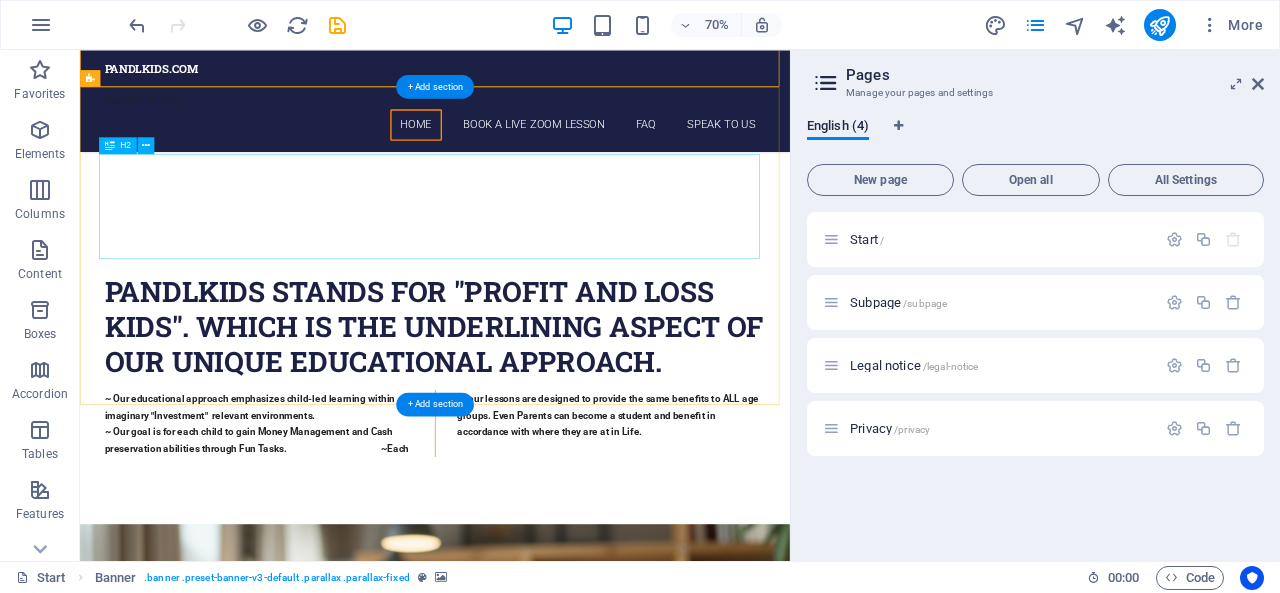 scroll, scrollTop: 800, scrollLeft: 0, axis: vertical 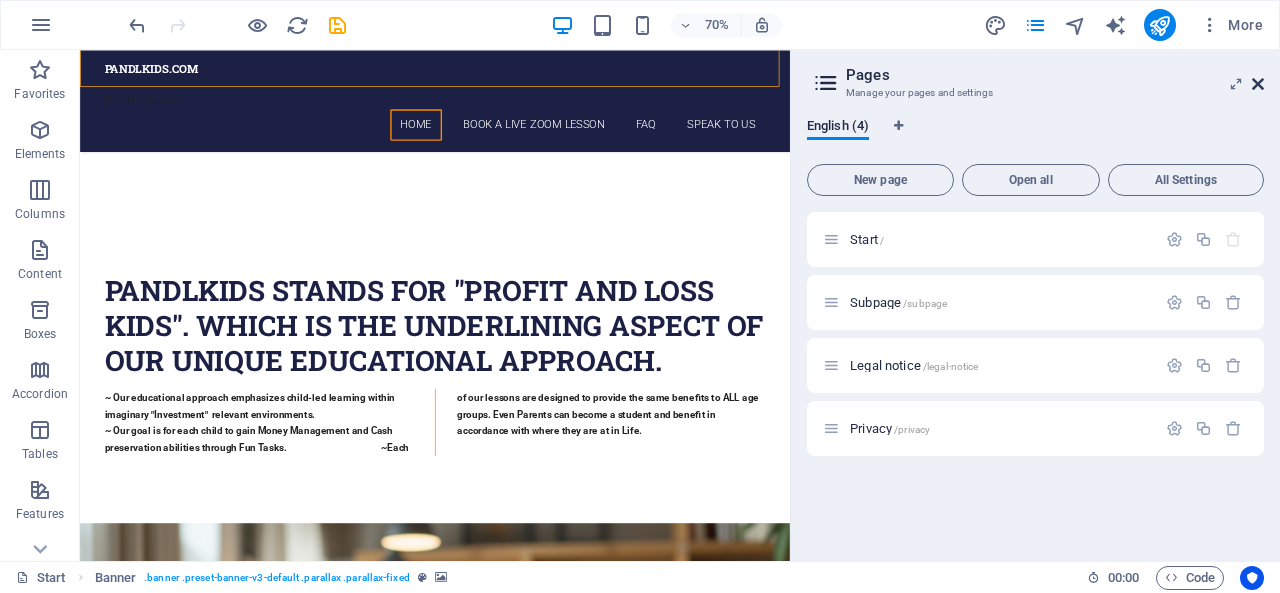 click at bounding box center [1258, 84] 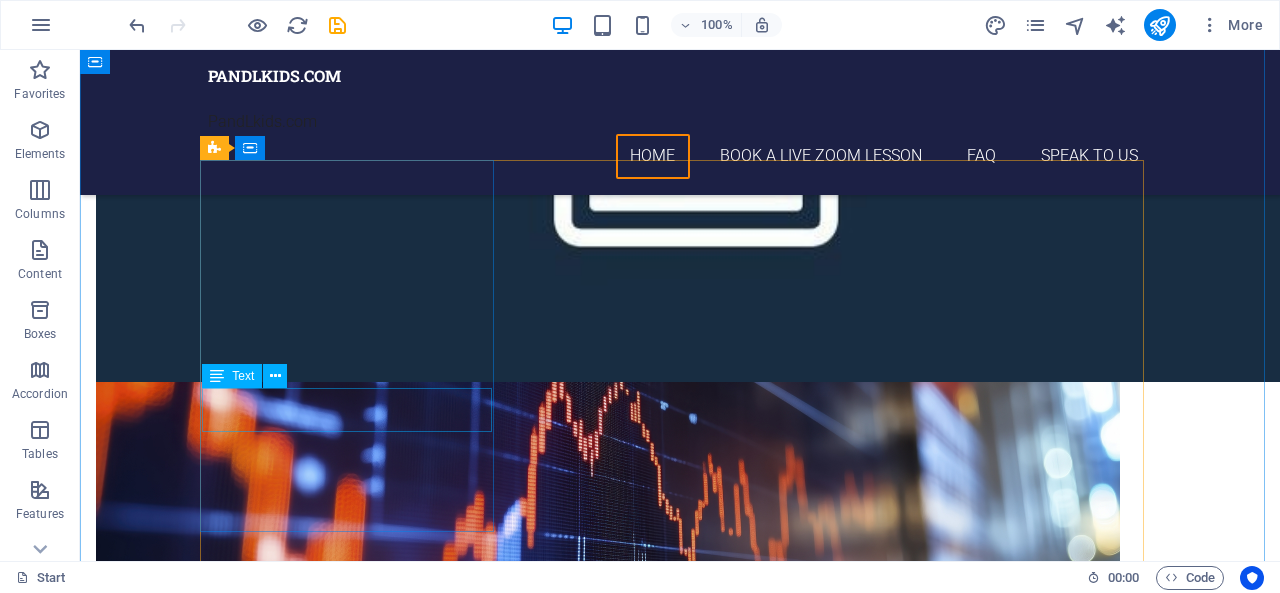 scroll, scrollTop: 2754, scrollLeft: 0, axis: vertical 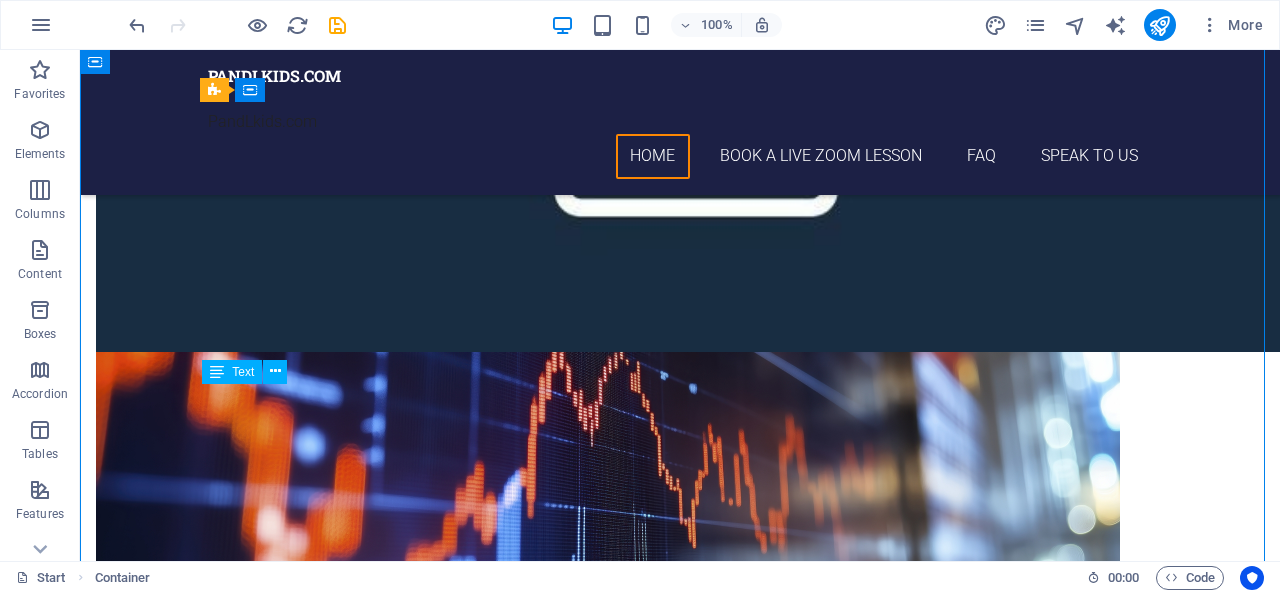 drag, startPoint x: 292, startPoint y: 439, endPoint x: 234, endPoint y: 429, distance: 58.855755 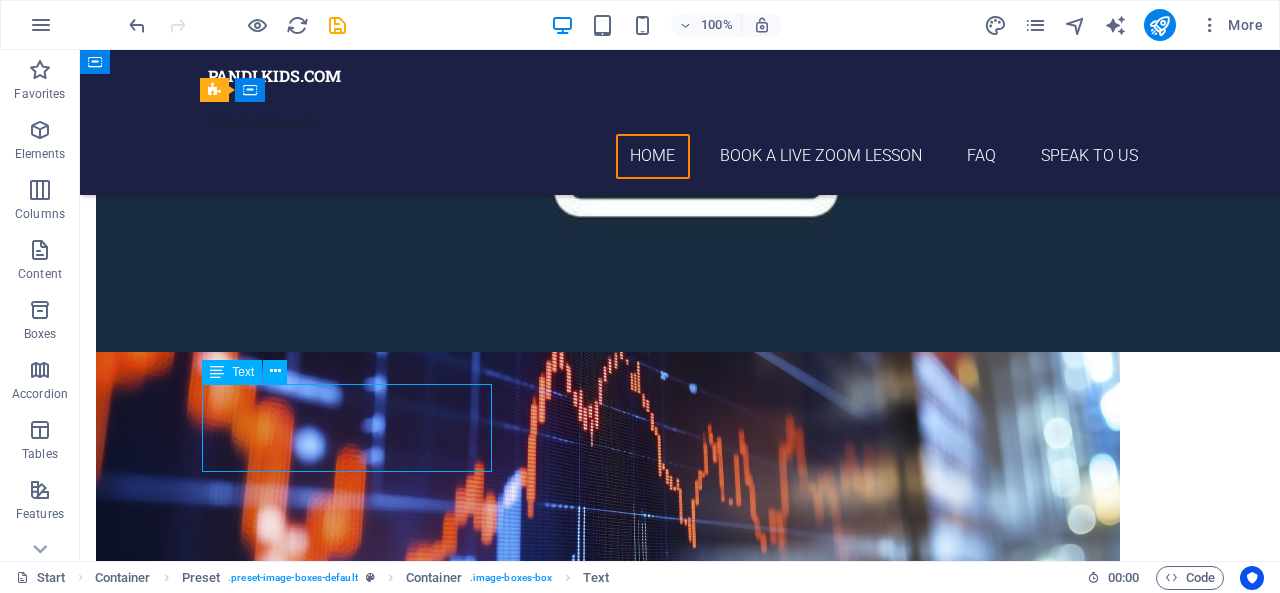 click on "Lorem ipsum dolor sit amet, consectetur adipisicing elit. Veritatis, dolorem!" at bounding box center [680, 1806] 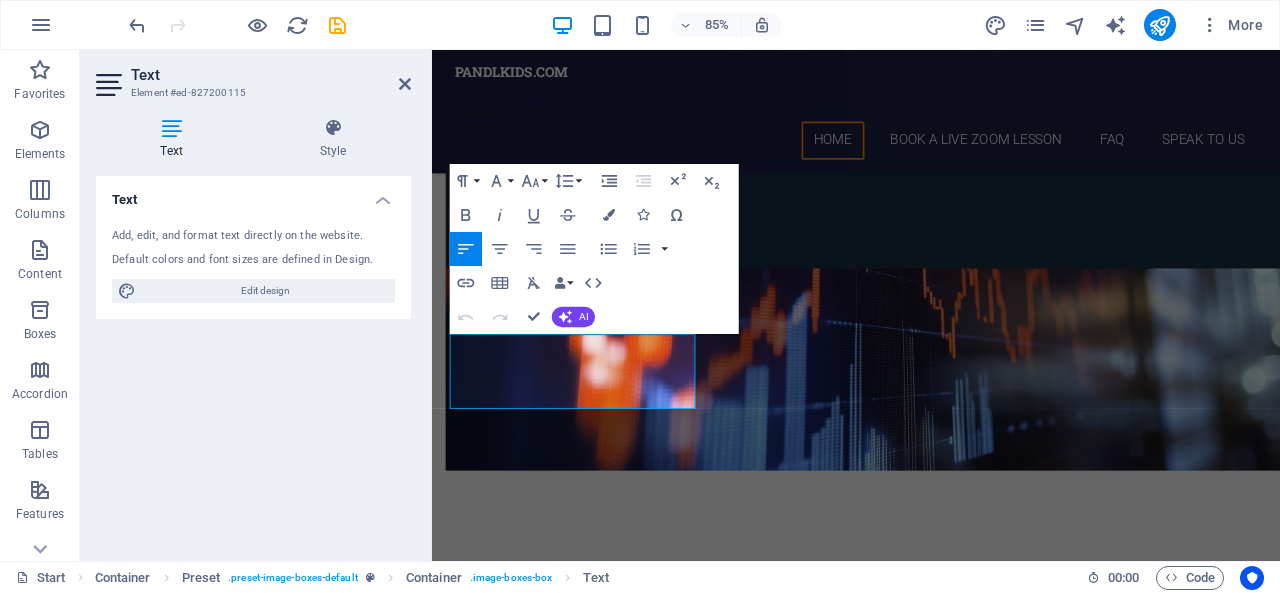scroll, scrollTop: 2726, scrollLeft: 0, axis: vertical 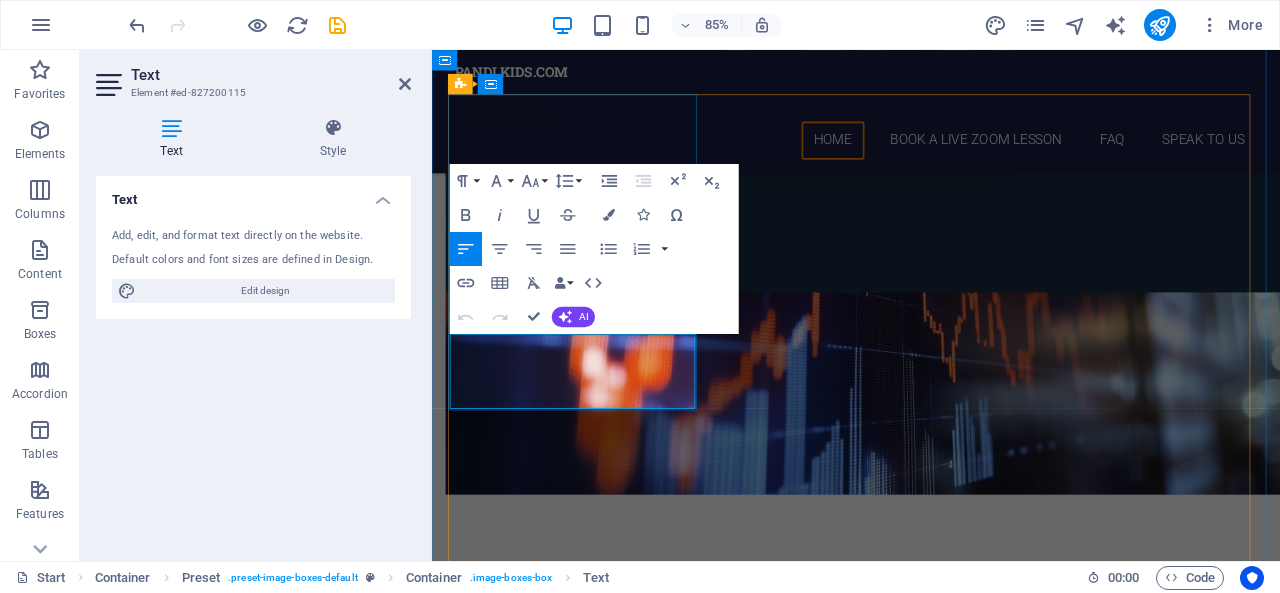 drag, startPoint x: 544, startPoint y: 435, endPoint x: 475, endPoint y: 395, distance: 79.755875 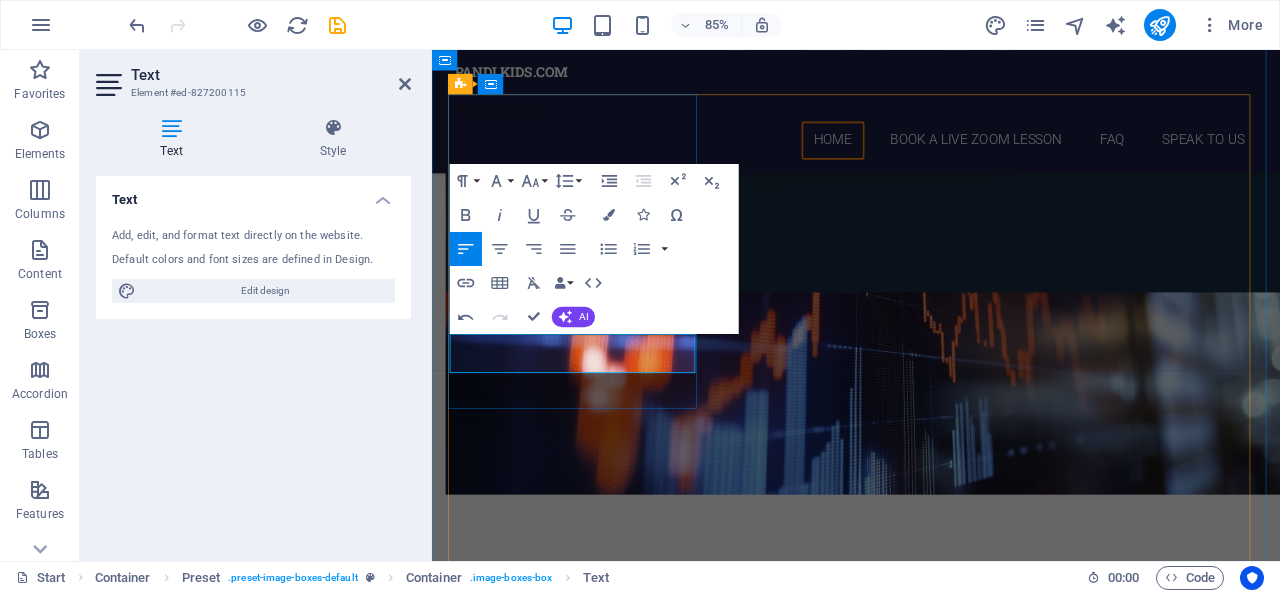 type 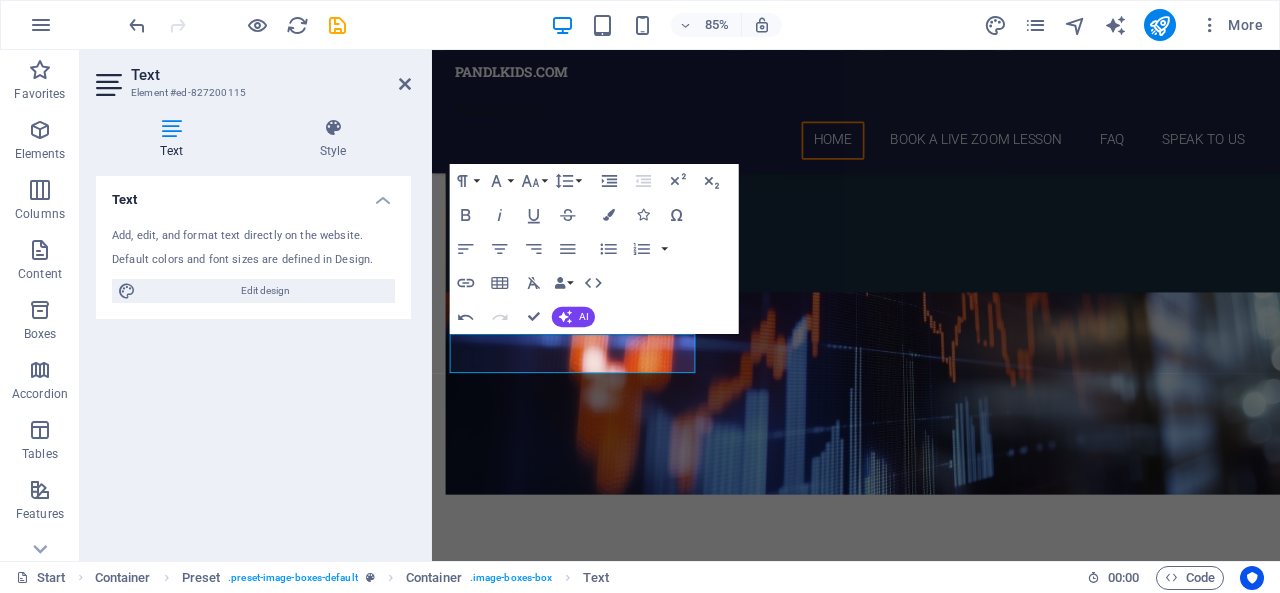 click on "Text Add, edit, and format text directly on the website. Default colors and font sizes are defined in Design. Edit design Alignment Left aligned Centered Right aligned" at bounding box center (253, 360) 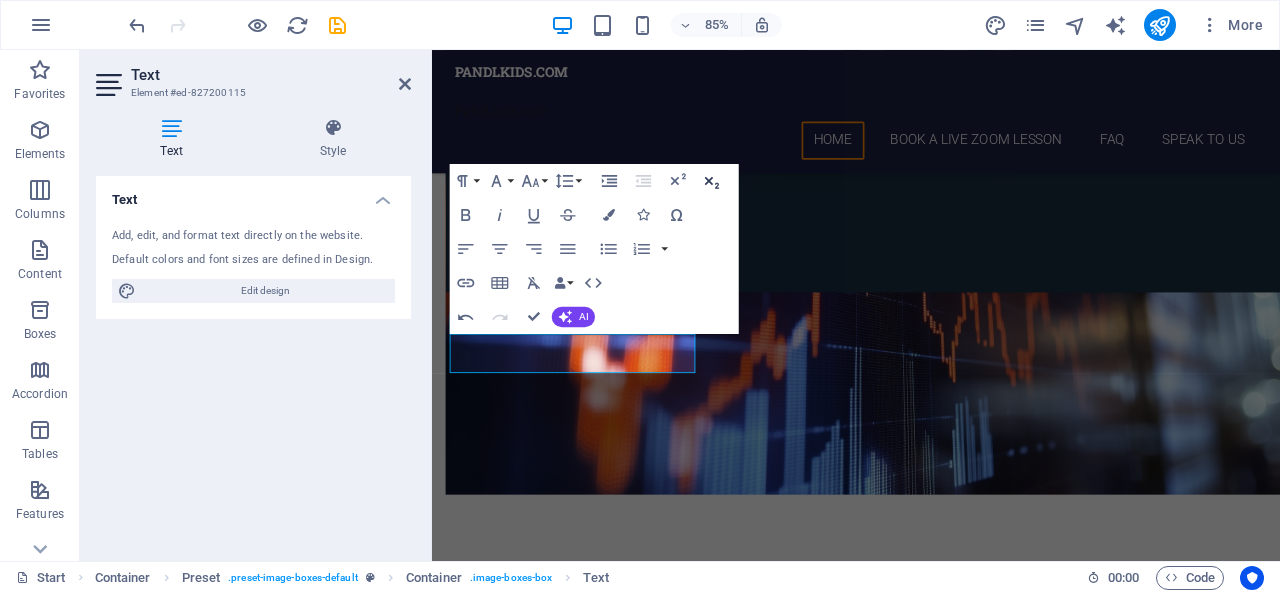 click 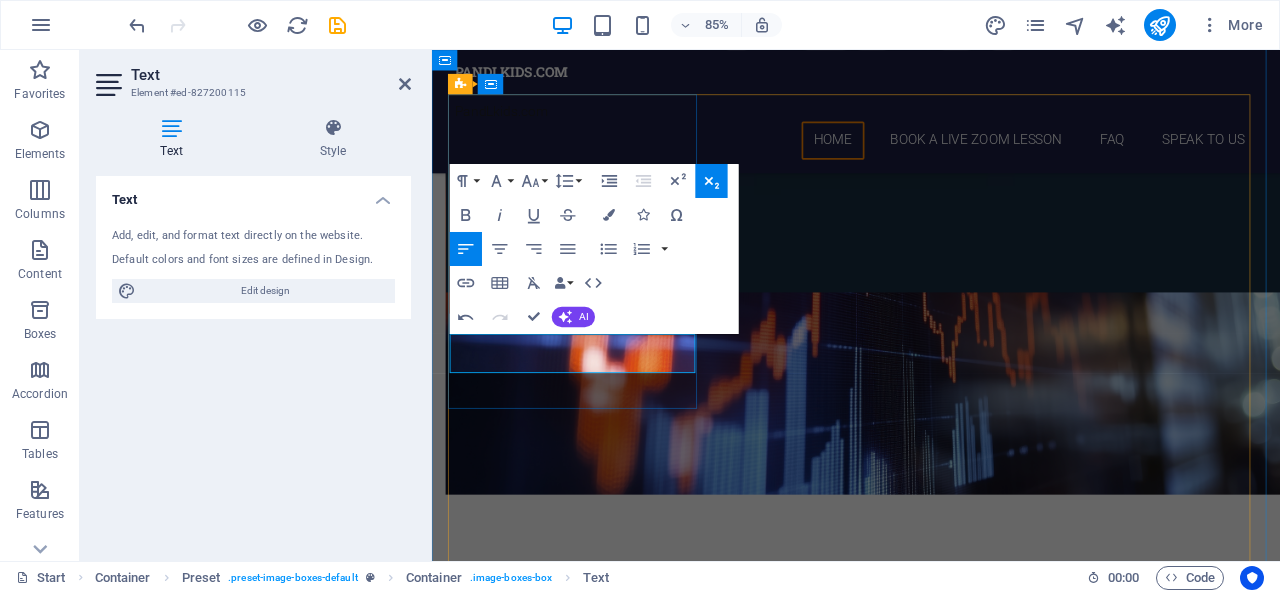 click on "Contrarian Investing and Life ​" at bounding box center [931, 1687] 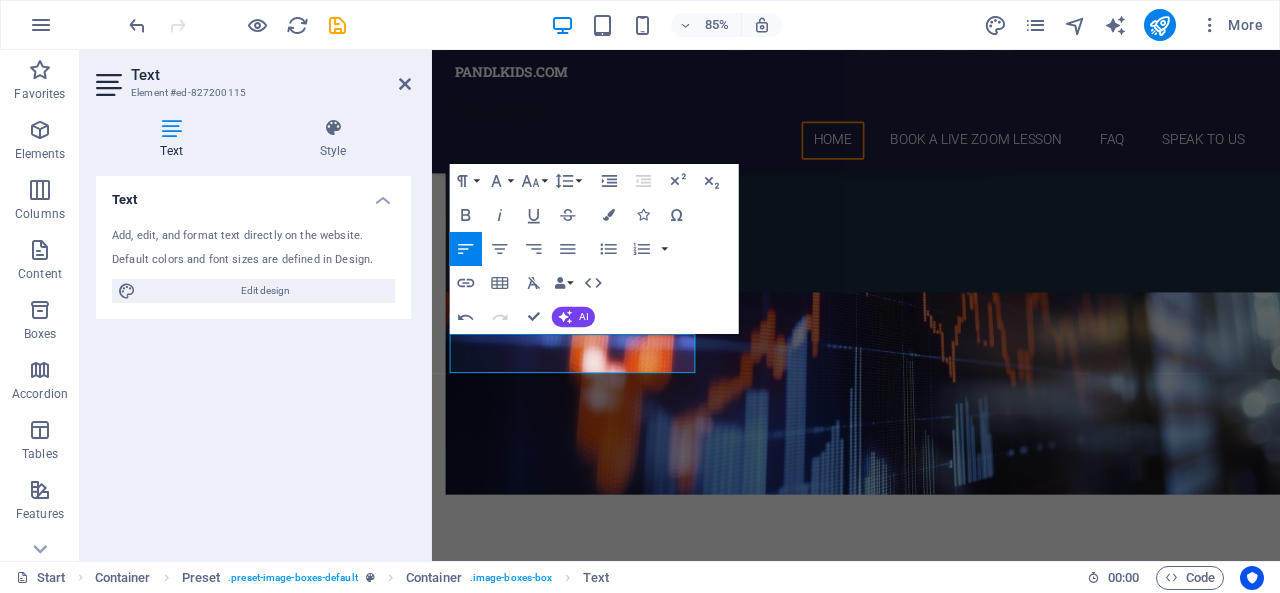 click on "Text Add, edit, and format text directly on the website. Default colors and font sizes are defined in Design. Edit design Alignment Left aligned Centered Right aligned" at bounding box center (253, 360) 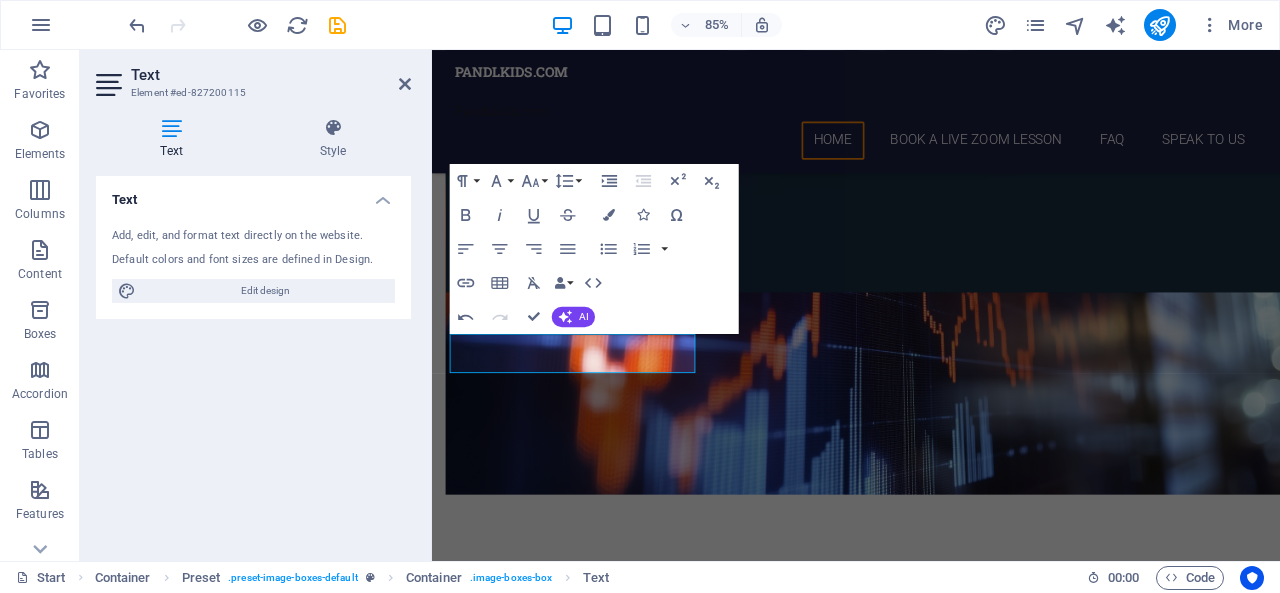 click on "Text Element #[ID] Text Style Text Add, edit, and format text directly on the website. Default colors and font sizes are defined in Design. Edit design Alignment Left aligned Centered Right aligned Preset Element Layout How this element expands within the layout (Flexbox). Size Default auto px % 1/1 1/2 1/3 1/4 1/5 1/6 1/7 1/8 1/9 1/10 Grow Shrink Order Container layout Visible Visible Opacity 100 % Overflow Spacing Margin Default auto px % rem vw vh Custom Custom auto px % rem vw vh auto px % rem vw vh auto px % rem vw vh auto px % rem vw vh Padding Default px rem % vh vw Custom Custom px rem % vh vw px rem % vh vw px rem % vh vw px rem % vh vw Border Style - Width 1 auto px rem % vh vw Custom Custom 1 auto px rem % vh vw 1 auto px rem % vh vw 1 auto px rem % vh vw 1 auto px rem % vh vw - Color Round corners Default px rem % vh vw Custom Custom px rem % vh vw px rem % vh vw px rem % vh vw px rem % vh vw Shadow Default None Outside Inside Color X offset 0 px rem vh vw Y offset" at bounding box center [256, 305] 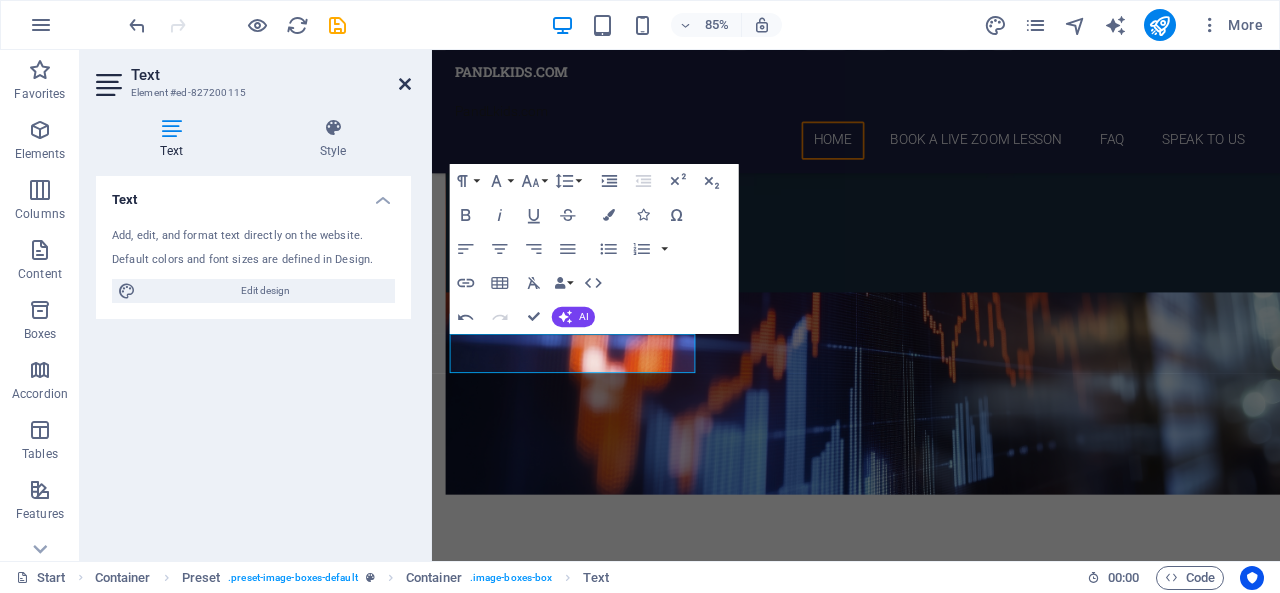 click at bounding box center [405, 84] 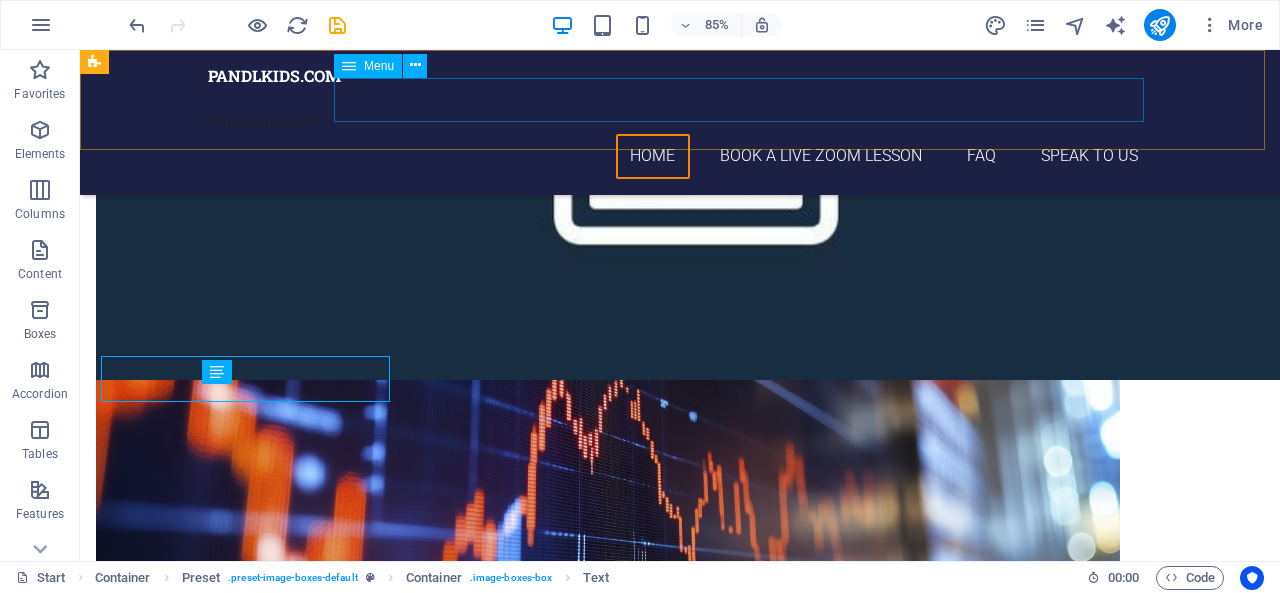 scroll, scrollTop: 2754, scrollLeft: 0, axis: vertical 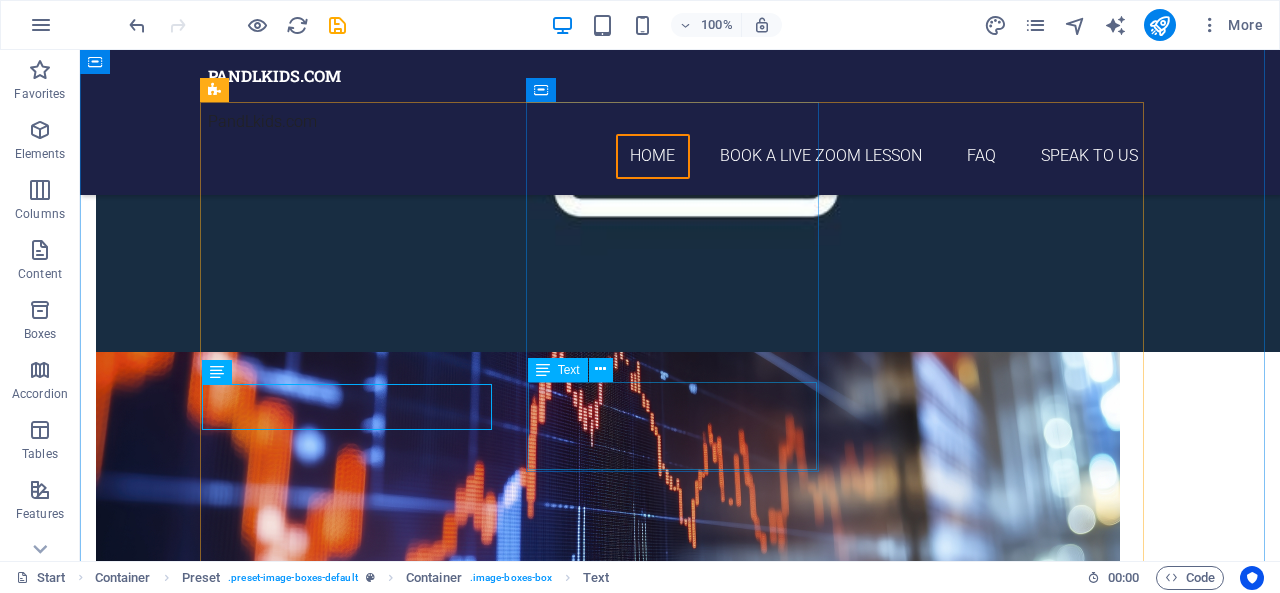 click on "Lorem ipsum dolor sit amet, consectetur adipisicing elit. Veritatis, dolorem!" at bounding box center [680, 2148] 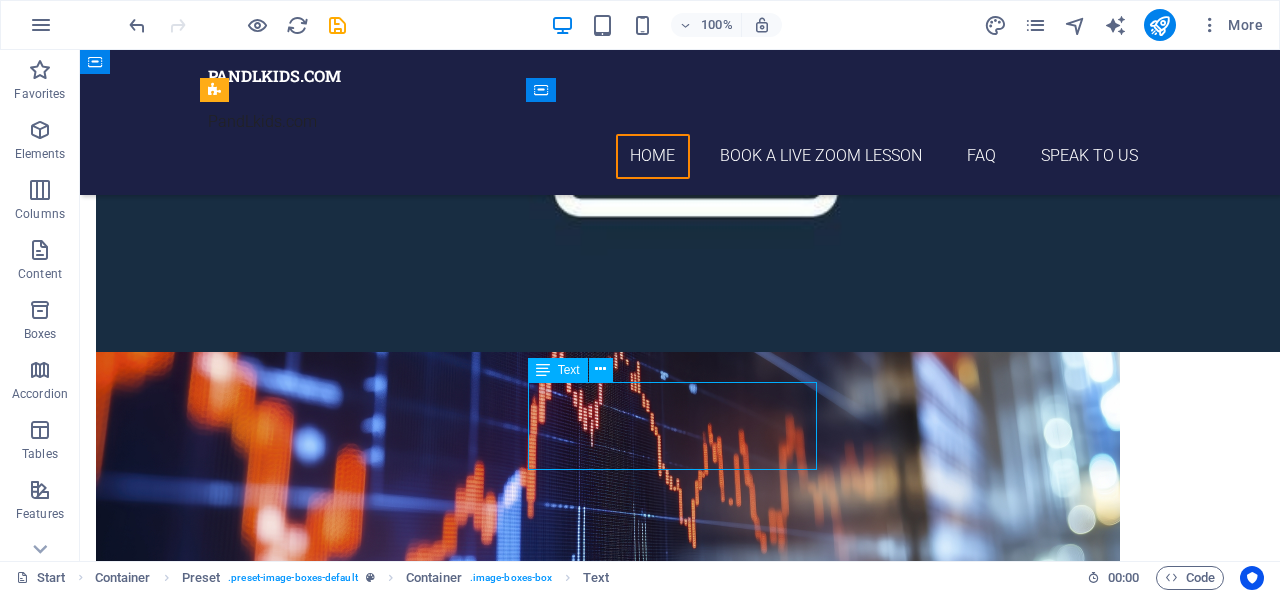 click on "Lorem ipsum dolor sit amet, consectetur adipisicing elit. Veritatis, dolorem!" at bounding box center [680, 2148] 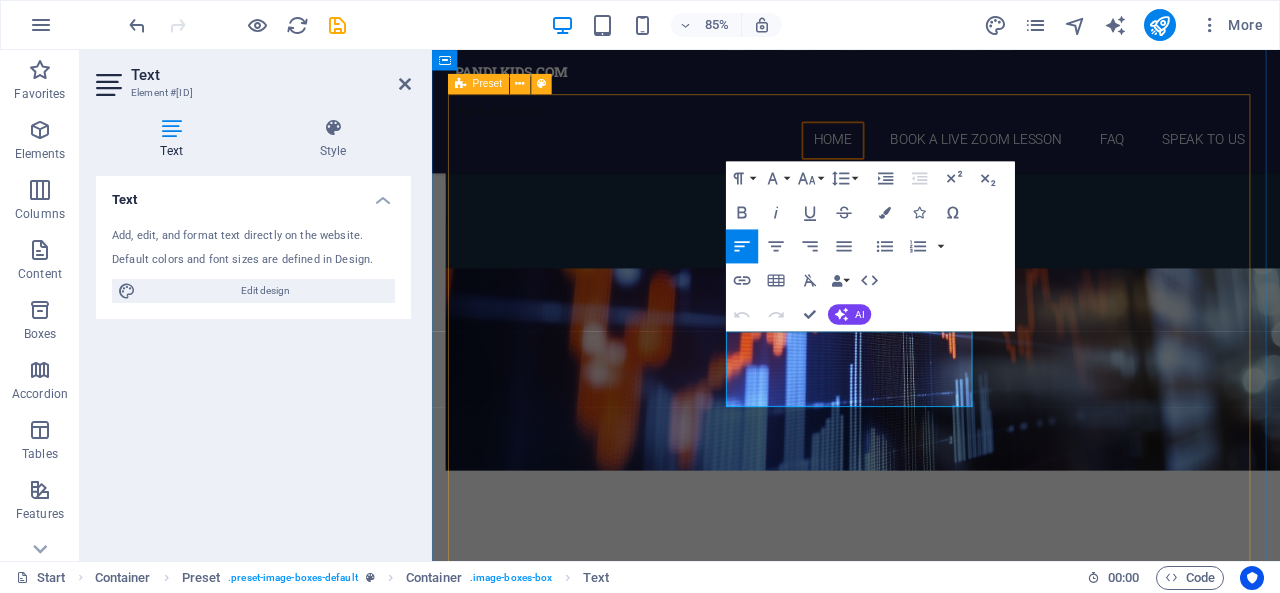 scroll, scrollTop: 2726, scrollLeft: 0, axis: vertical 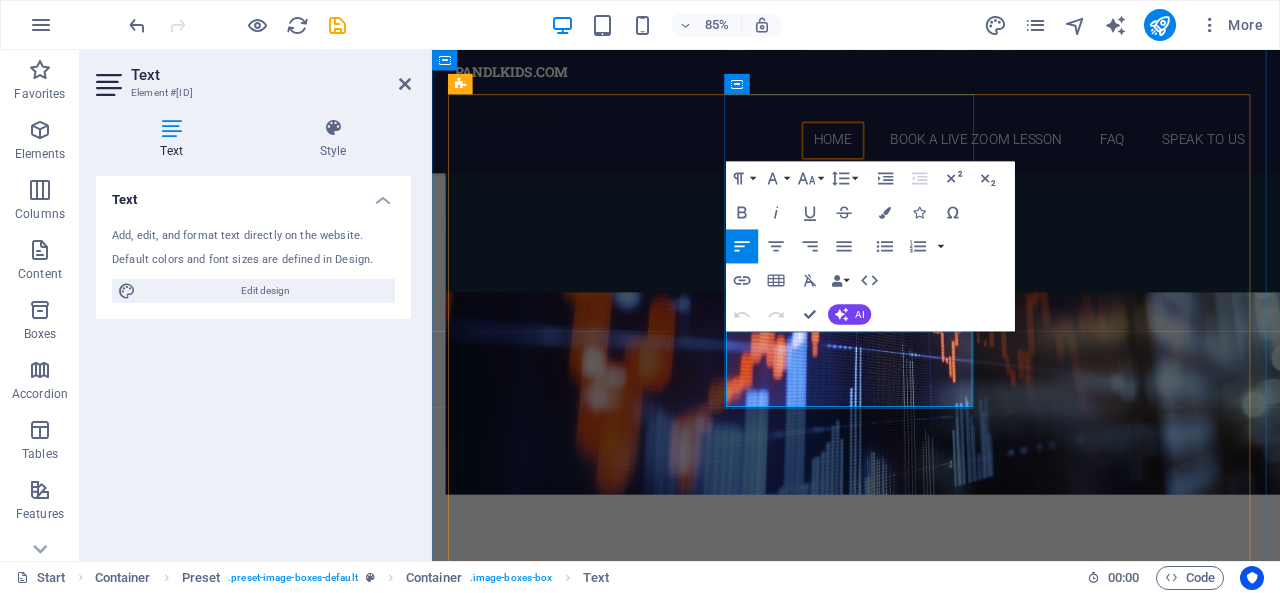 drag, startPoint x: 860, startPoint y: 435, endPoint x: 802, endPoint y: 371, distance: 86.37129 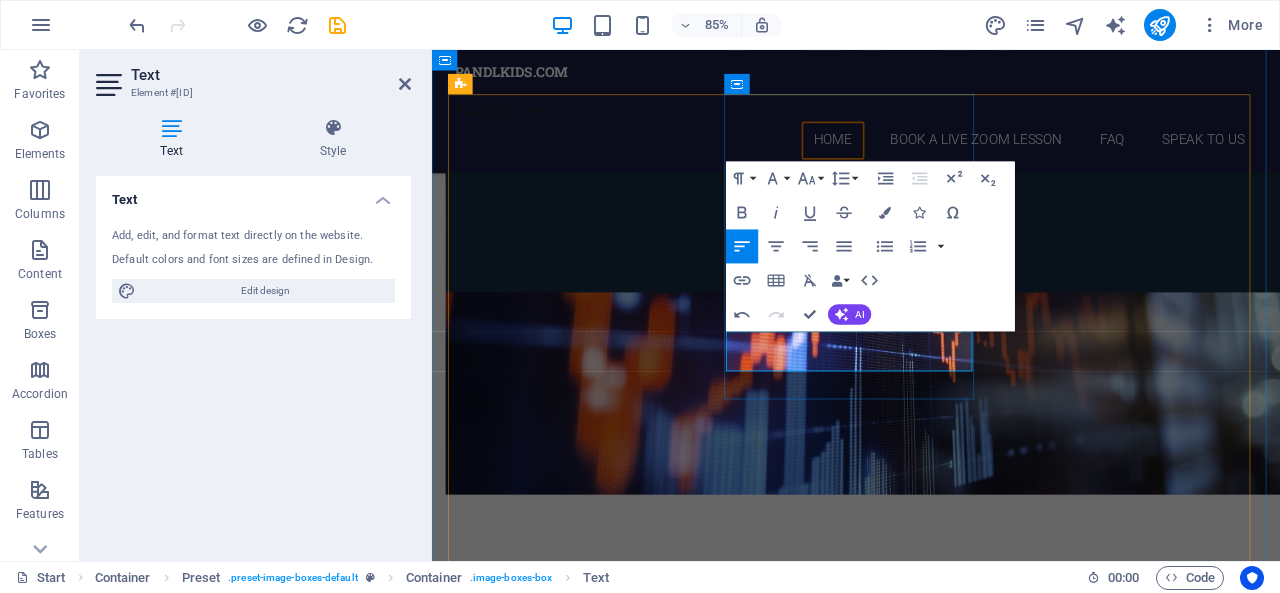 type 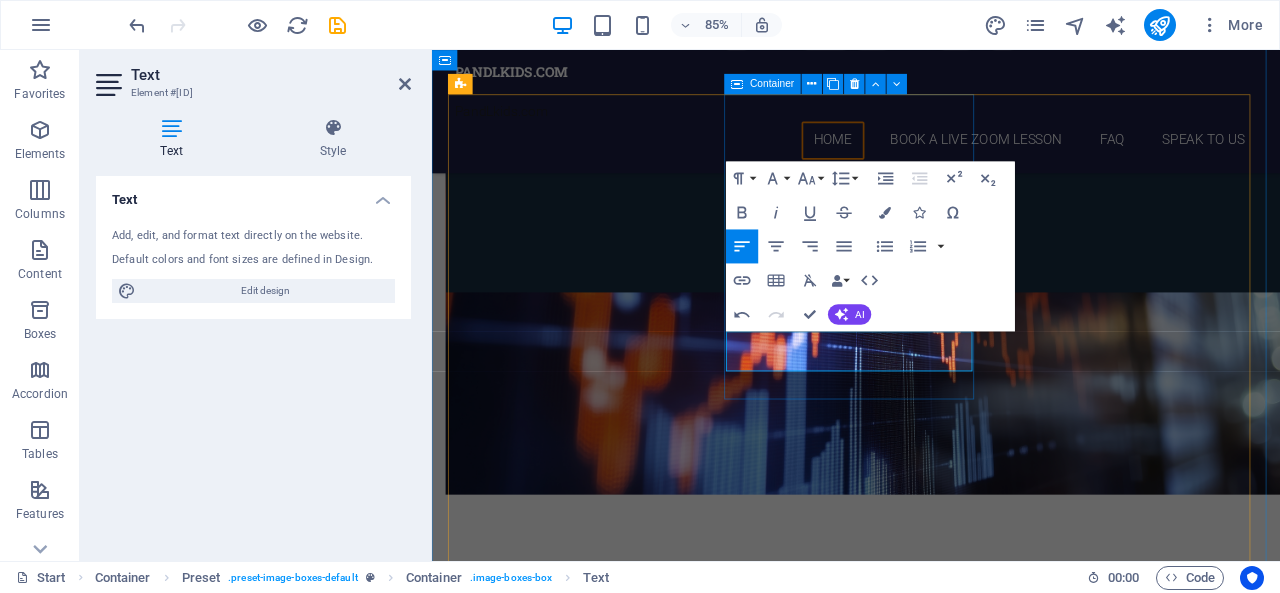 click on "aPPLE pIE  12. September 2019  08:00 am - 04:00 pm Growth Investing and Life" at bounding box center (931, 1903) 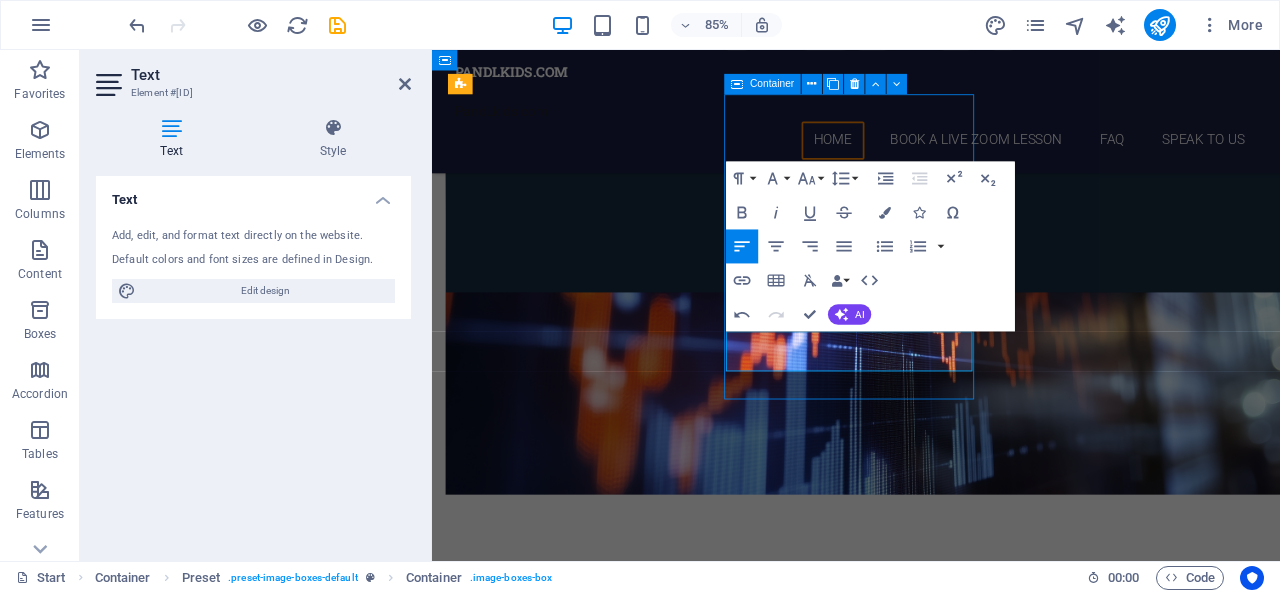 scroll, scrollTop: 2754, scrollLeft: 0, axis: vertical 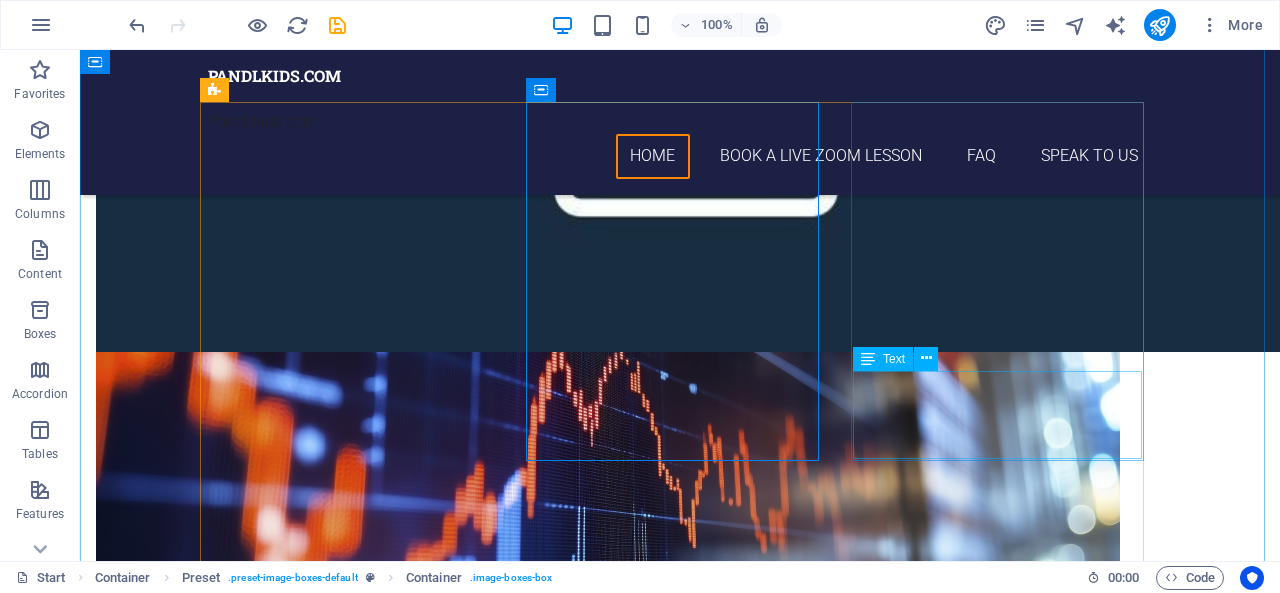 click on "Lorem ipsum dolor sit amet, consectetur adipisicing elit. Veritatis, dolorem!" at bounding box center [680, 2480] 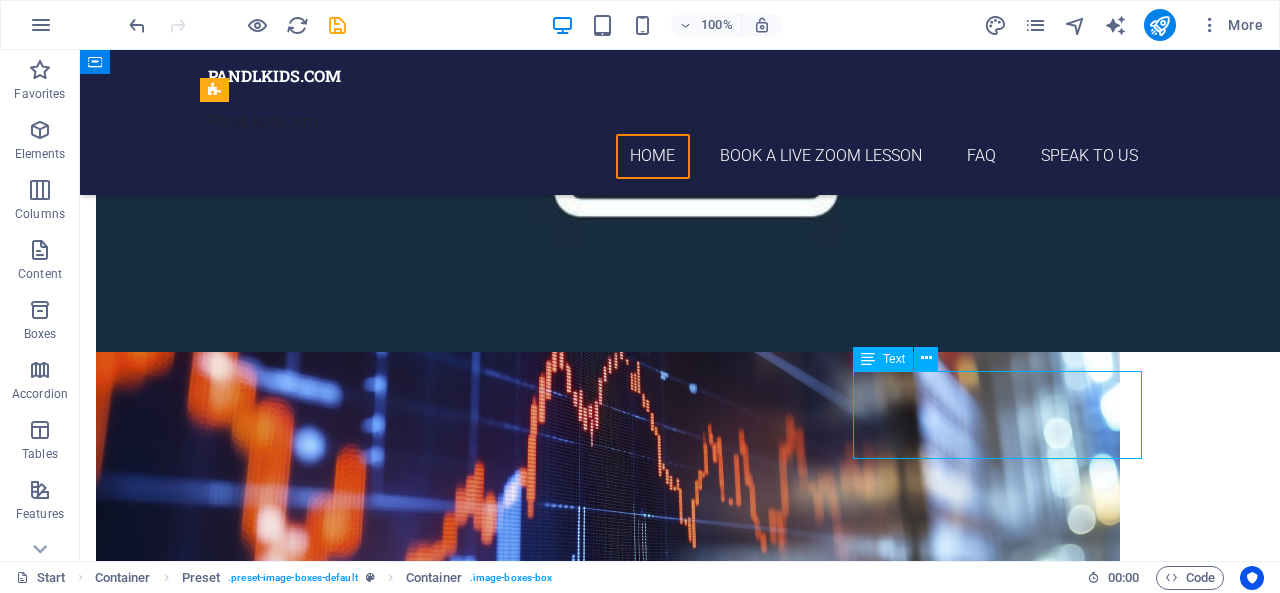 click on "Lorem ipsum dolor sit amet, consectetur adipisicing elit. Veritatis, dolorem!" at bounding box center (680, 2480) 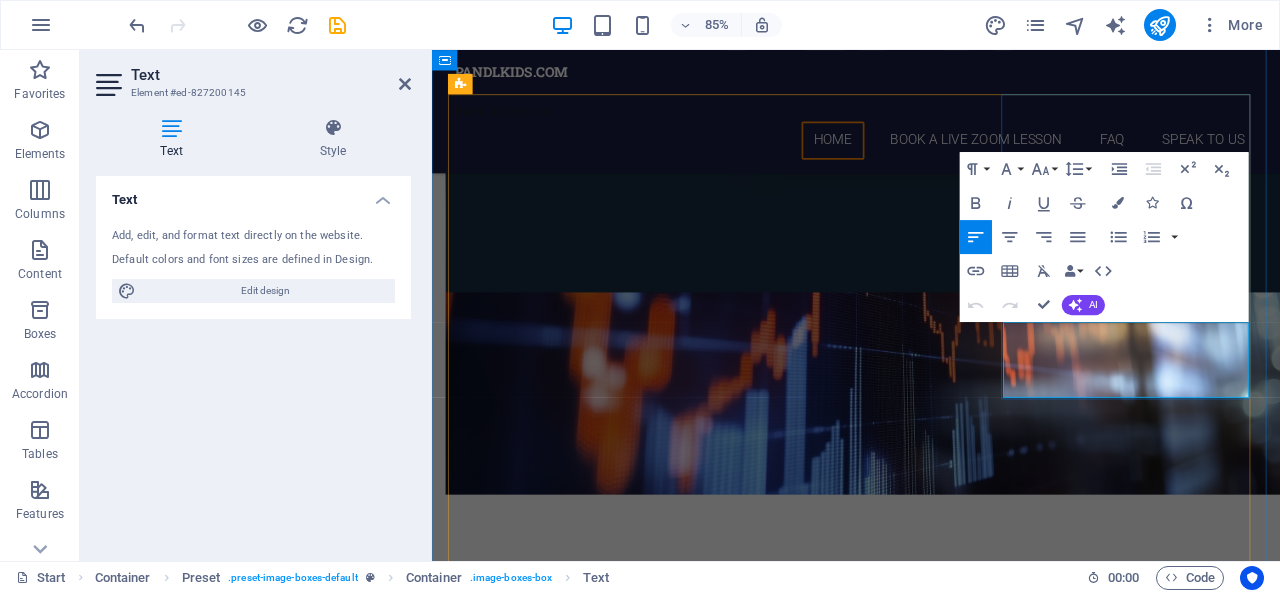 drag, startPoint x: 1189, startPoint y: 421, endPoint x: 1123, endPoint y: 375, distance: 80.44874 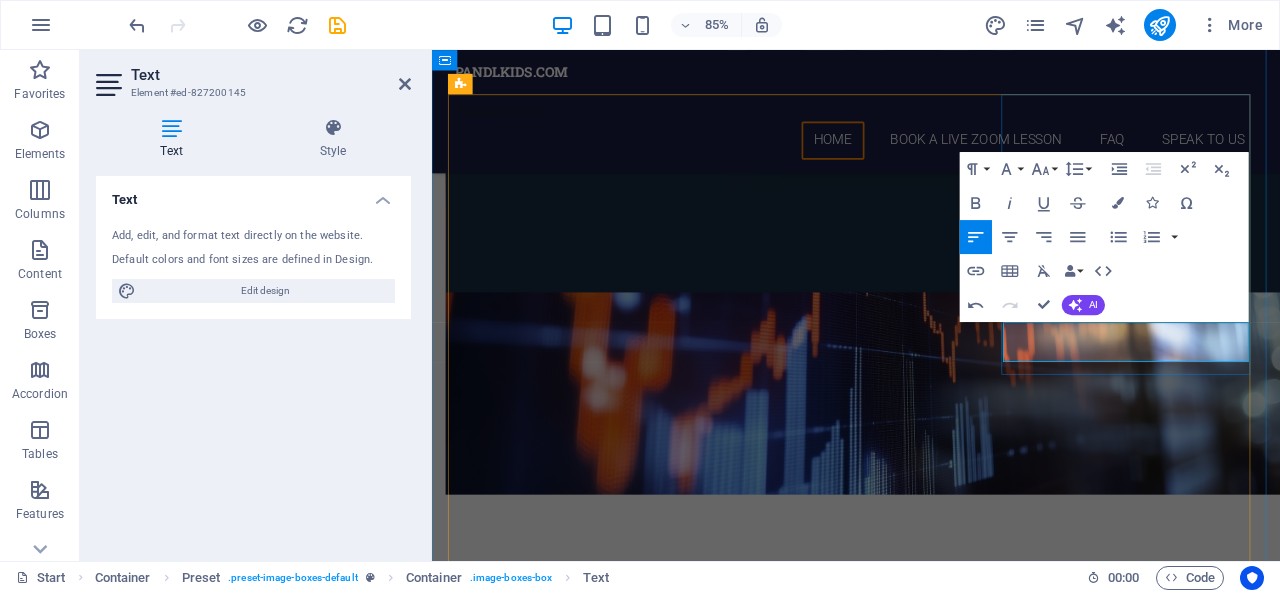 type 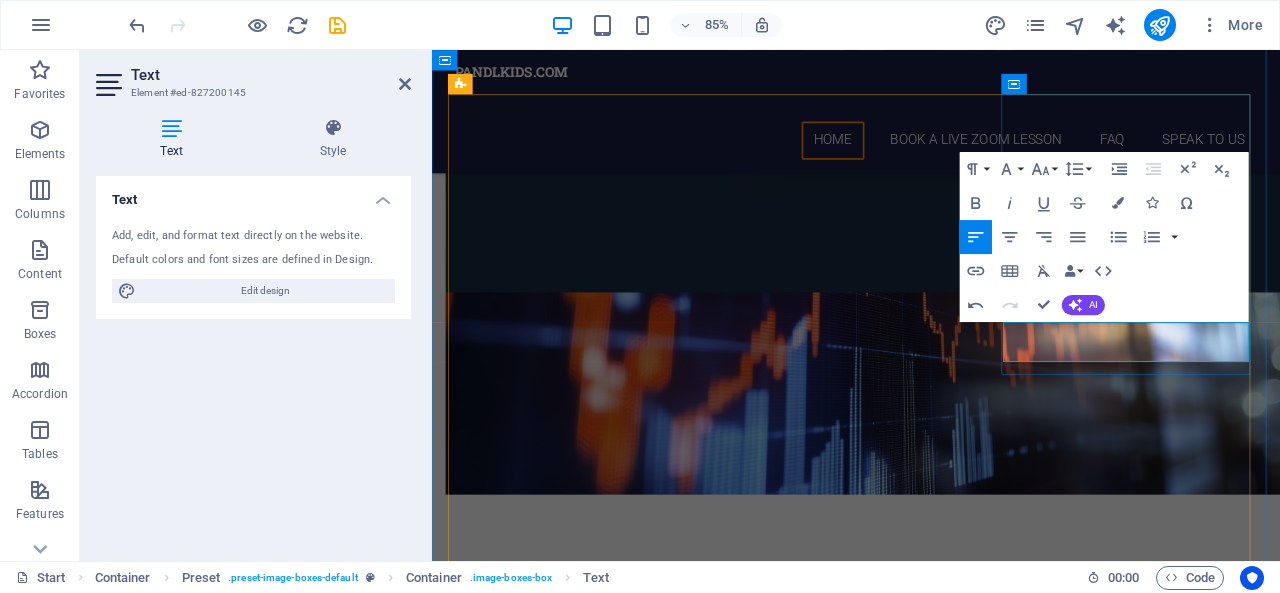 click on "Income Investing andLife" at bounding box center [561, 2361] 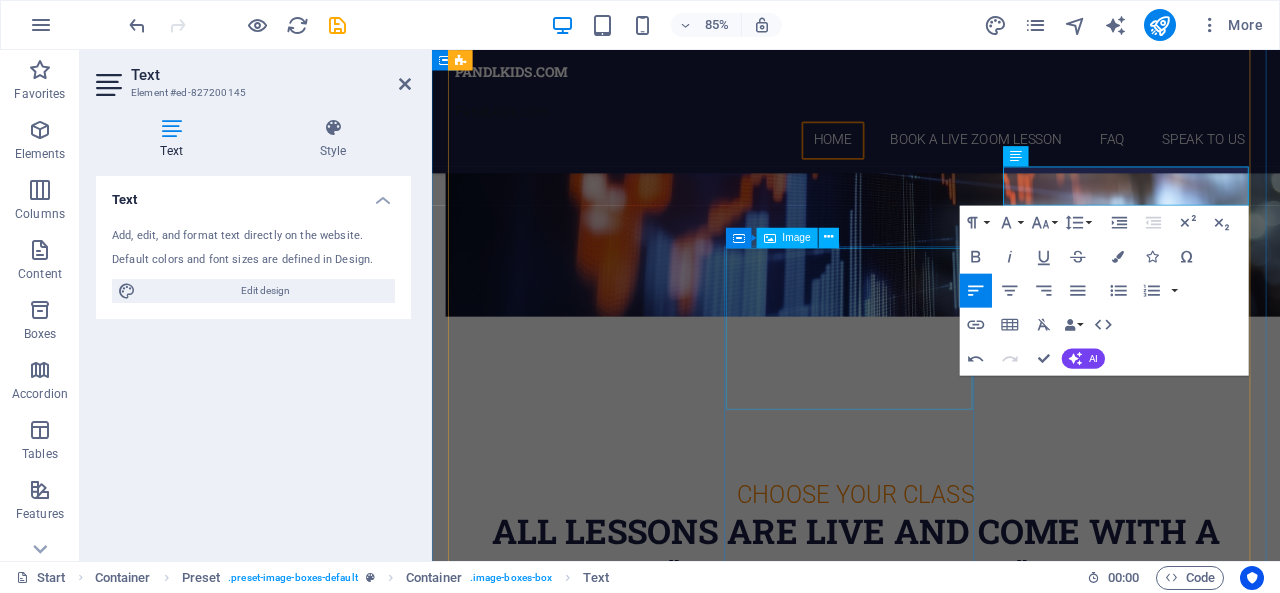 scroll, scrollTop: 2936, scrollLeft: 0, axis: vertical 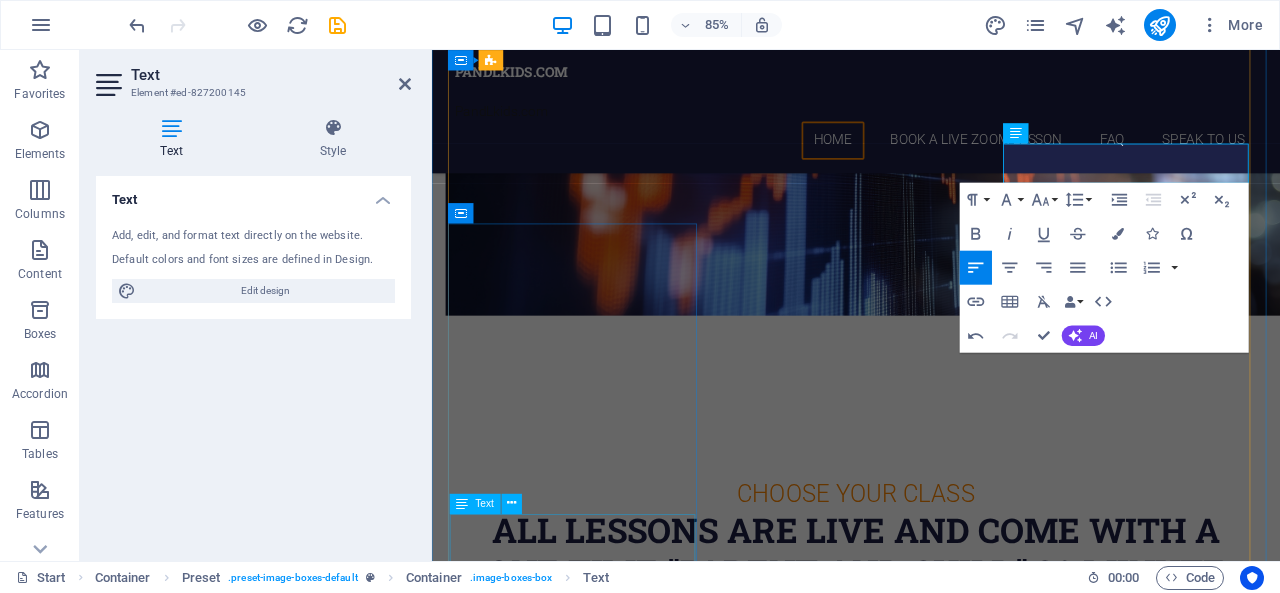 click on "Lorem ipsum dolor sit amet, consectetur adipisicing elit. Veritatis, dolorem!" at bounding box center [931, 2972] 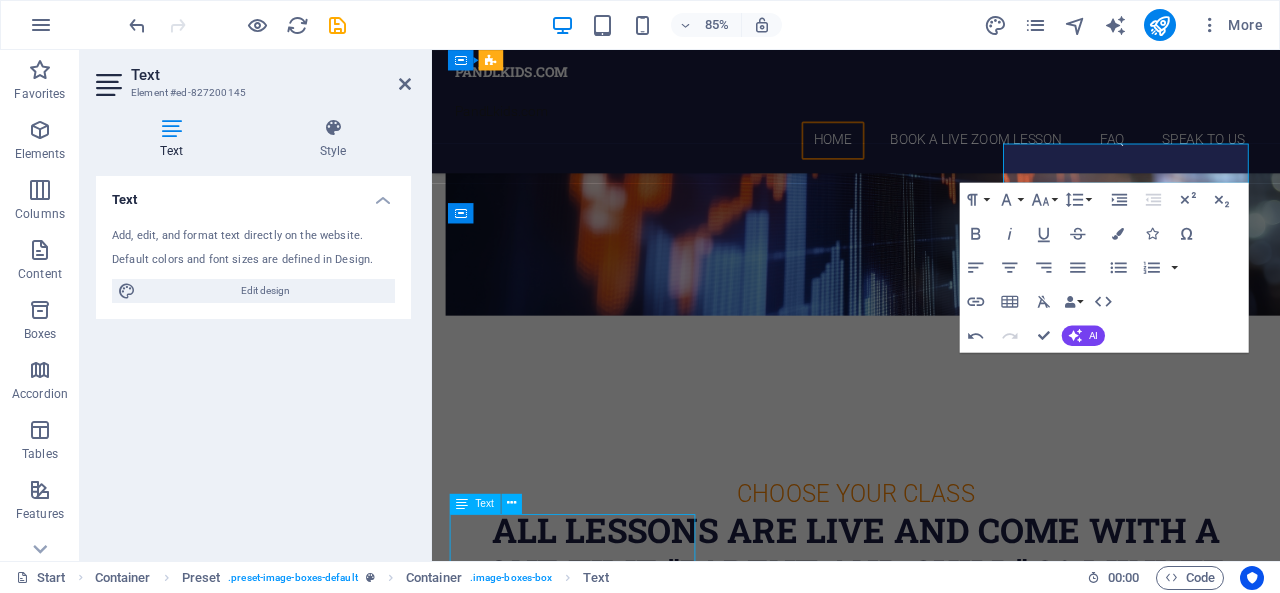 click on "Lorem ipsum dolor sit amet, consectetur adipisicing elit. Veritatis, dolorem!" at bounding box center (931, 2972) 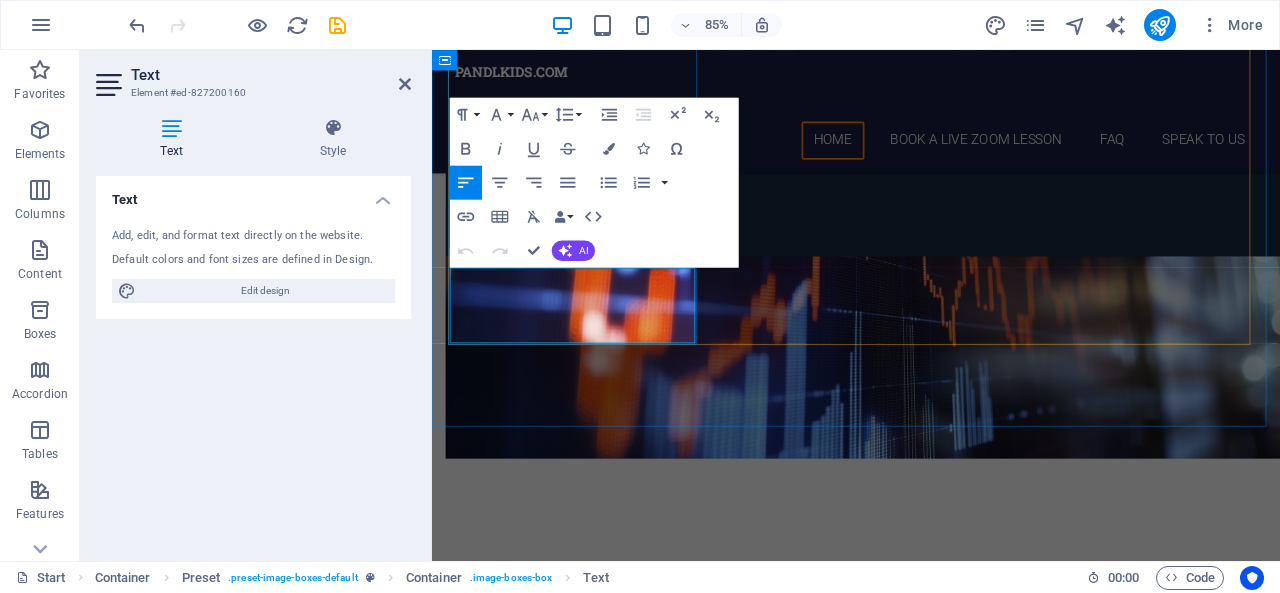 scroll, scrollTop: 3225, scrollLeft: 0, axis: vertical 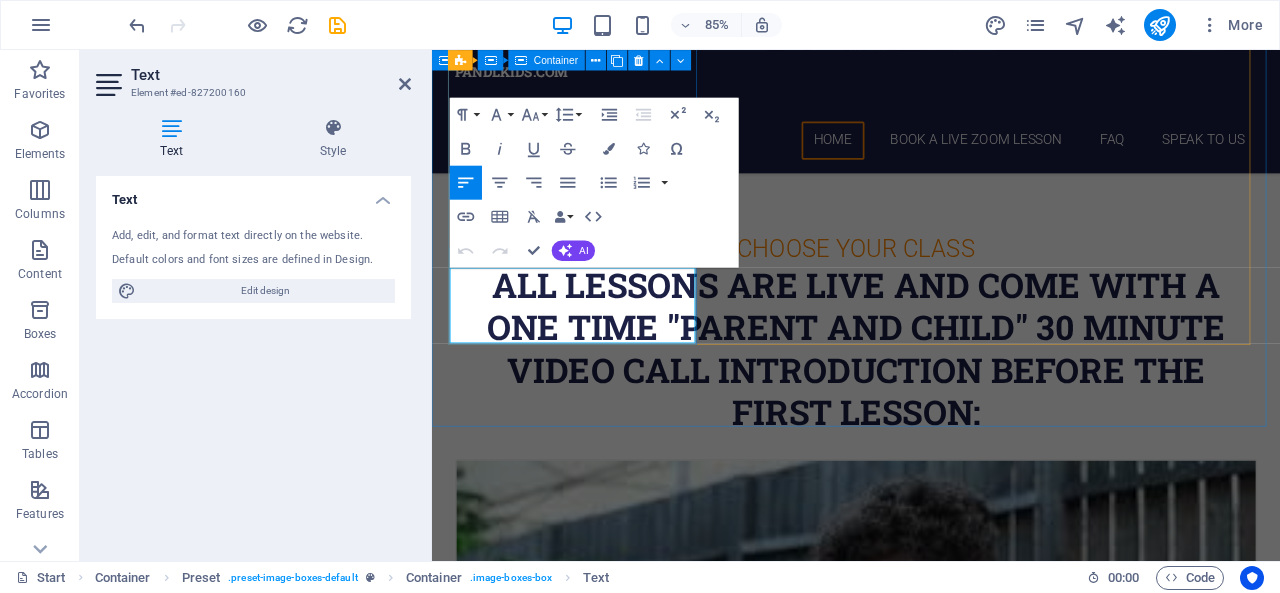 drag, startPoint x: 559, startPoint y: 357, endPoint x: 462, endPoint y: 301, distance: 112.00446 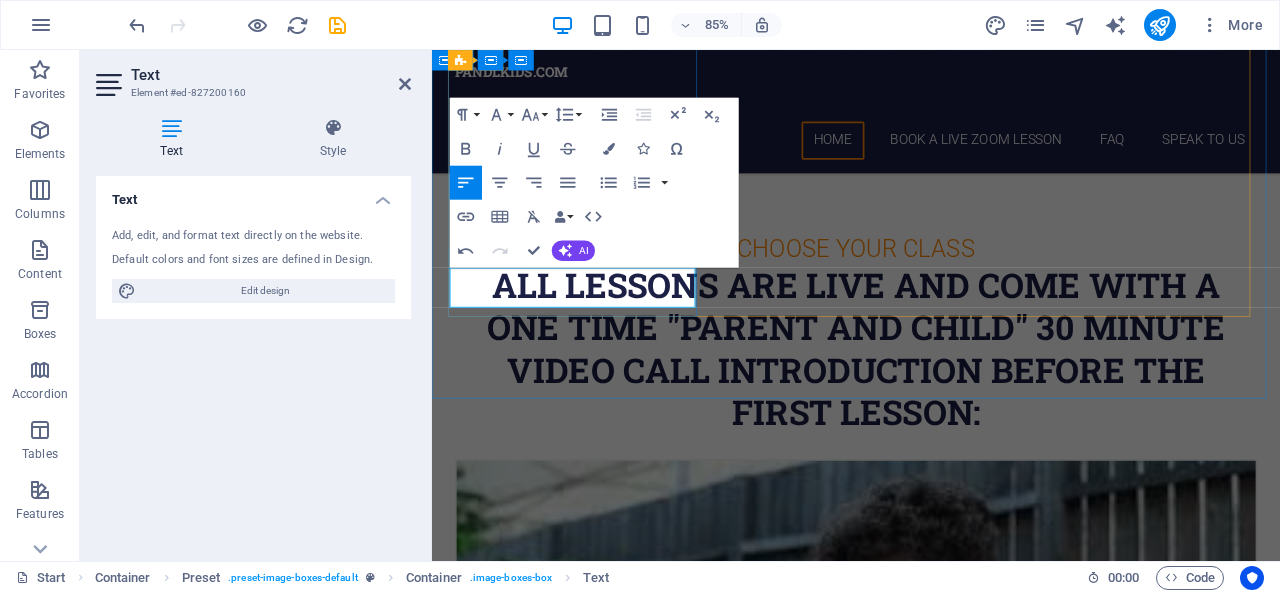 type 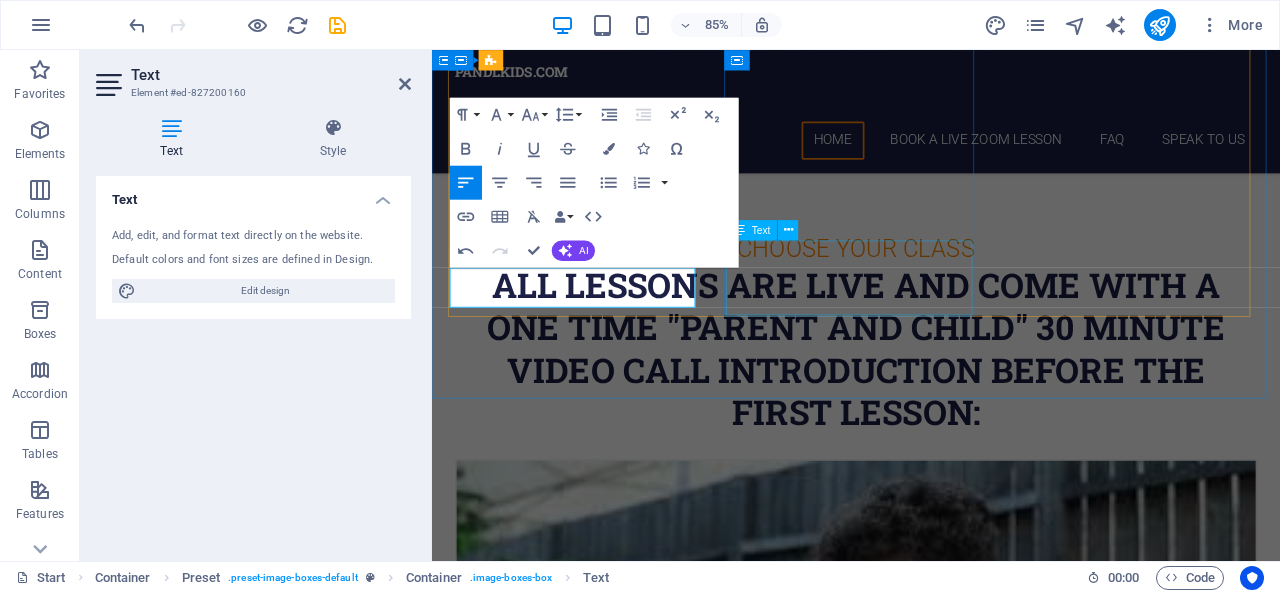 click on "Lorem ipsum dolor sit amet, consectetur adipisicing elit. Veritatis, dolorem!" at bounding box center (931, 3056) 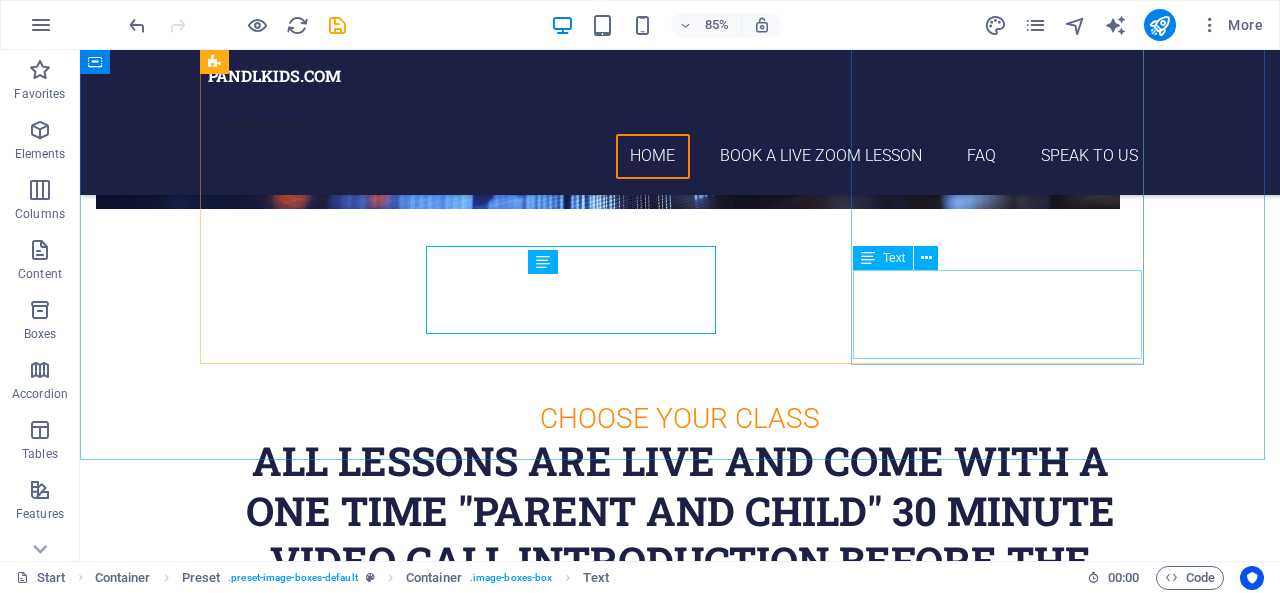 scroll, scrollTop: 3253, scrollLeft: 0, axis: vertical 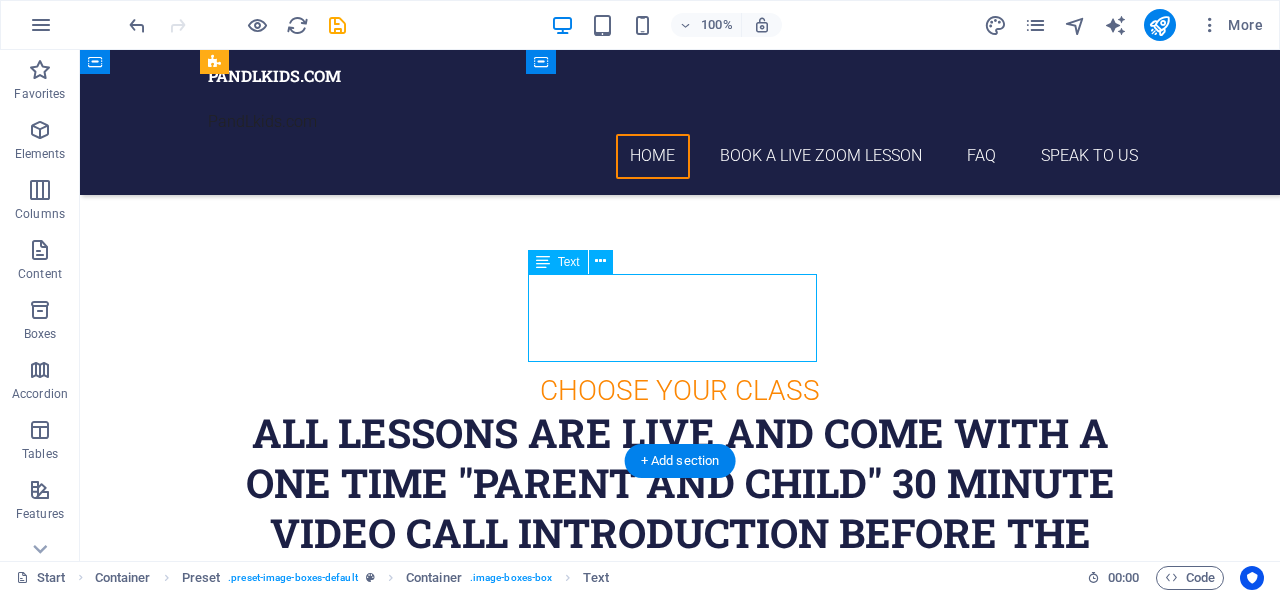 click on "Lorem ipsum dolor sit amet, consectetur adipisicing elit. Veritatis, dolorem!" at bounding box center [680, 3162] 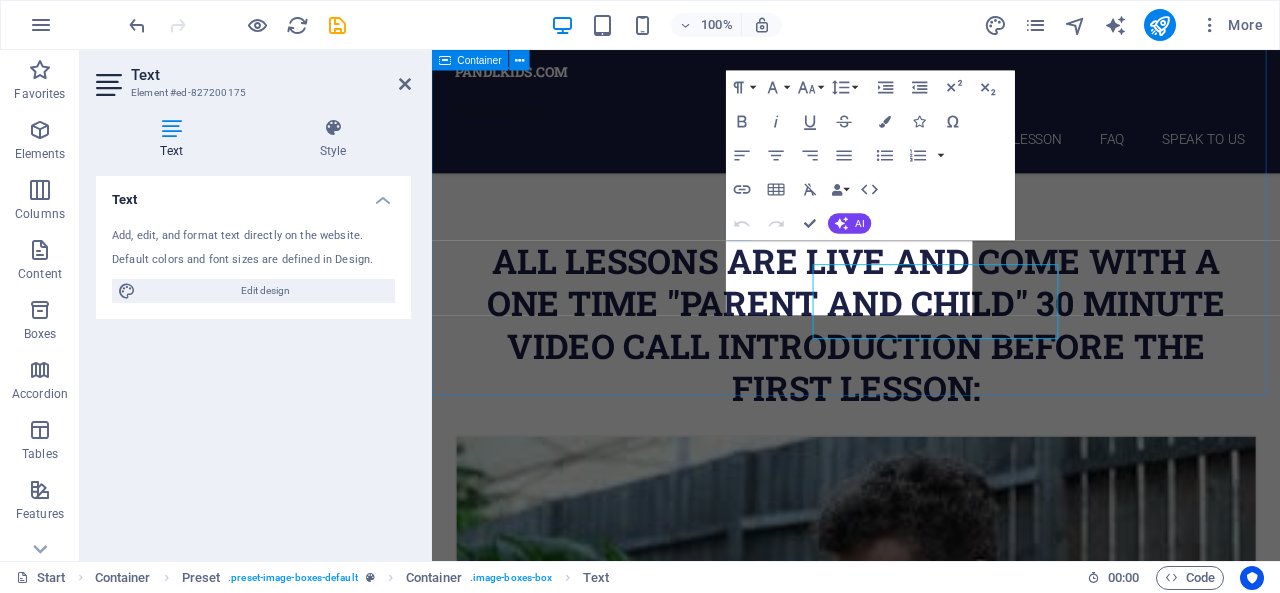 scroll, scrollTop: 3225, scrollLeft: 0, axis: vertical 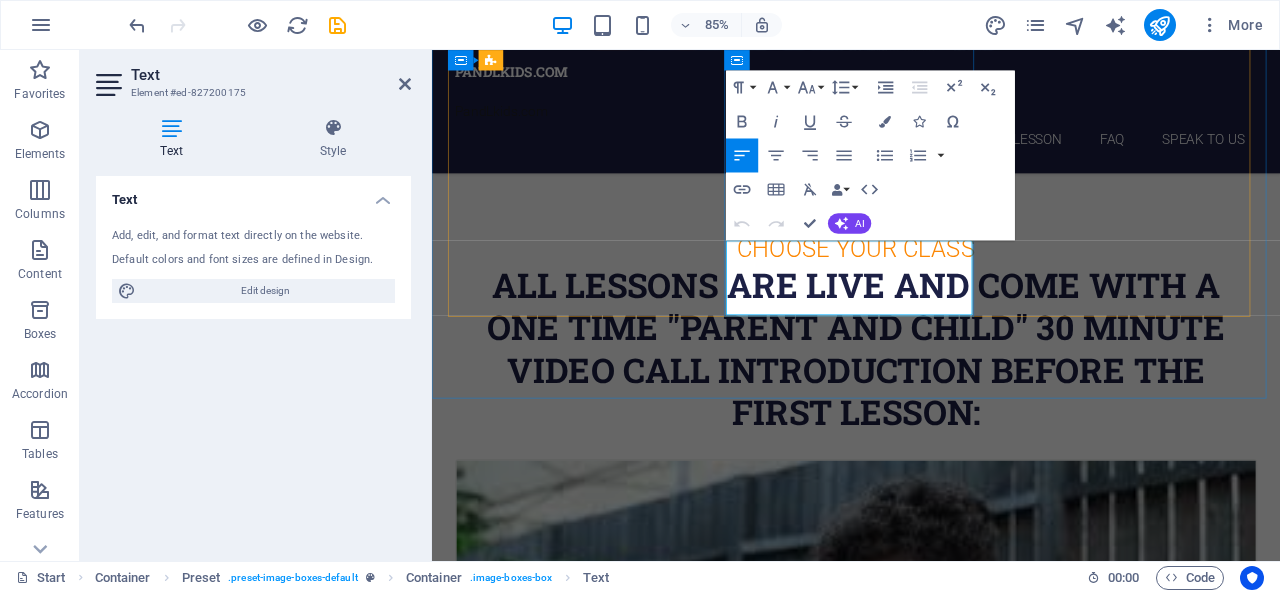 drag, startPoint x: 864, startPoint y: 325, endPoint x: 788, endPoint y: 273, distance: 92.086914 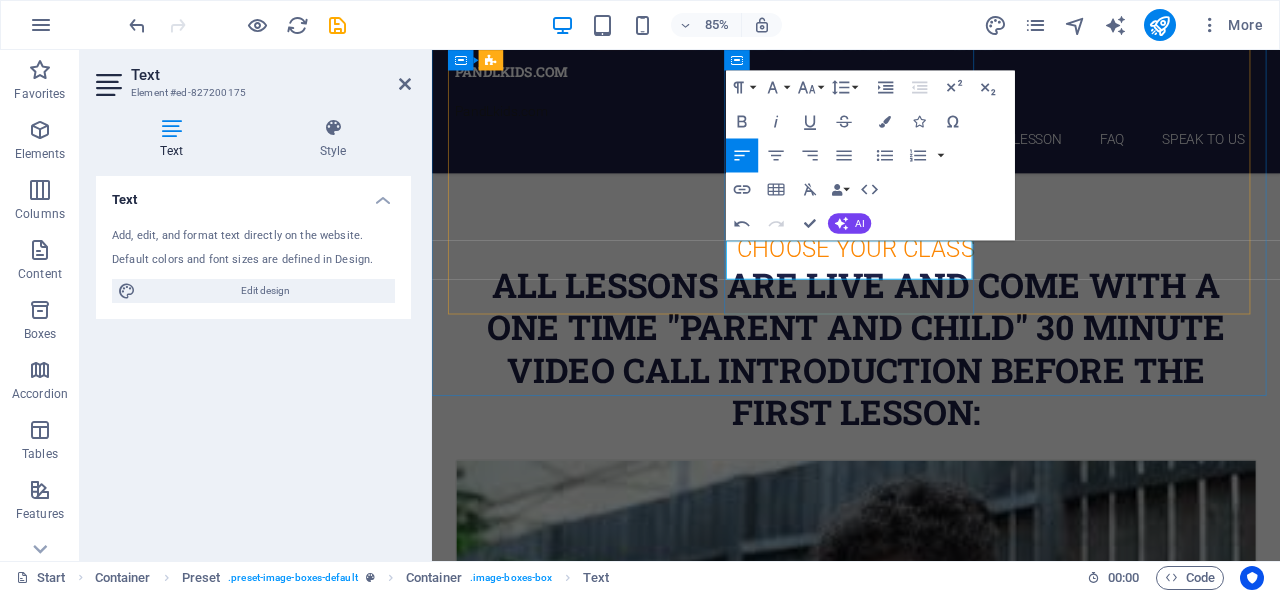 type 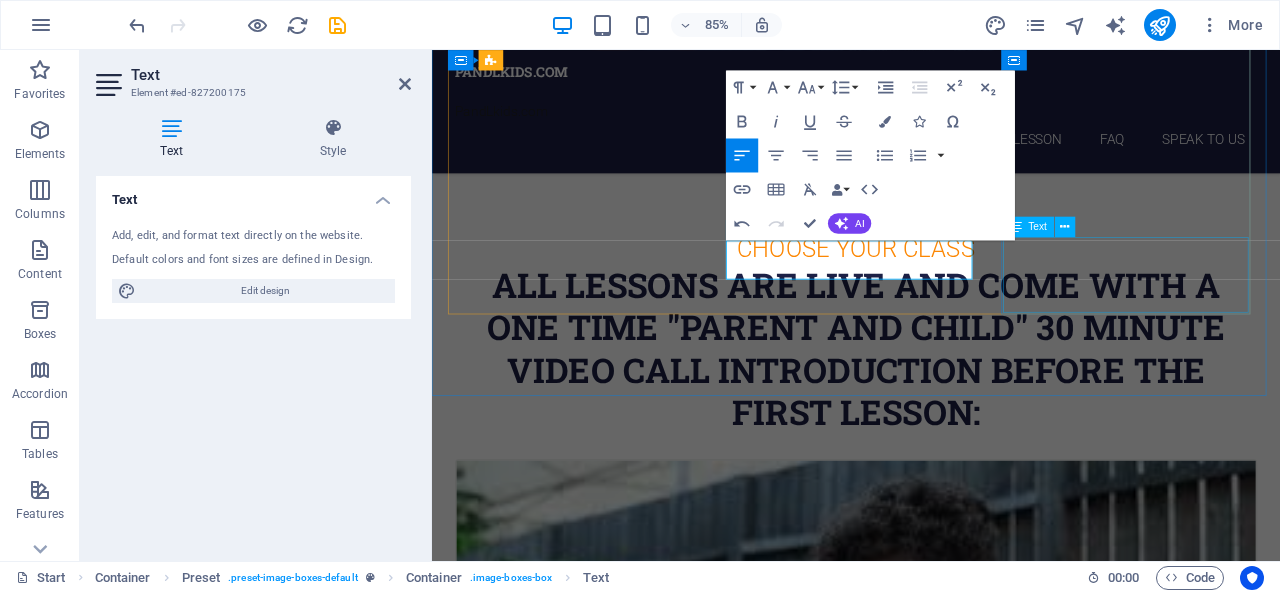 click on "Lorem ipsum dolor sit amet, consectetur adipisicing elit. Veritatis, dolorem!" at bounding box center [931, 3425] 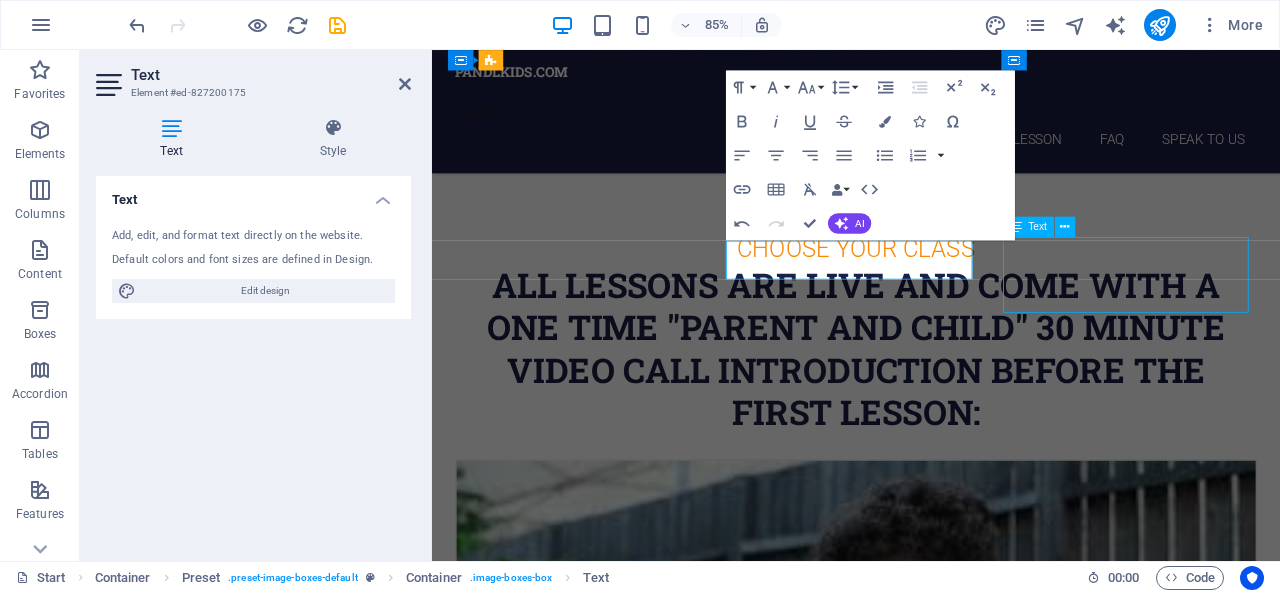 scroll, scrollTop: 3253, scrollLeft: 0, axis: vertical 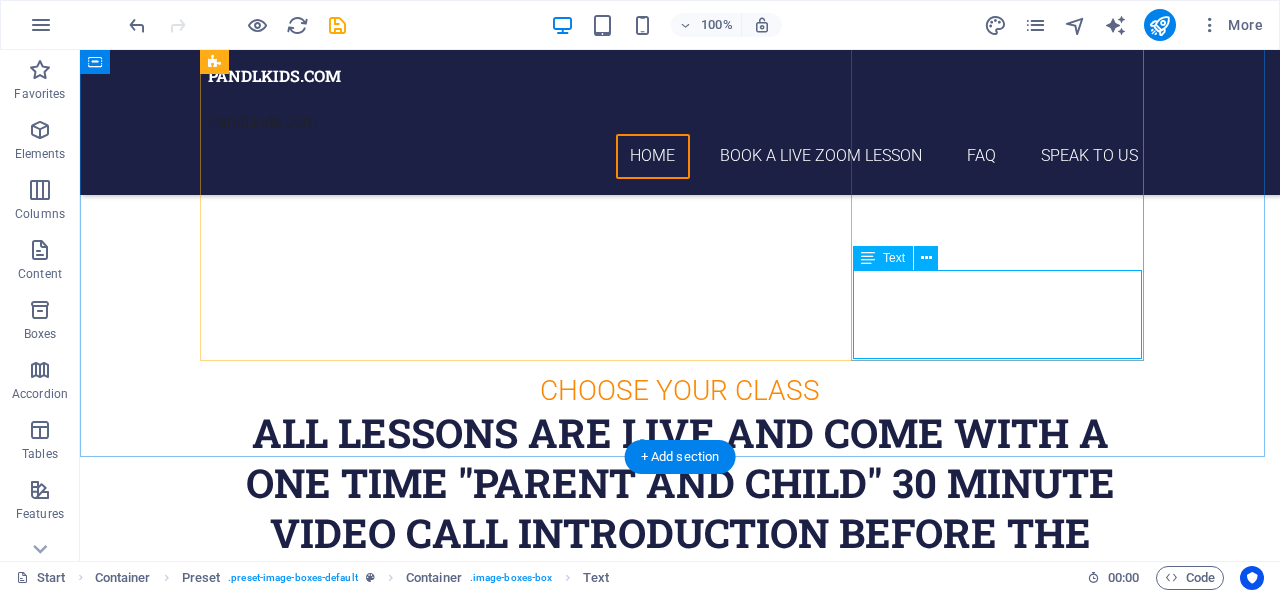 click on "Lorem ipsum dolor sit amet, consectetur adipisicing elit. Veritatis, dolorem!" at bounding box center (680, 3532) 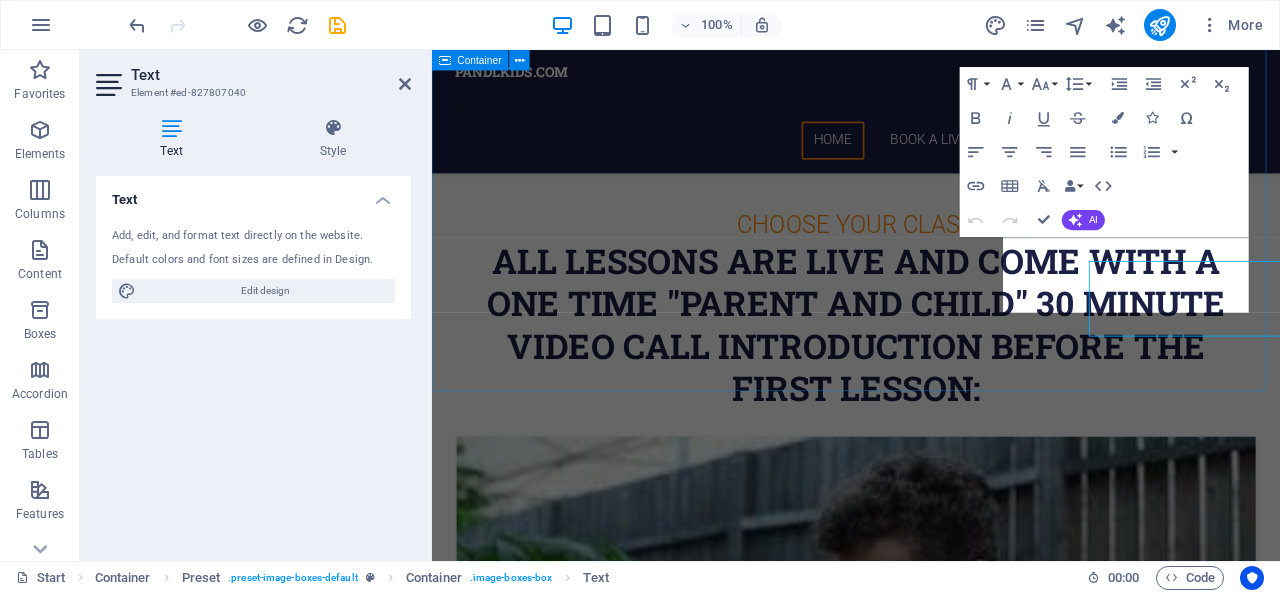 scroll, scrollTop: 3225, scrollLeft: 0, axis: vertical 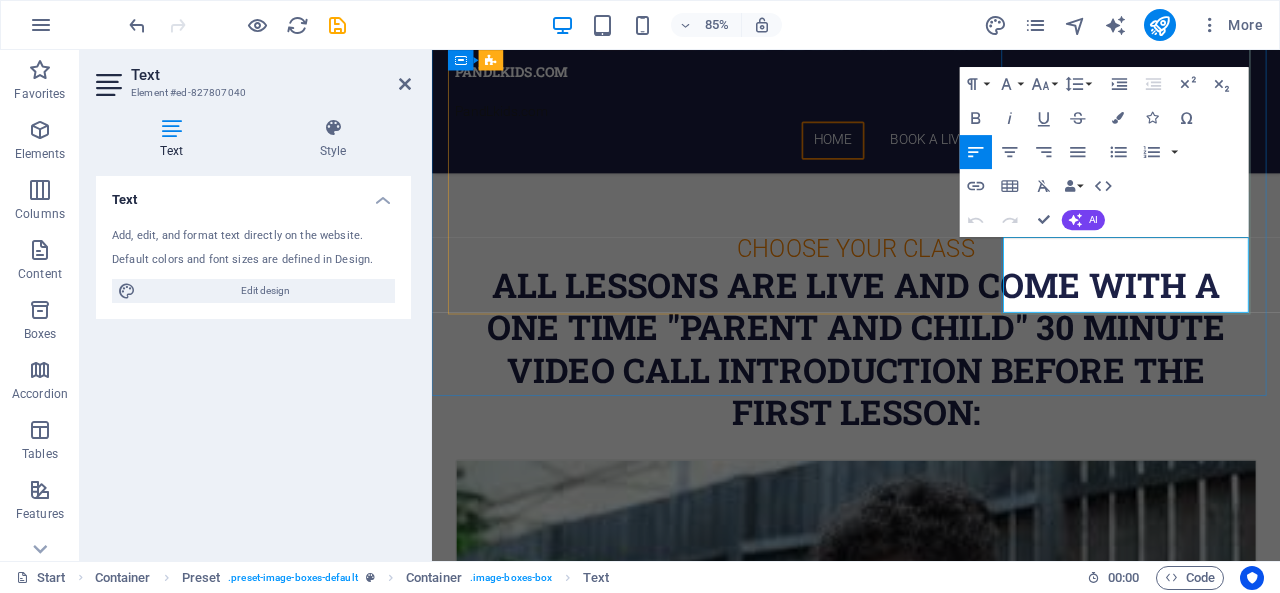 drag, startPoint x: 1199, startPoint y: 324, endPoint x: 1450, endPoint y: 266, distance: 257.61404 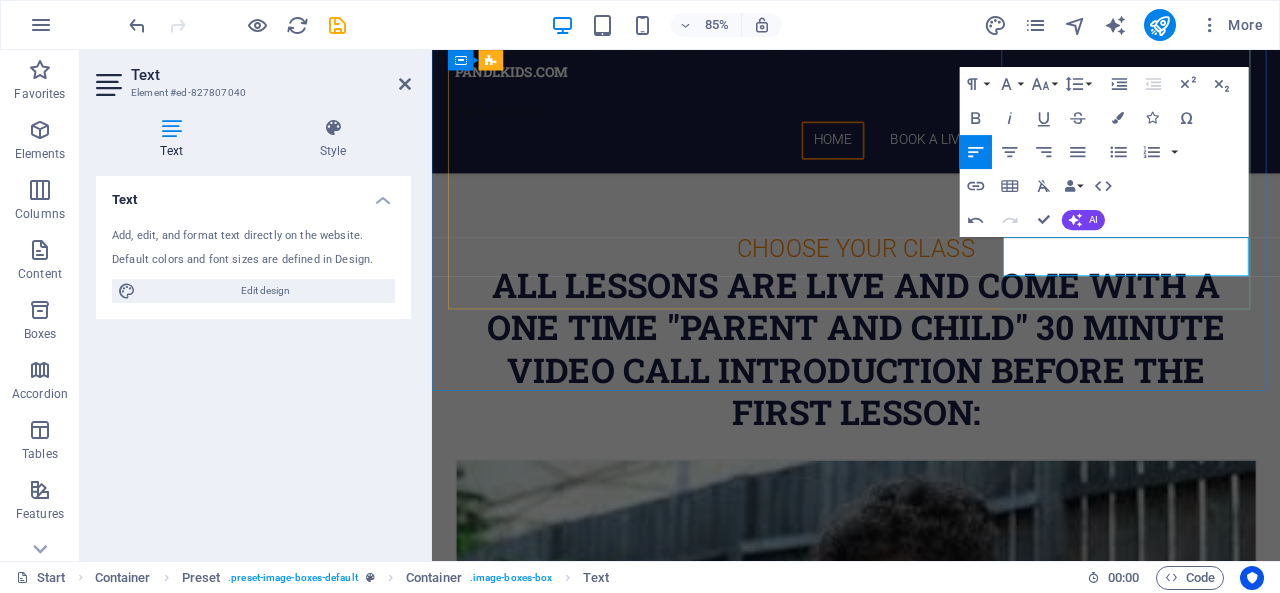 type 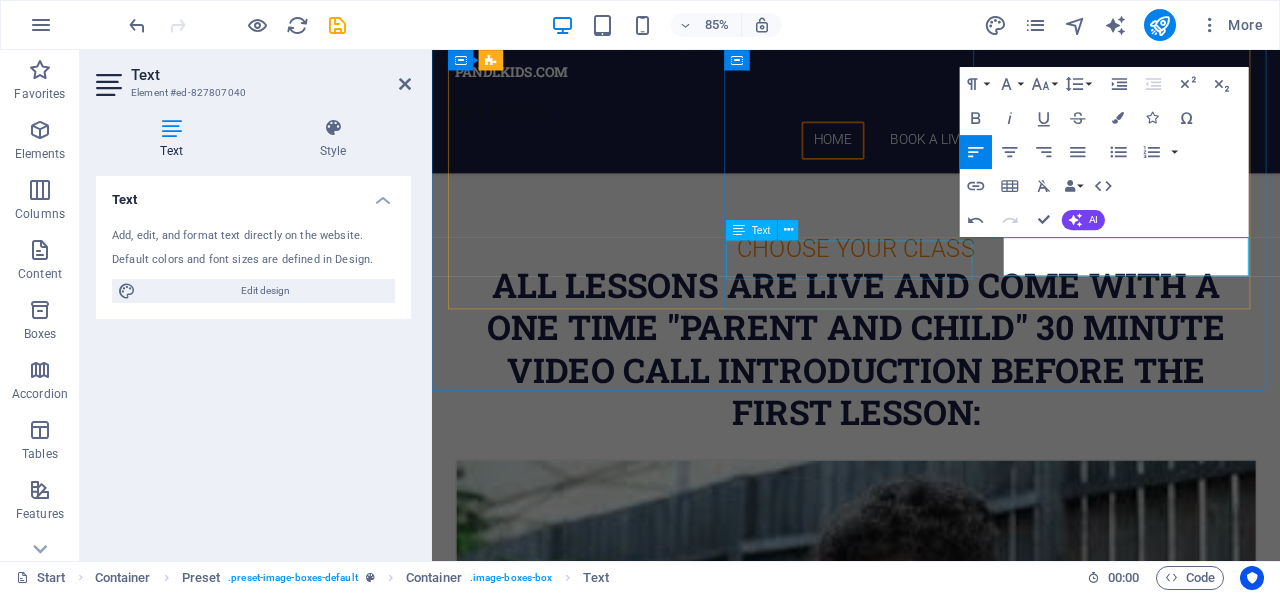 click on "Momentum Investing and Life" at bounding box center (931, 3056) 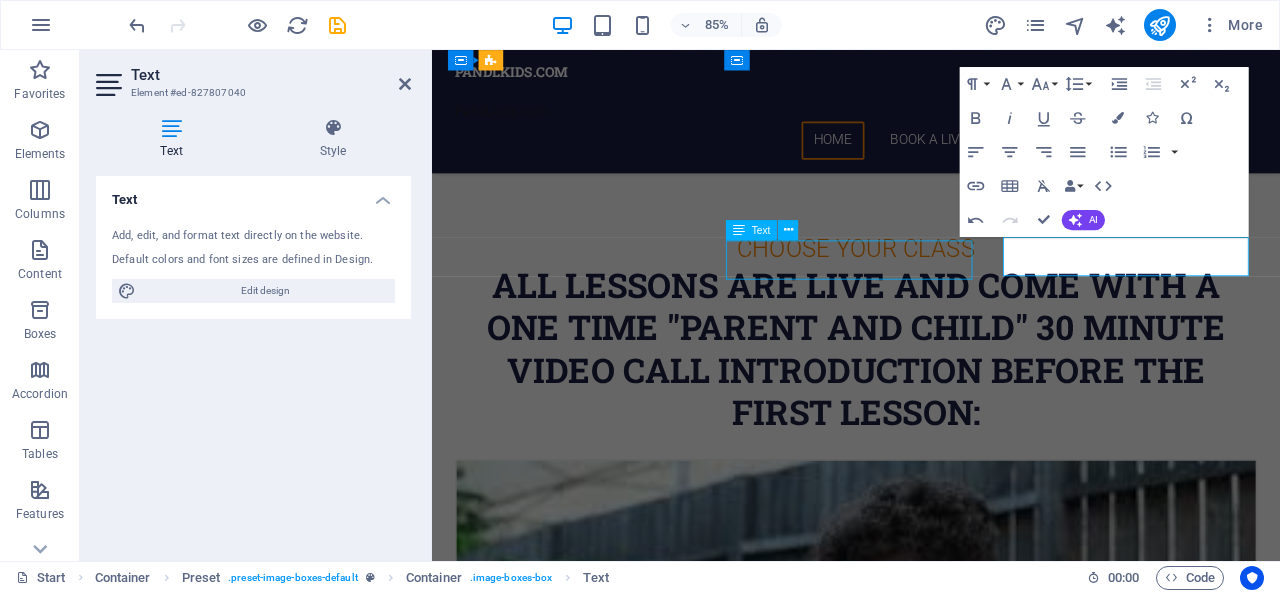 scroll, scrollTop: 3253, scrollLeft: 0, axis: vertical 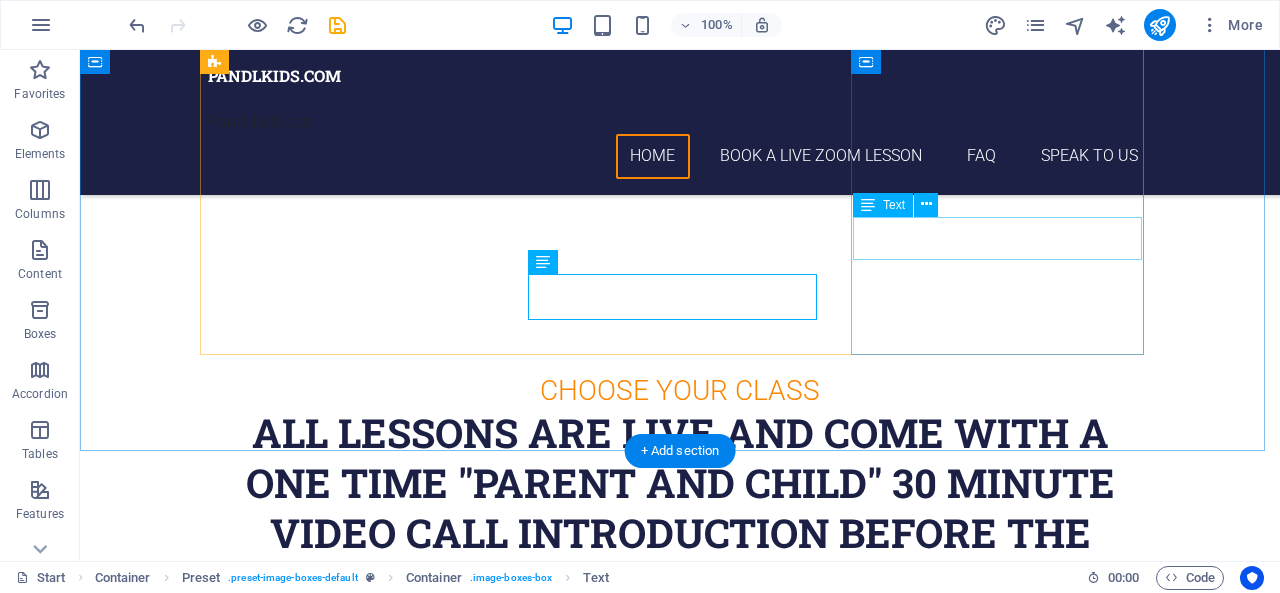 click on "12. September 2019  08:00 am - 04:00 pm" at bounding box center [680, 3476] 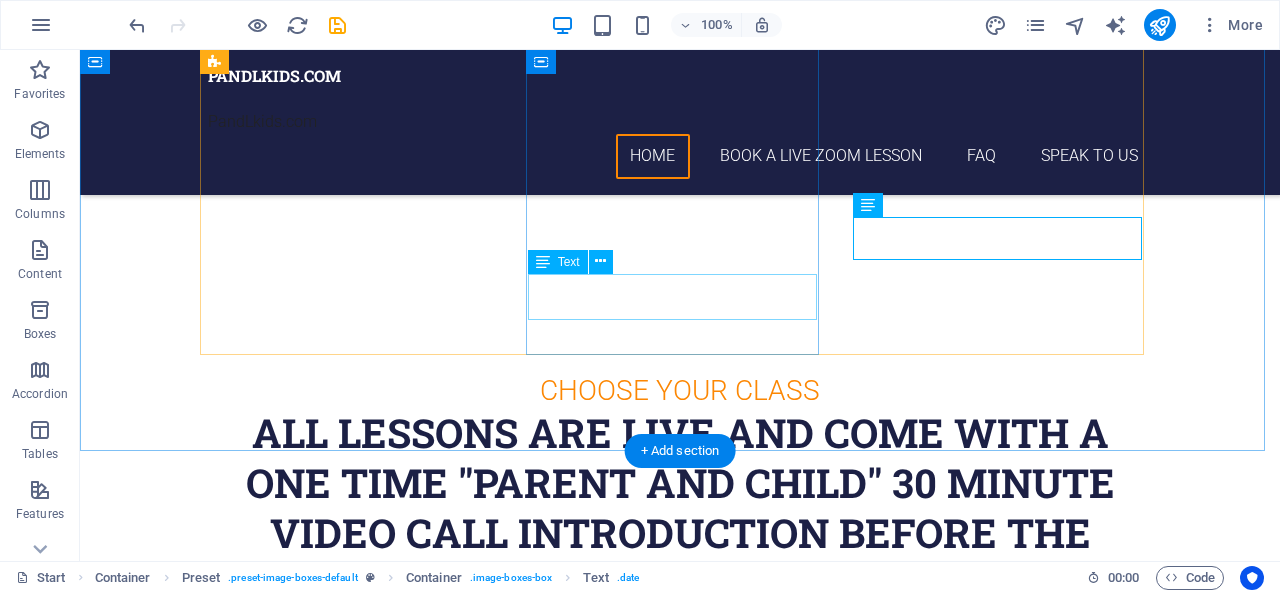click on "Momentum Investing and Life" at bounding box center [680, 3162] 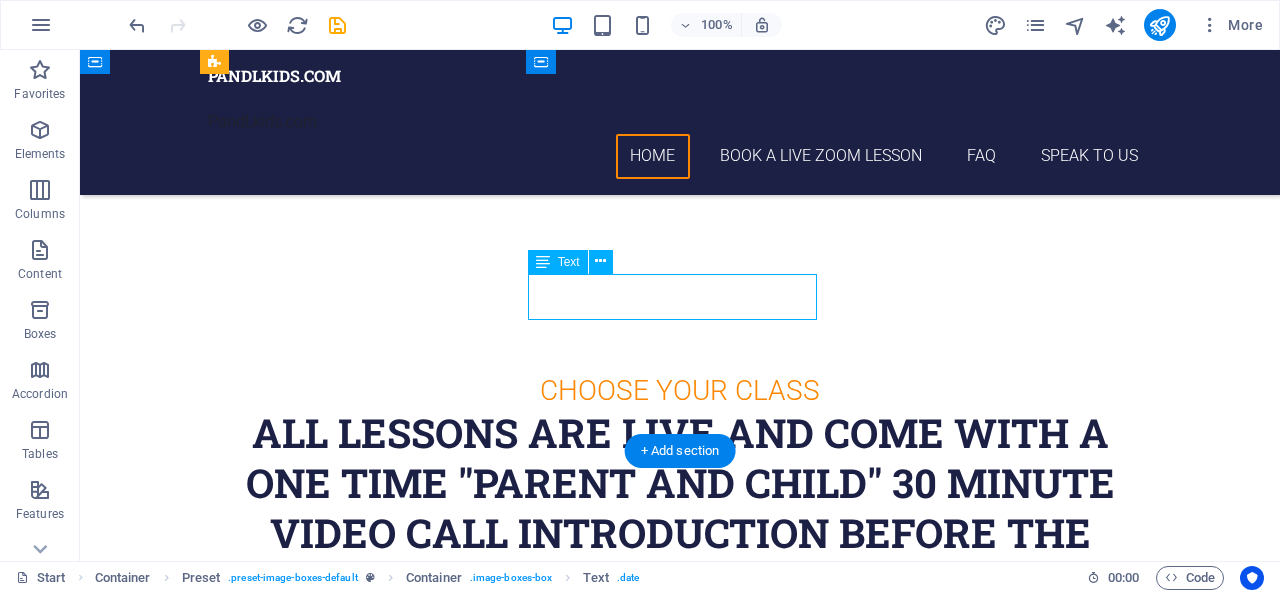 click on "Momentum Investing and Life" at bounding box center (680, 3162) 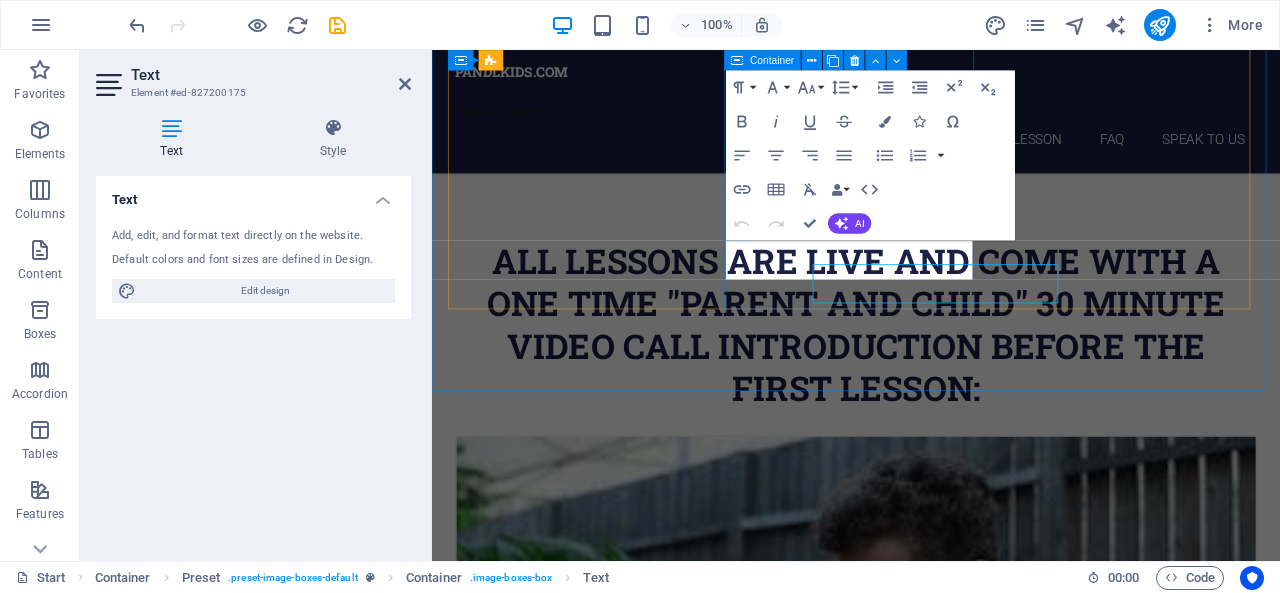 scroll, scrollTop: 3225, scrollLeft: 0, axis: vertical 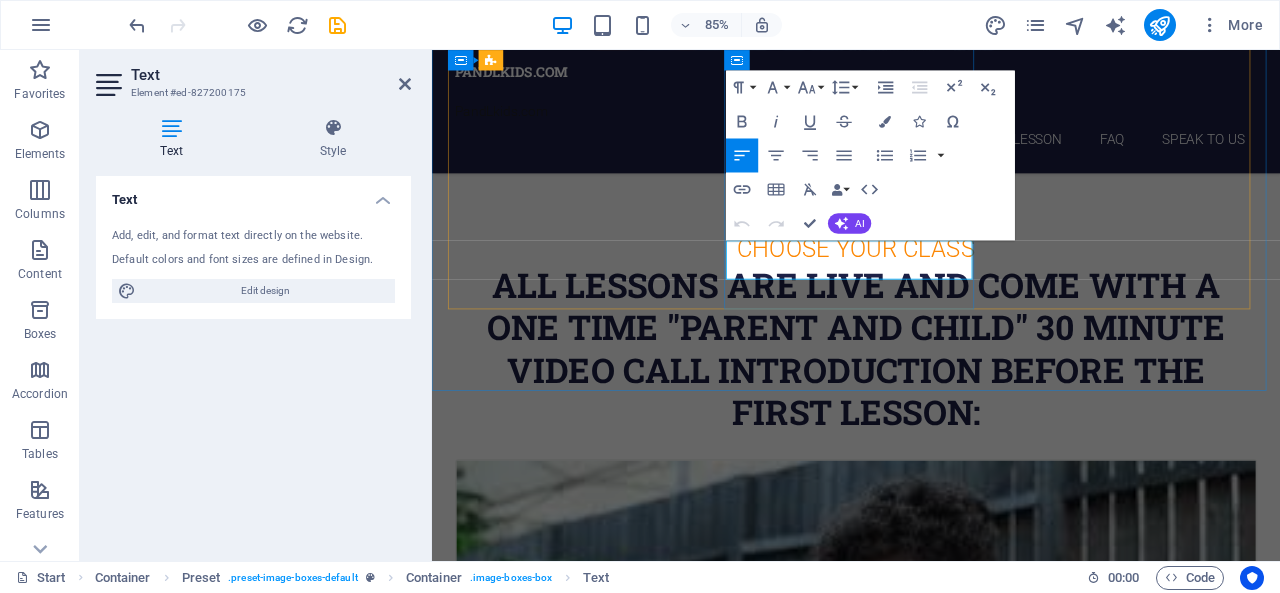 click on "Momentum Investing and Life" at bounding box center [931, 3044] 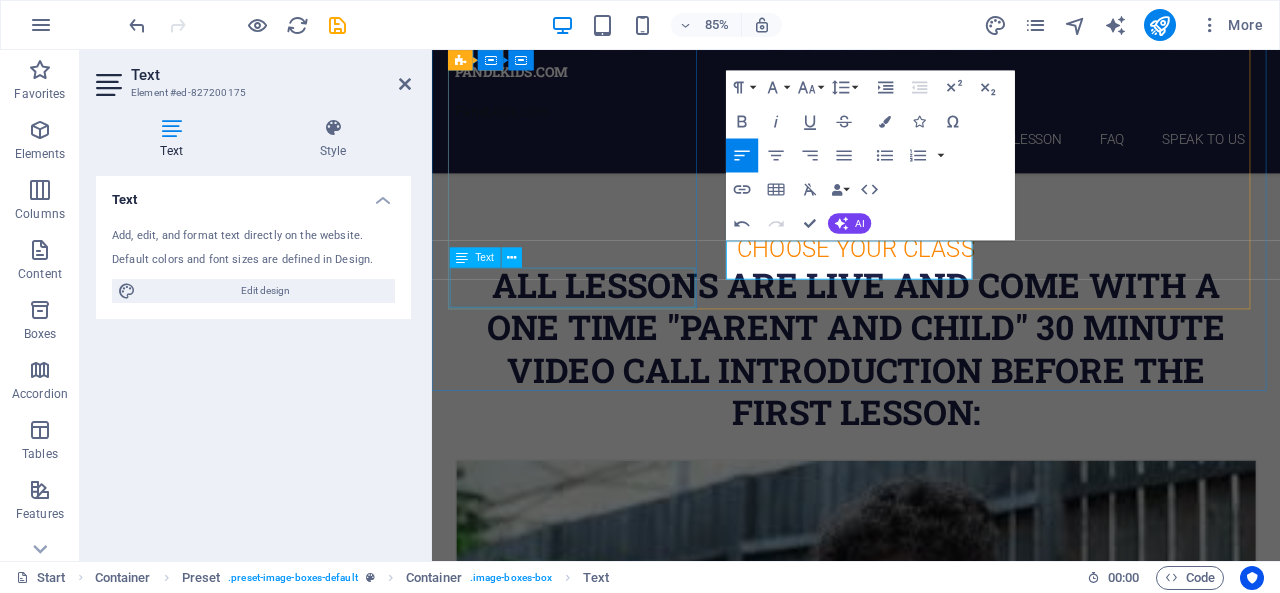 click on "Index Investing and Life" at bounding box center [931, 2683] 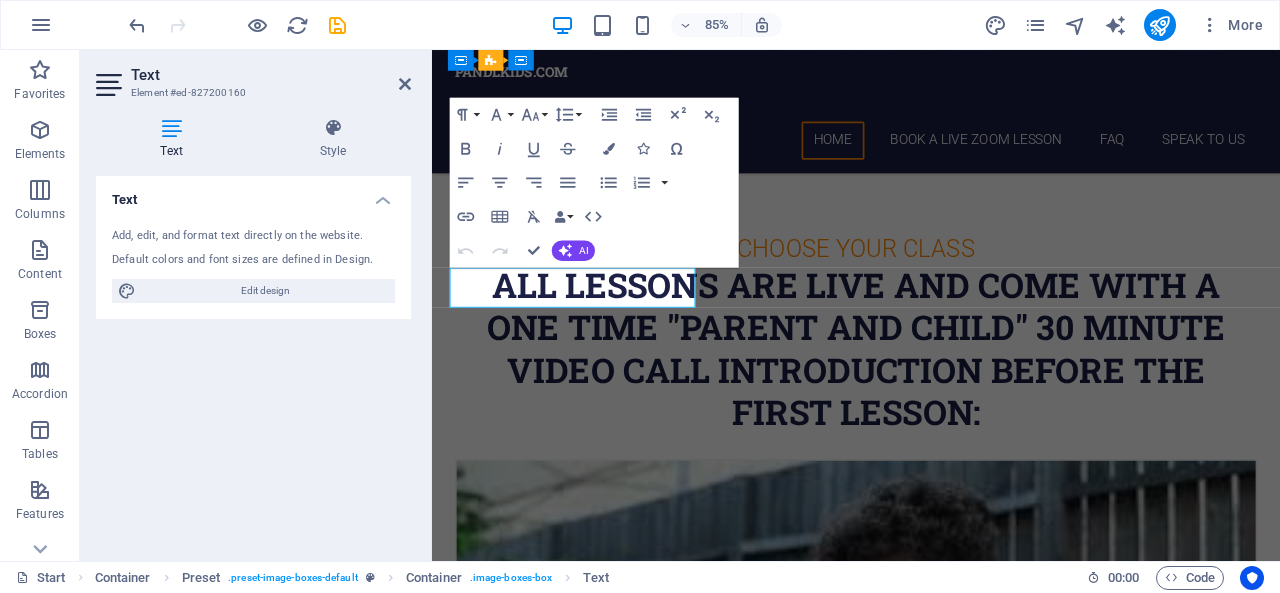 click on "Index Investing and Life" at bounding box center [931, 2683] 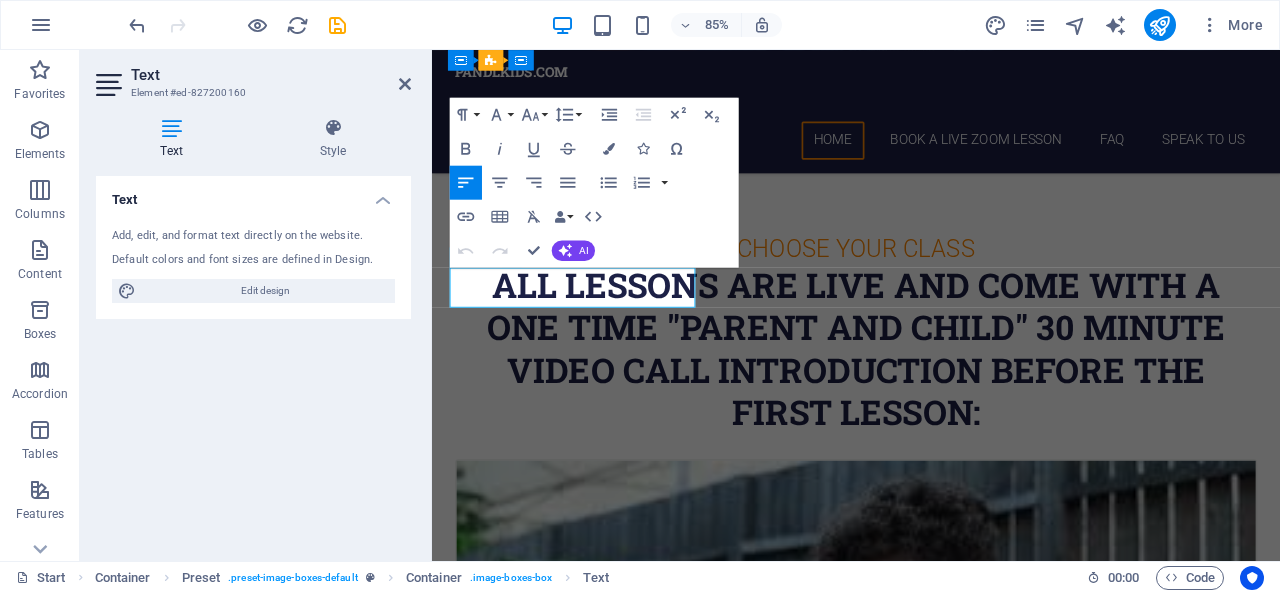 click on "Index Investing and Life" at bounding box center (931, 2671) 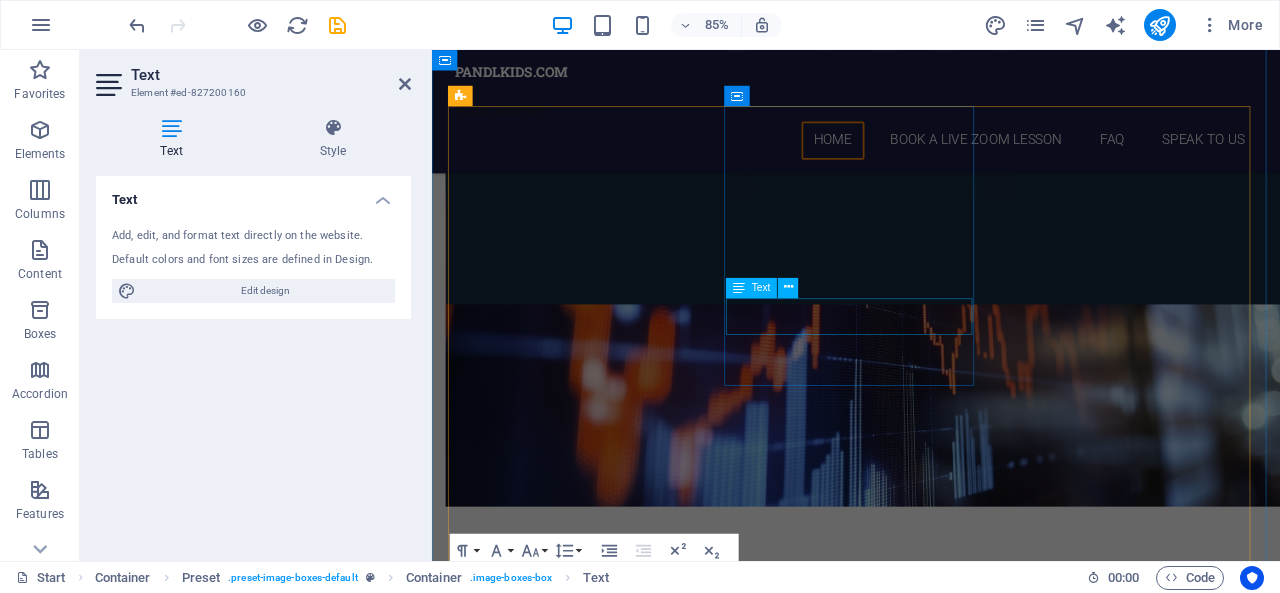 scroll, scrollTop: 2711, scrollLeft: 0, axis: vertical 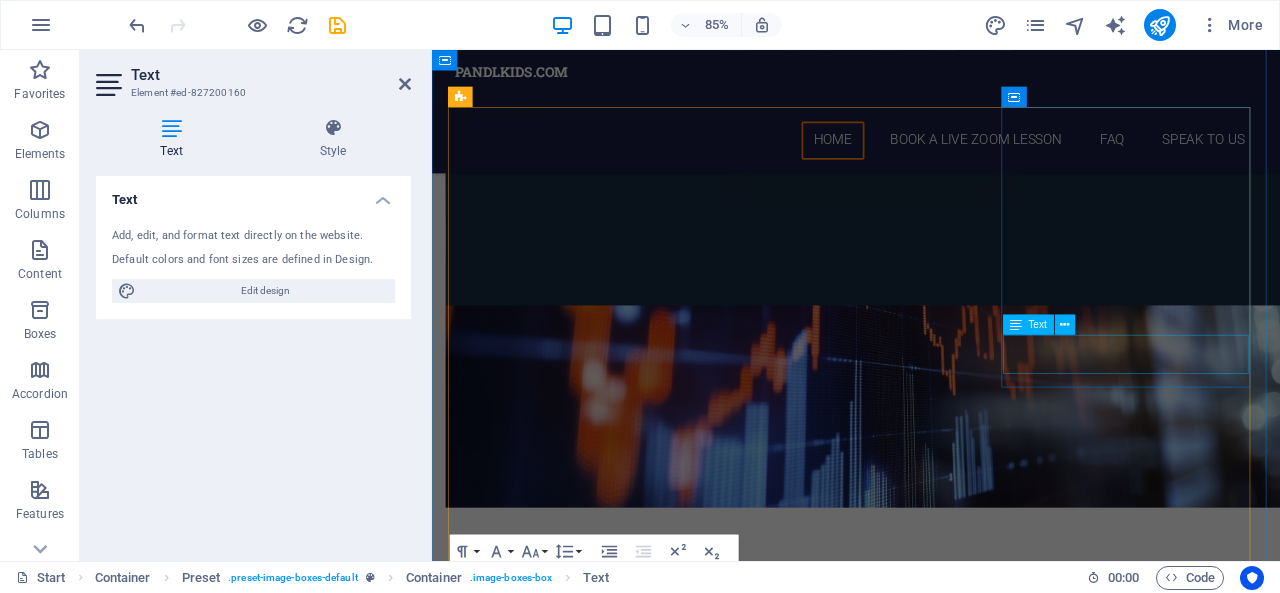 click on "Income Investing and Life." at bounding box center [931, 2389] 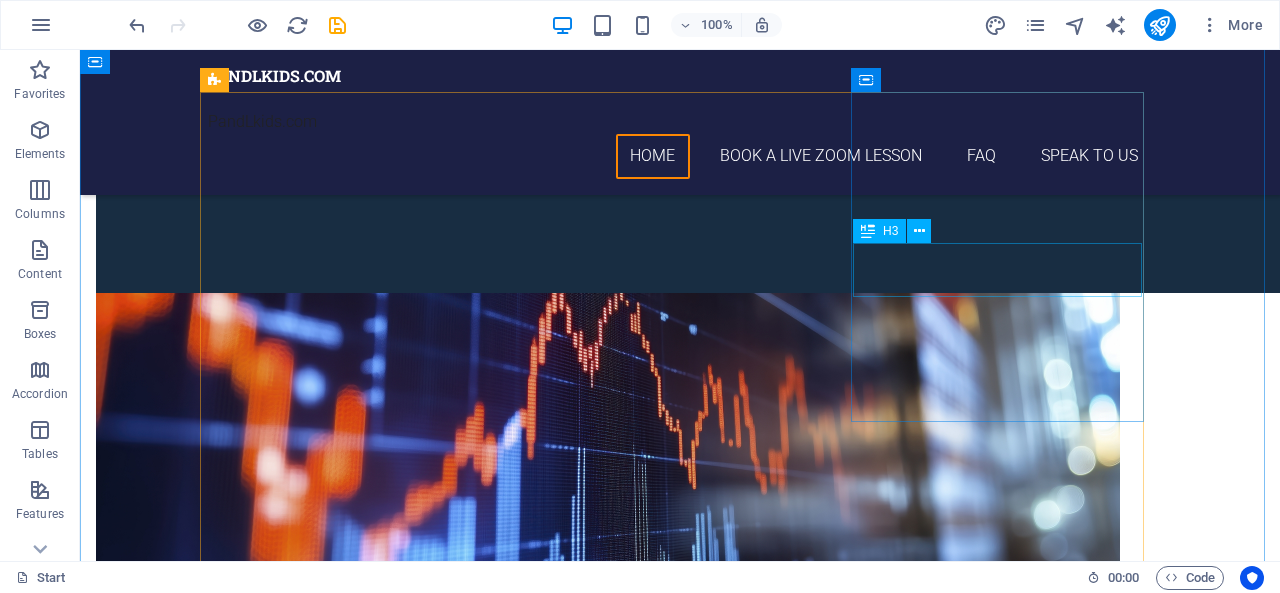 scroll, scrollTop: 2763, scrollLeft: 0, axis: vertical 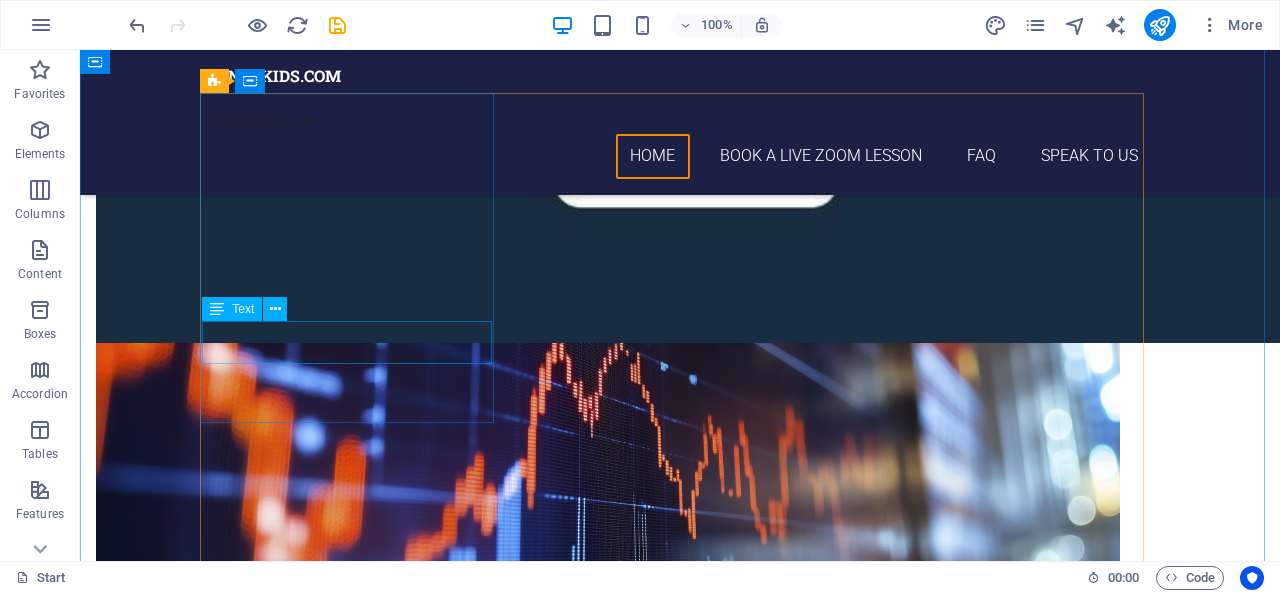 click on "12. September 2019  08:00 am - 04:00 pm" at bounding box center (680, 1741) 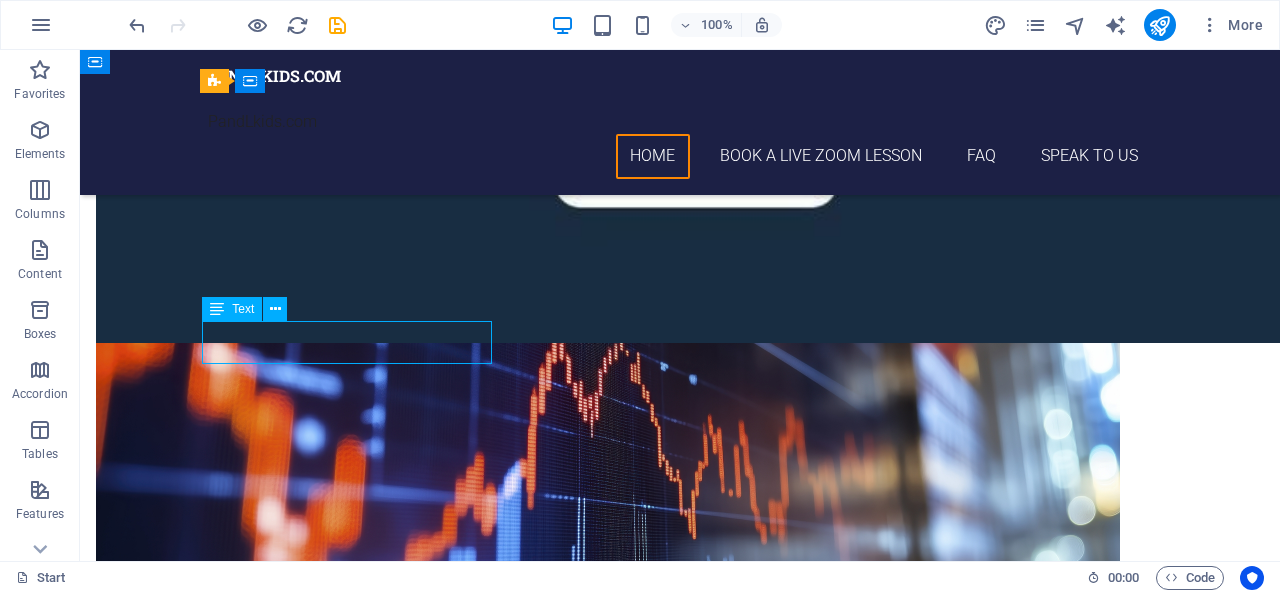 click on "12. September 2019  08:00 am - 04:00 pm" at bounding box center [680, 1741] 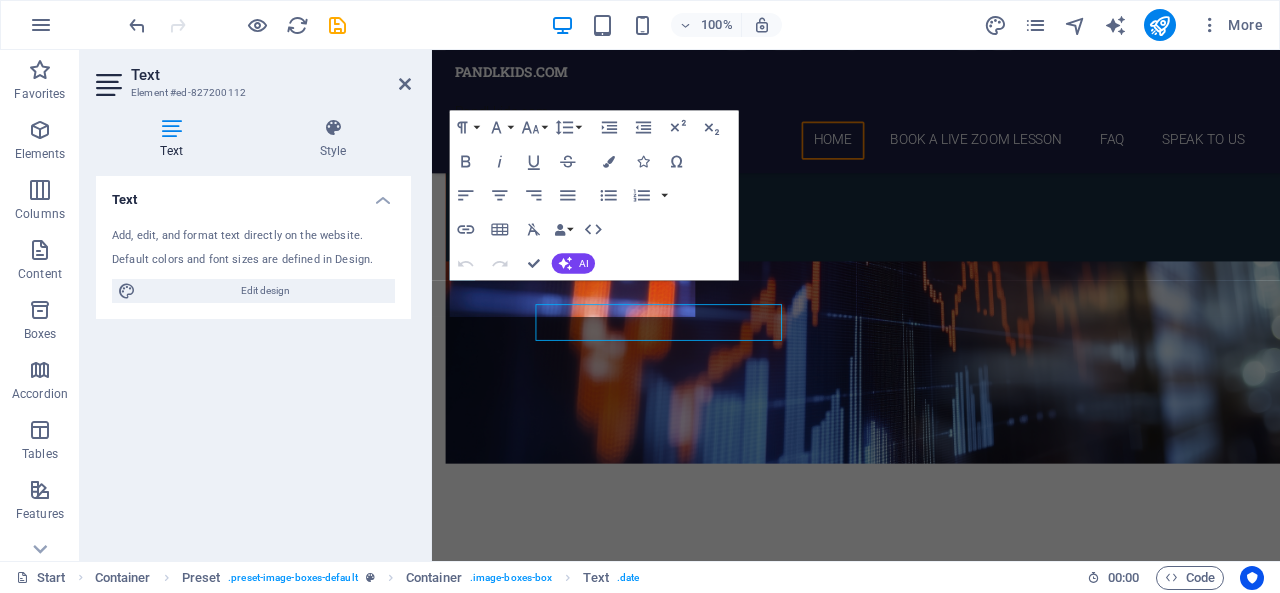scroll, scrollTop: 2735, scrollLeft: 0, axis: vertical 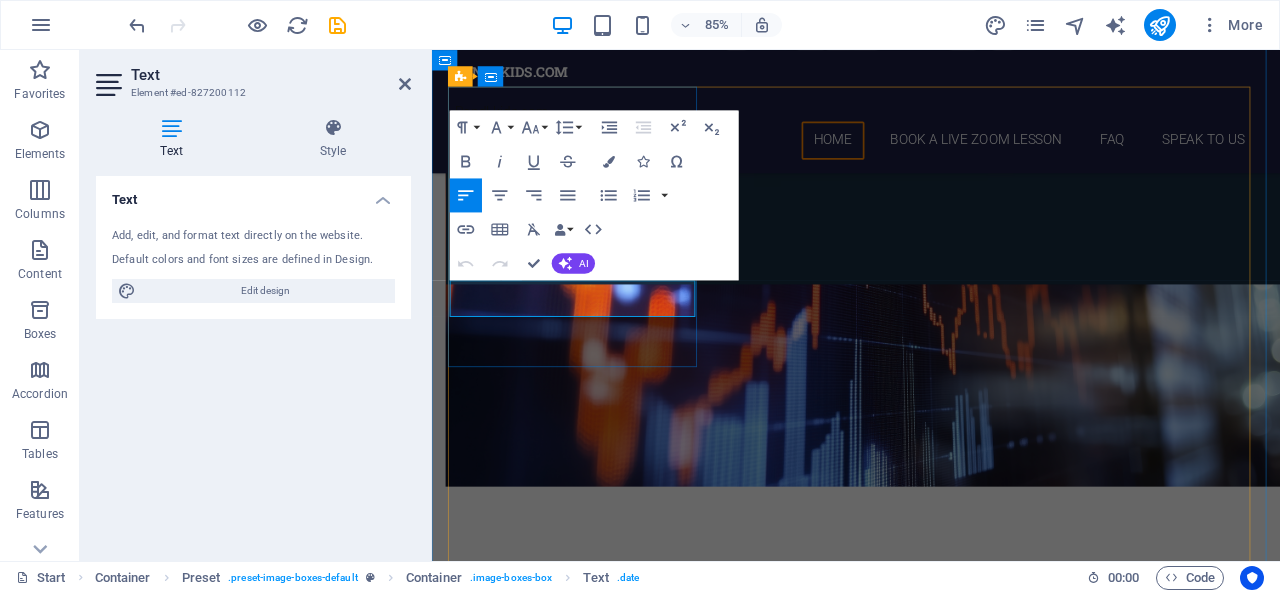 drag, startPoint x: 624, startPoint y: 331, endPoint x: 610, endPoint y: 331, distance: 14 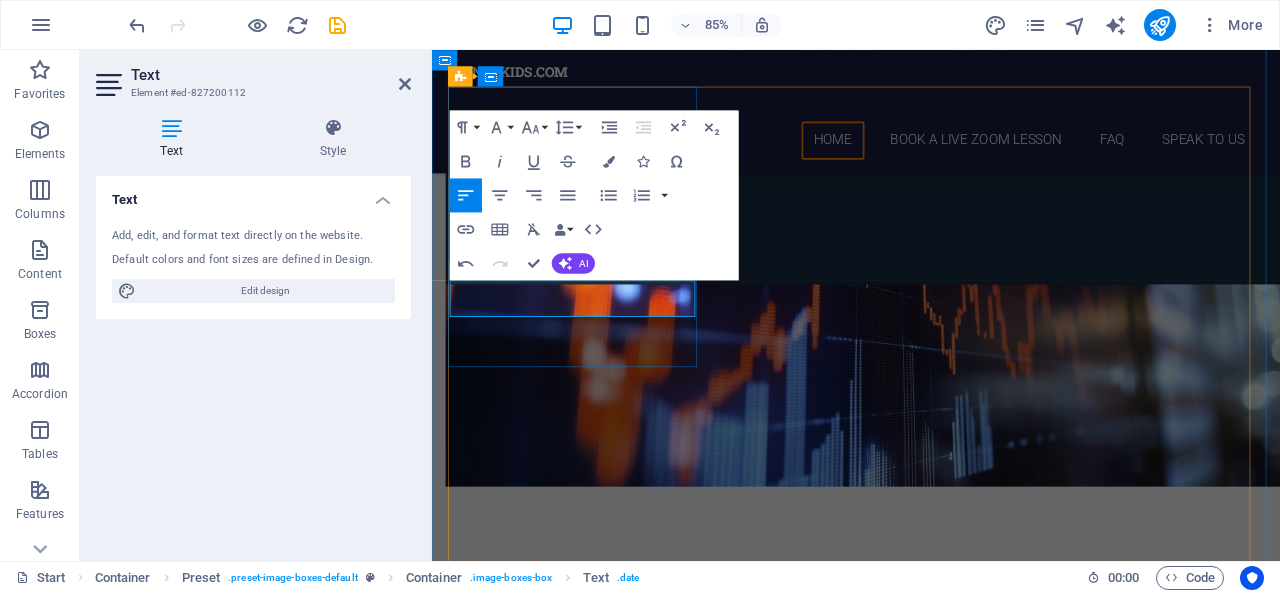click on "12. September 2025" at bounding box center (931, 1625) 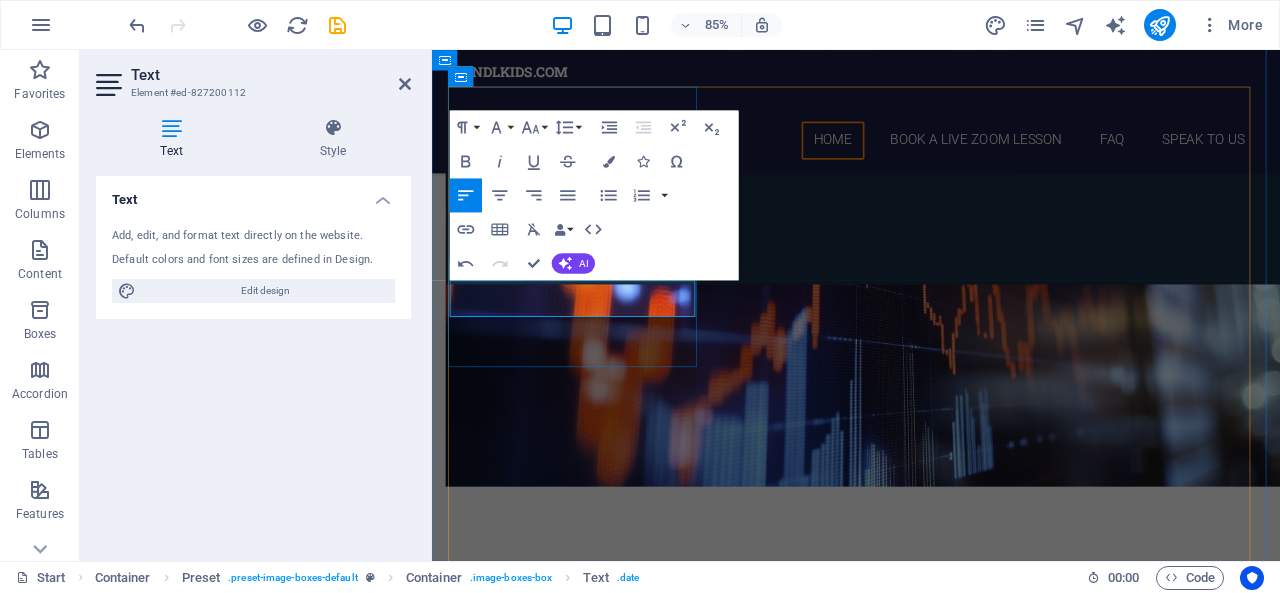 drag, startPoint x: 550, startPoint y: 327, endPoint x: 533, endPoint y: 327, distance: 17 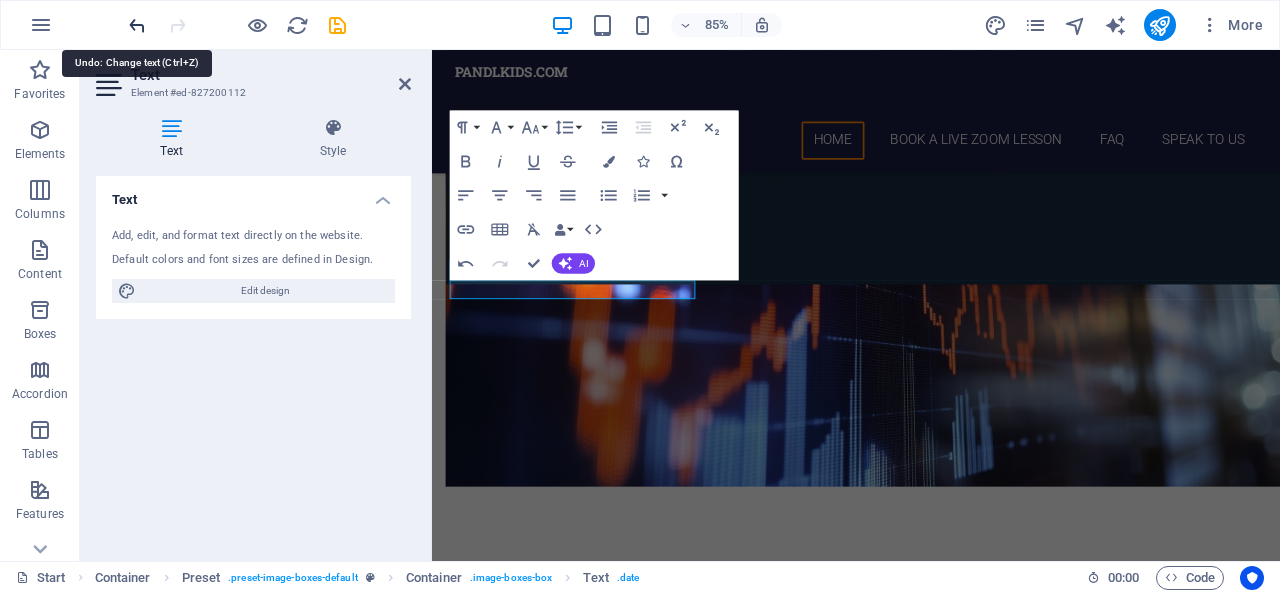 click at bounding box center [137, 25] 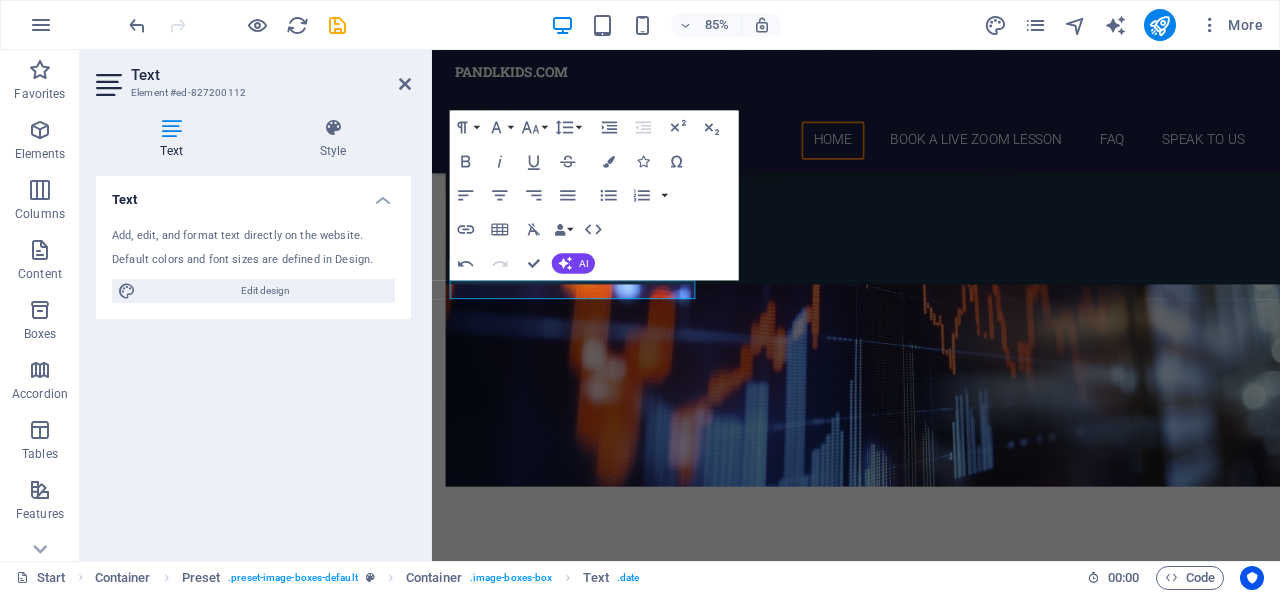 click on "Text Style Text Add, edit, and format text directly on the website. Default colors and font sizes are defined in Design. Edit design Alignment Left aligned Centered Right aligned Preset Element Layout How this element expands within the layout (Flexbox). Size Default auto px % 1/1 1/2 1/3 1/4 1/5 1/6 1/7 1/8 1/9 1/10 Grow Shrink Order Container layout Visible Visible Opacity 100 % Overflow Spacing Margin Default auto px % rem vw vh Custom Custom auto px % rem vw vh auto px % rem vw vh auto px % rem vw vh auto px % rem vw vh Padding Default px rem % vh vw Custom Custom px rem % vh vw px rem % vh vw px rem % vh vw px rem % vh vw Border Style              - Width 1 auto px rem % vh vw Custom Custom 1 auto px rem % vh vw 1 auto px rem % vh vw 1 auto px rem % vh vw 1 auto px rem % vh vw  - Color Round corners Default px rem % vh vw Custom Custom px rem % vh vw px rem % vh vw px rem % vh vw px rem % vh vw Shadow Default None Outside Inside Color X offset 0 px rem vh vw Y offset 0 px rem vh vw Blur 0 px %" at bounding box center (253, 331) 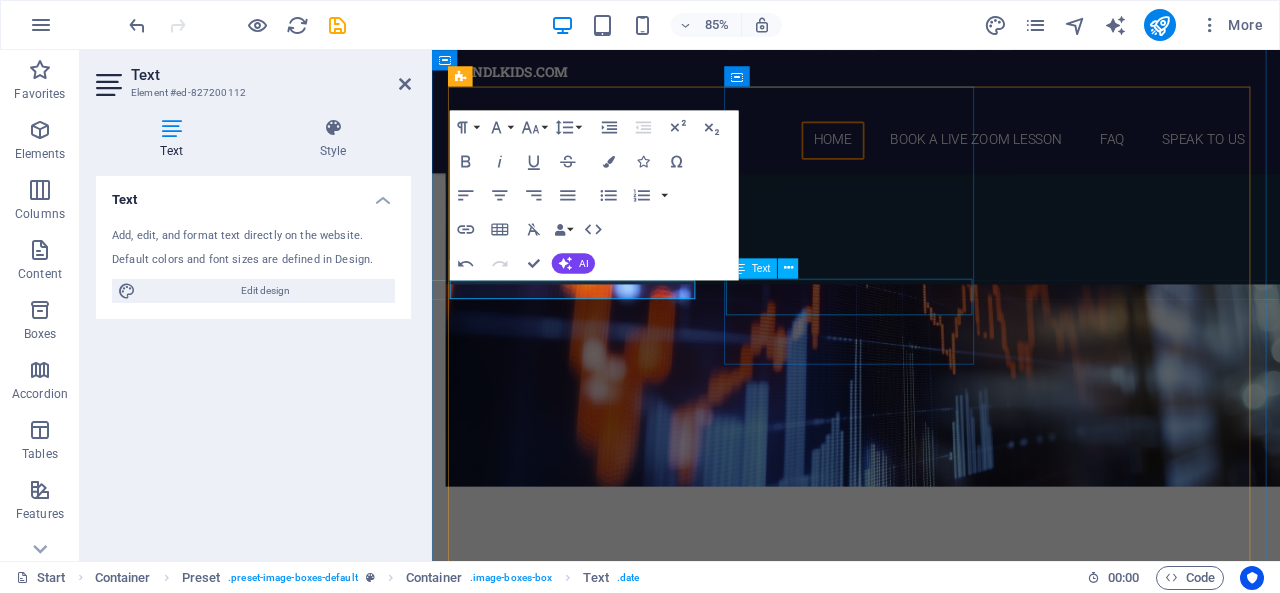click on "12. September 2019  08:00 am - 04:00 pm" at bounding box center (931, 1956) 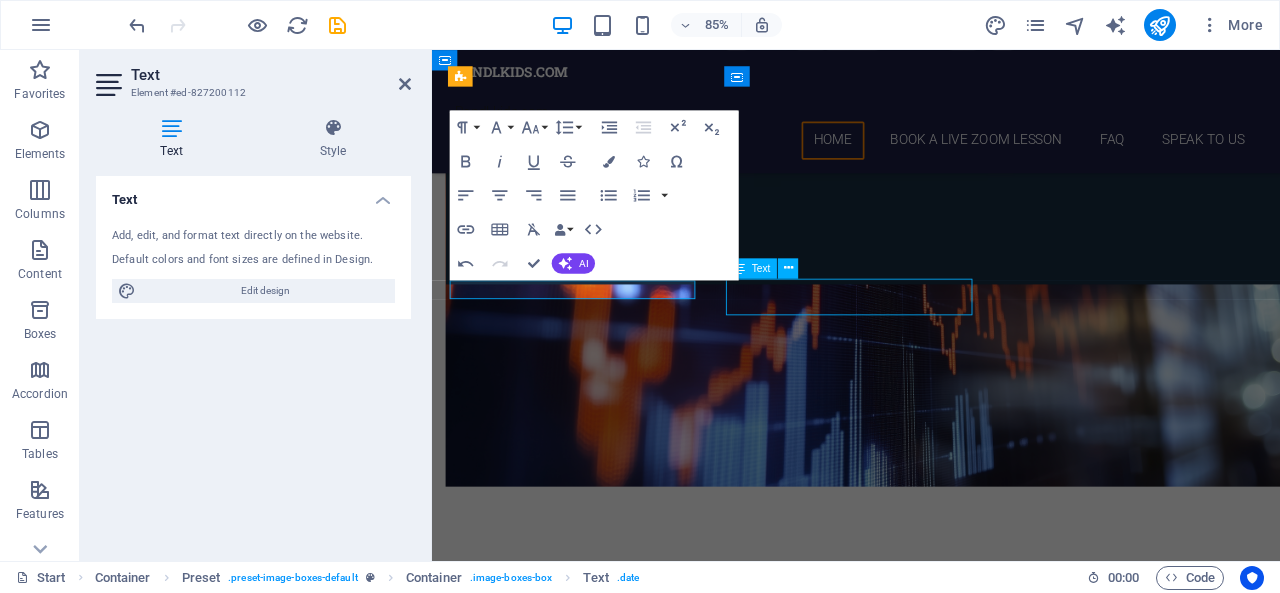 scroll, scrollTop: 2763, scrollLeft: 0, axis: vertical 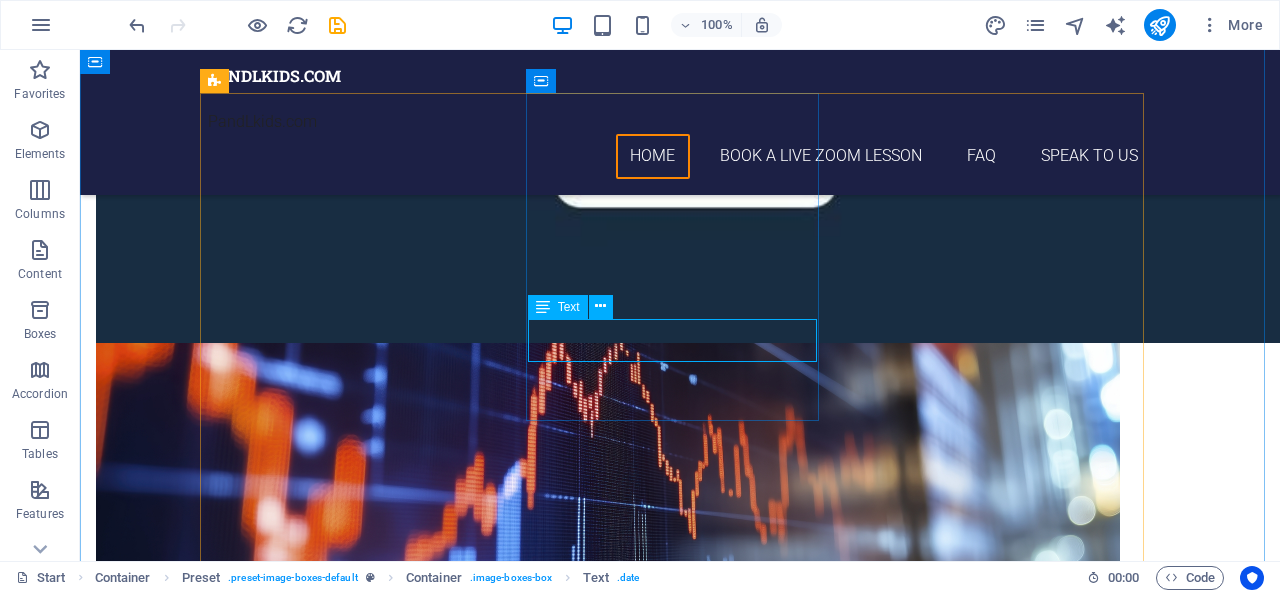 click on "12. September 2019  08:00 am - 04:00 pm" at bounding box center (680, 2063) 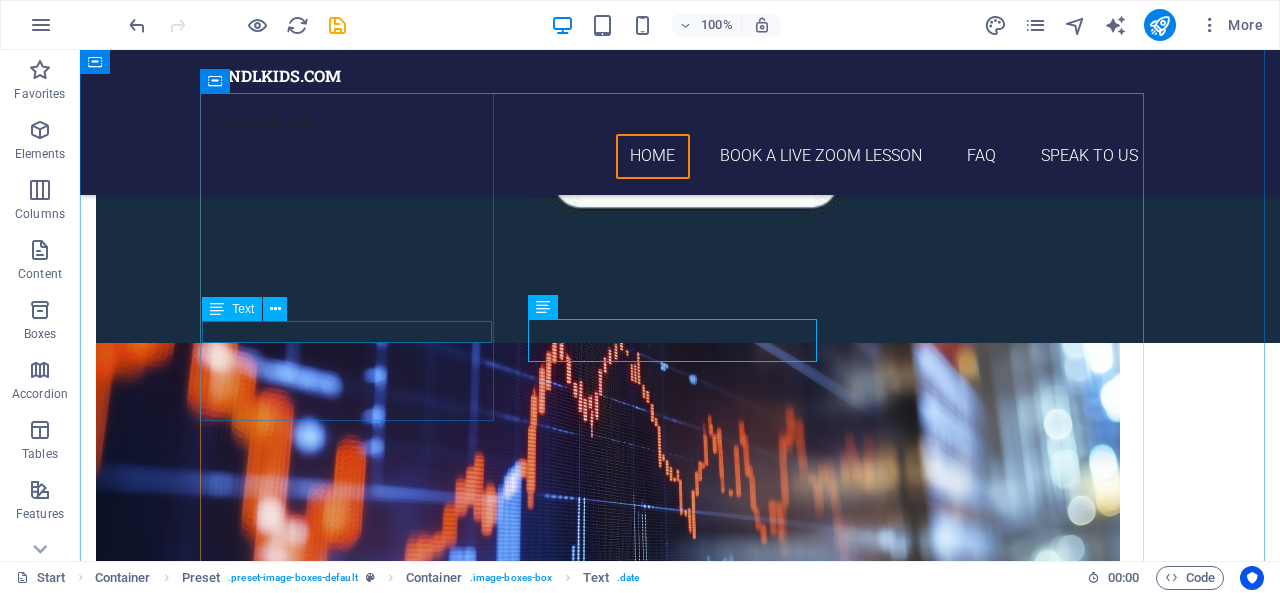 click on "from [DATE]" at bounding box center [680, 1731] 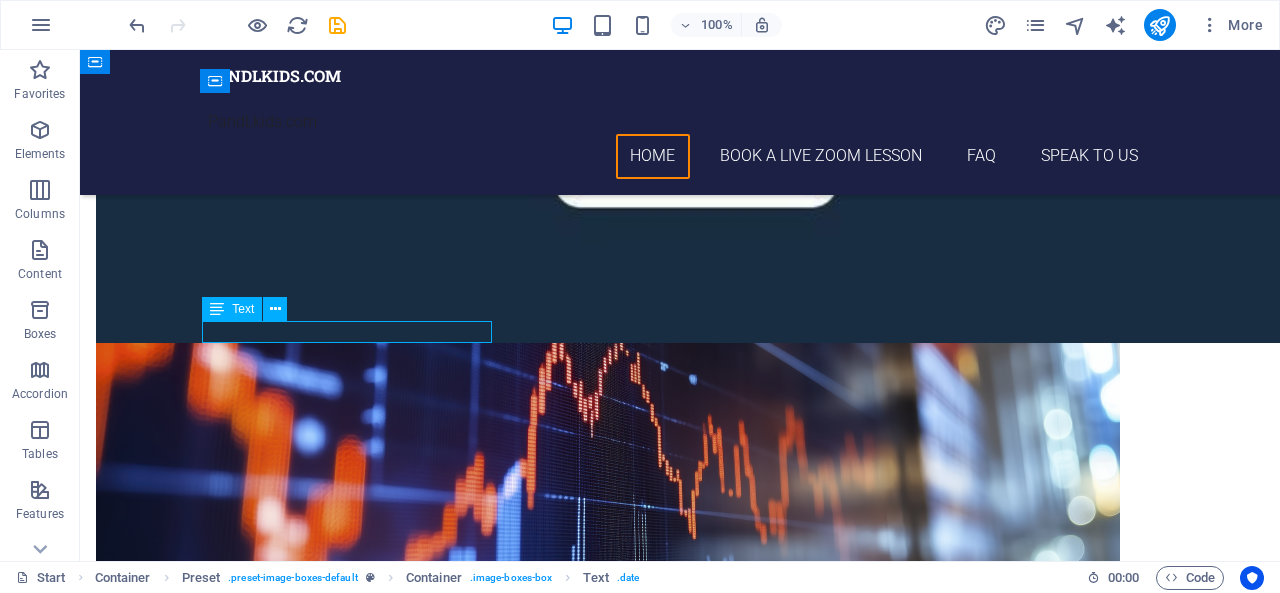click on "from [DATE]" at bounding box center [680, 1731] 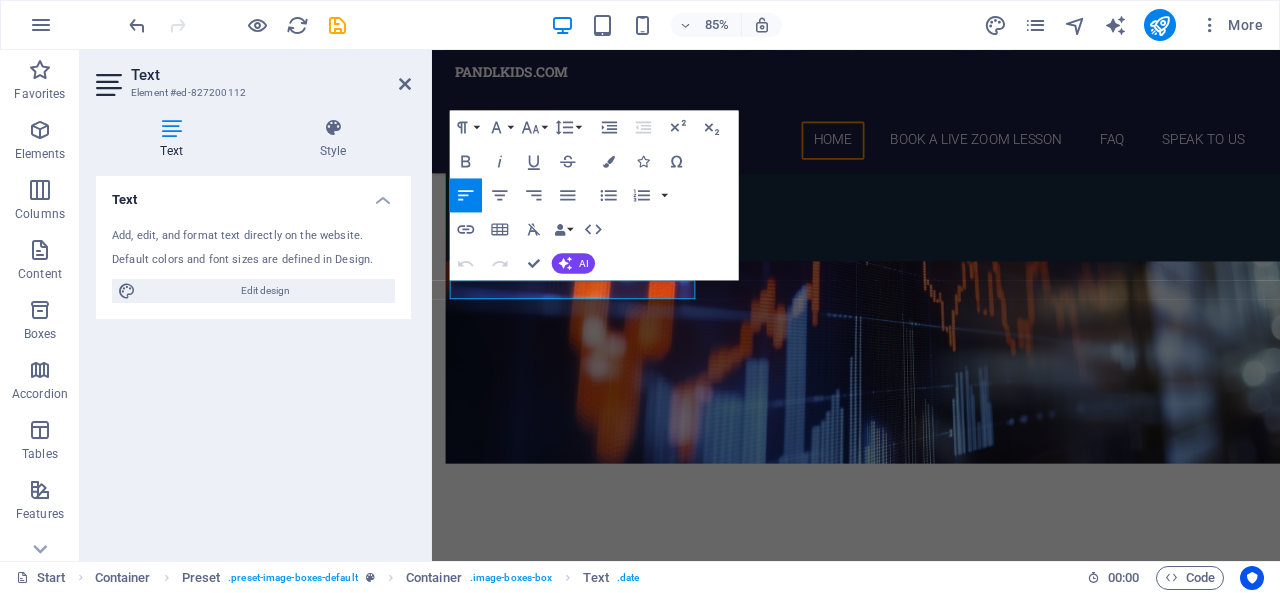 scroll, scrollTop: 2735, scrollLeft: 0, axis: vertical 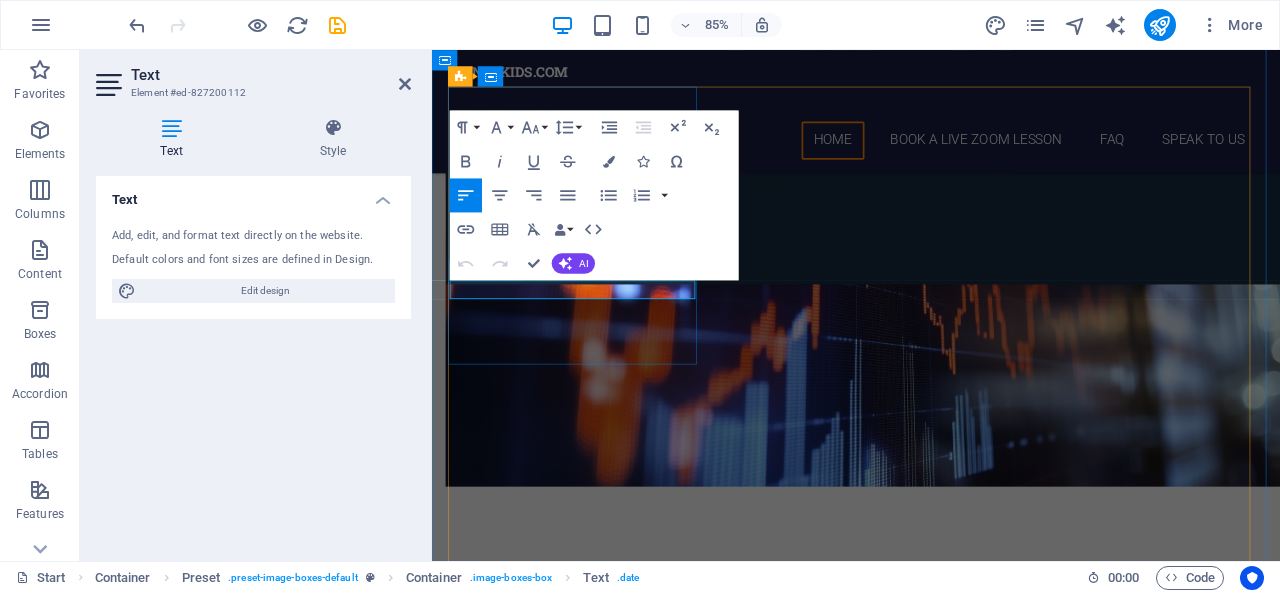 click on "from [DATE]" at bounding box center [931, 1625] 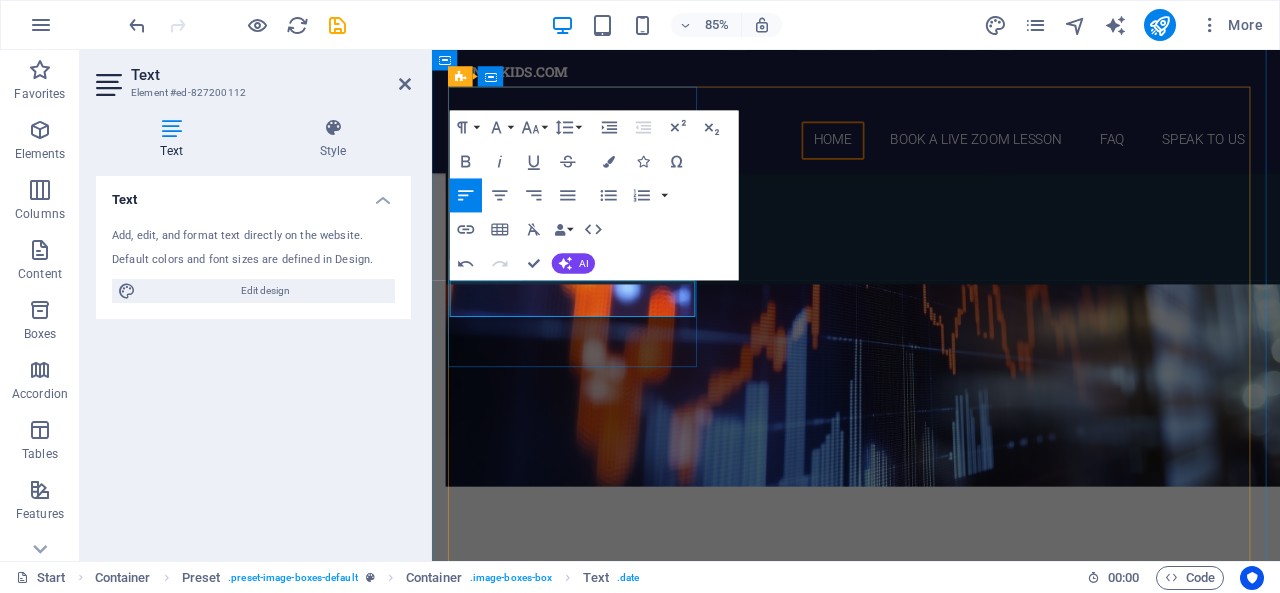 type 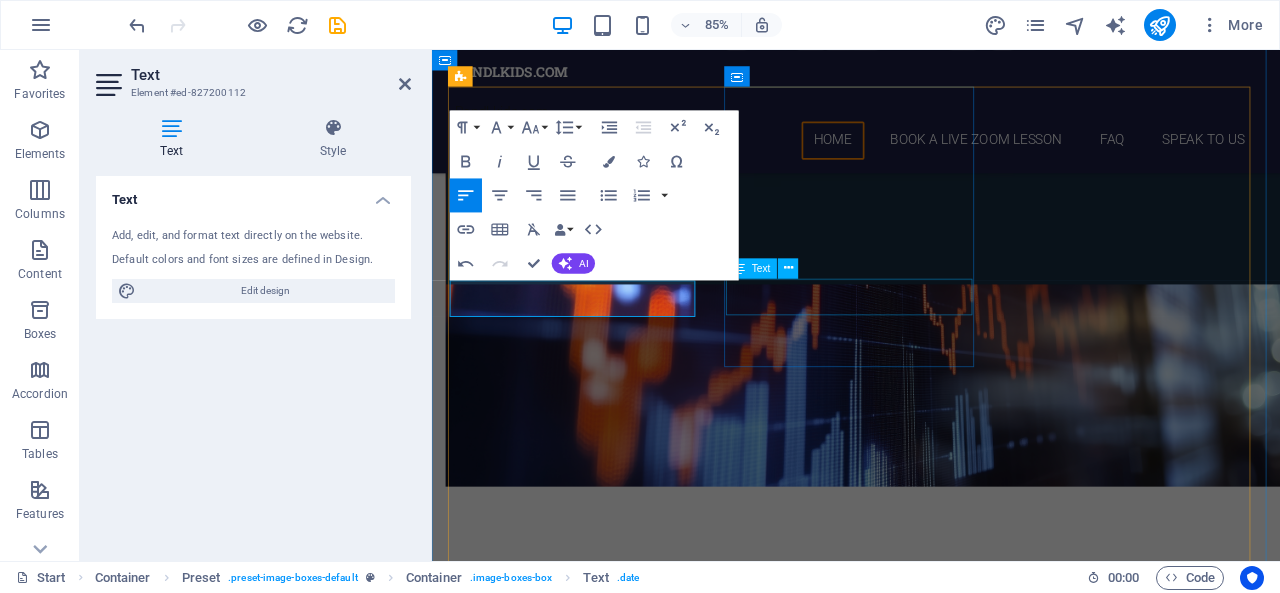 click on "12. September 2019  08:00 am - 04:00 pm" at bounding box center (931, 1978) 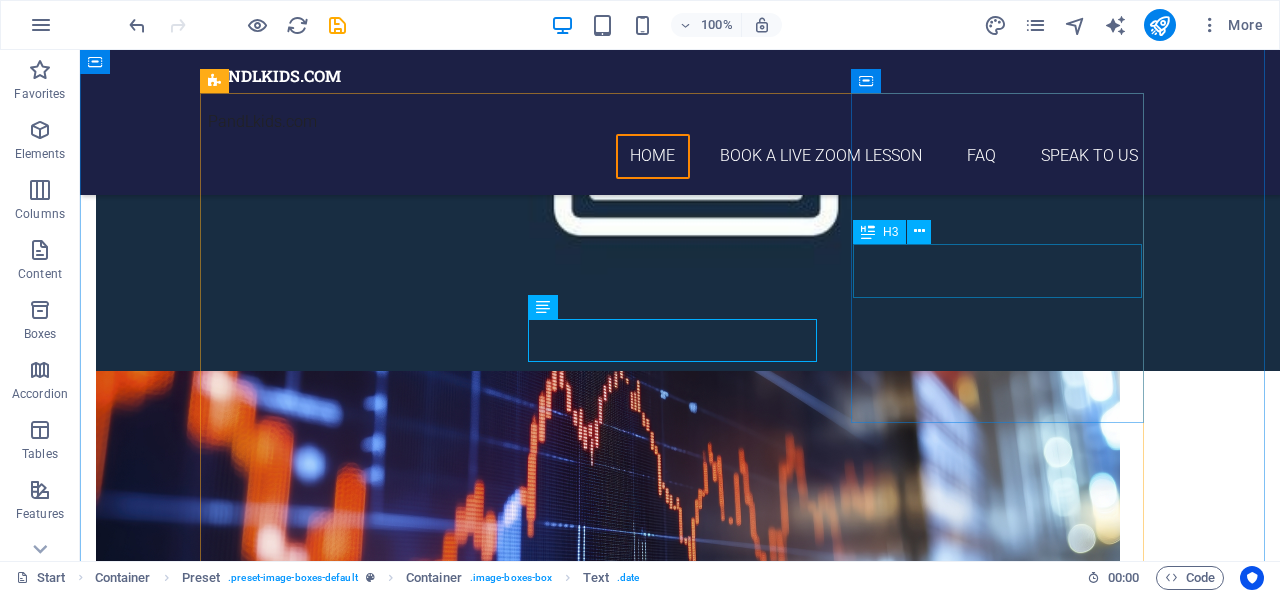 scroll, scrollTop: 2763, scrollLeft: 0, axis: vertical 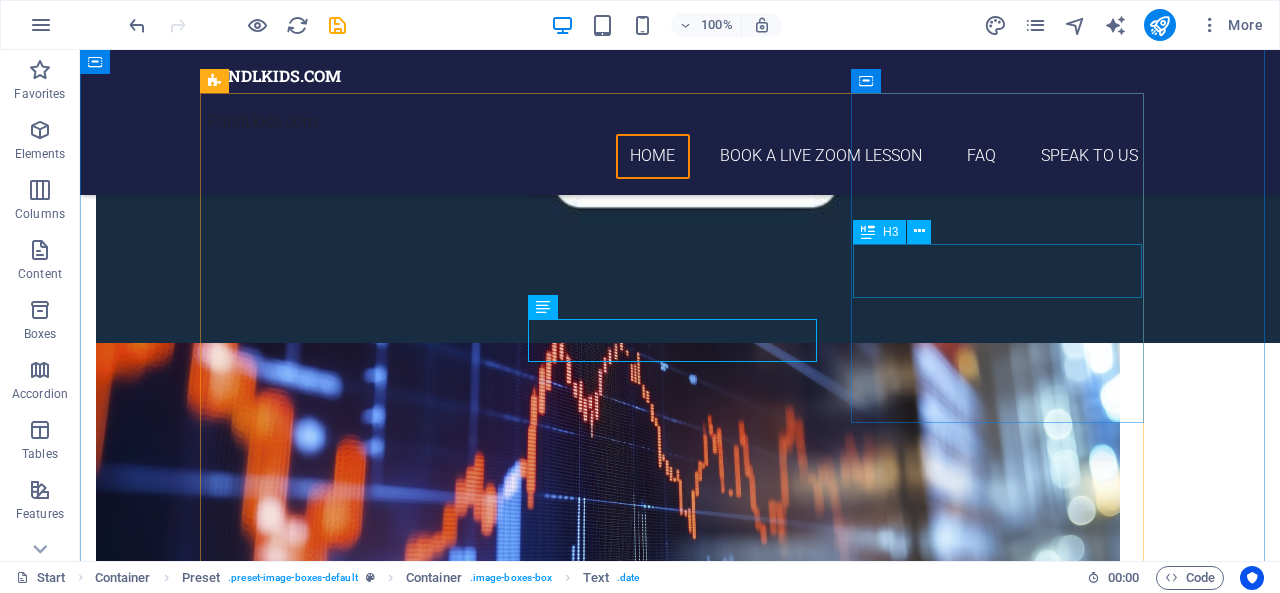 click on "mILKSHAKE" at bounding box center [680, 2358] 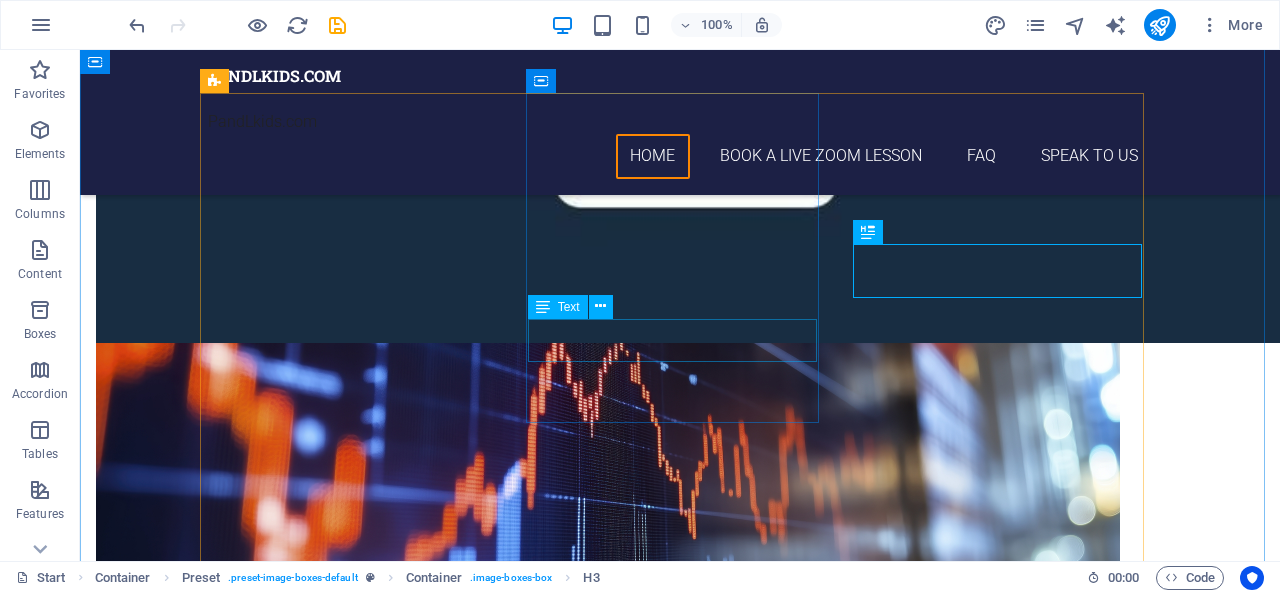 click on "12. September 2019  08:00 am - 04:00 pm" at bounding box center [680, 2084] 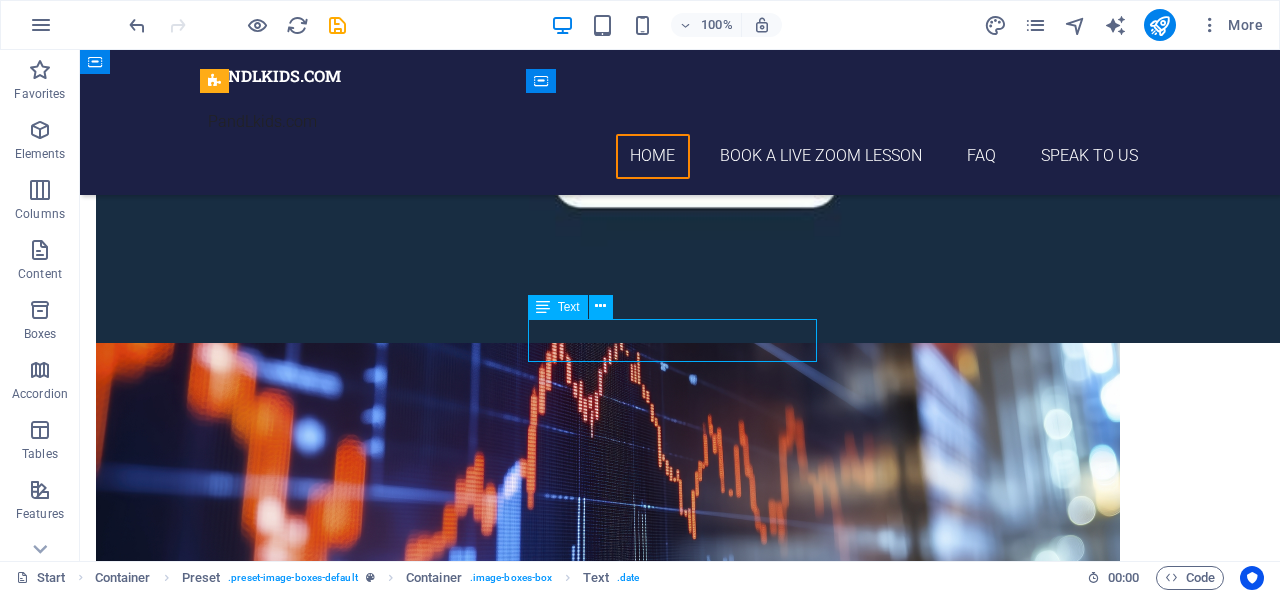 click on "12. September 2019  08:00 am - 04:00 pm" at bounding box center [680, 2084] 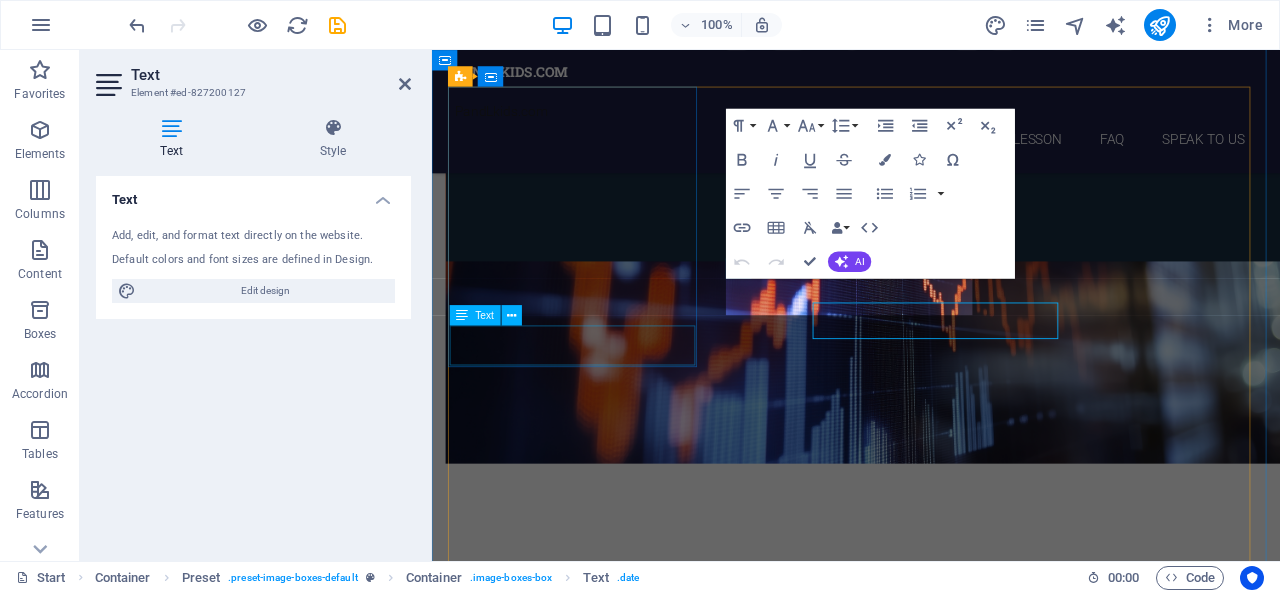 scroll, scrollTop: 2735, scrollLeft: 0, axis: vertical 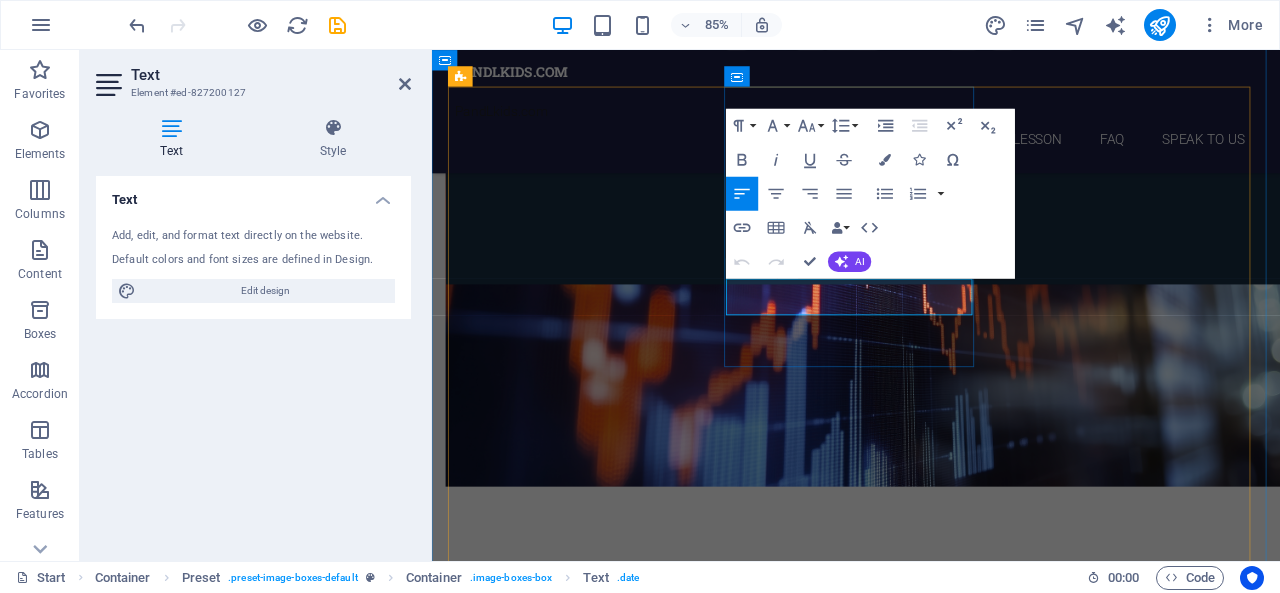 click on "12. September 2019" at bounding box center (931, 1968) 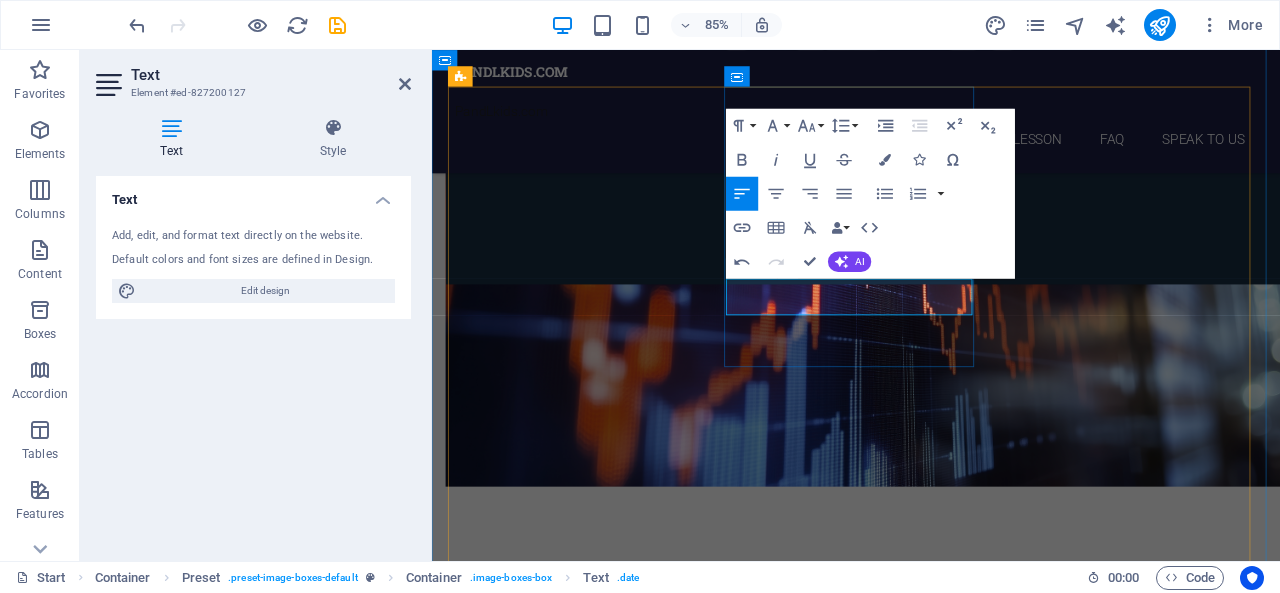 drag, startPoint x: 952, startPoint y: 325, endPoint x: 933, endPoint y: 325, distance: 19 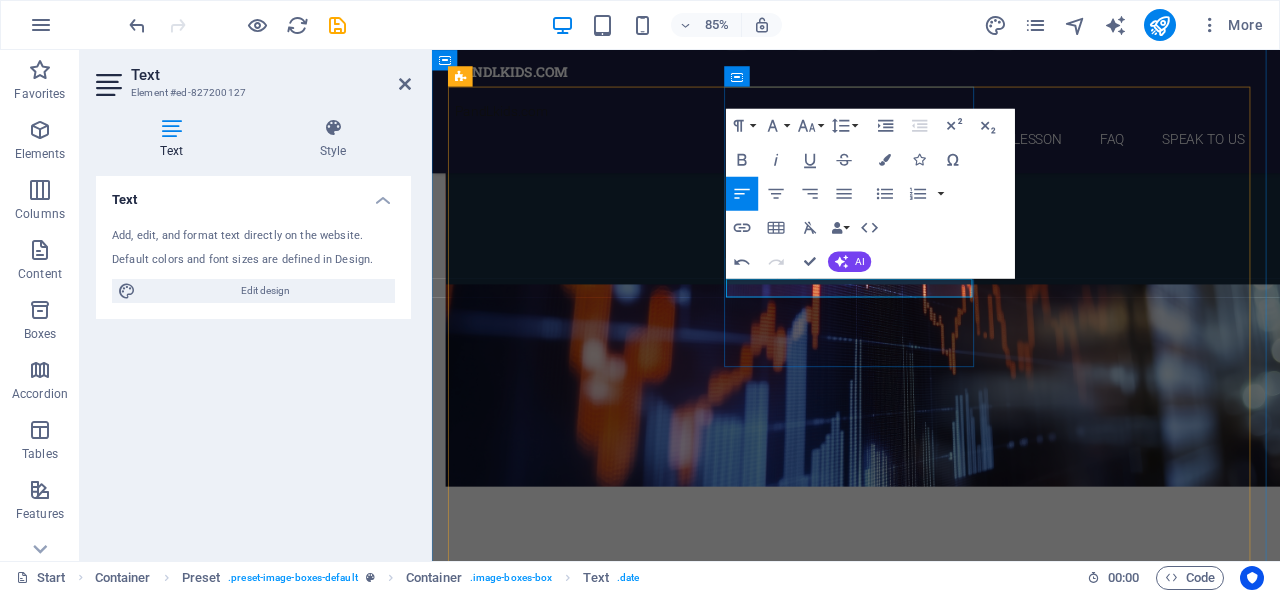 click on "[DATE]" at bounding box center [931, 1968] 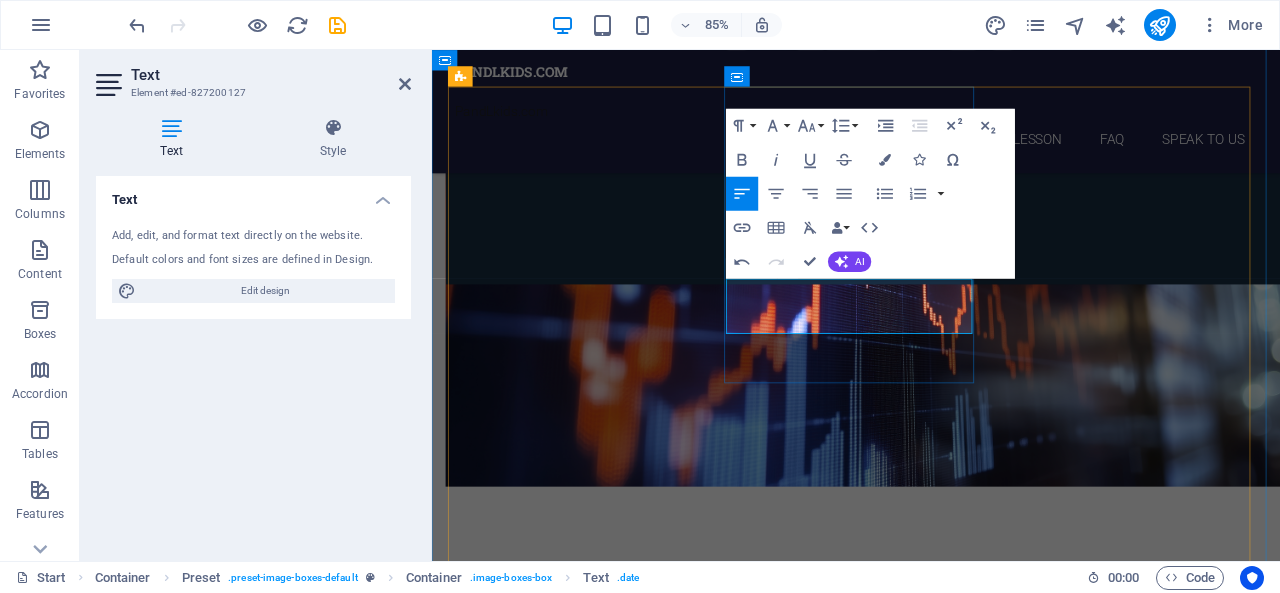 click on "14 September 2025 Time to be confirmed" at bounding box center (931, 1968) 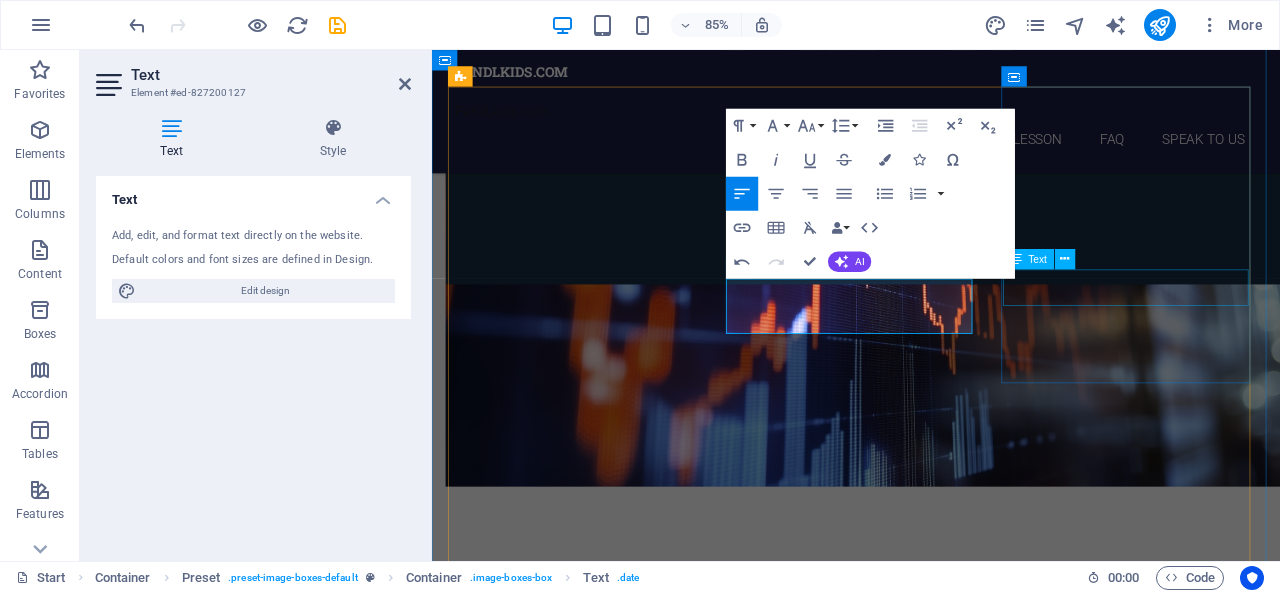 click on "12. September 2019  08:00 am - 04:00 pm" at bounding box center [931, 2309] 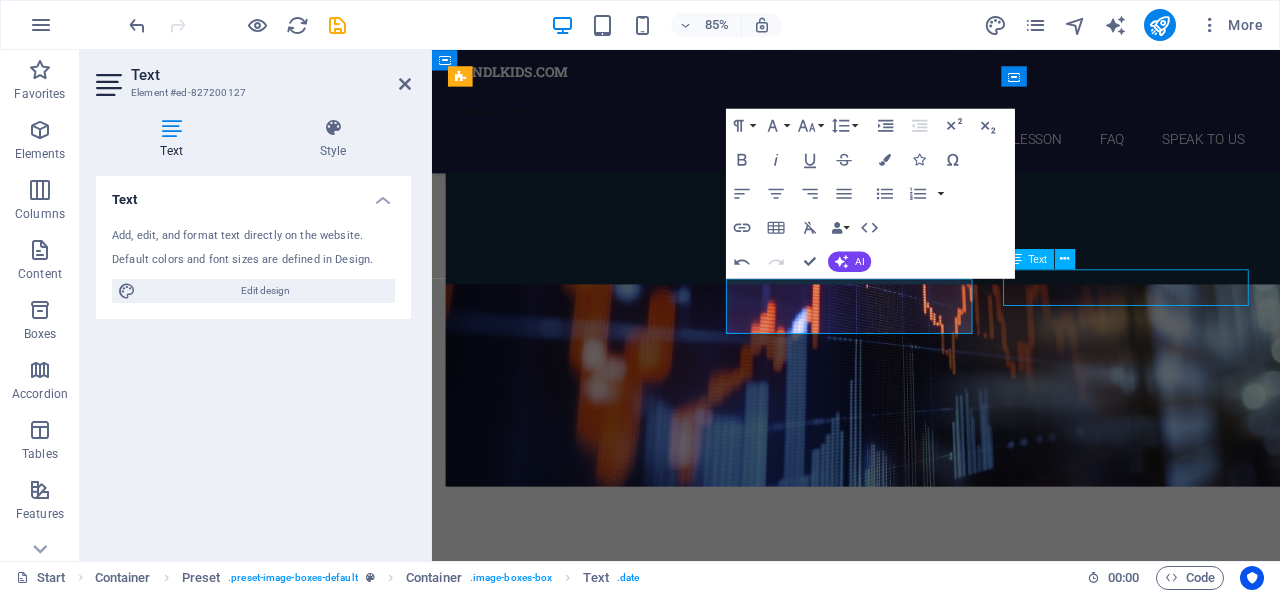 click on "12. September 2019  08:00 am - 04:00 pm" at bounding box center [931, 2309] 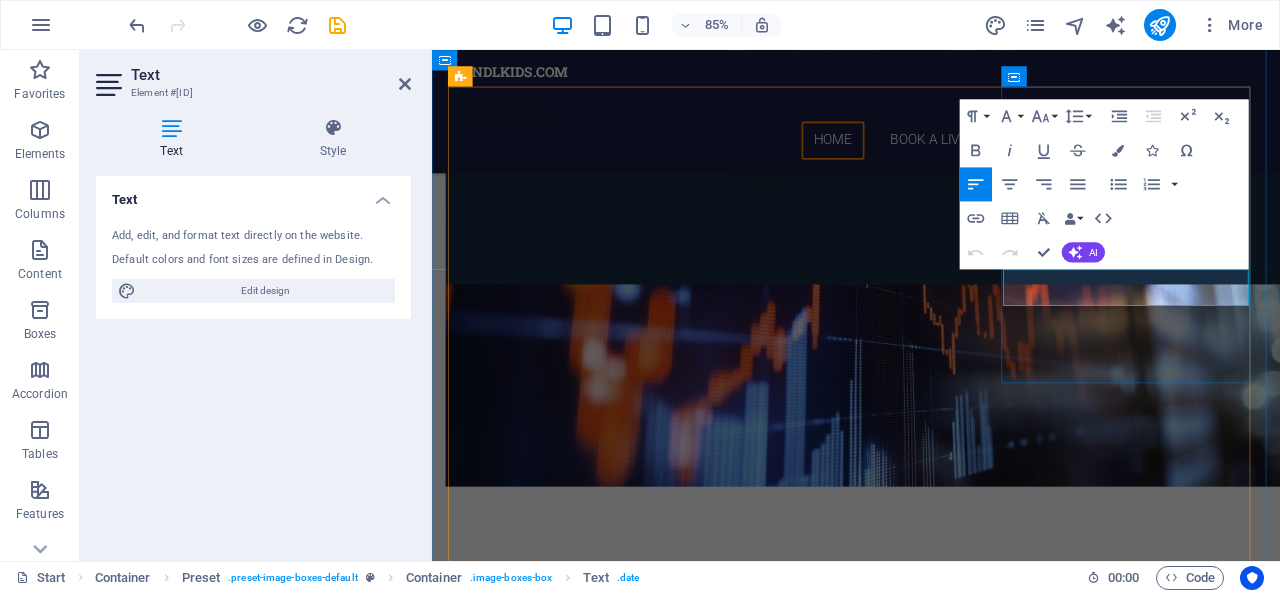 click on "12. September 2019" at bounding box center (931, 2299) 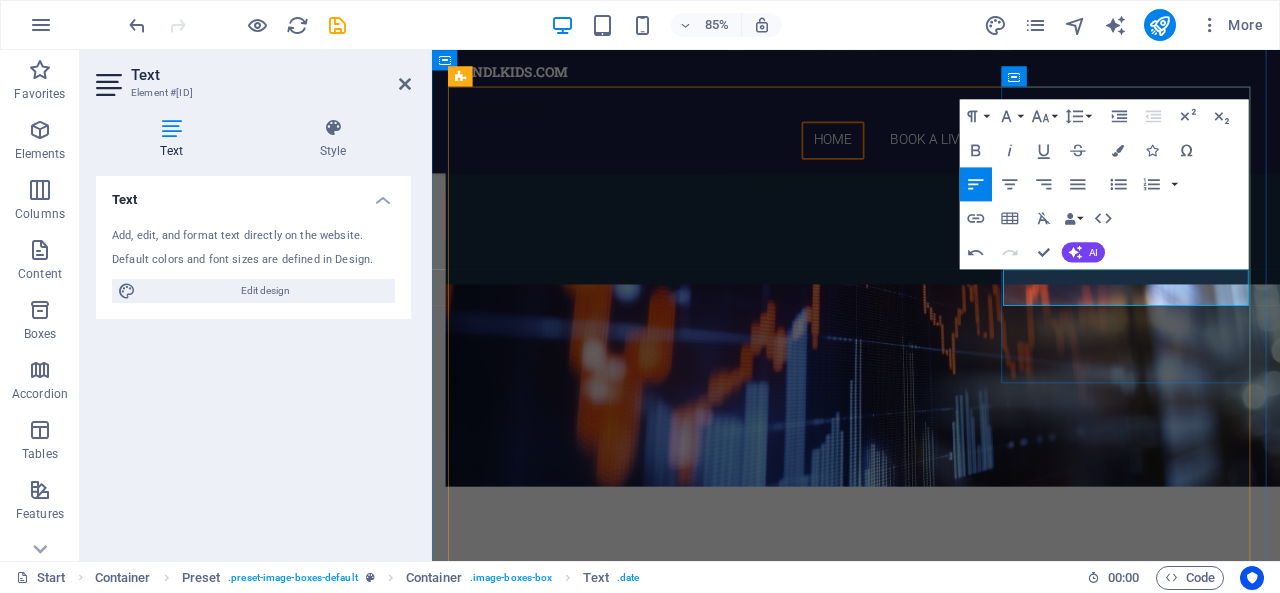 type 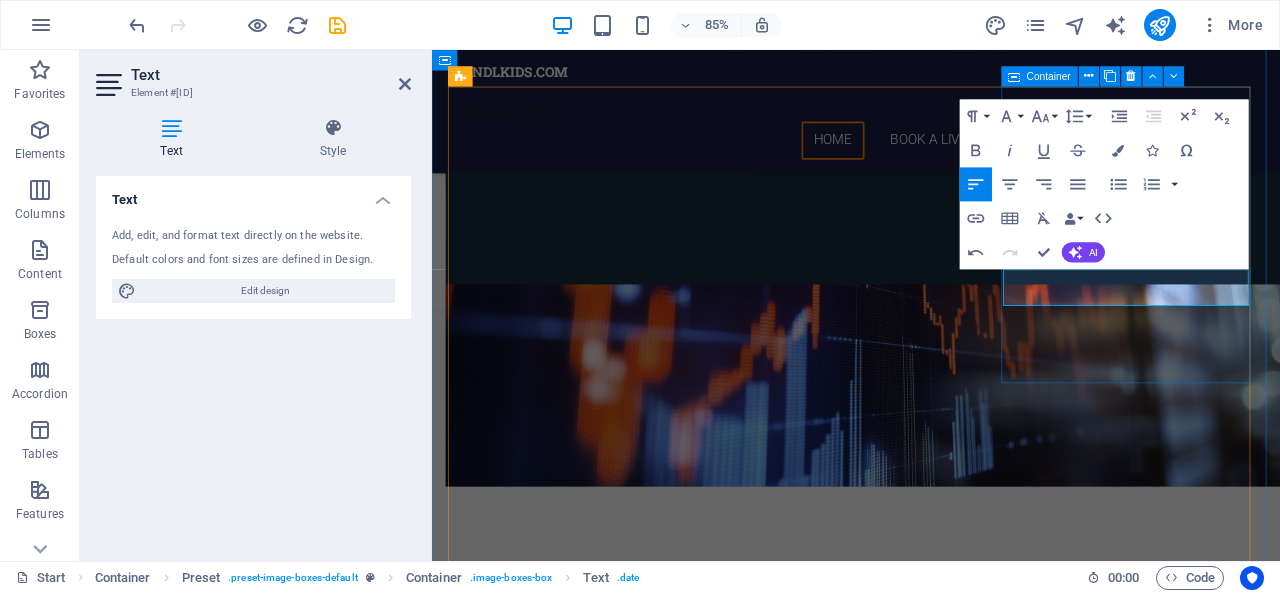 drag, startPoint x: 1287, startPoint y: 342, endPoint x: 1181, endPoint y: 357, distance: 107.05606 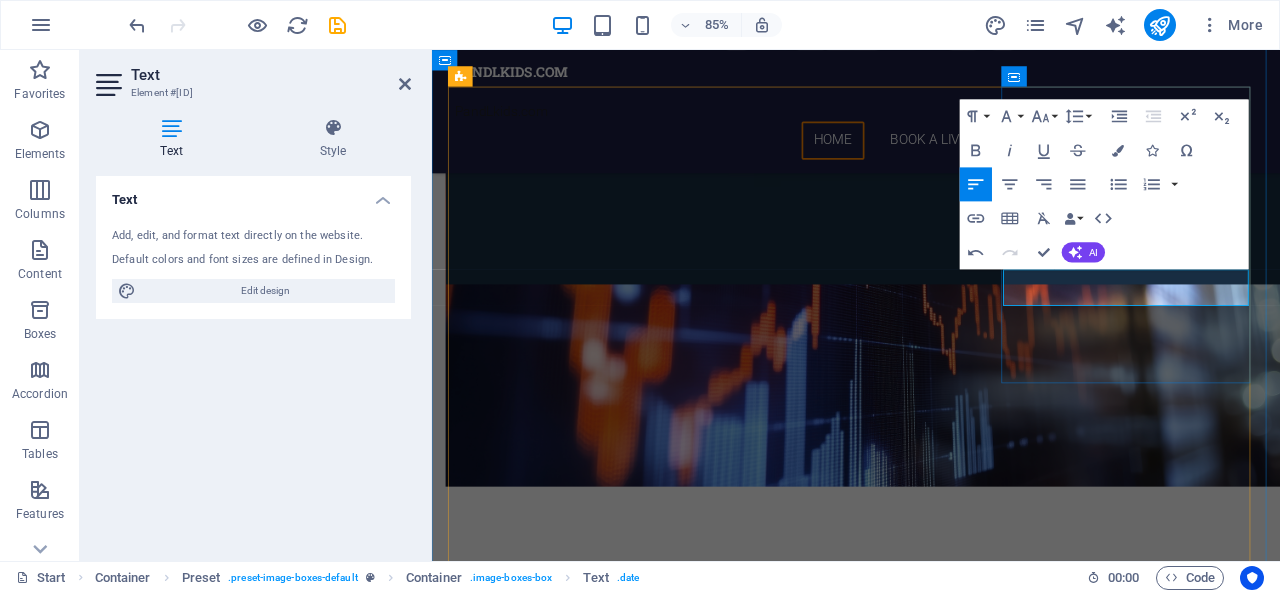 click on "[DATE]" at bounding box center (931, 2299) 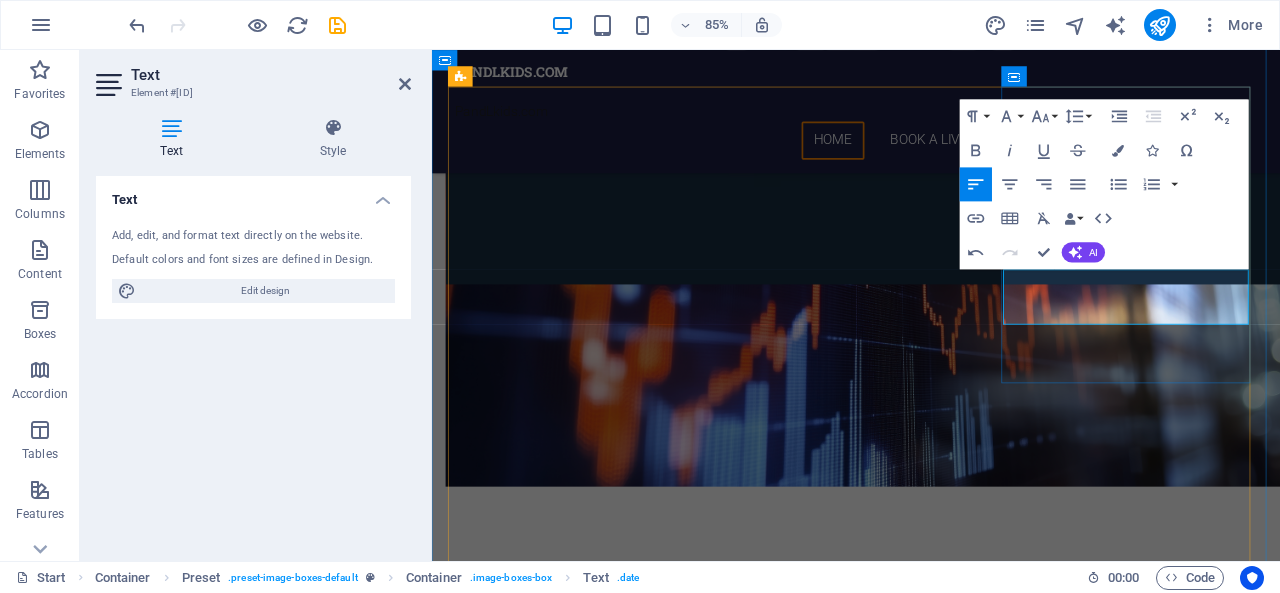 click on "08:00 am - 04:00 pm" at bounding box center [931, 2321] 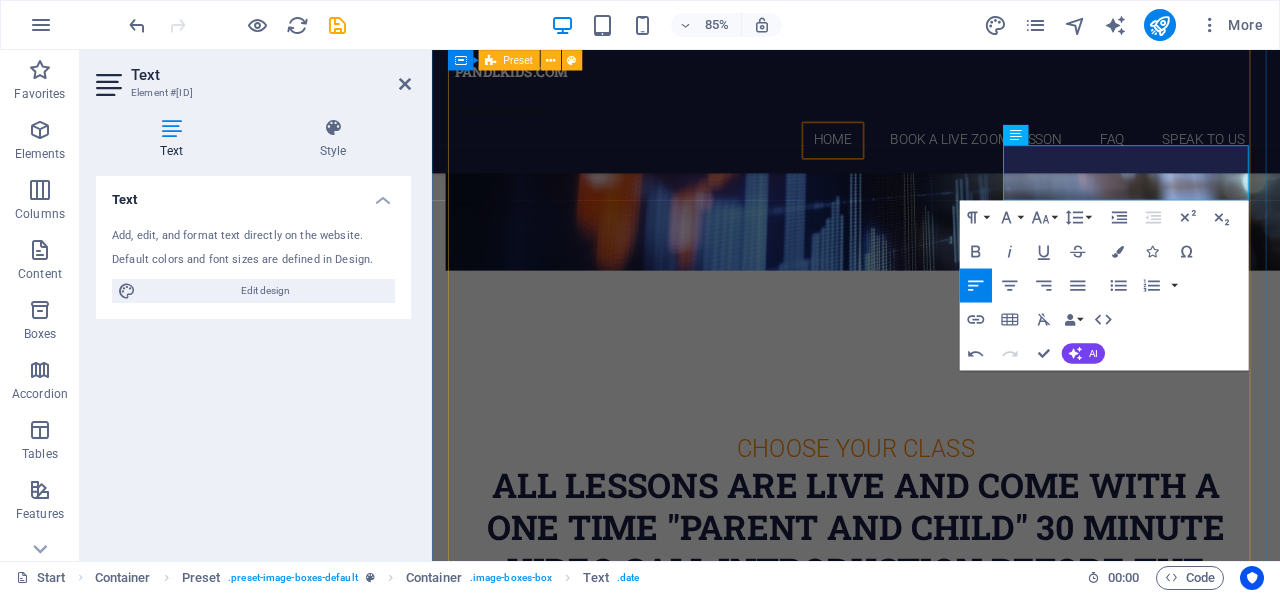 scroll, scrollTop: 2991, scrollLeft: 0, axis: vertical 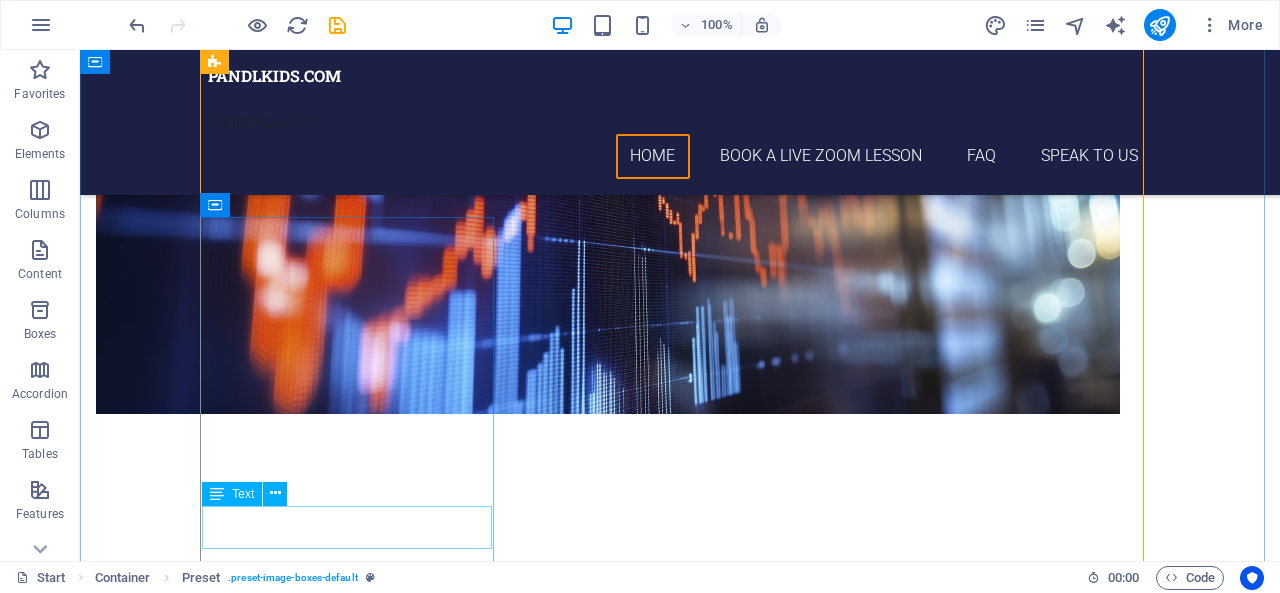 click on "12. September 2019  08:00 am - 04:00 pm" at bounding box center (680, 2967) 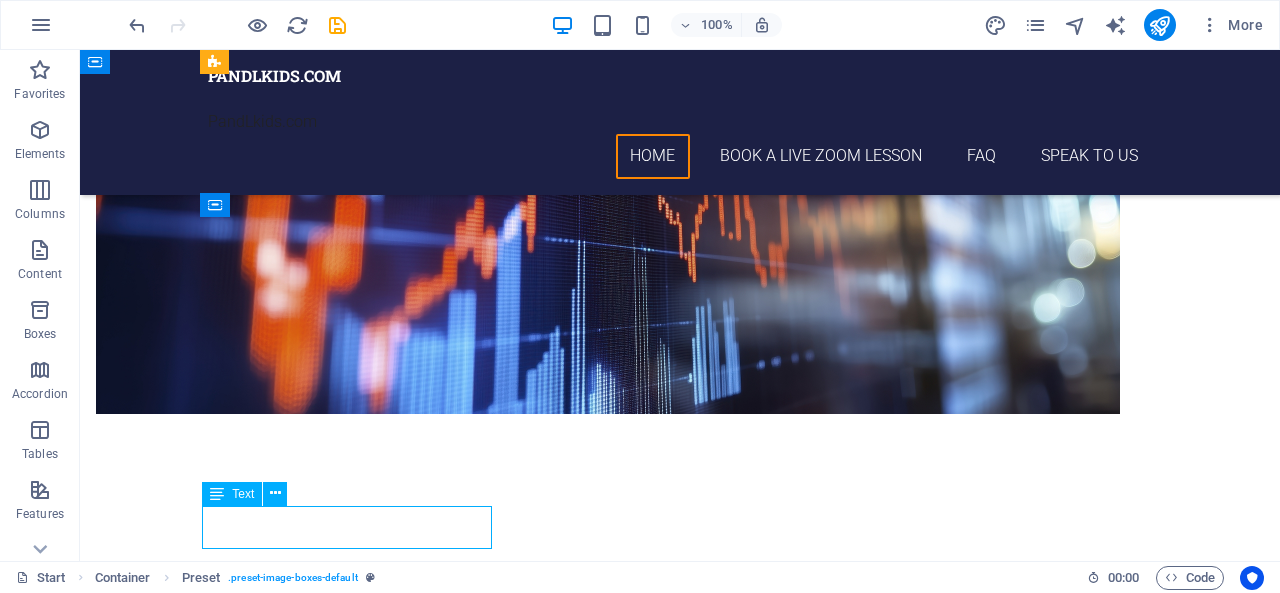 click on "12. September 2019  08:00 am - 04:00 pm" at bounding box center [680, 2967] 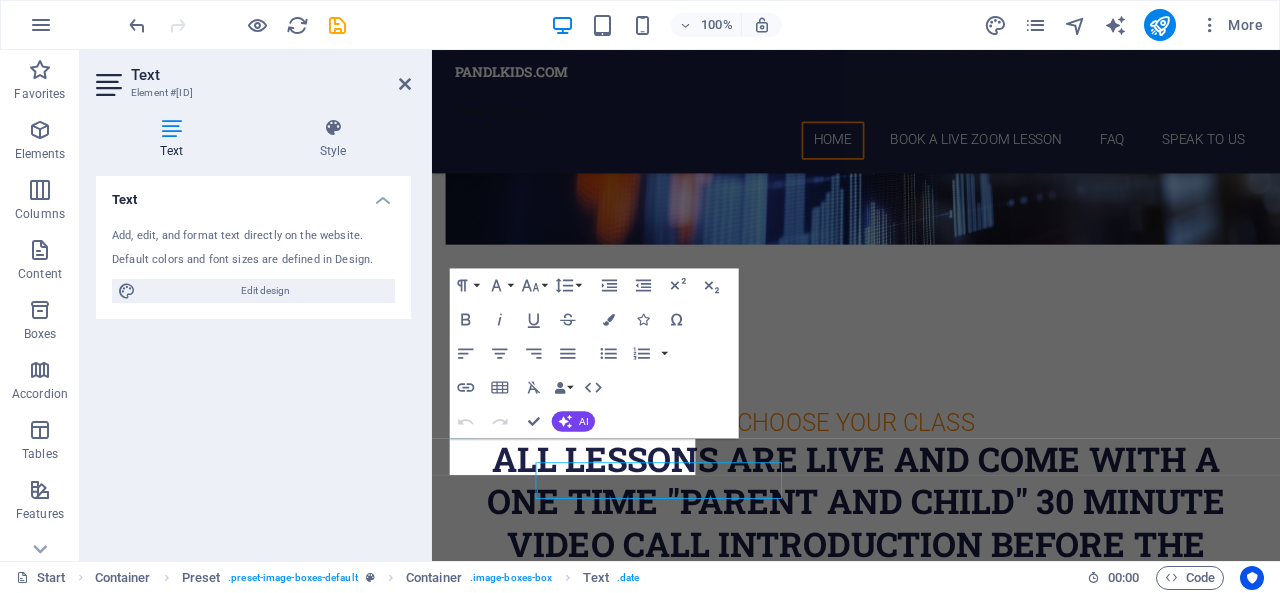 scroll, scrollTop: 2991, scrollLeft: 0, axis: vertical 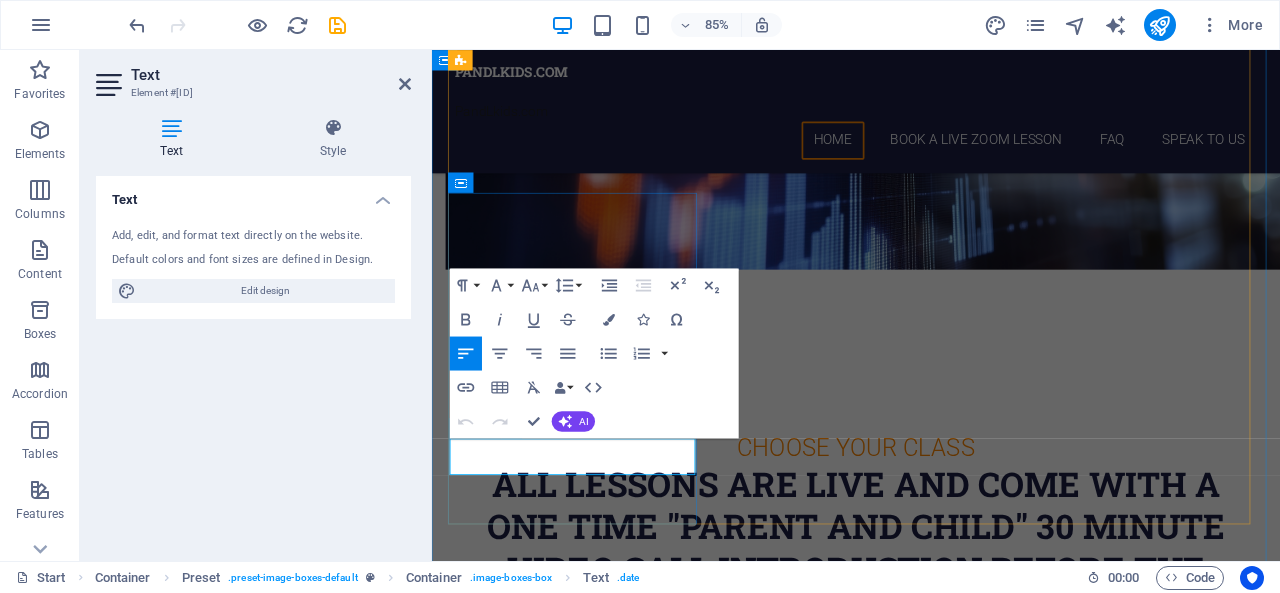 click on "12. September 2019" at bounding box center [931, 2852] 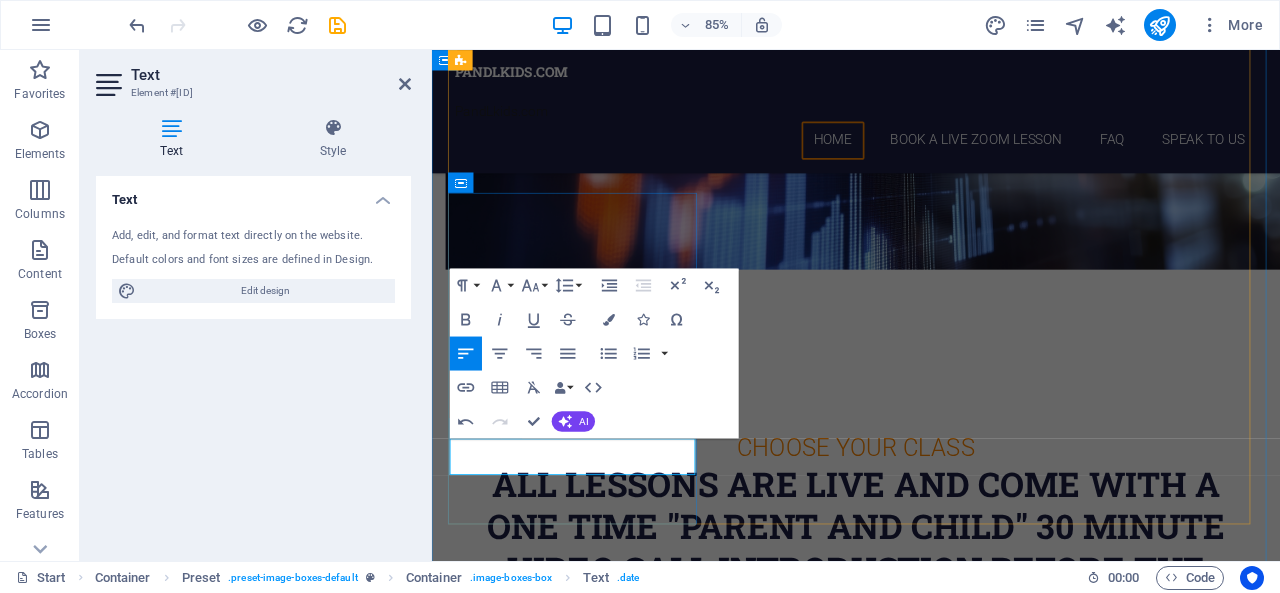 drag, startPoint x: 628, startPoint y: 517, endPoint x: 610, endPoint y: 512, distance: 18.681541 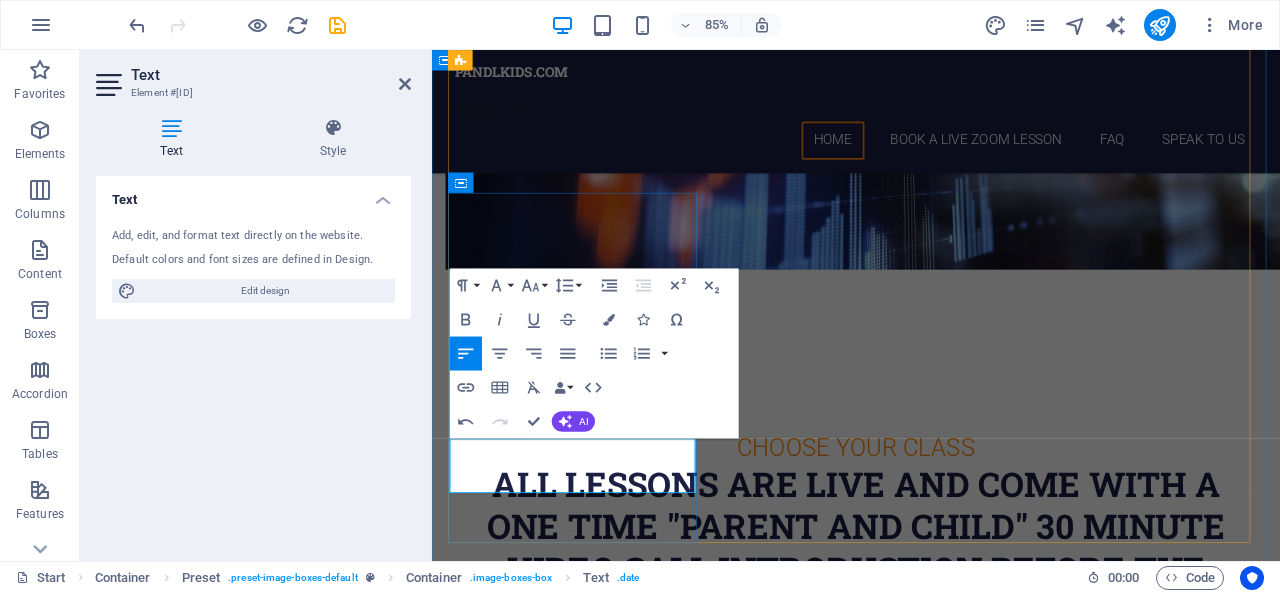 click on "14. September 2025 Time to be confirmed" at bounding box center (931, 2852) 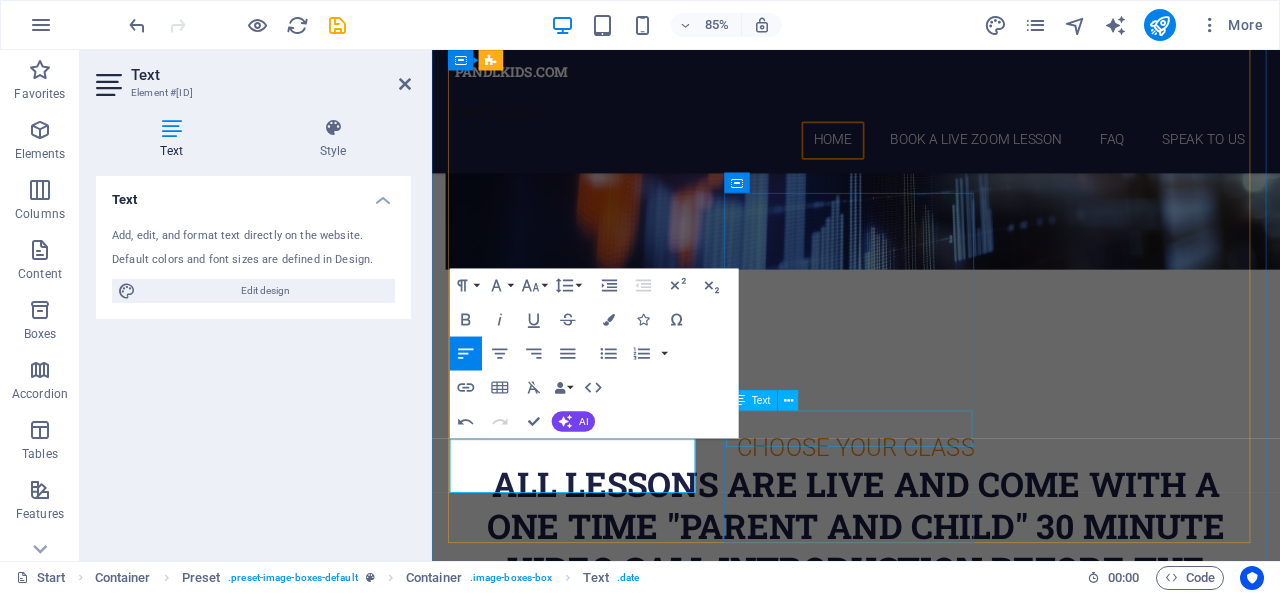 click on "12. September 2019  08:00 am - 04:00 pm" at bounding box center [931, 3235] 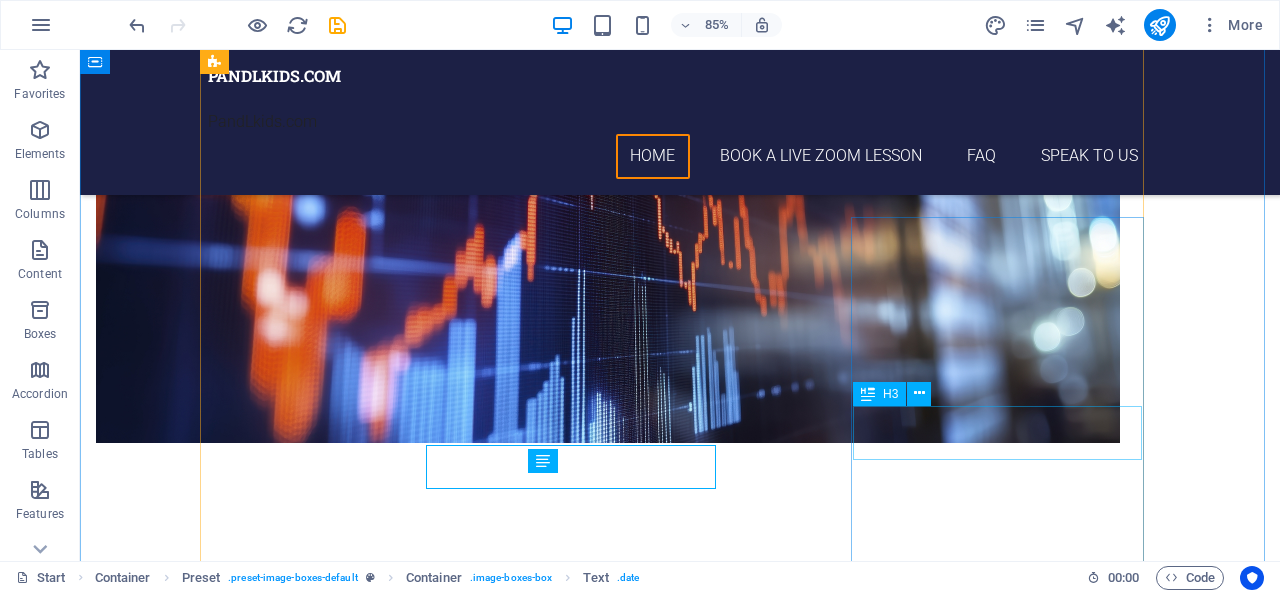 scroll, scrollTop: 3020, scrollLeft: 0, axis: vertical 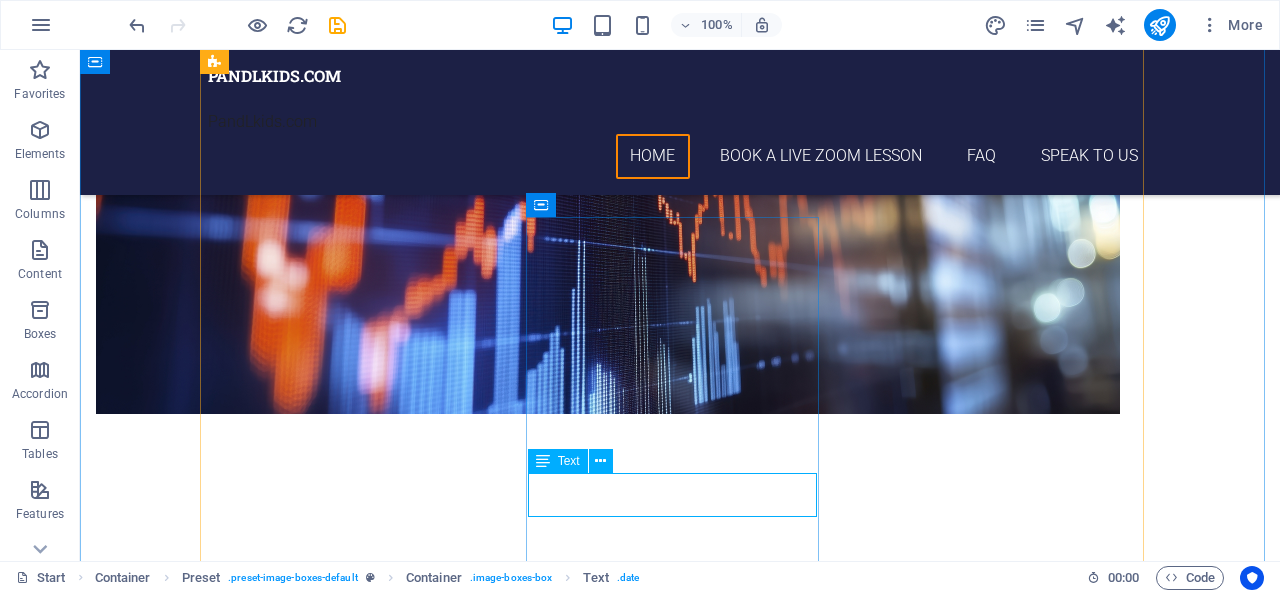 click on "12. September 2019  08:00 am - 04:00 pm" at bounding box center [680, 3340] 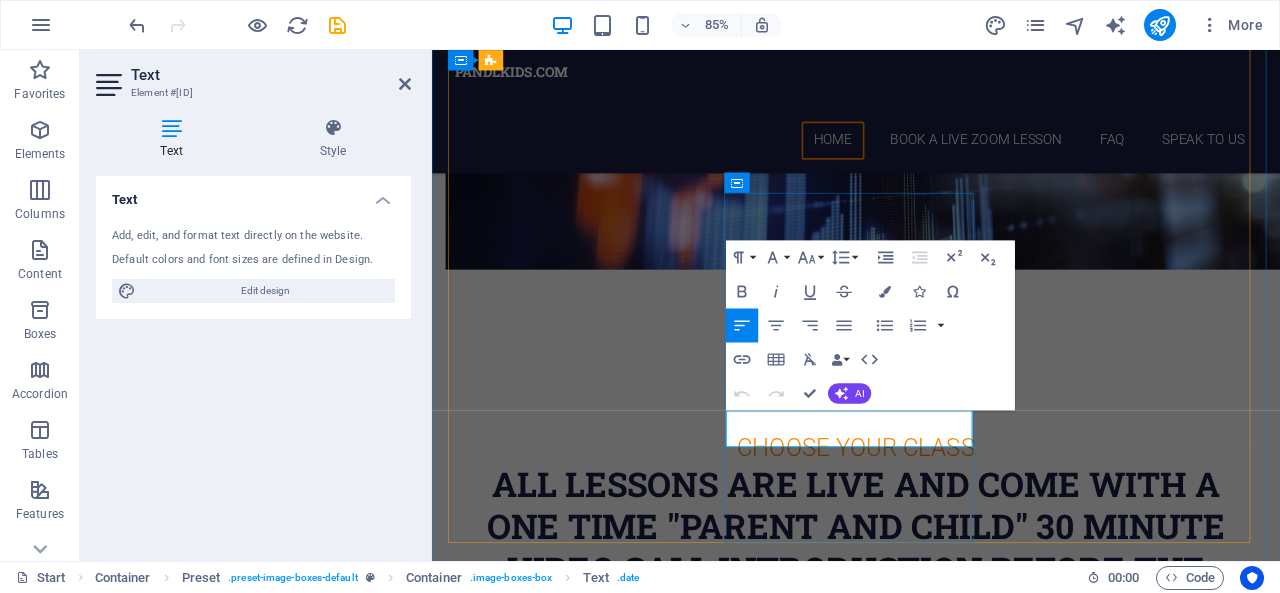 drag, startPoint x: 959, startPoint y: 479, endPoint x: 931, endPoint y: 480, distance: 28.01785 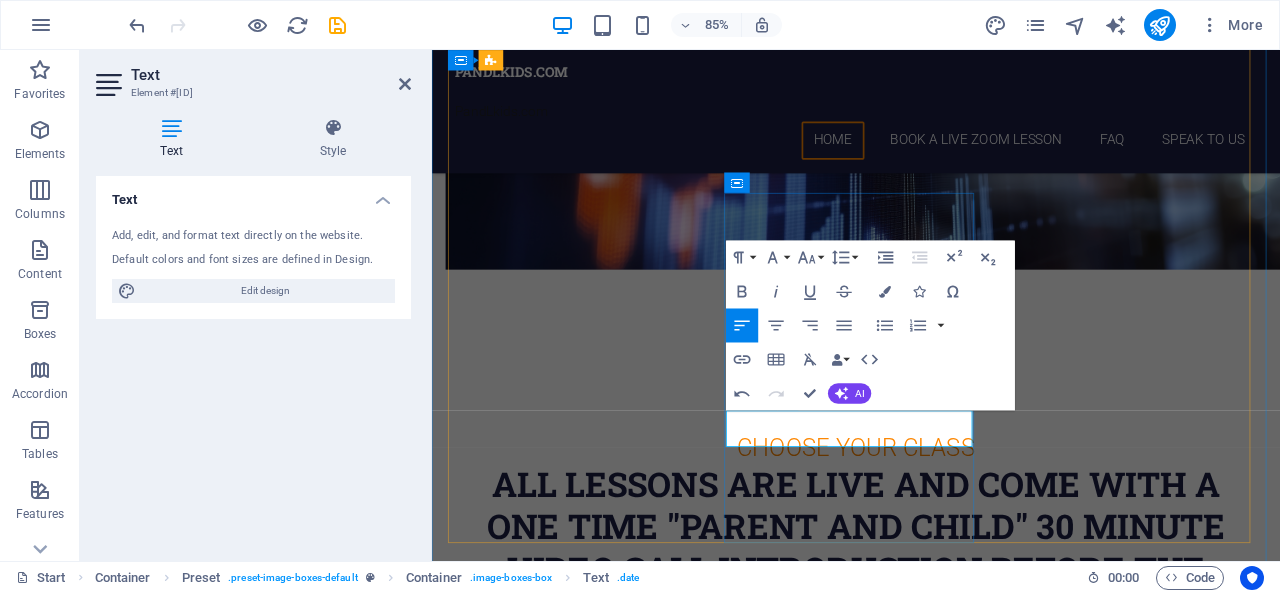 click on "12. September 2025" at bounding box center (931, 3225) 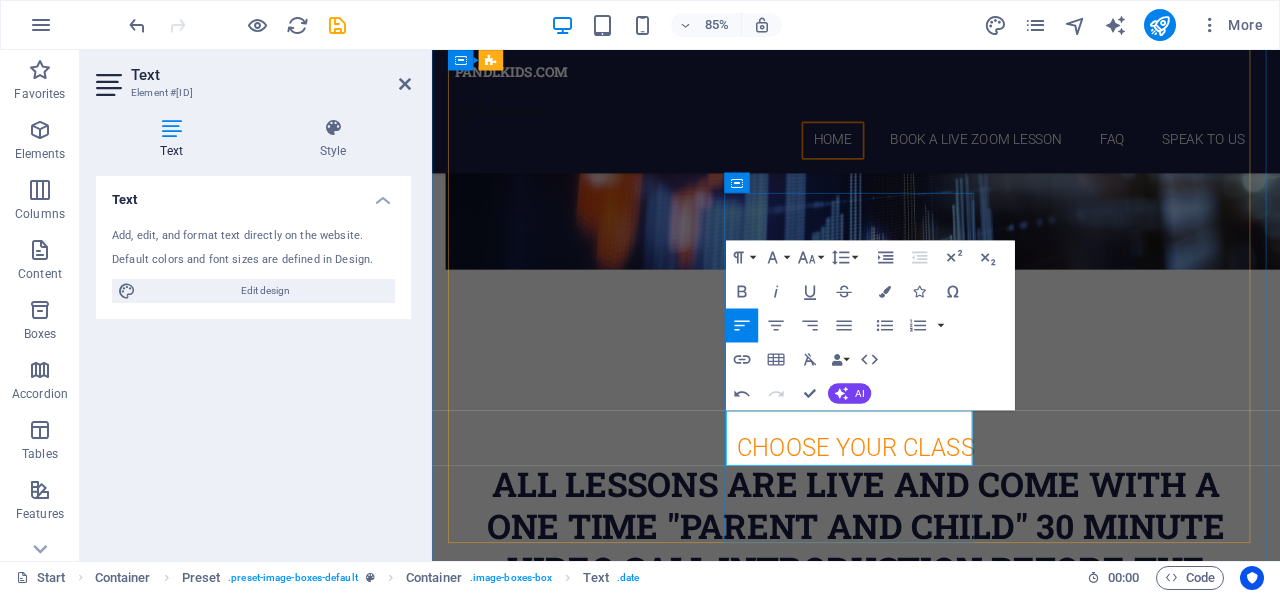 click on "14. September 2025 Time to be confirmed" at bounding box center [931, 3225] 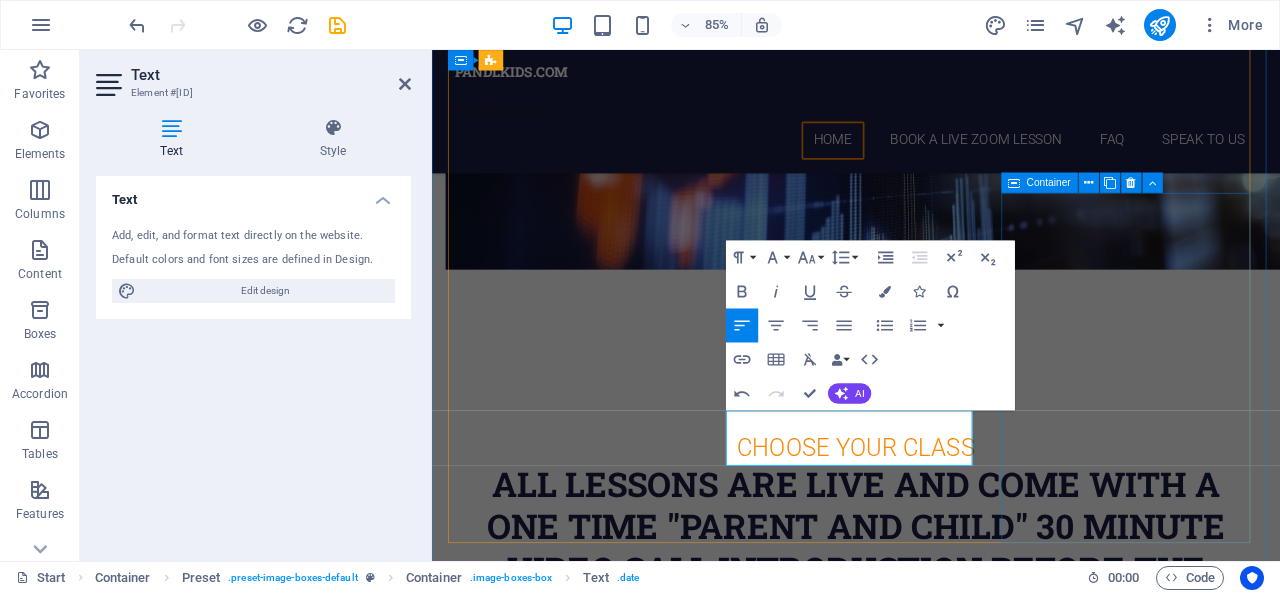 click on "Soda Pop  12. September 2019  08:00 am - 04:00 pm Value Investing and Life." at bounding box center (931, 3506) 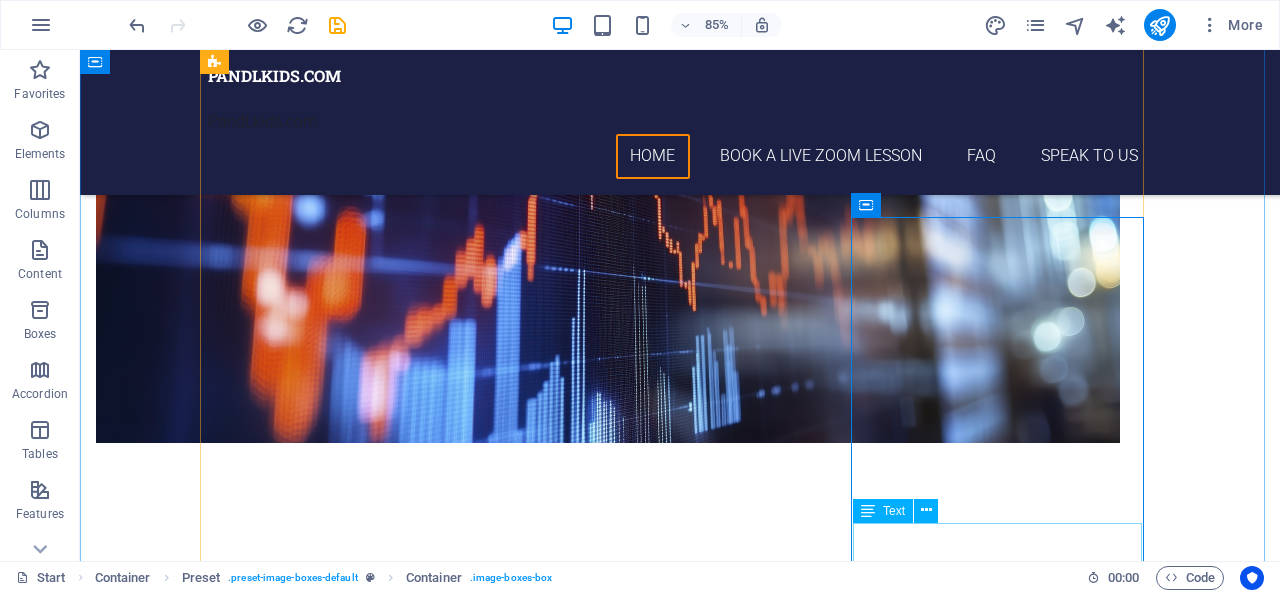 scroll, scrollTop: 3020, scrollLeft: 0, axis: vertical 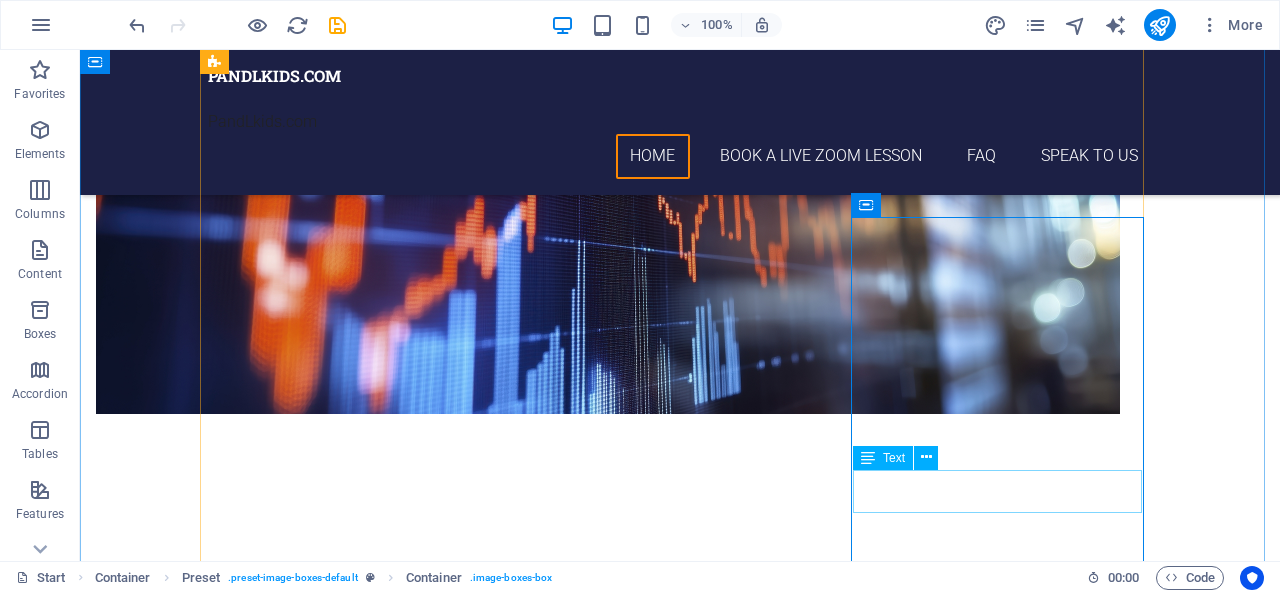 click on "12. September 2019  08:00 am - 04:00 pm" at bounding box center [680, 3709] 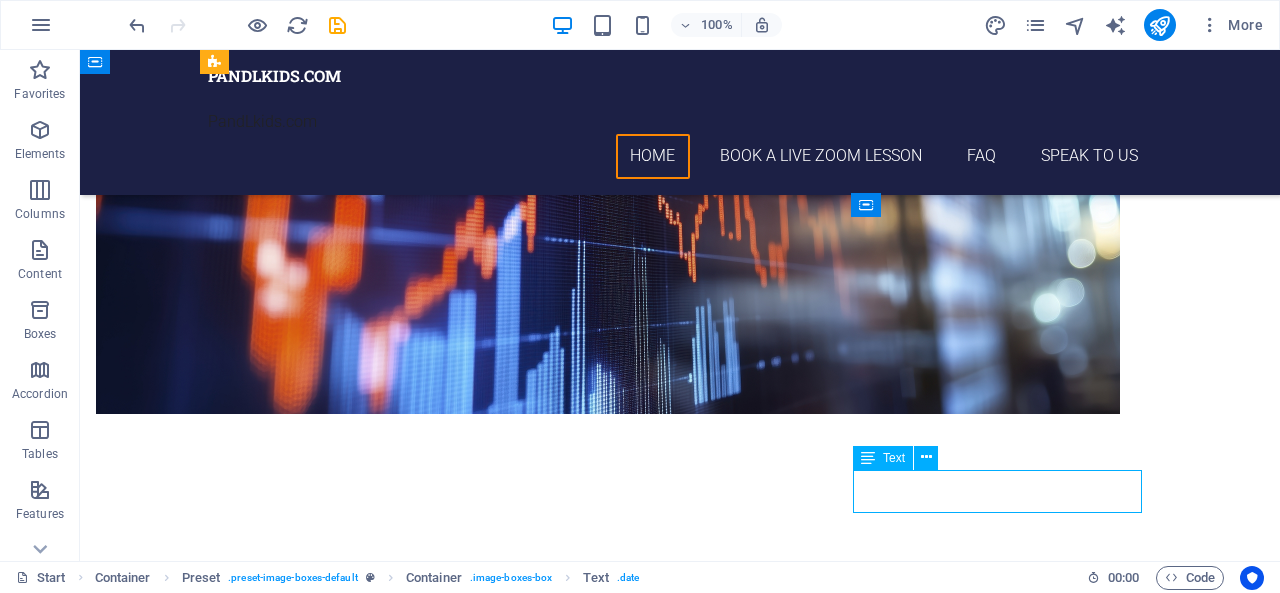 click on "12. September 2019  08:00 am - 04:00 pm" at bounding box center [680, 3709] 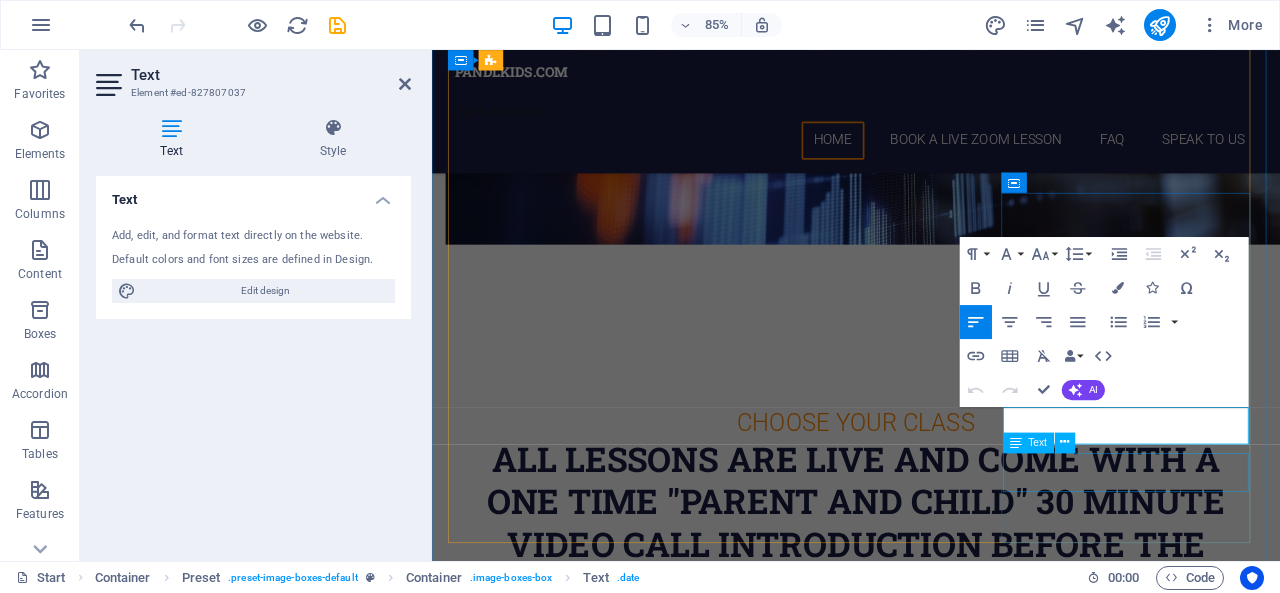 scroll, scrollTop: 2991, scrollLeft: 0, axis: vertical 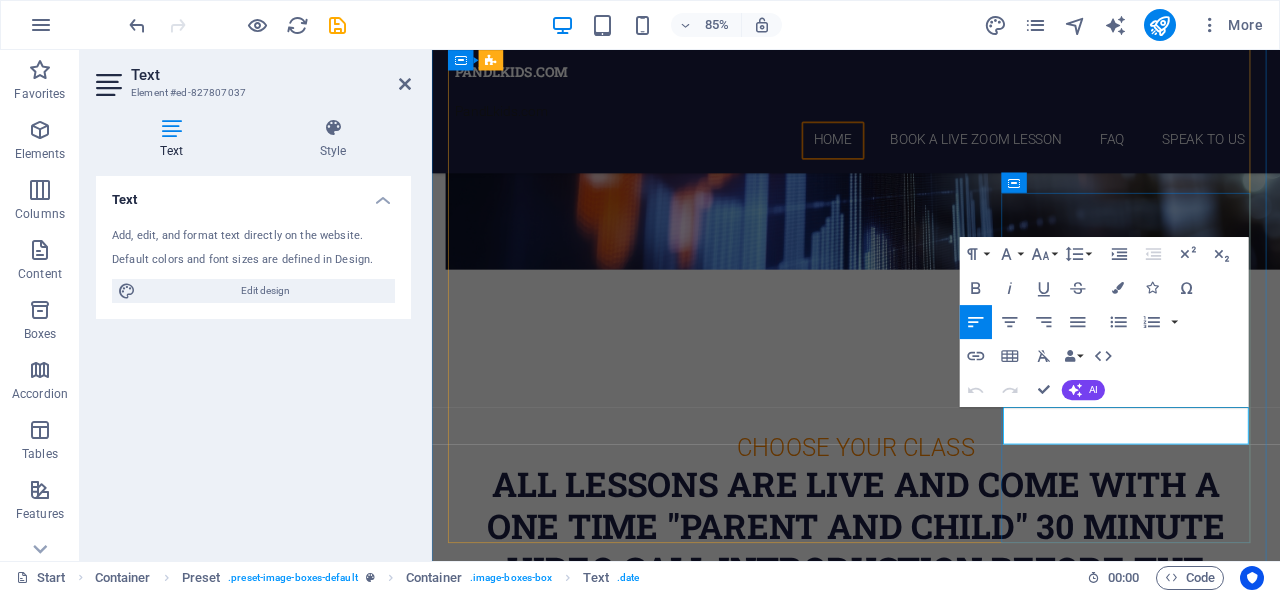 click on "12. September 2019" at bounding box center (931, 3594) 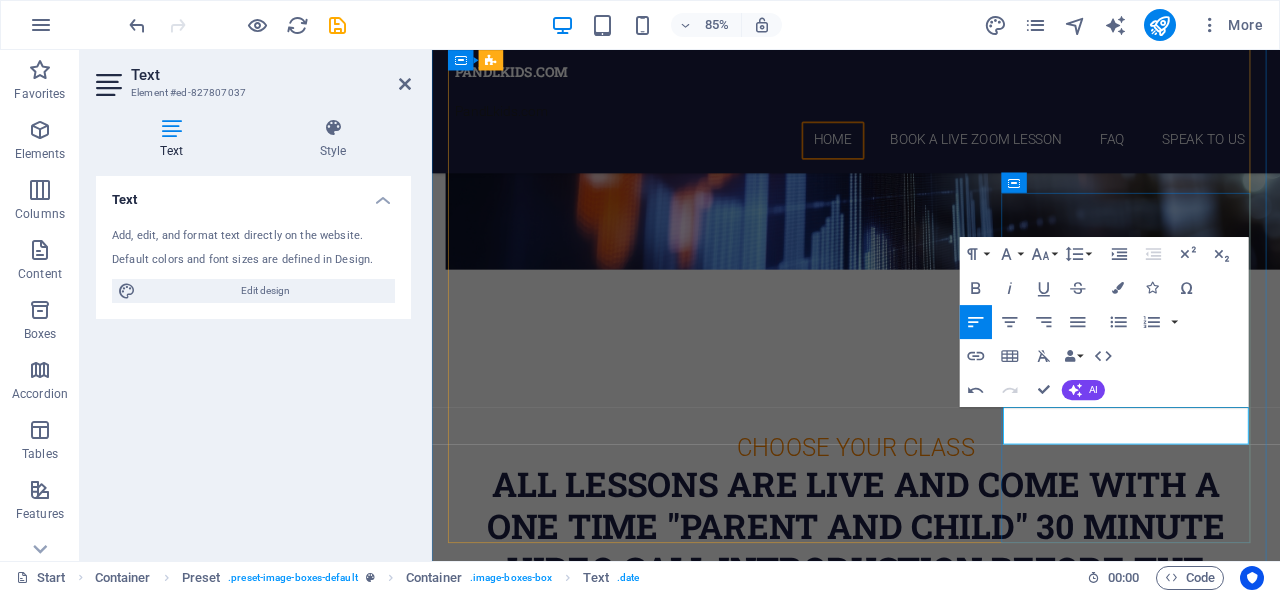 click on "14. September 2019" at bounding box center (931, 3594) 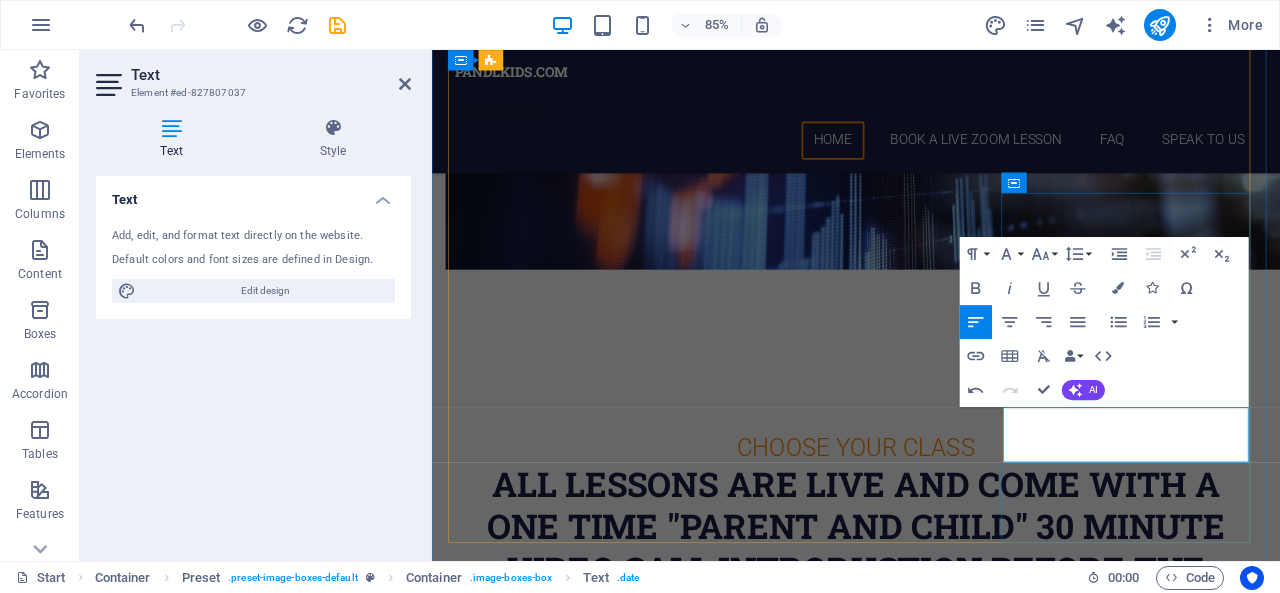 click on "14. September 2025 Time to be confirmed" at bounding box center (931, 3594) 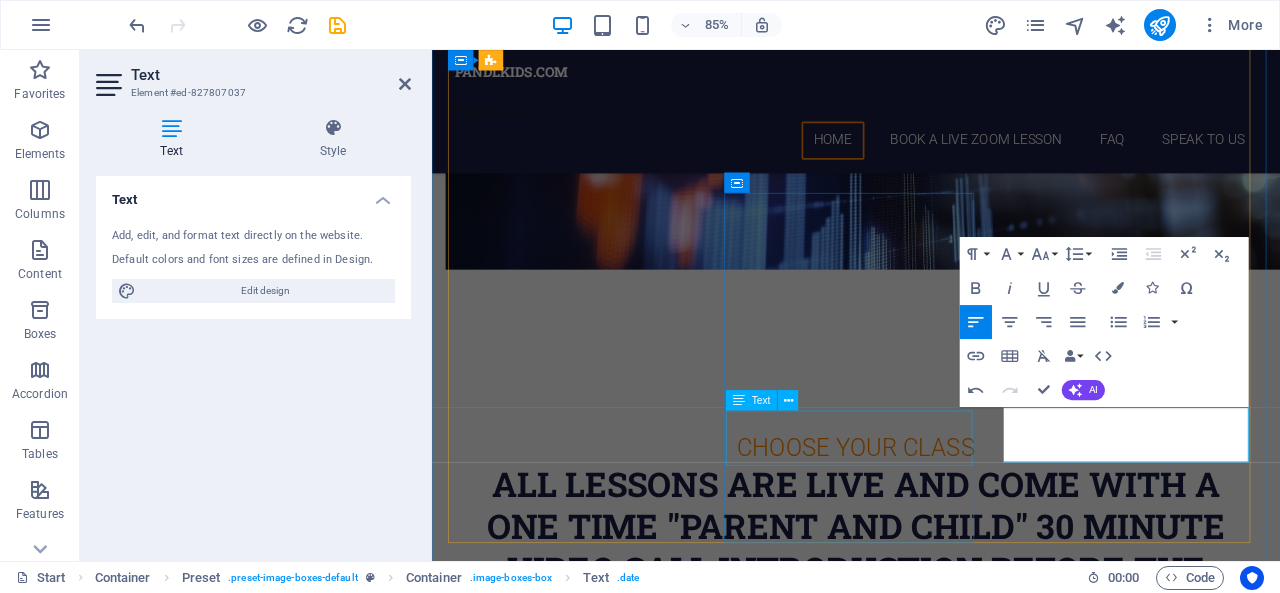 click on "14. September 2025  Time to be confirmed" at bounding box center (931, 3235) 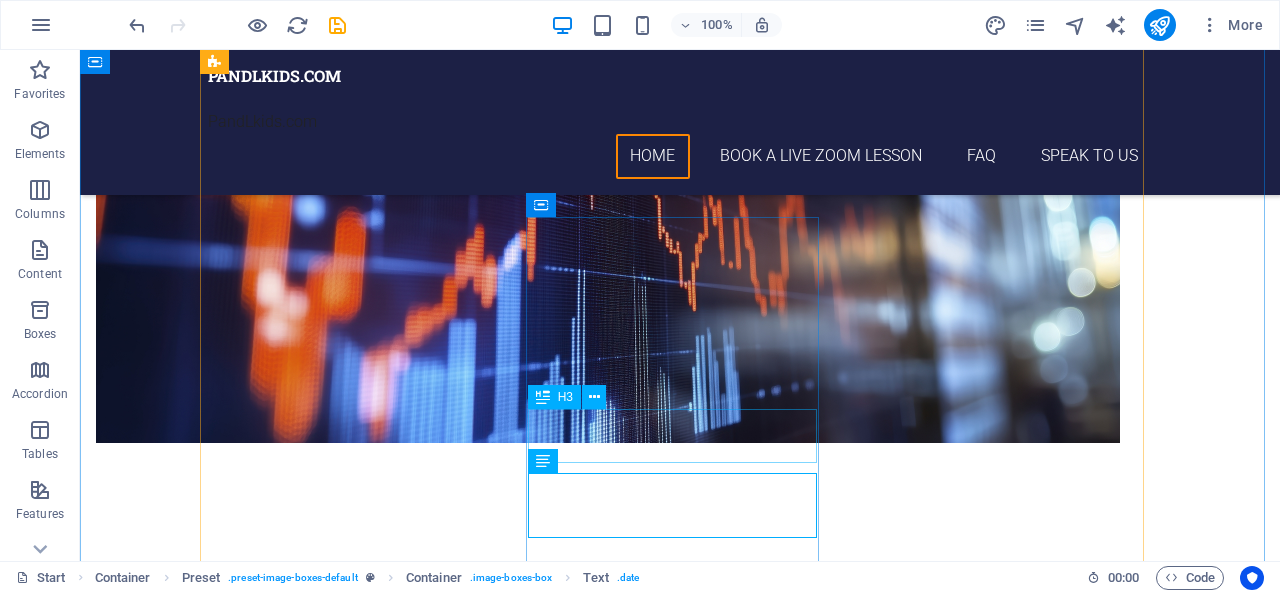 scroll, scrollTop: 3020, scrollLeft: 0, axis: vertical 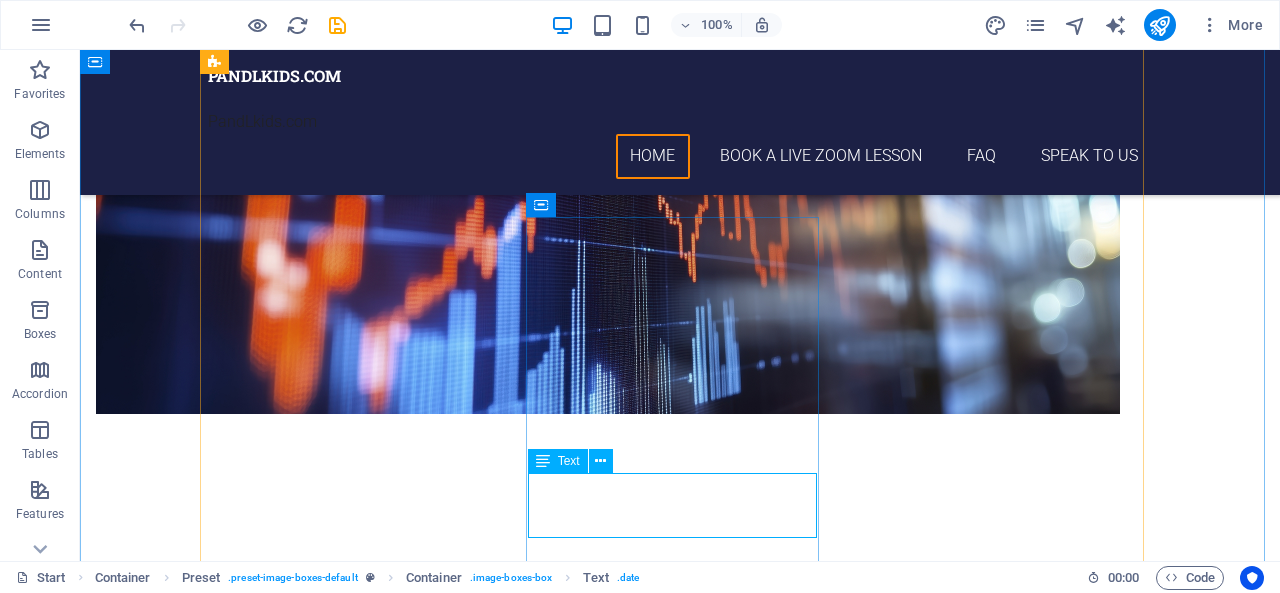 click on "14. September 2025  Time to be confirmed" at bounding box center (680, 3340) 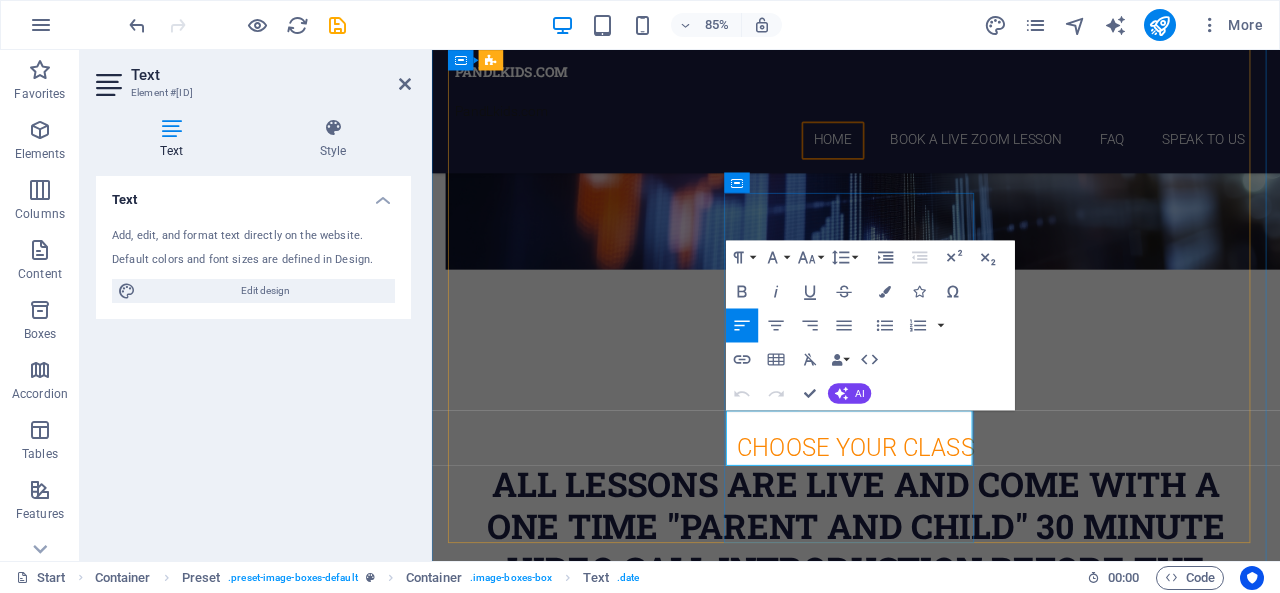 click at bounding box center (931, 3257) 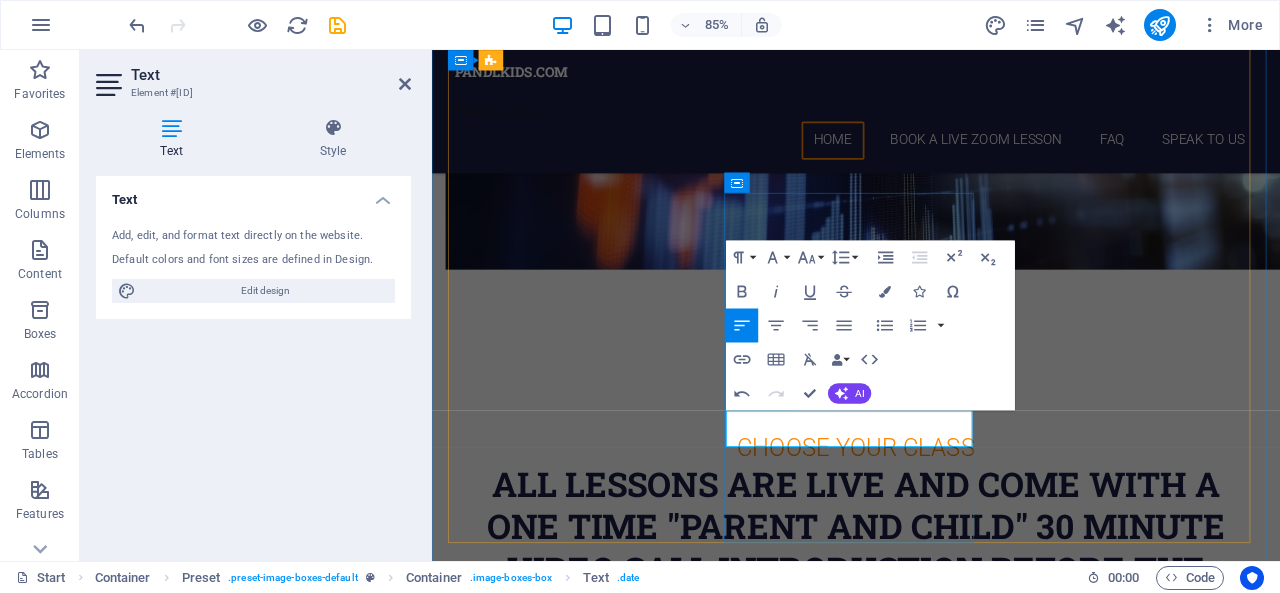 click at bounding box center [621, 3245] 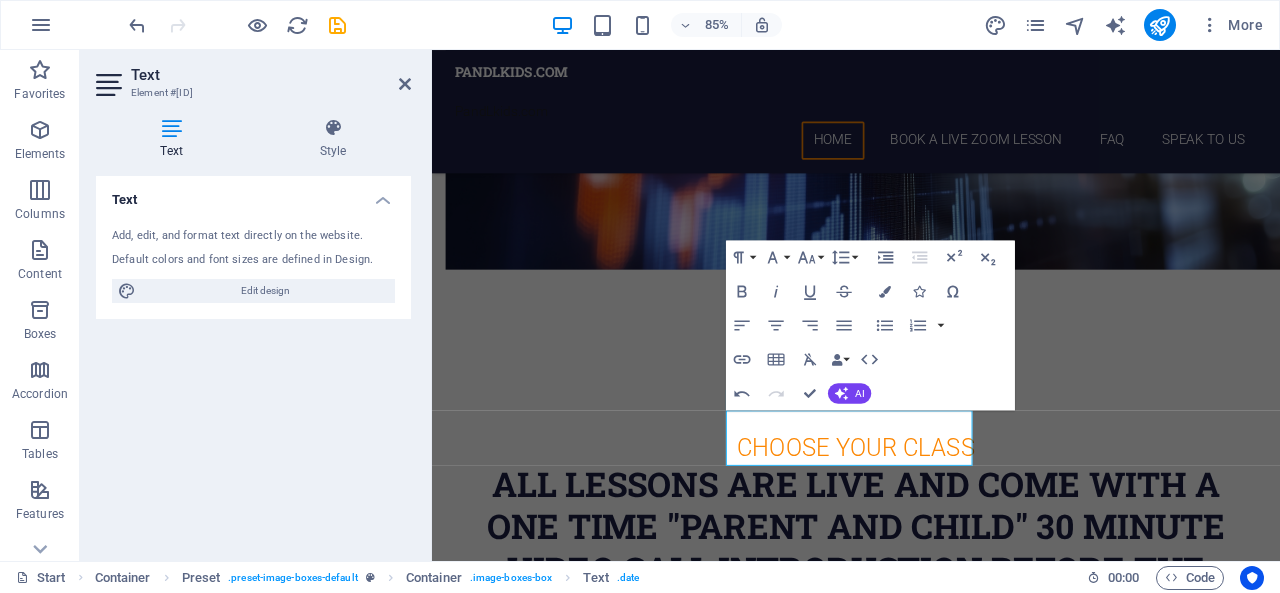 click on "Text Add, edit, and format text directly on the website. Default colors and font sizes are defined in Design. Edit design Alignment Left aligned Centered Right aligned" at bounding box center [253, 360] 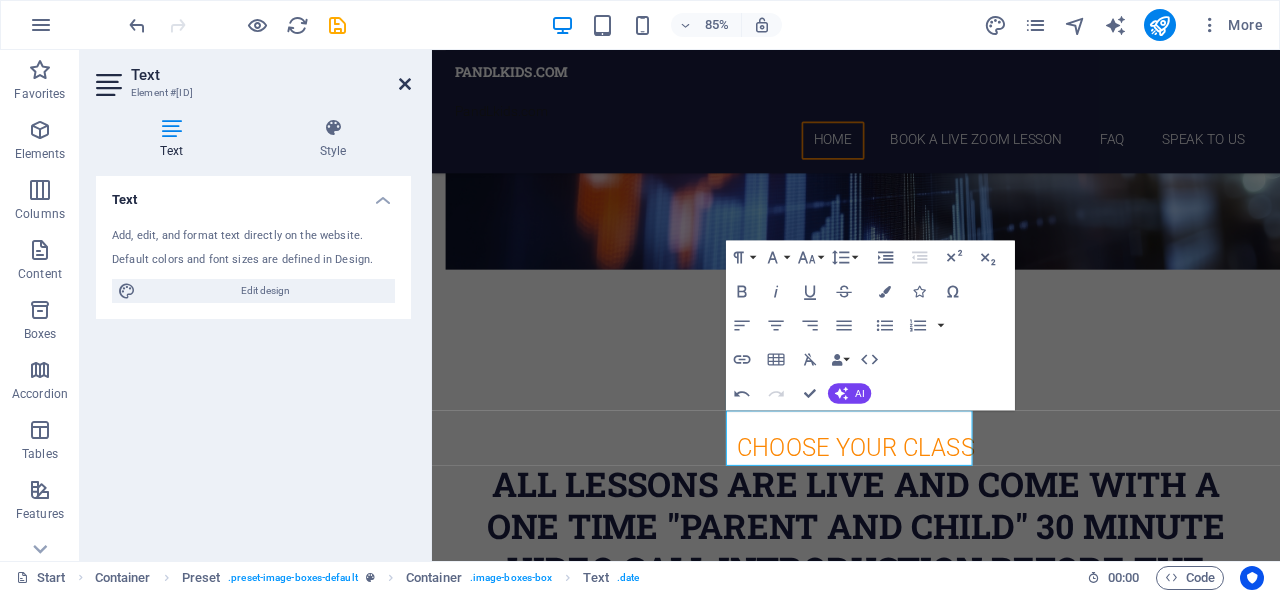 click at bounding box center [405, 84] 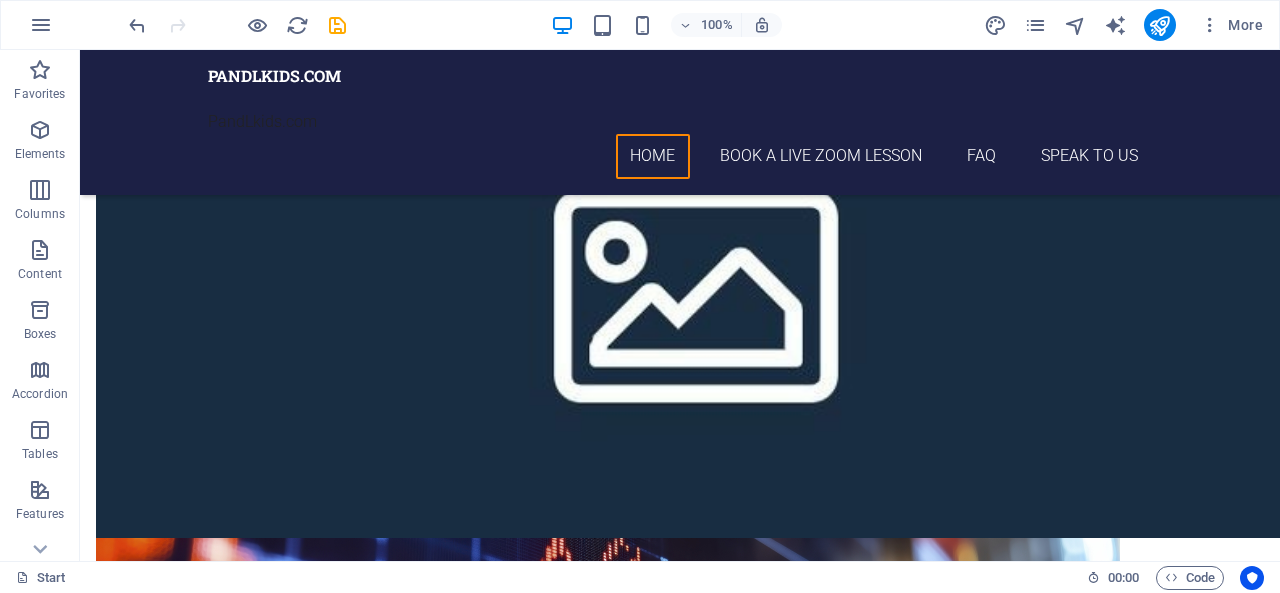 scroll, scrollTop: 2605, scrollLeft: 0, axis: vertical 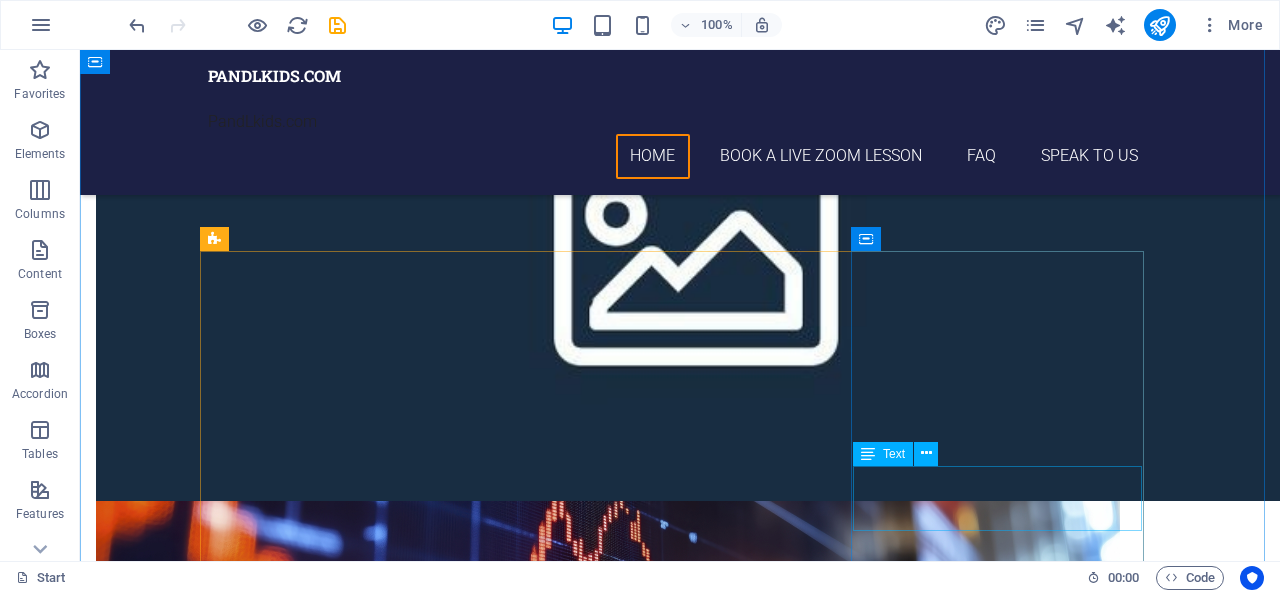 click on "14. September 2025 Time to be confirmed" at bounding box center [680, 2574] 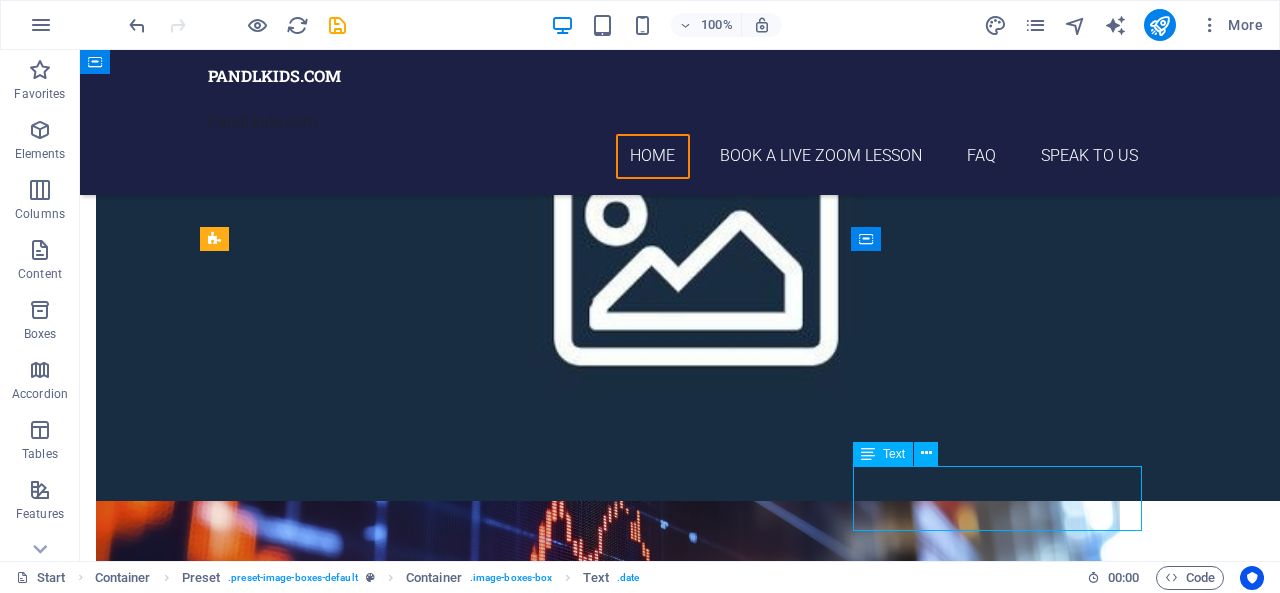 click on "14. September 2025 Time to be confirmed" at bounding box center (680, 2574) 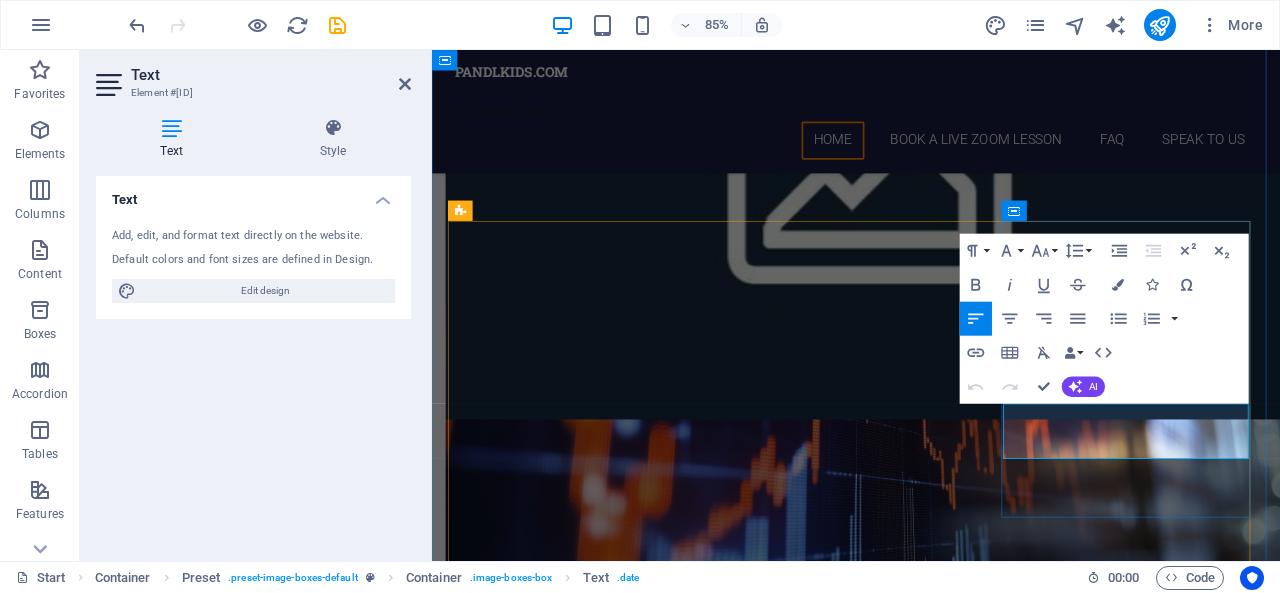 click on "14. September 2025 Time to be confirmed" at bounding box center (931, 2457) 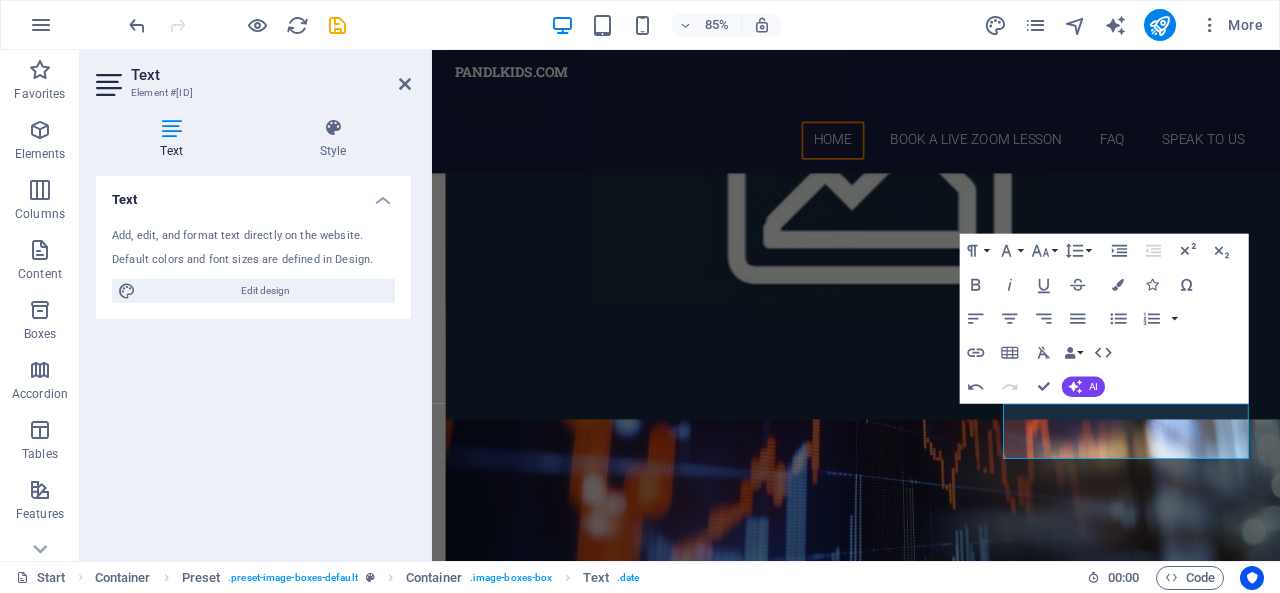 click on "Text Add, edit, and format text directly on the website. Default colors and font sizes are defined in Design. Edit design Alignment Left aligned Centered Right aligned" at bounding box center [253, 360] 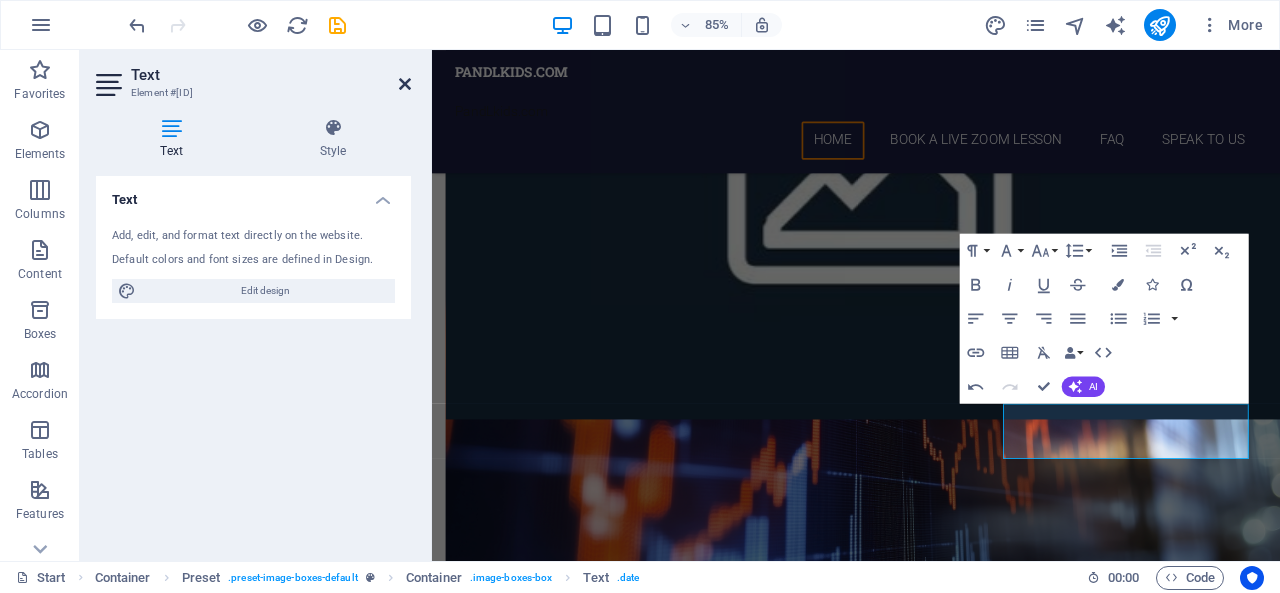 click at bounding box center [405, 84] 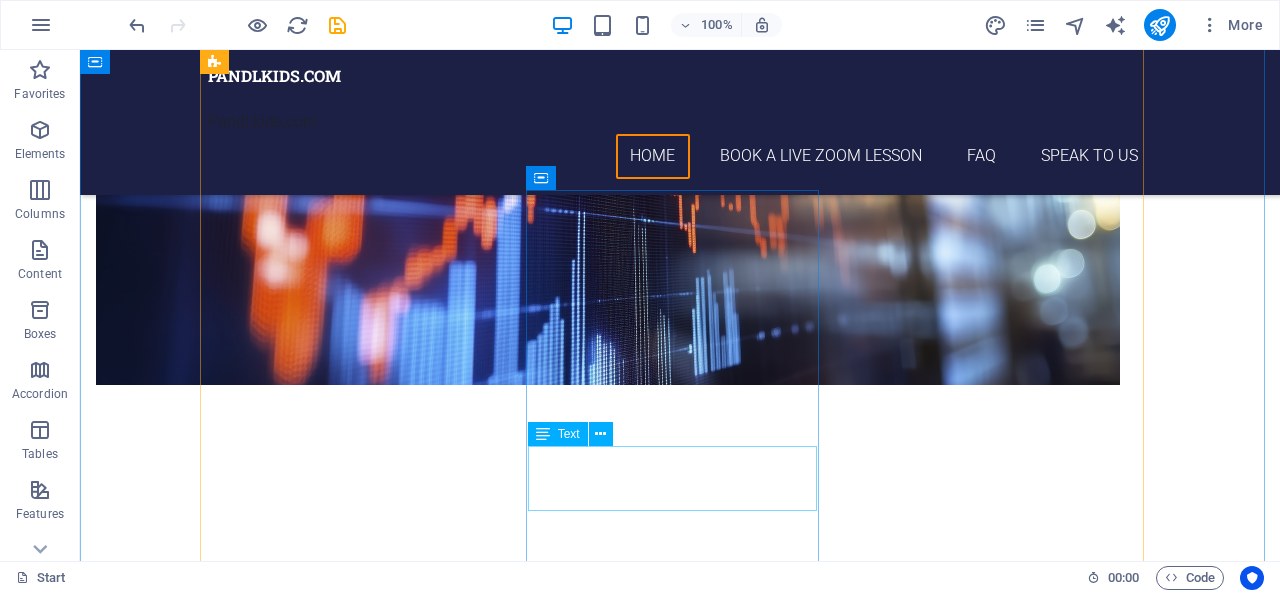 scroll, scrollTop: 3046, scrollLeft: 0, axis: vertical 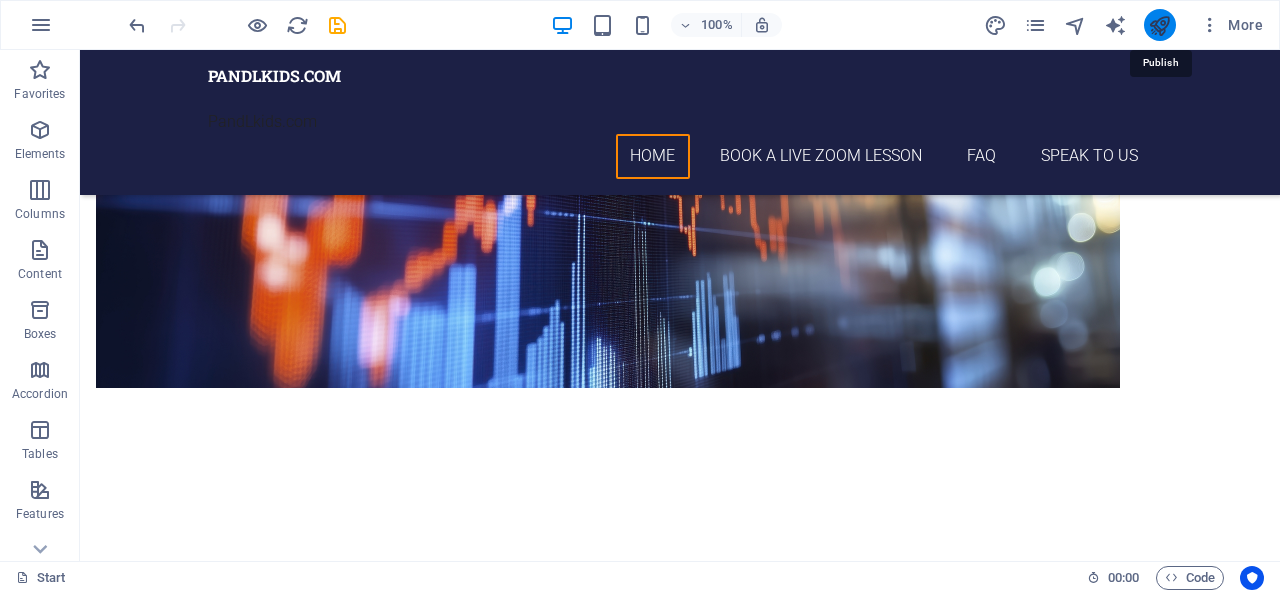 click at bounding box center [1159, 25] 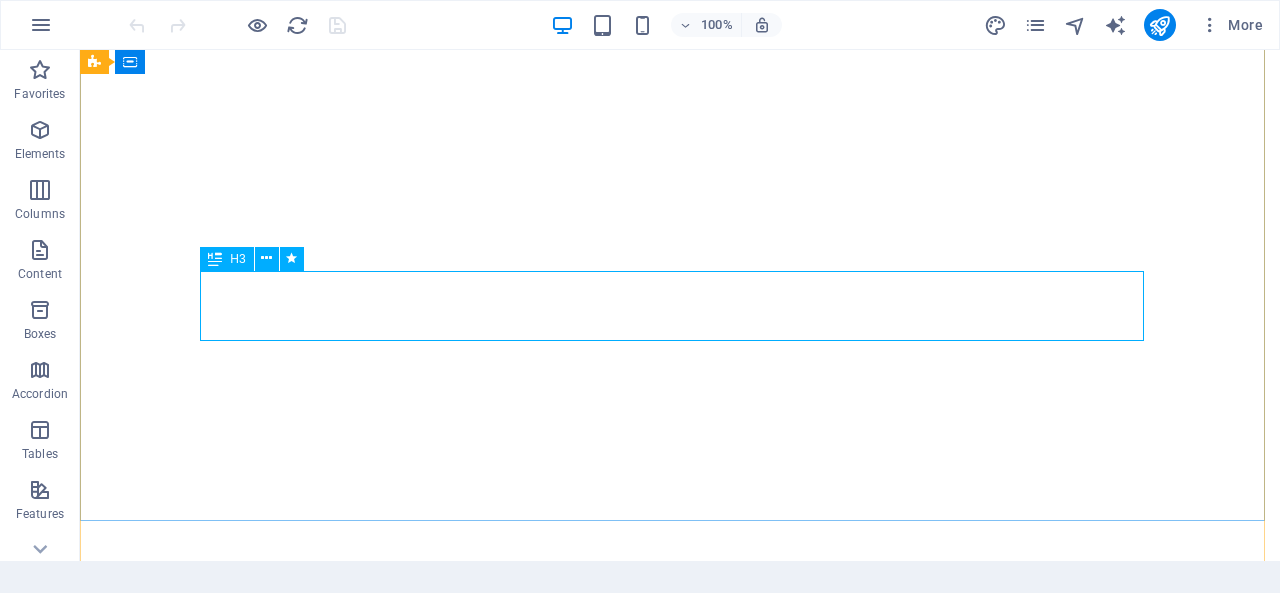 scroll, scrollTop: 0, scrollLeft: 0, axis: both 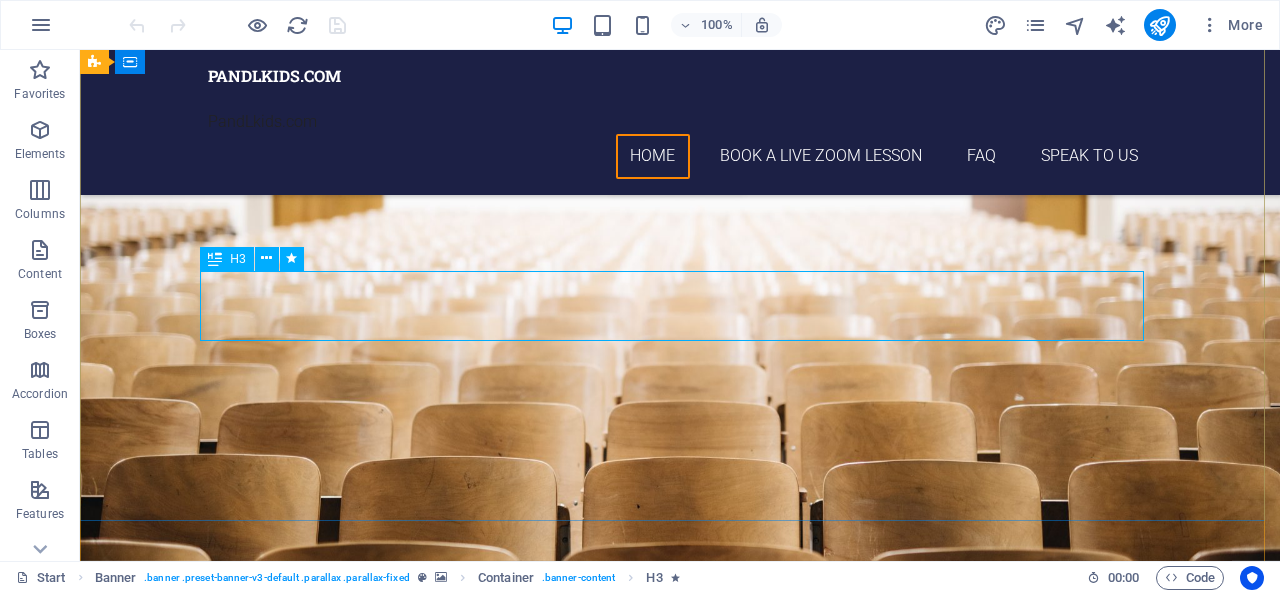 click on "dO YOU WANT YOUR KIDS TO learn  Practical Math and Money Management skills for the real world?" at bounding box center (680, 634) 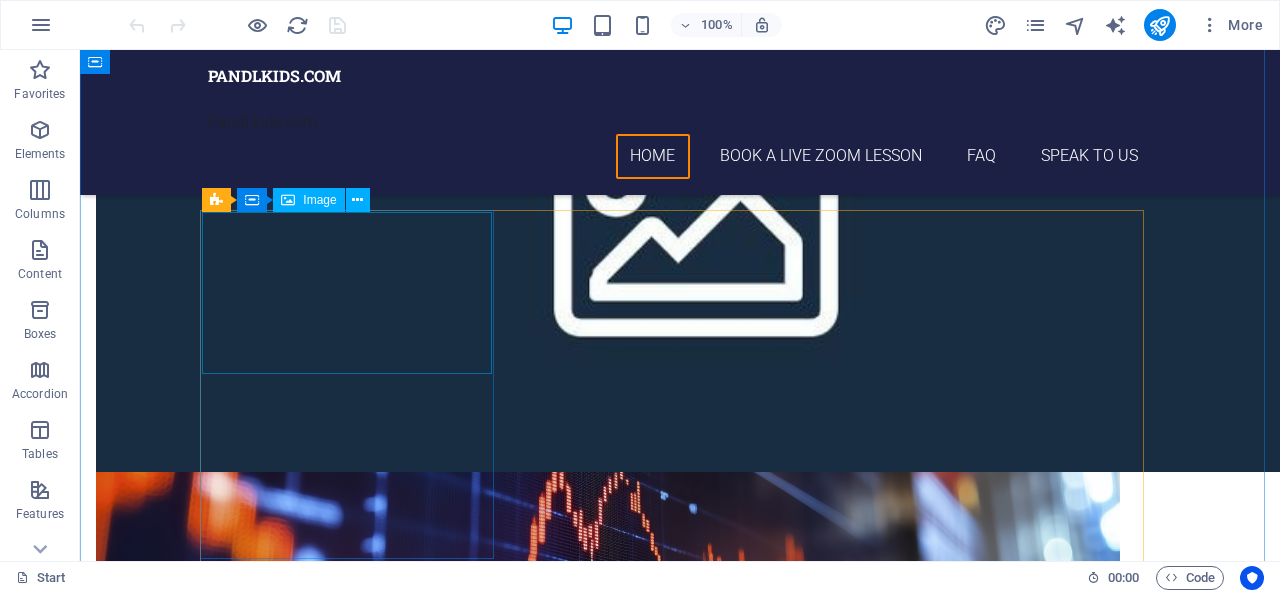 scroll, scrollTop: 2632, scrollLeft: 0, axis: vertical 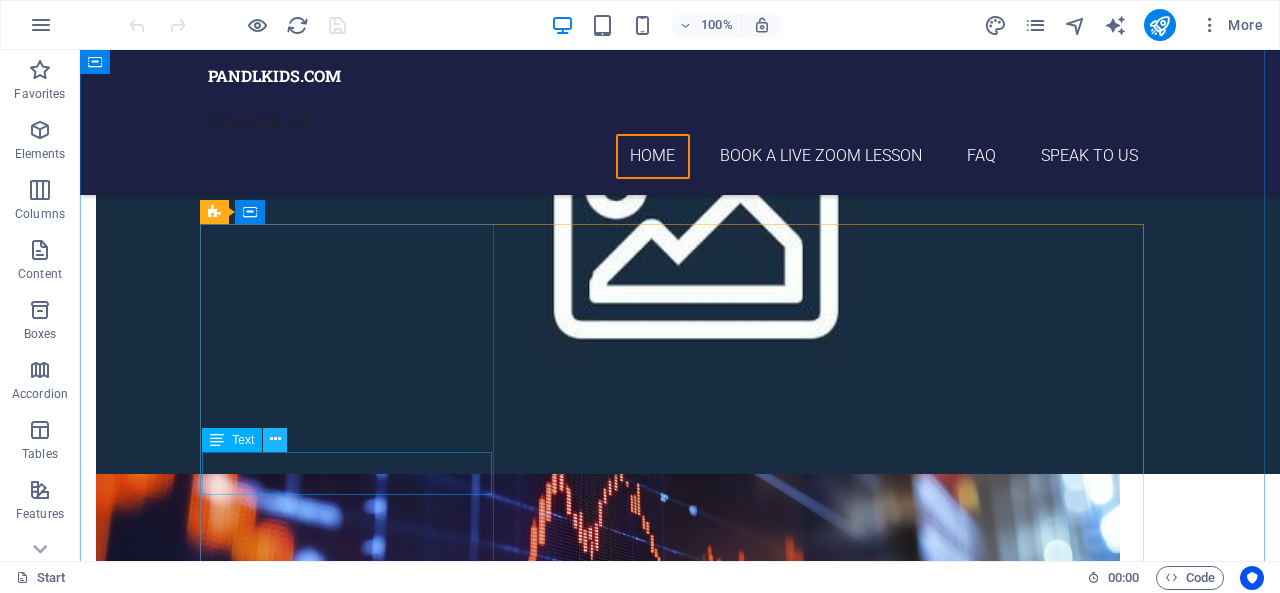 click at bounding box center [275, 440] 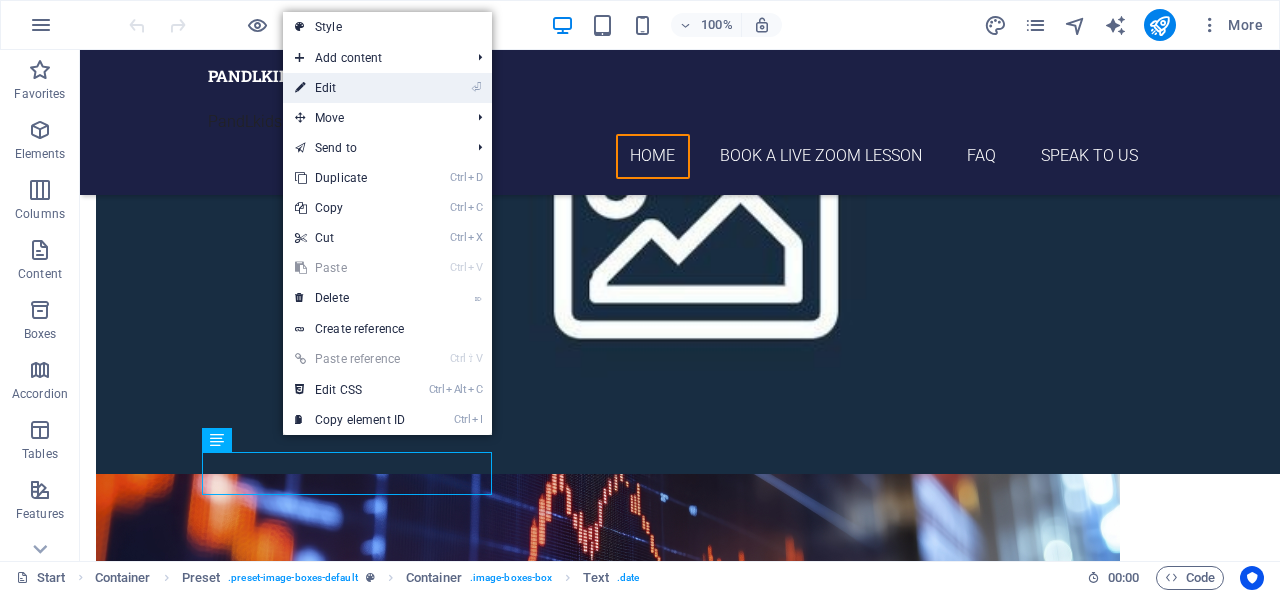 click on "⏎  Edit" at bounding box center [350, 88] 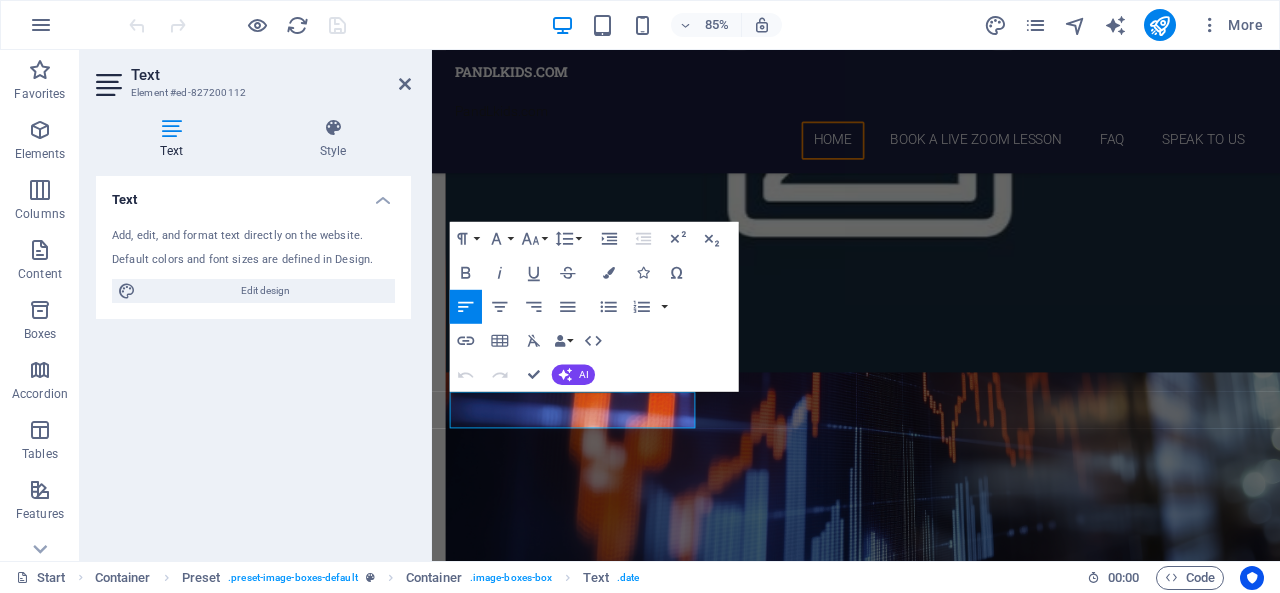 scroll, scrollTop: 2604, scrollLeft: 0, axis: vertical 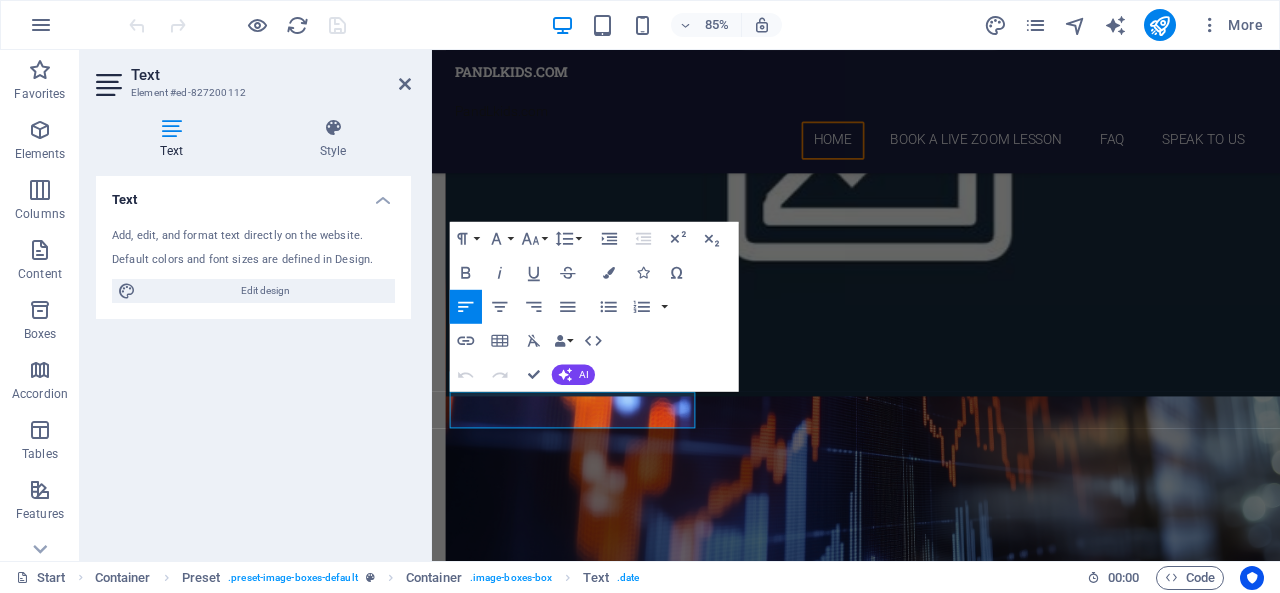 click on "Add, edit, and format text directly on the website. Default colors and font sizes are defined in Design. Edit design" at bounding box center [253, 265] 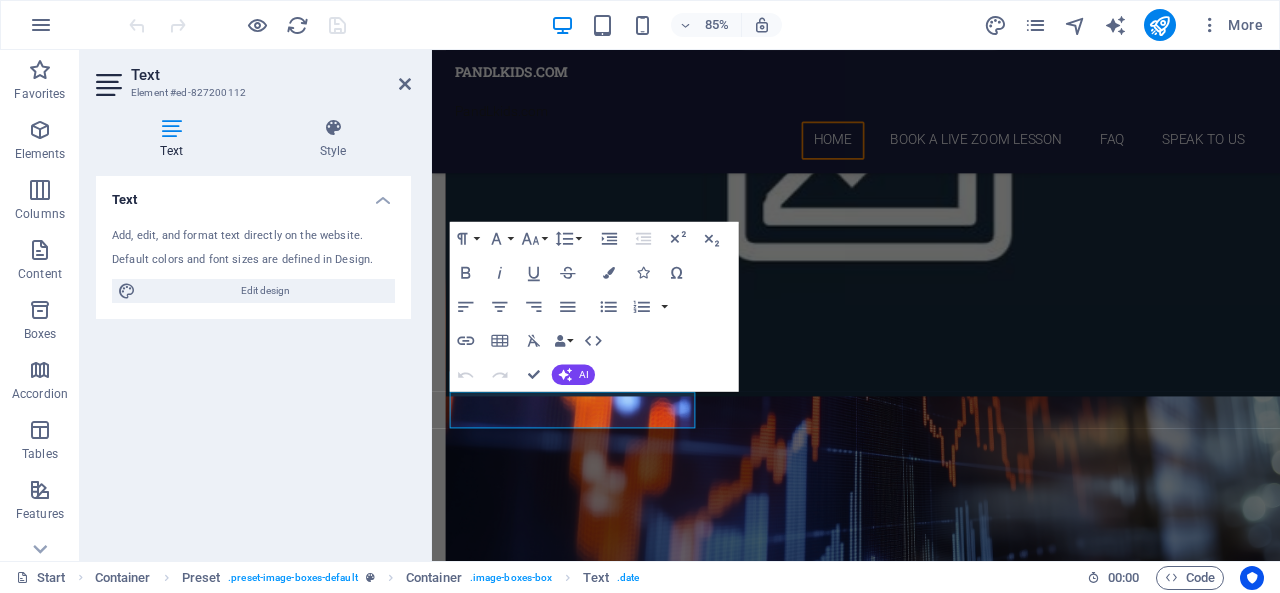 click on "Text Add, edit, and format text directly on the website. Default colors and font sizes are defined in Design. Edit design Alignment Left aligned Centered Right aligned" at bounding box center [253, 360] 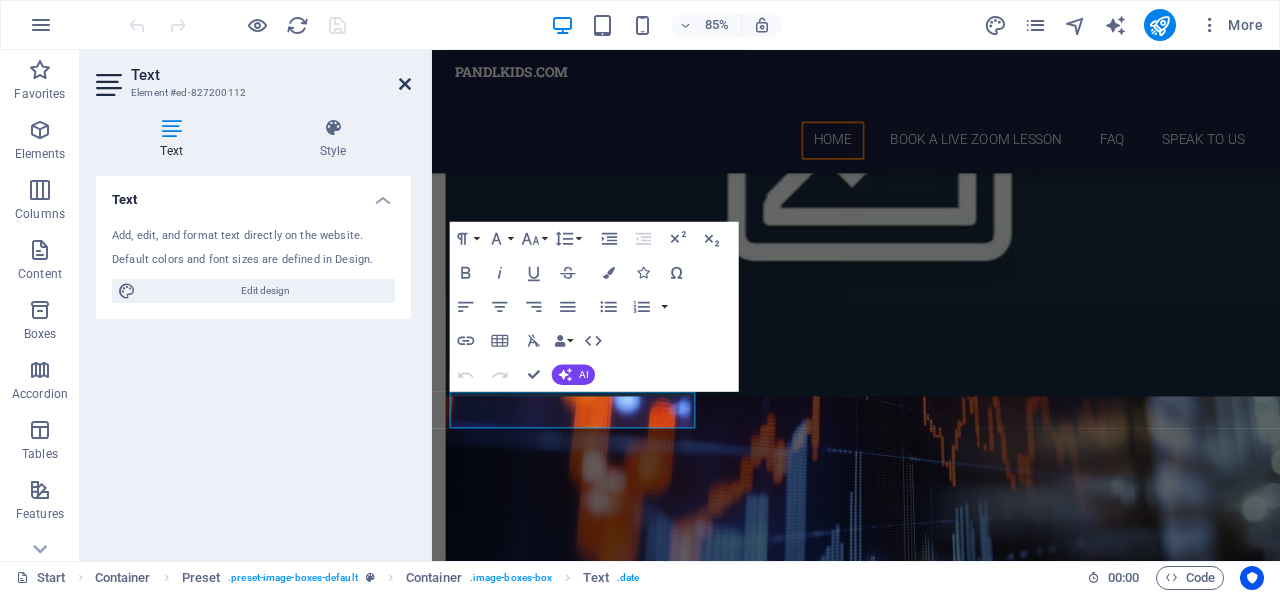 click at bounding box center [405, 84] 